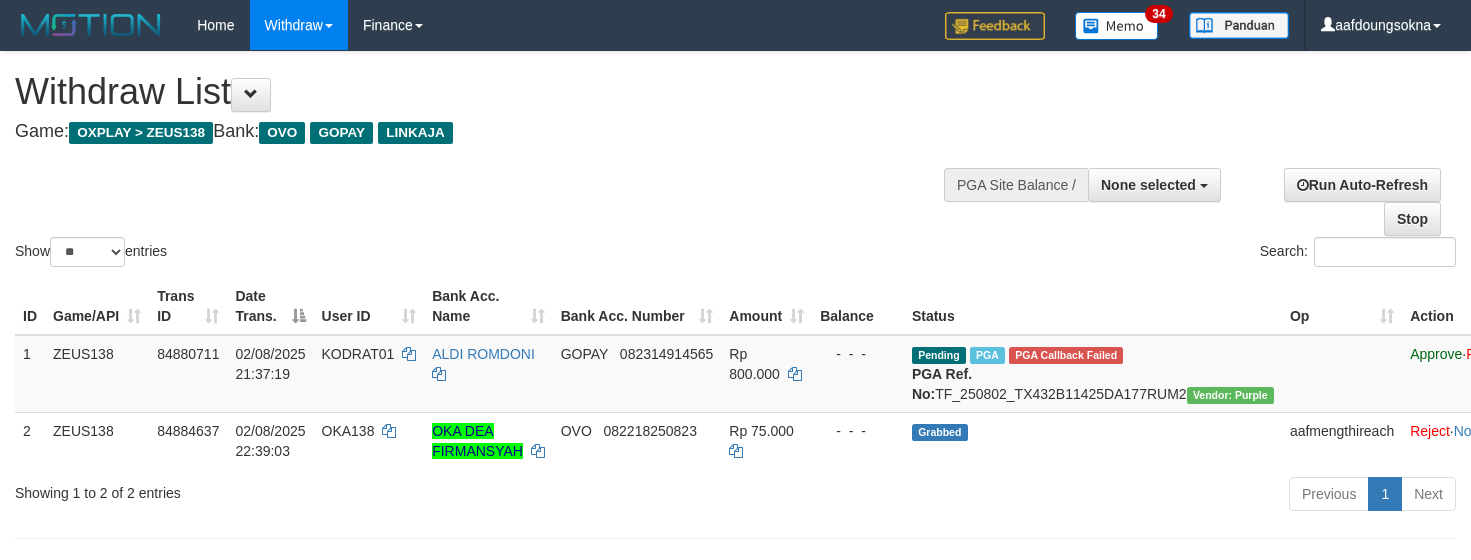 select 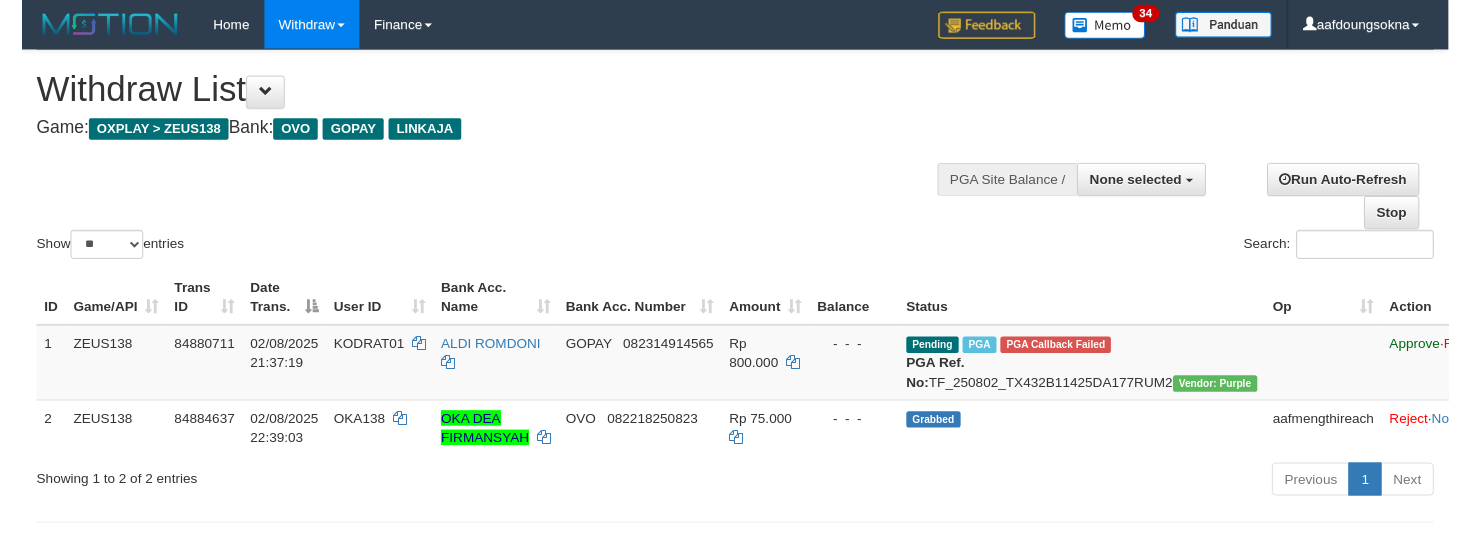 scroll, scrollTop: 0, scrollLeft: 0, axis: both 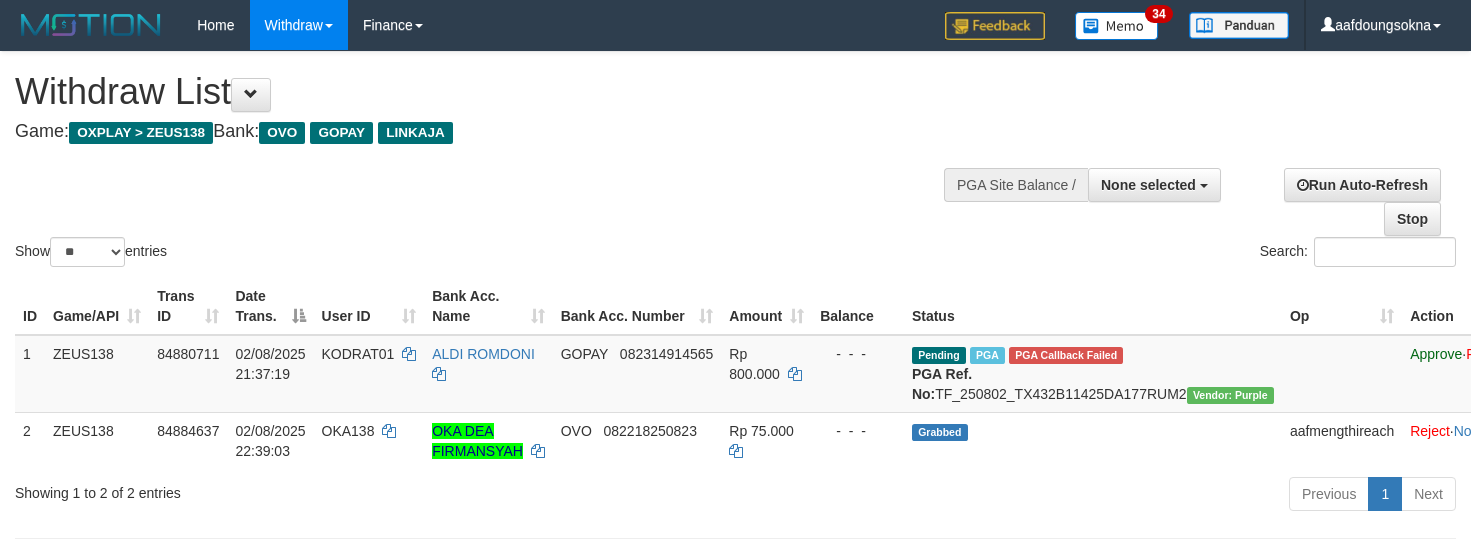 select 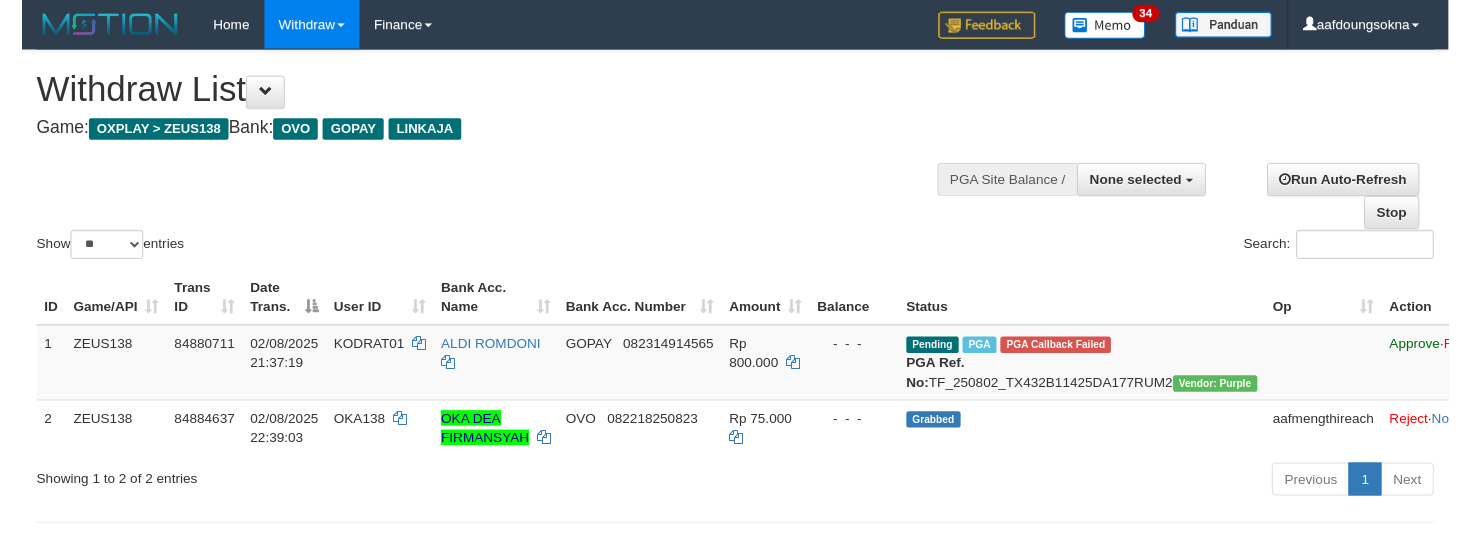 scroll, scrollTop: 0, scrollLeft: 0, axis: both 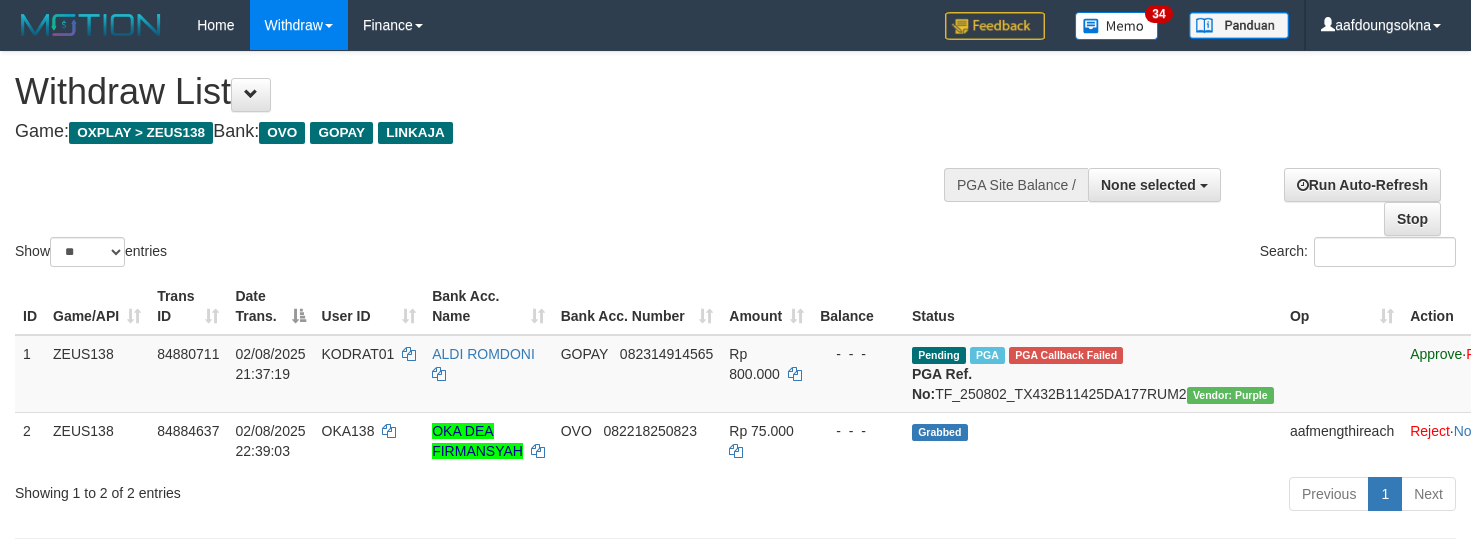 select 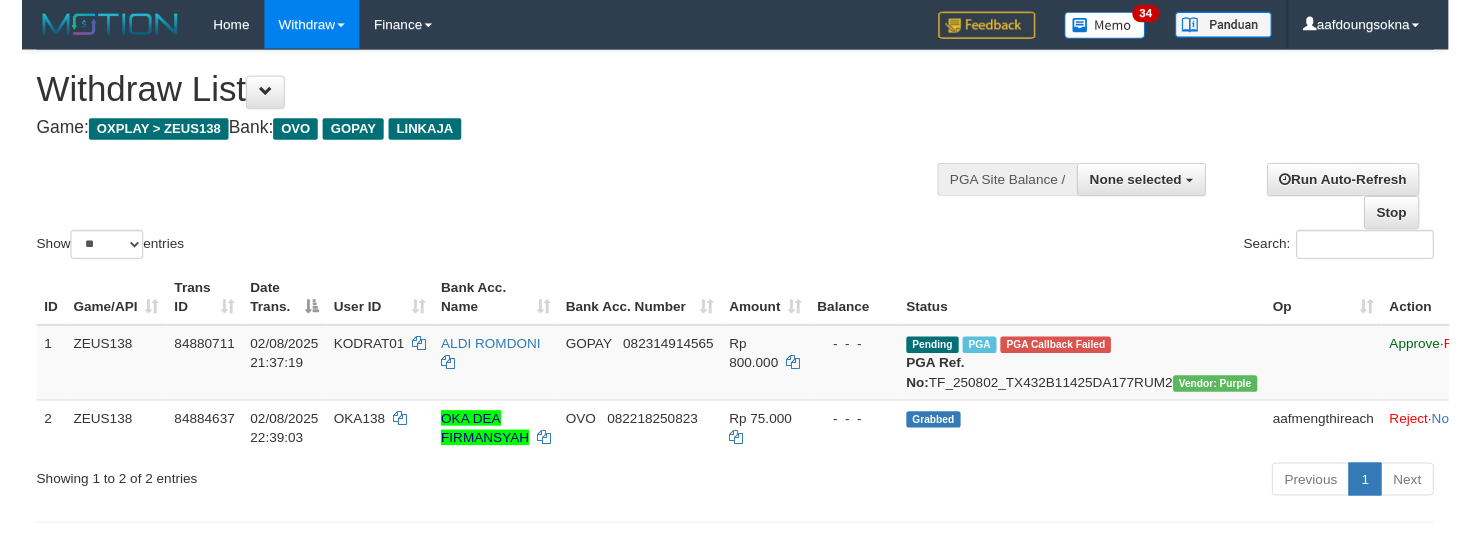 scroll, scrollTop: 0, scrollLeft: 0, axis: both 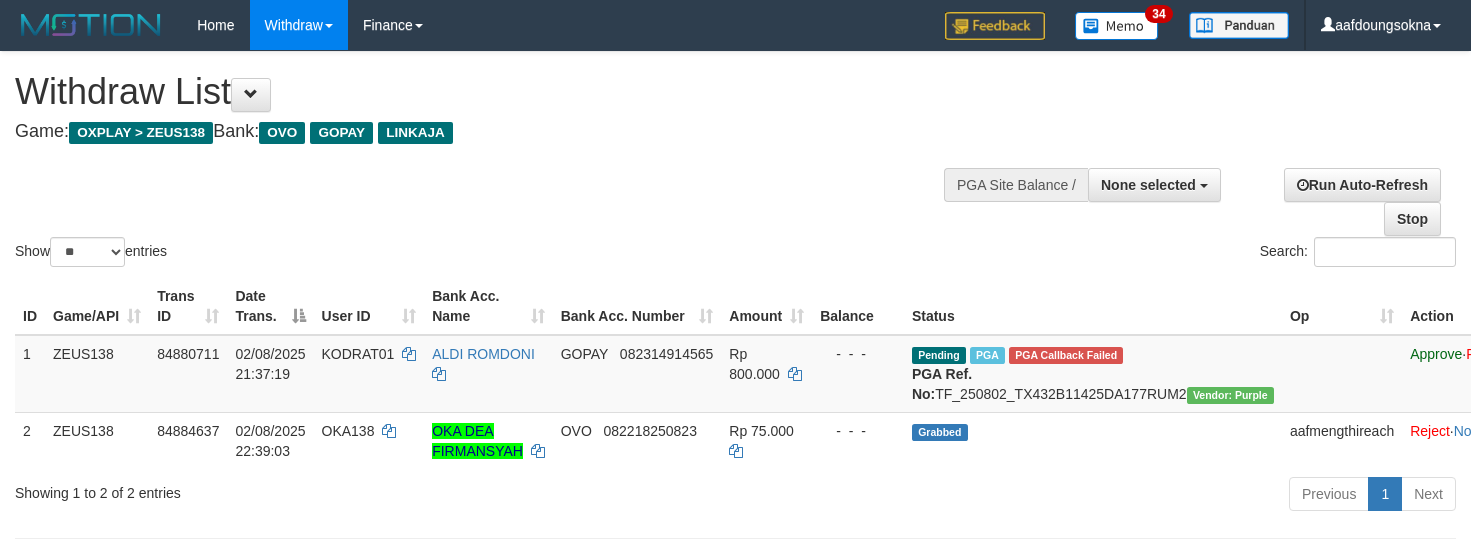 select 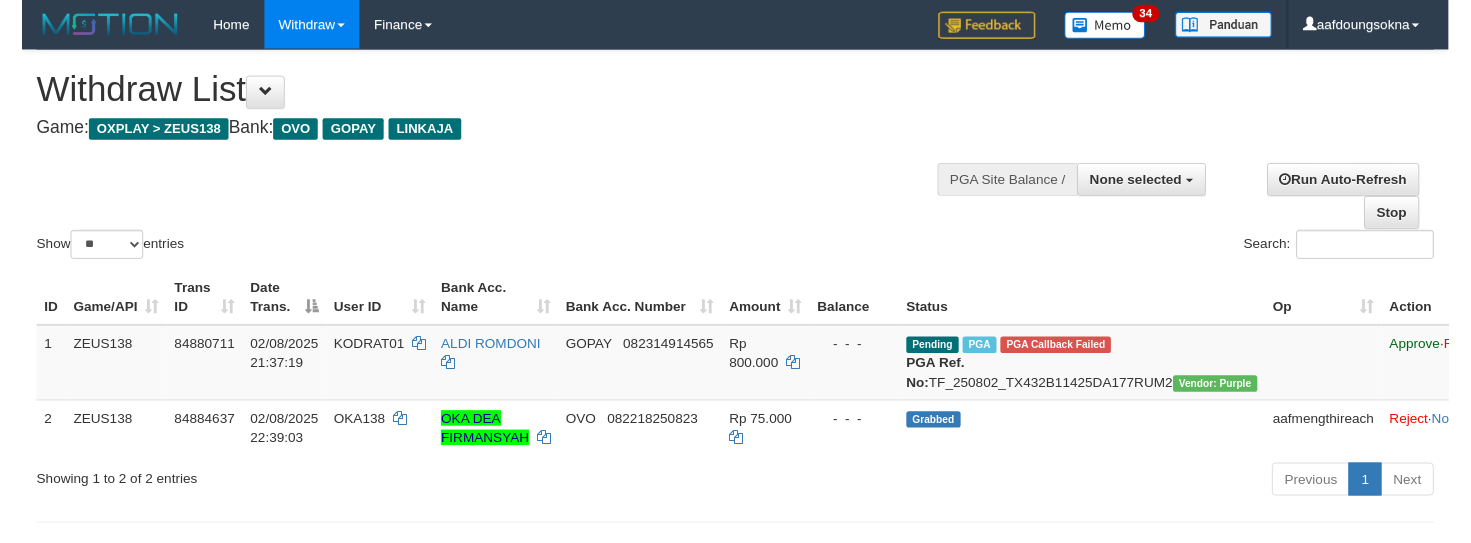 scroll, scrollTop: 0, scrollLeft: 0, axis: both 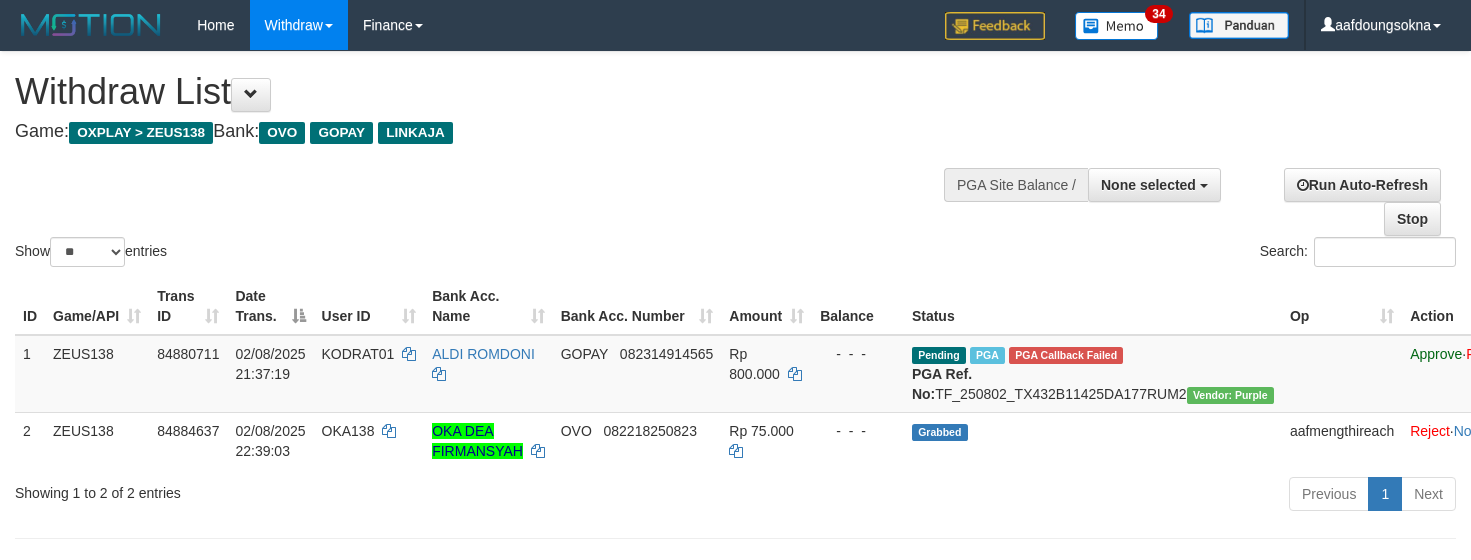 select 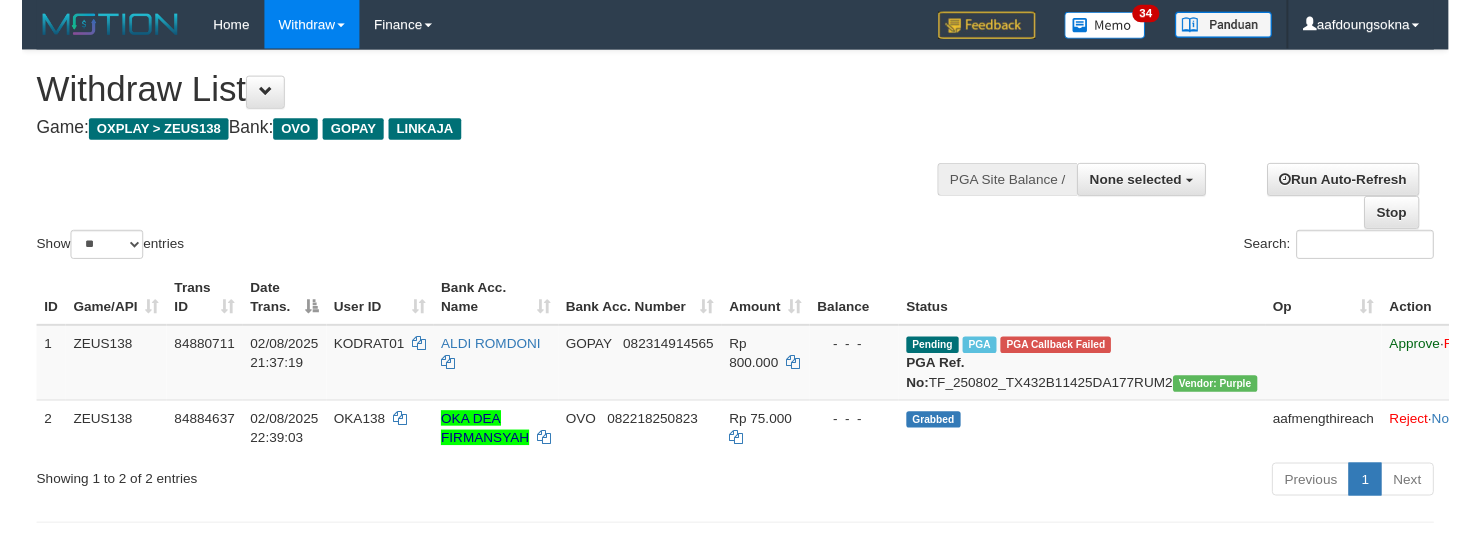 scroll, scrollTop: 0, scrollLeft: 0, axis: both 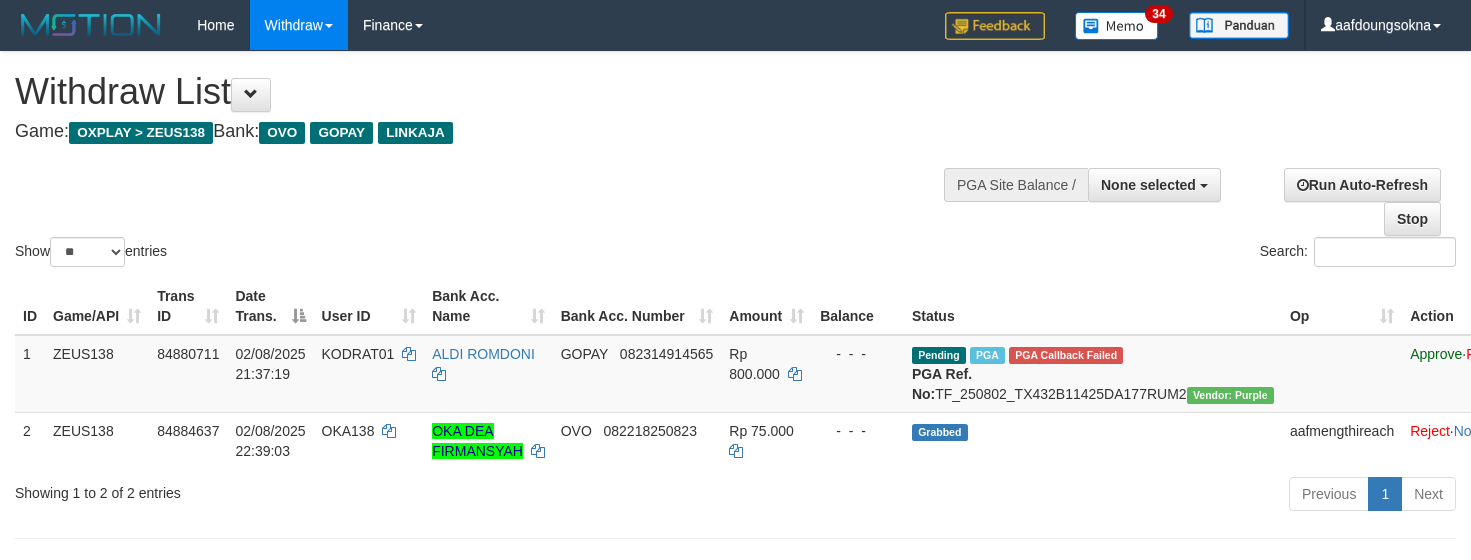 select 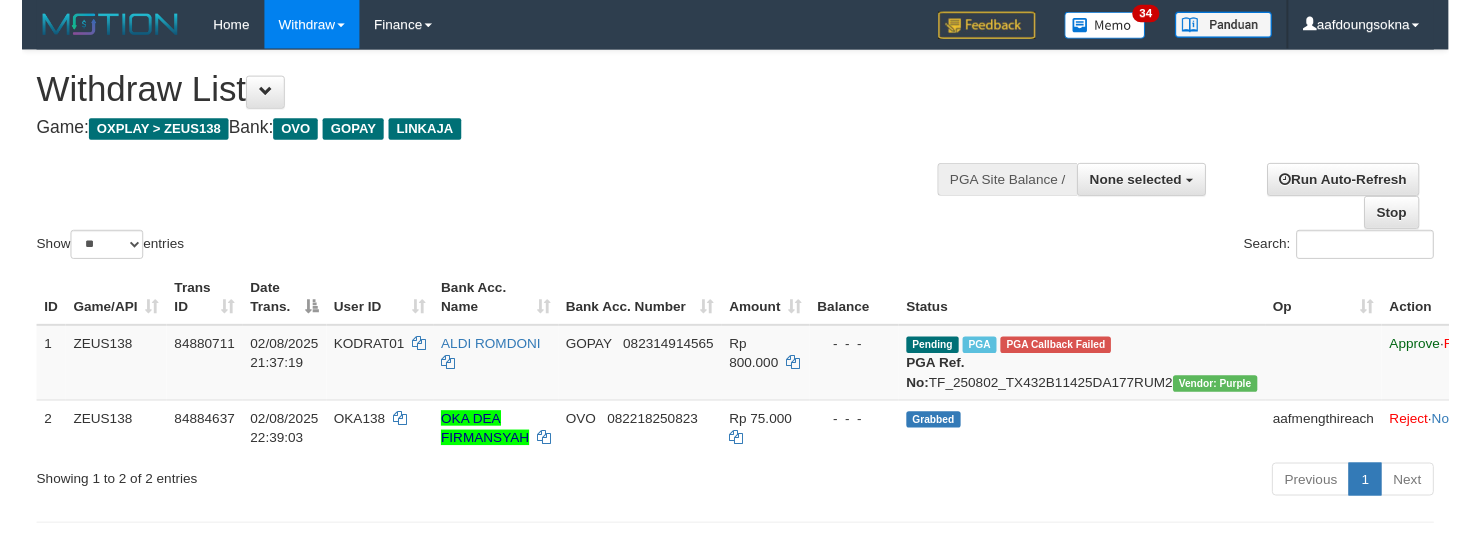 scroll, scrollTop: 0, scrollLeft: 0, axis: both 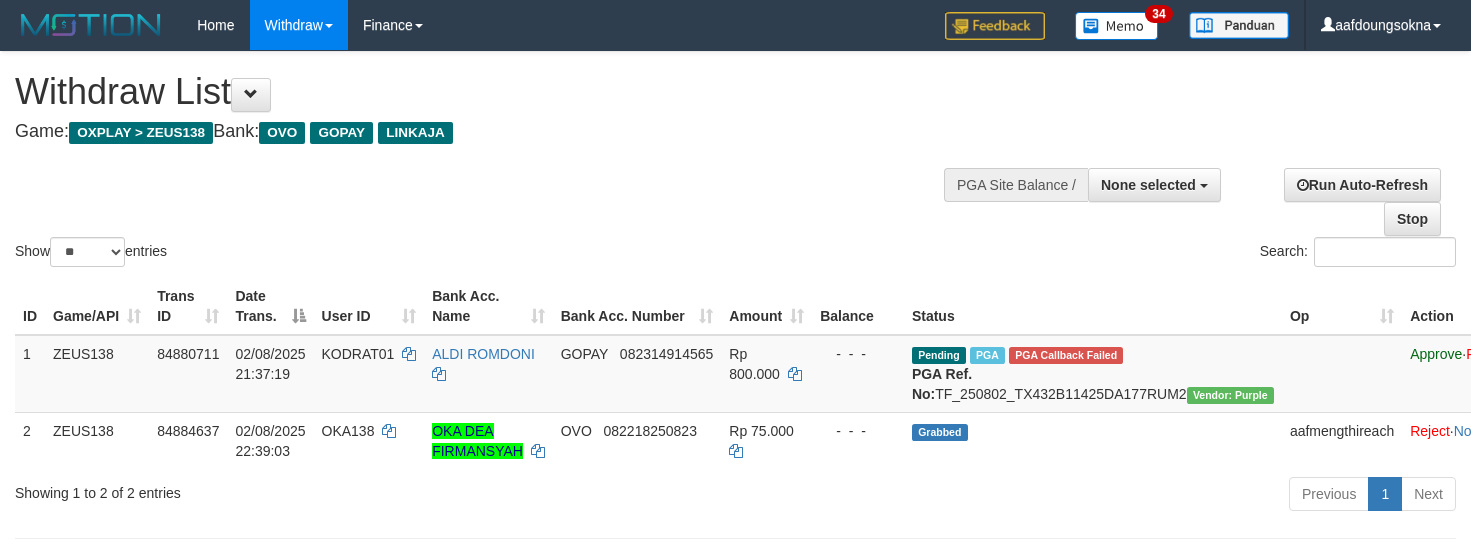 select 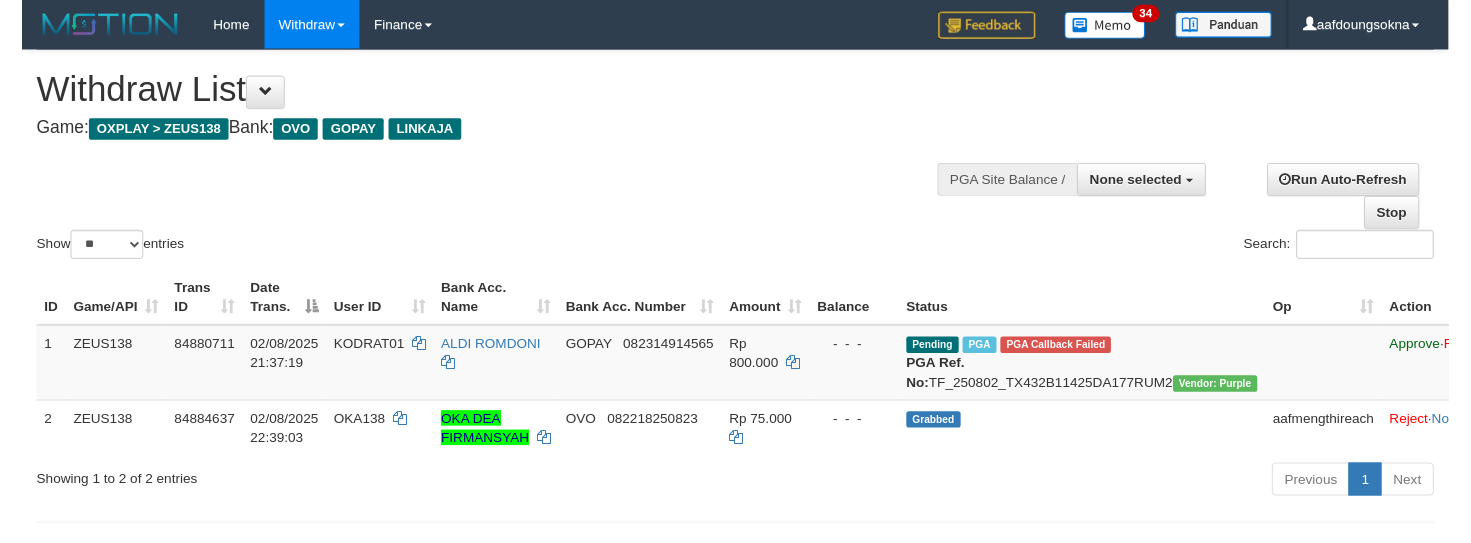 scroll, scrollTop: 0, scrollLeft: 0, axis: both 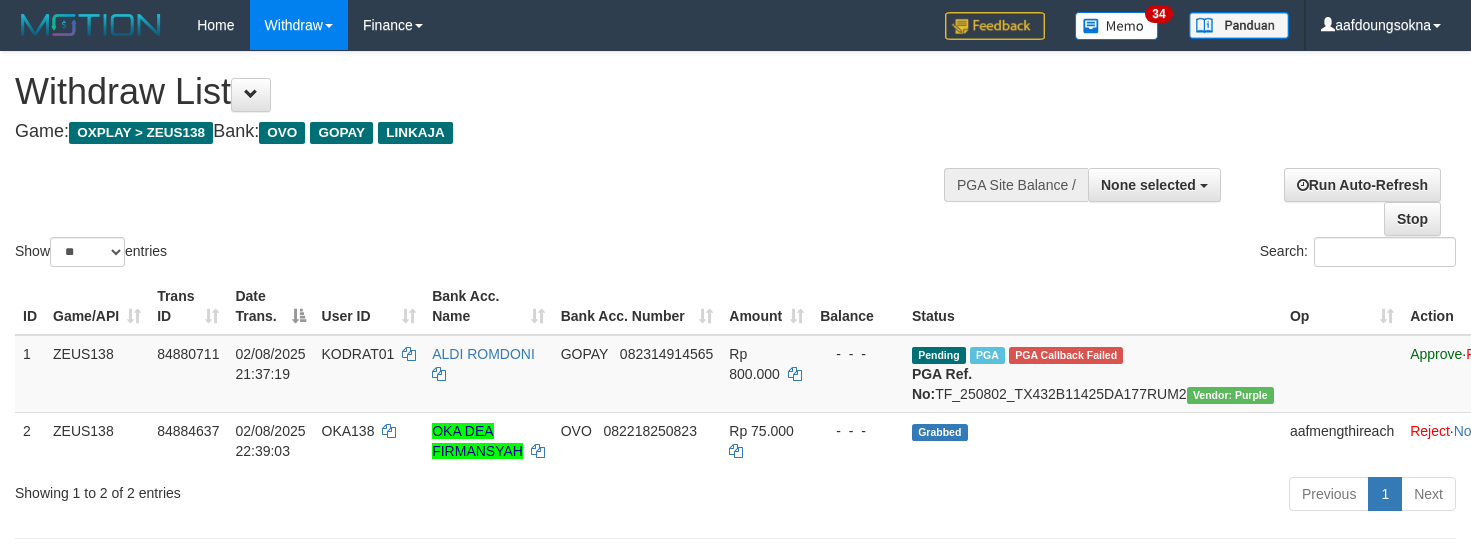 select 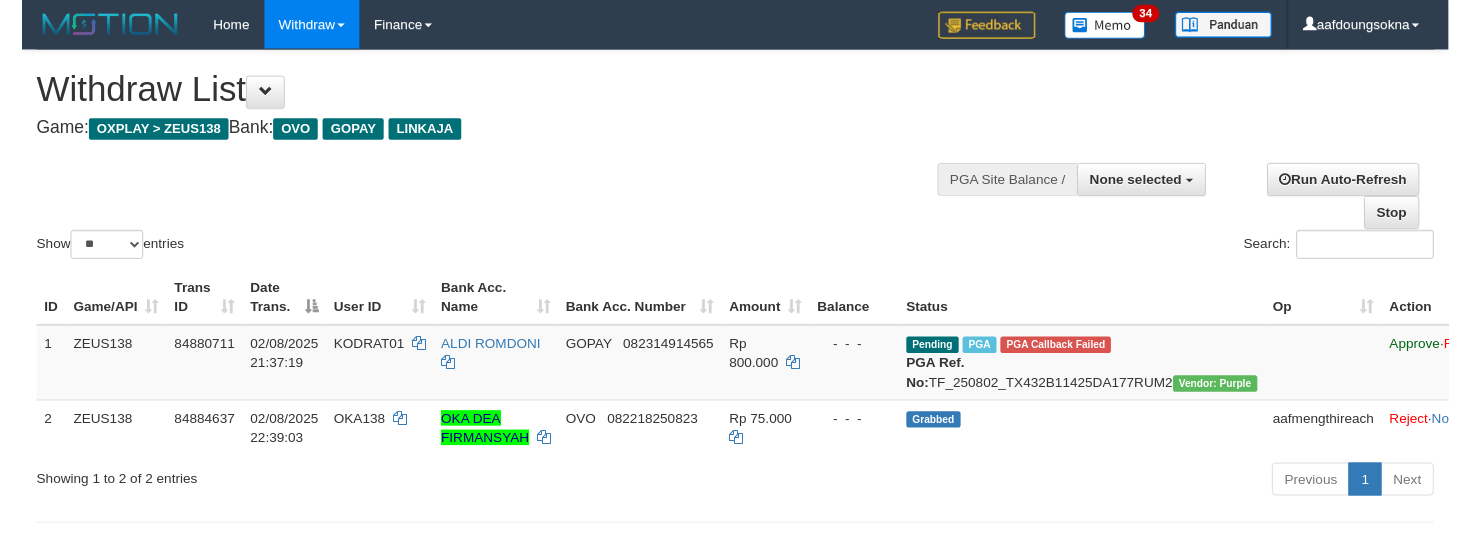 scroll, scrollTop: 0, scrollLeft: 0, axis: both 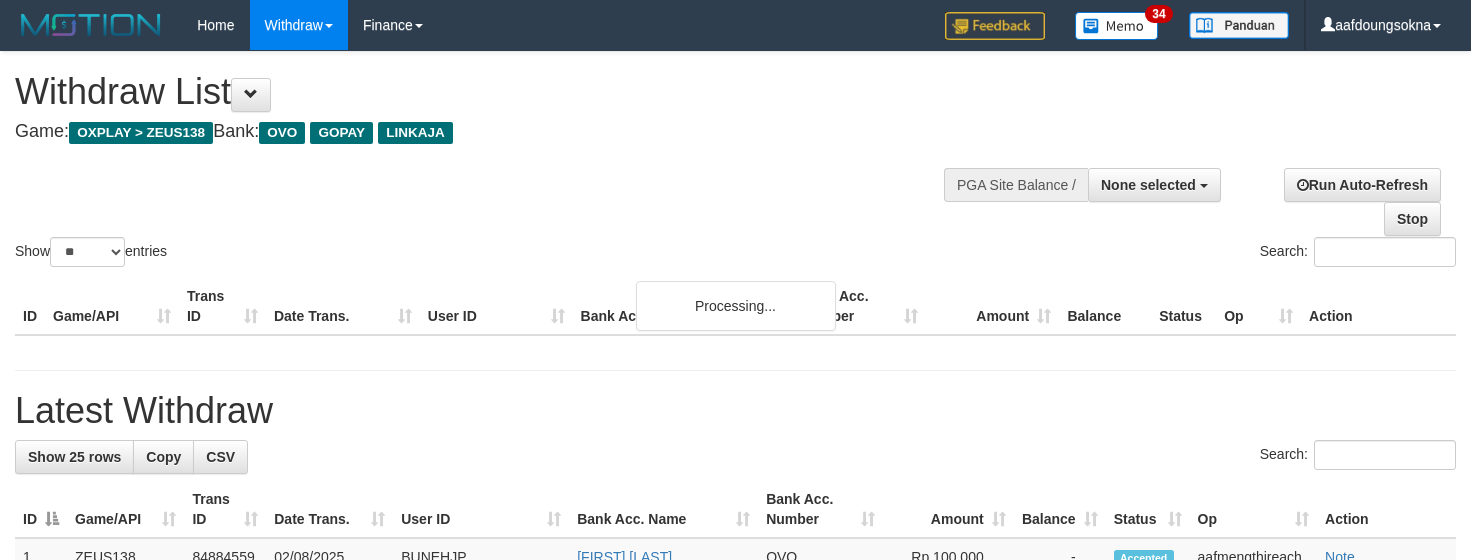 select 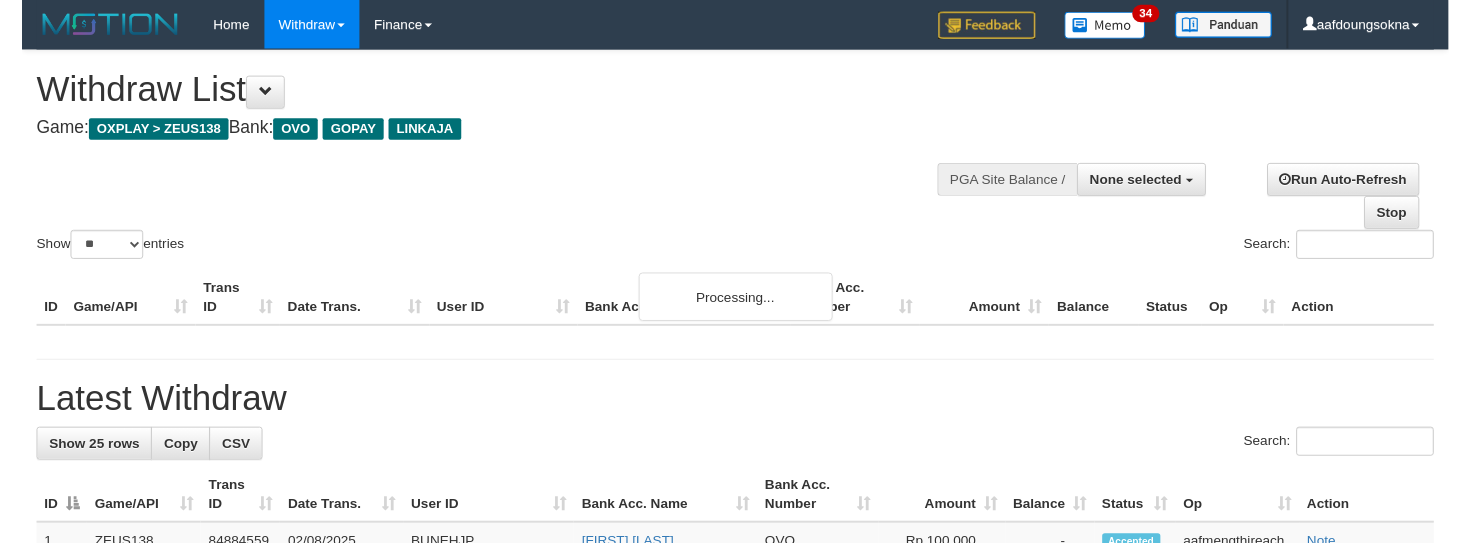 scroll, scrollTop: 0, scrollLeft: 0, axis: both 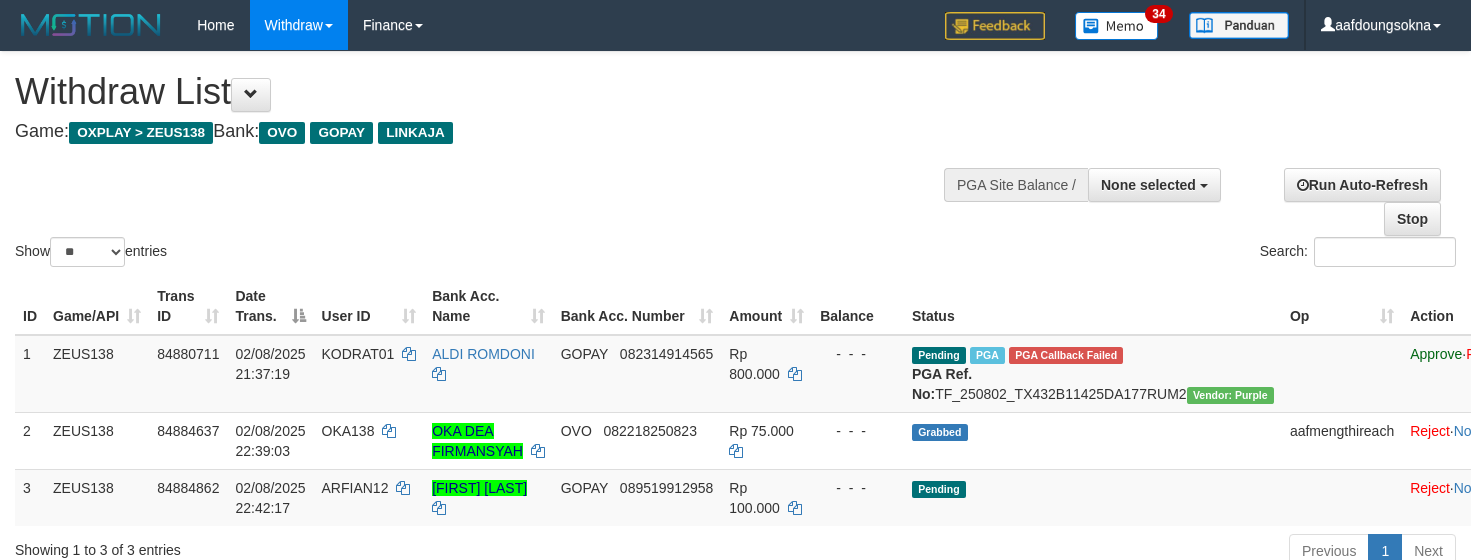 select 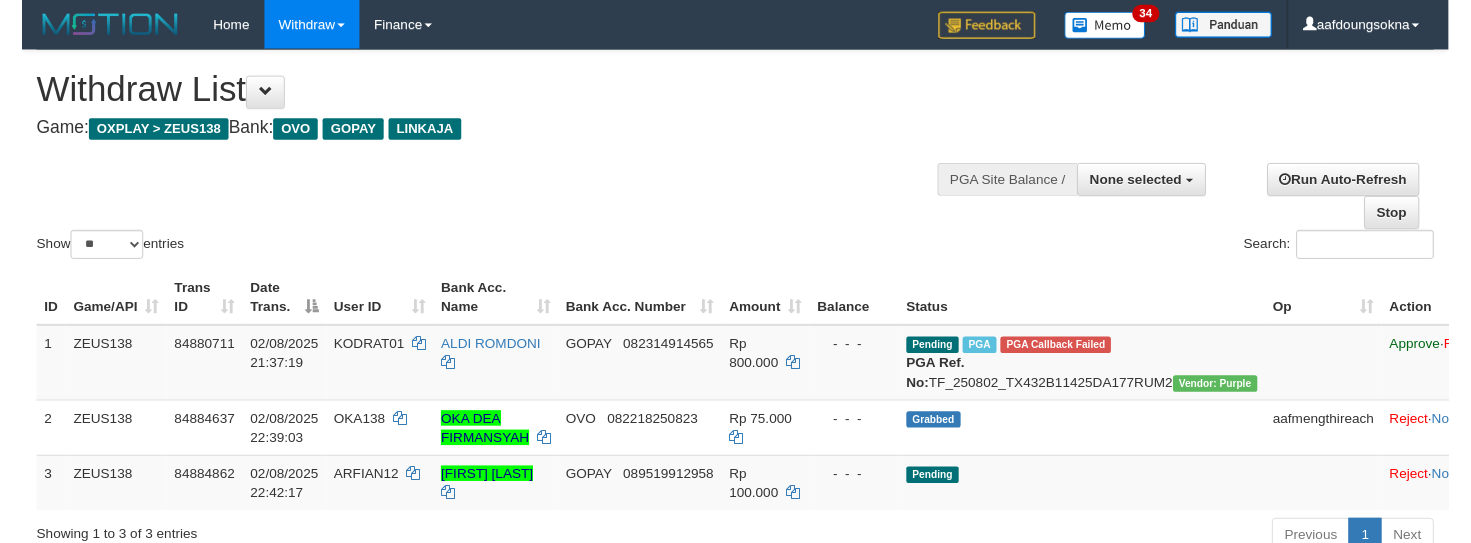 scroll, scrollTop: 0, scrollLeft: 0, axis: both 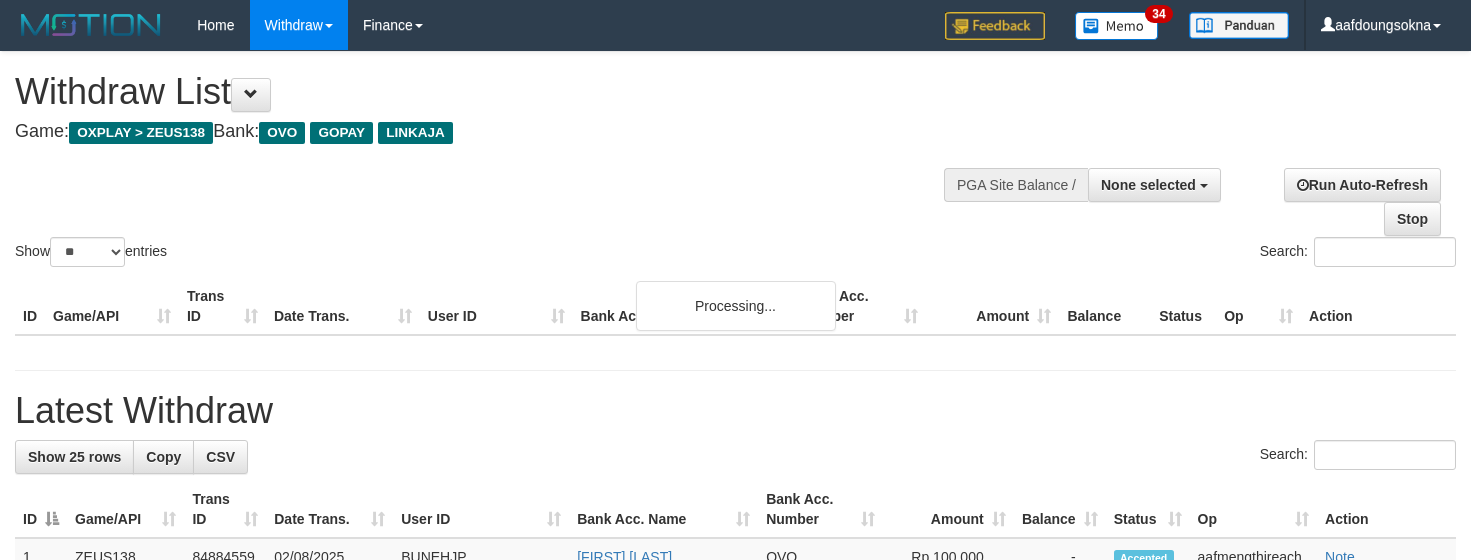select 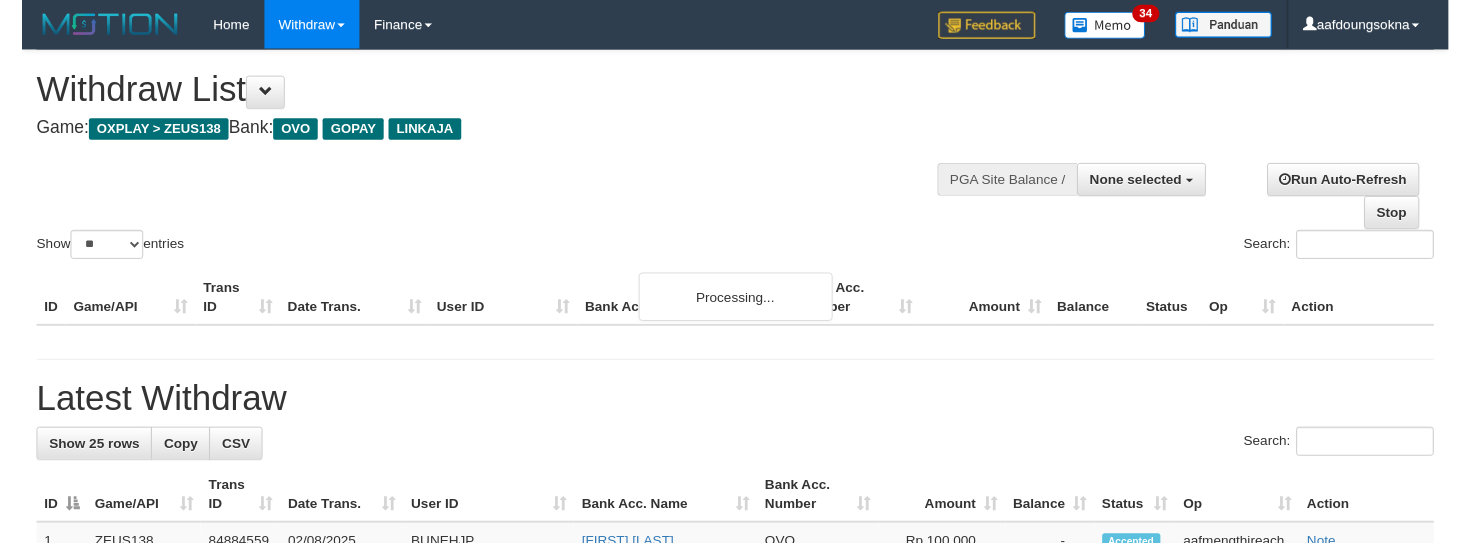 scroll, scrollTop: 0, scrollLeft: 0, axis: both 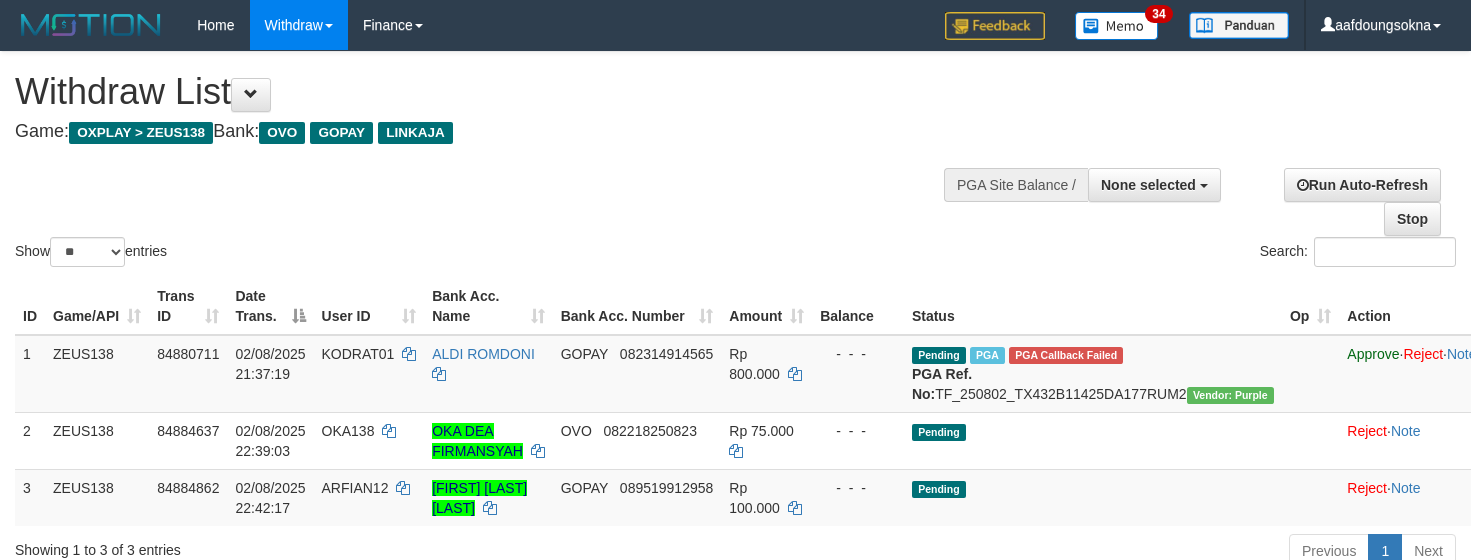 select 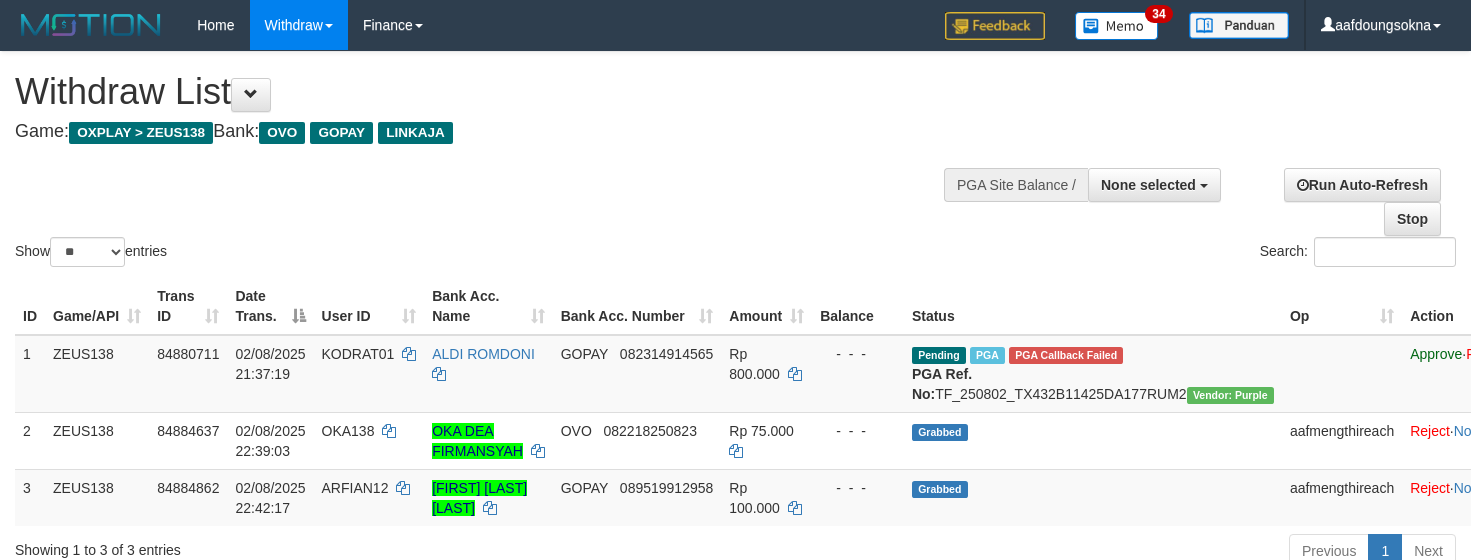 select 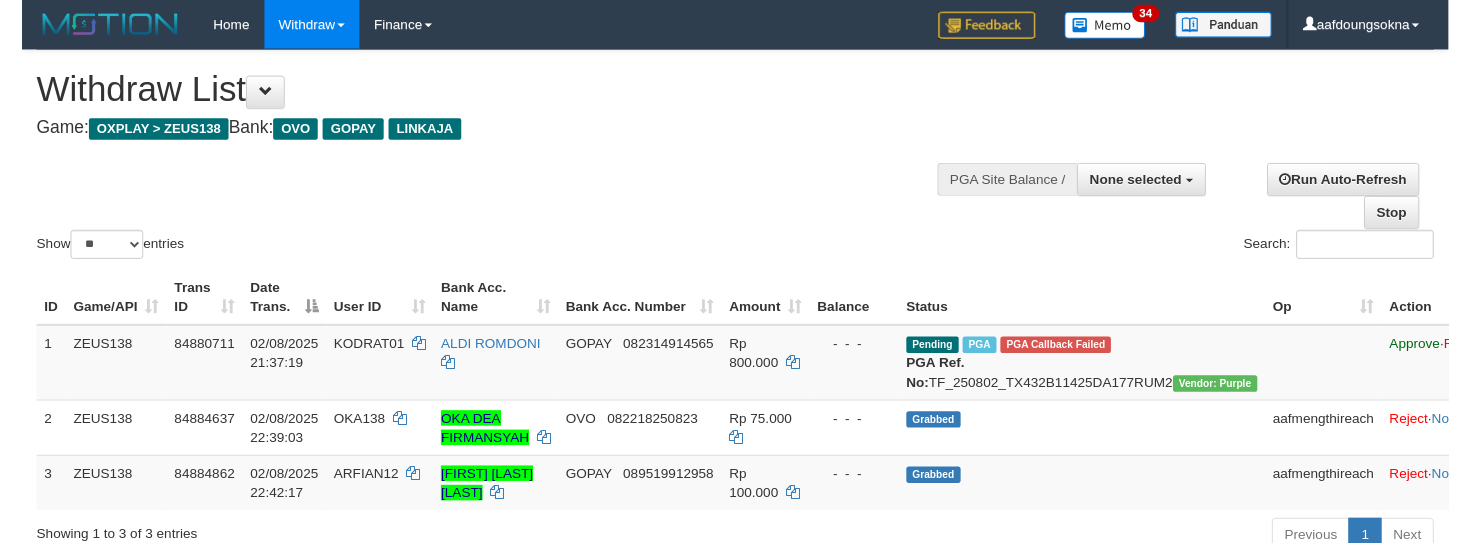 scroll, scrollTop: 0, scrollLeft: 0, axis: both 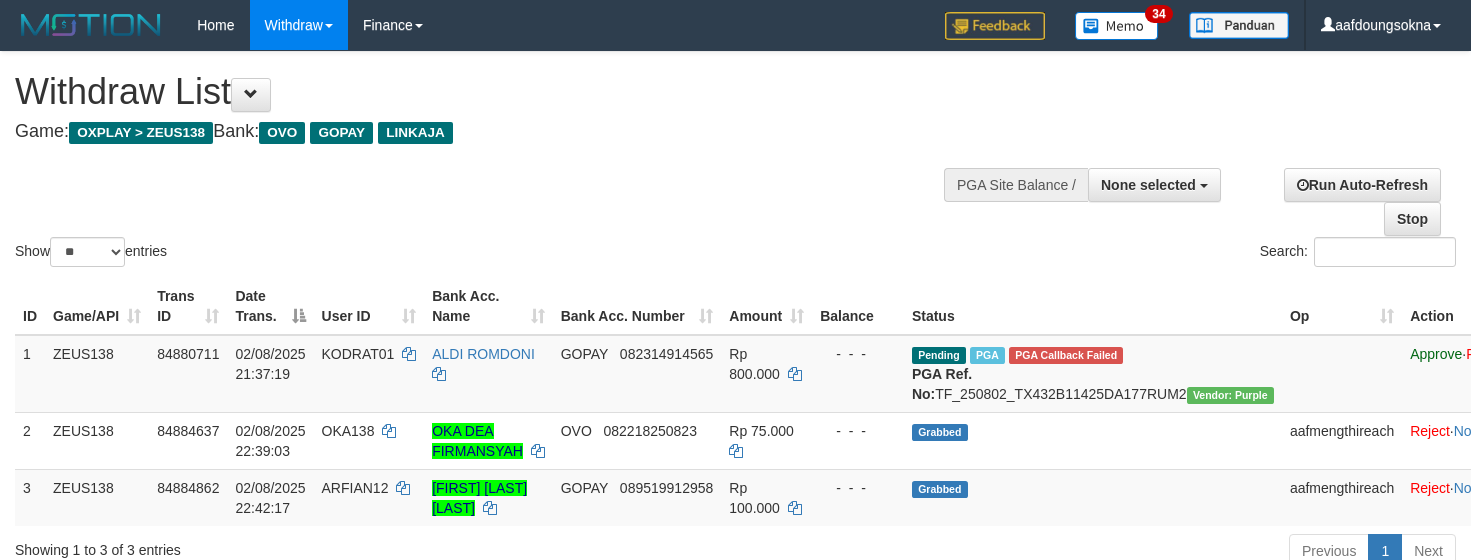 select 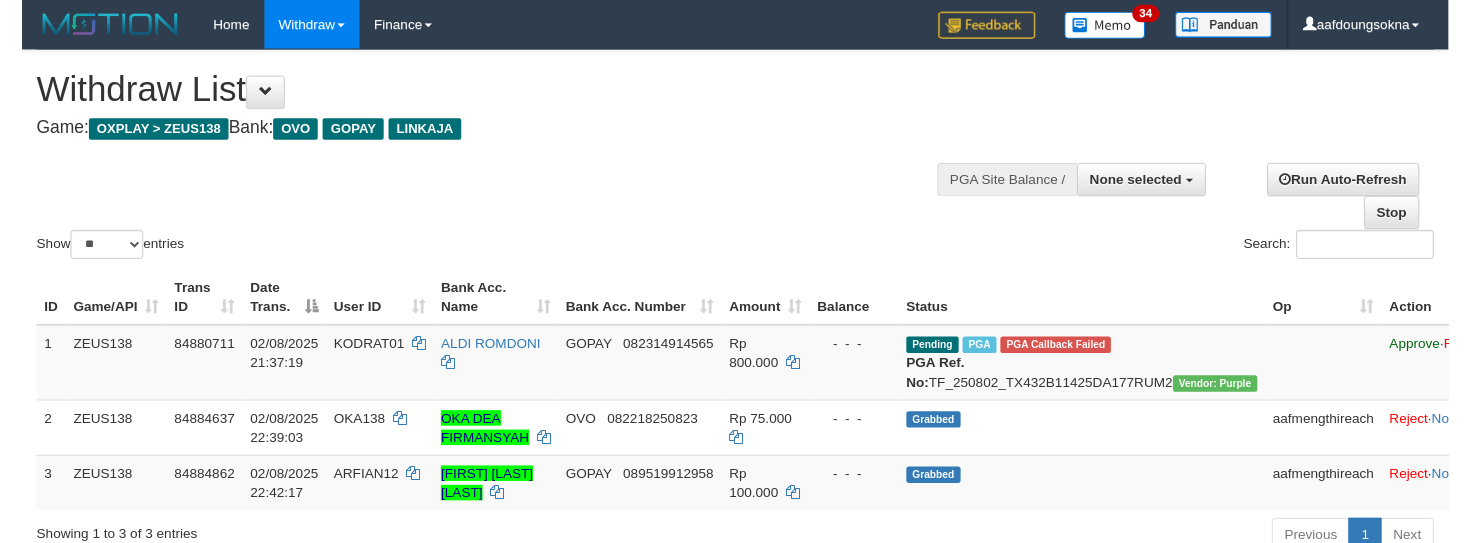 scroll, scrollTop: 0, scrollLeft: 0, axis: both 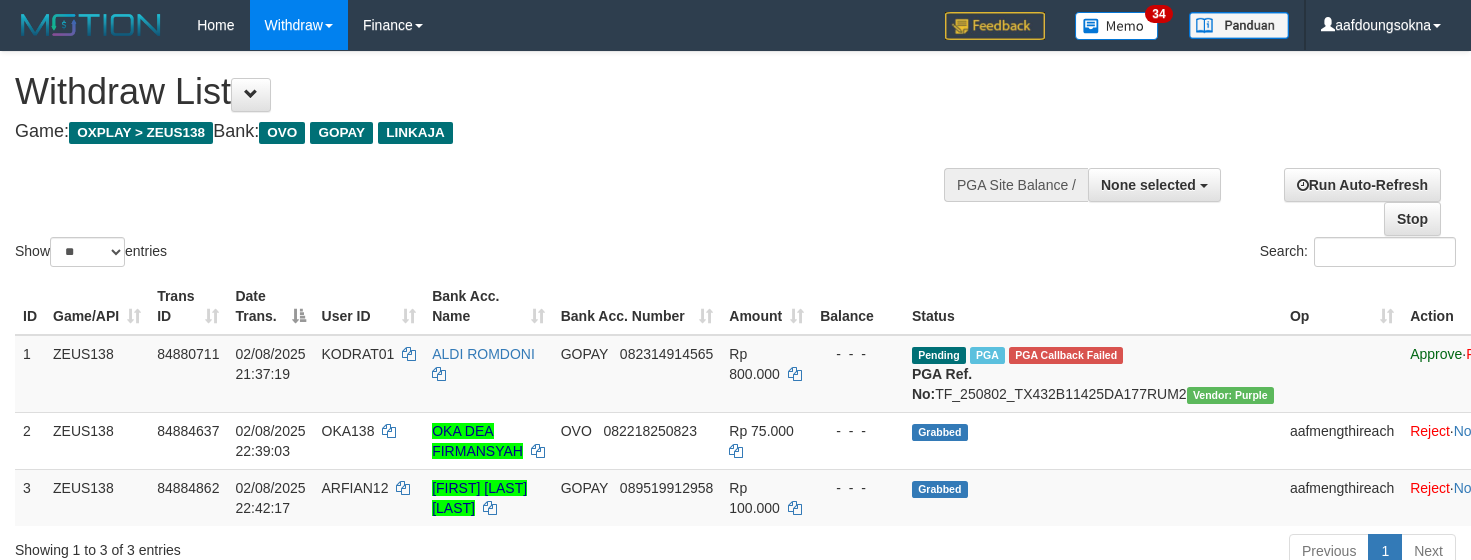 select 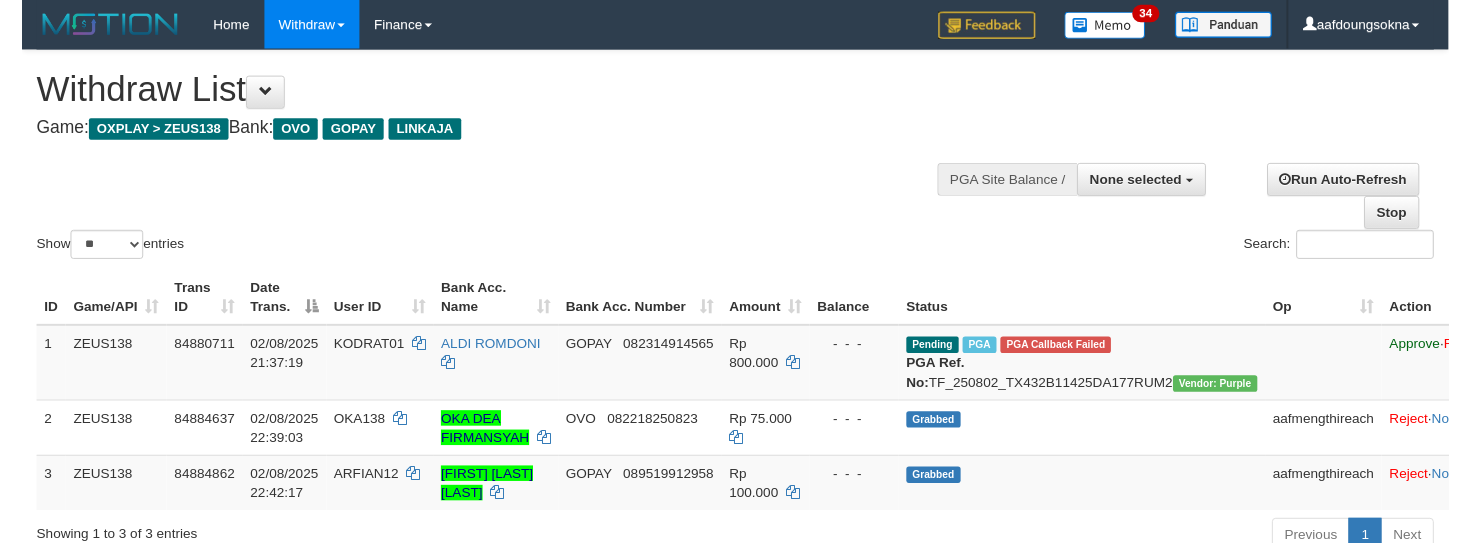 scroll, scrollTop: 0, scrollLeft: 0, axis: both 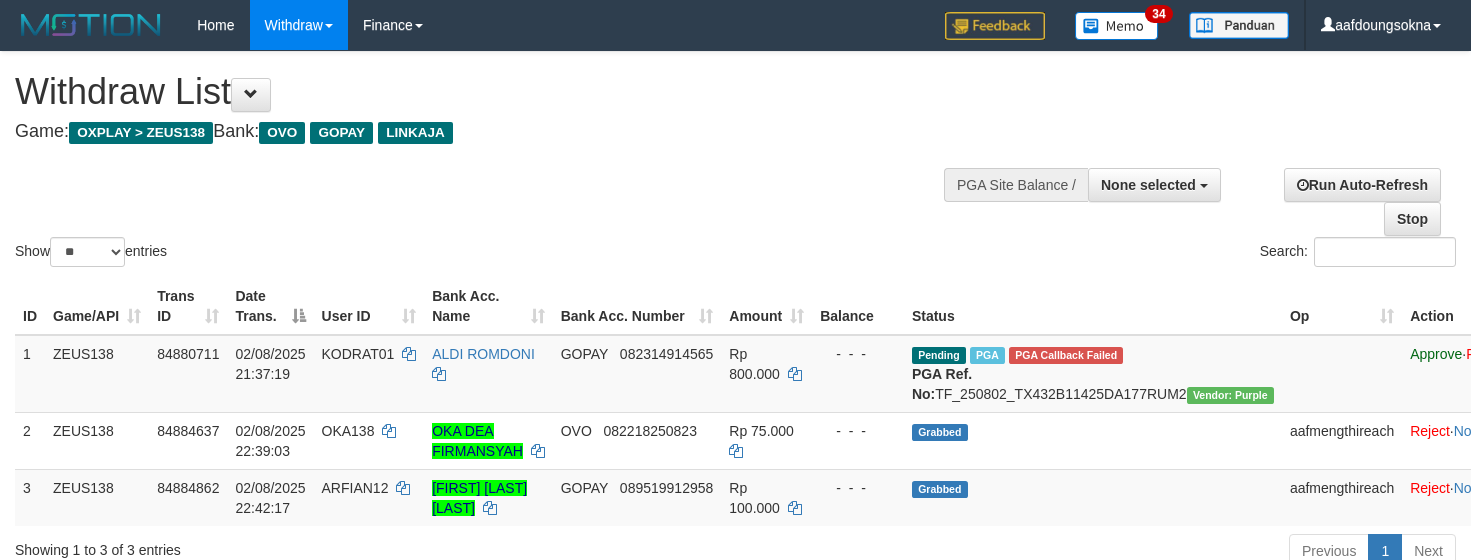 select 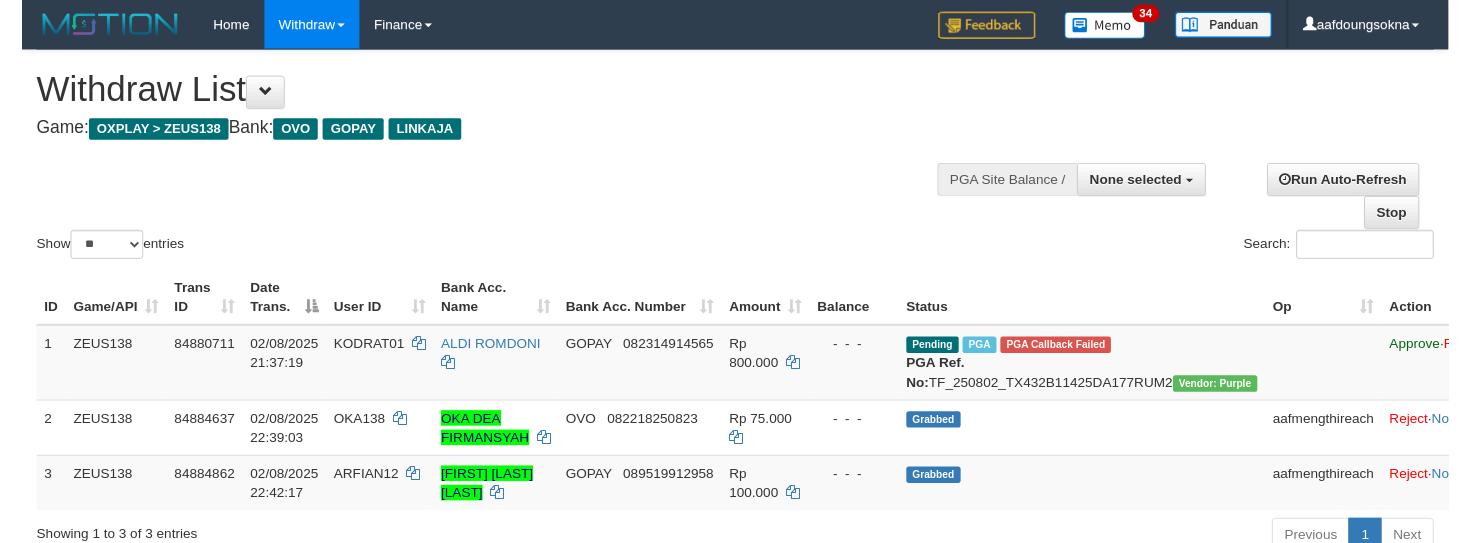 scroll, scrollTop: 0, scrollLeft: 0, axis: both 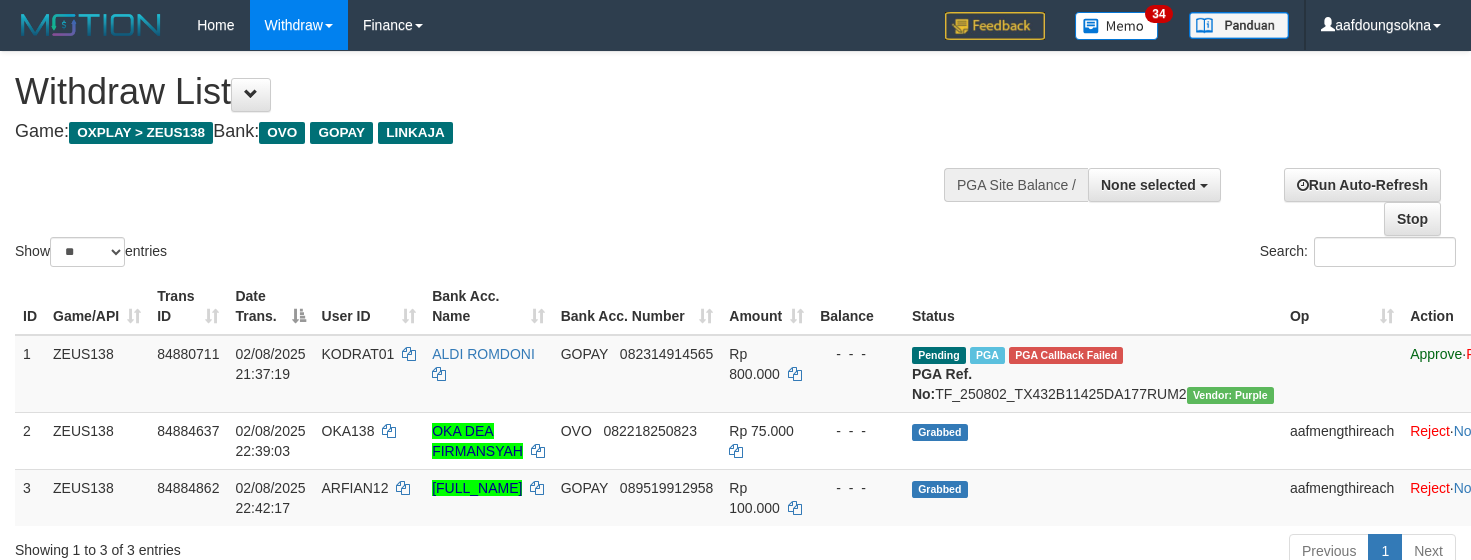 select 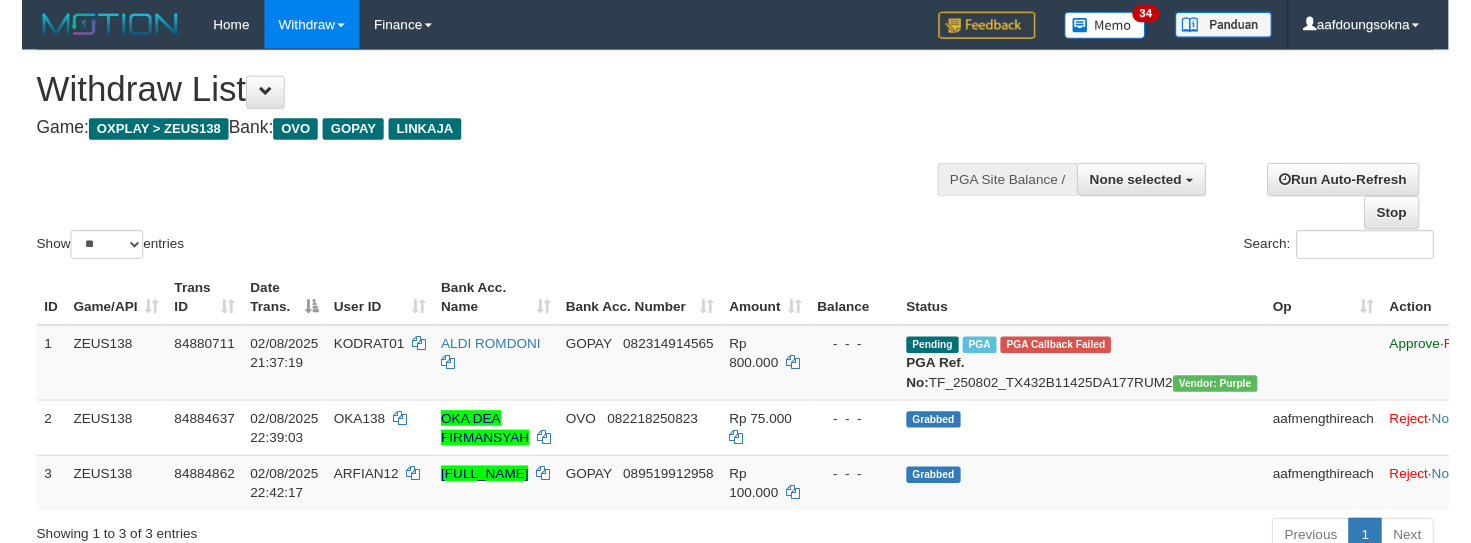 scroll, scrollTop: 0, scrollLeft: 0, axis: both 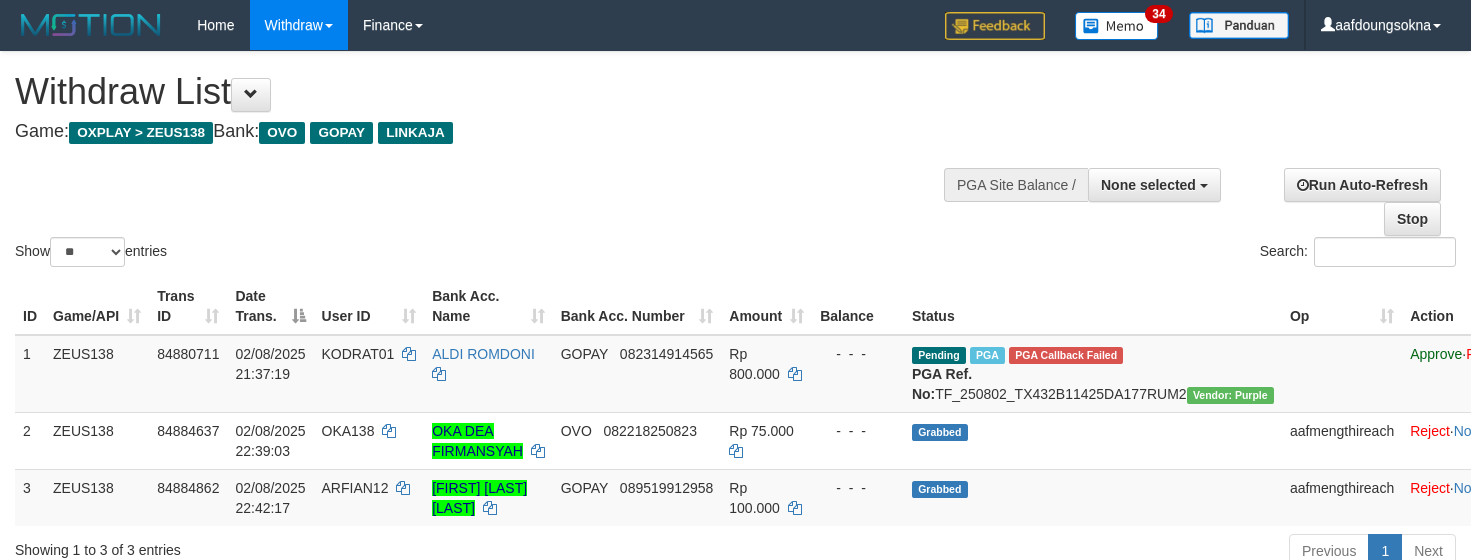 select 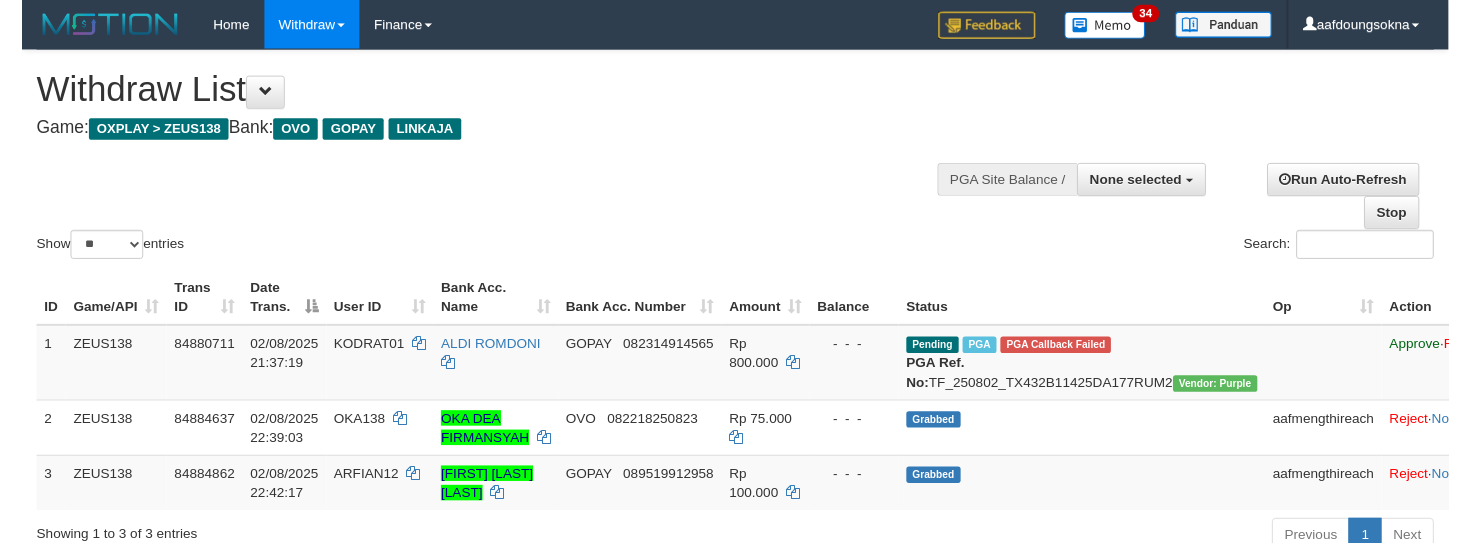 scroll, scrollTop: 0, scrollLeft: 0, axis: both 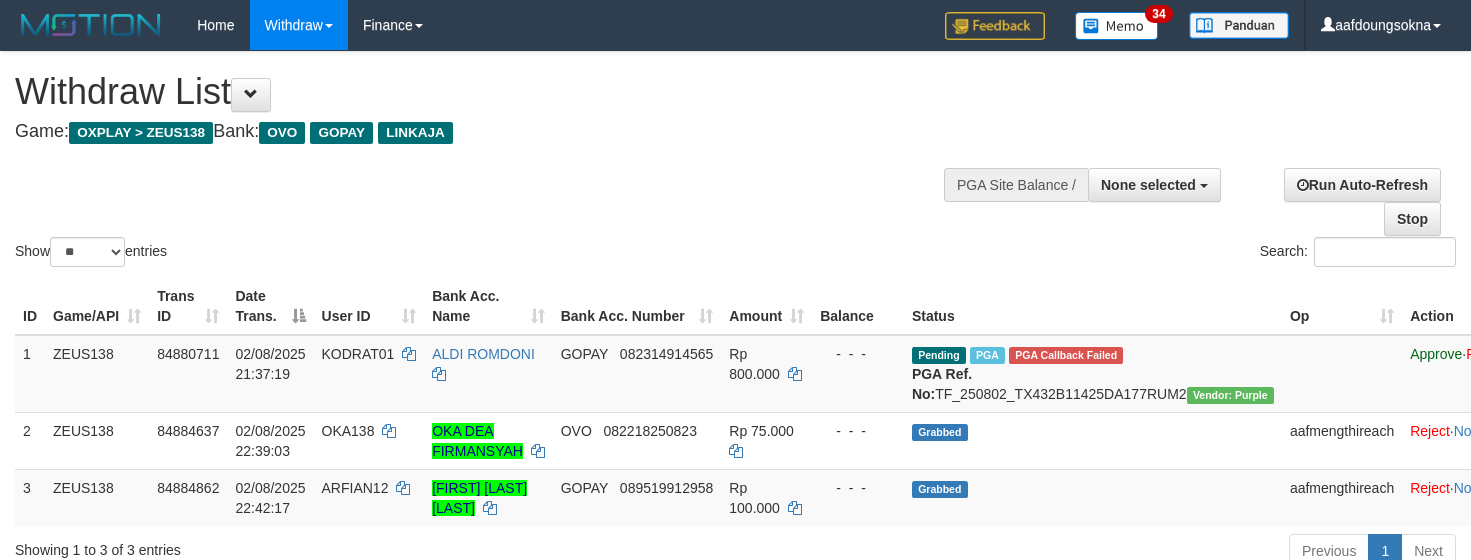 select 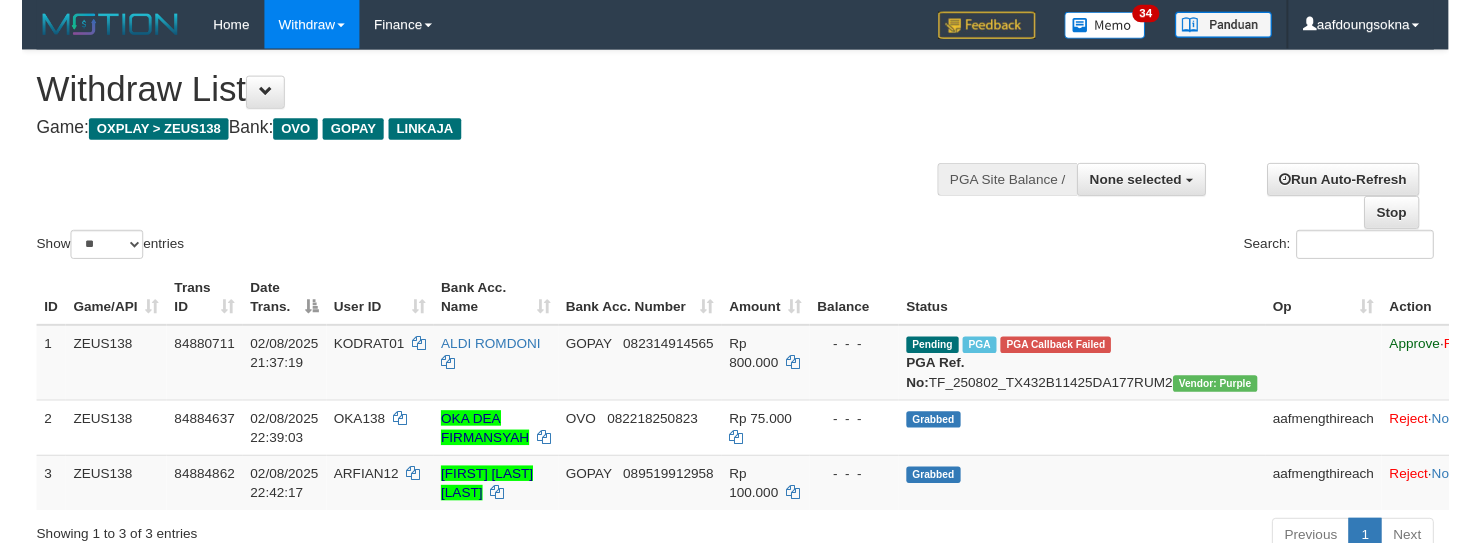 scroll, scrollTop: 0, scrollLeft: 0, axis: both 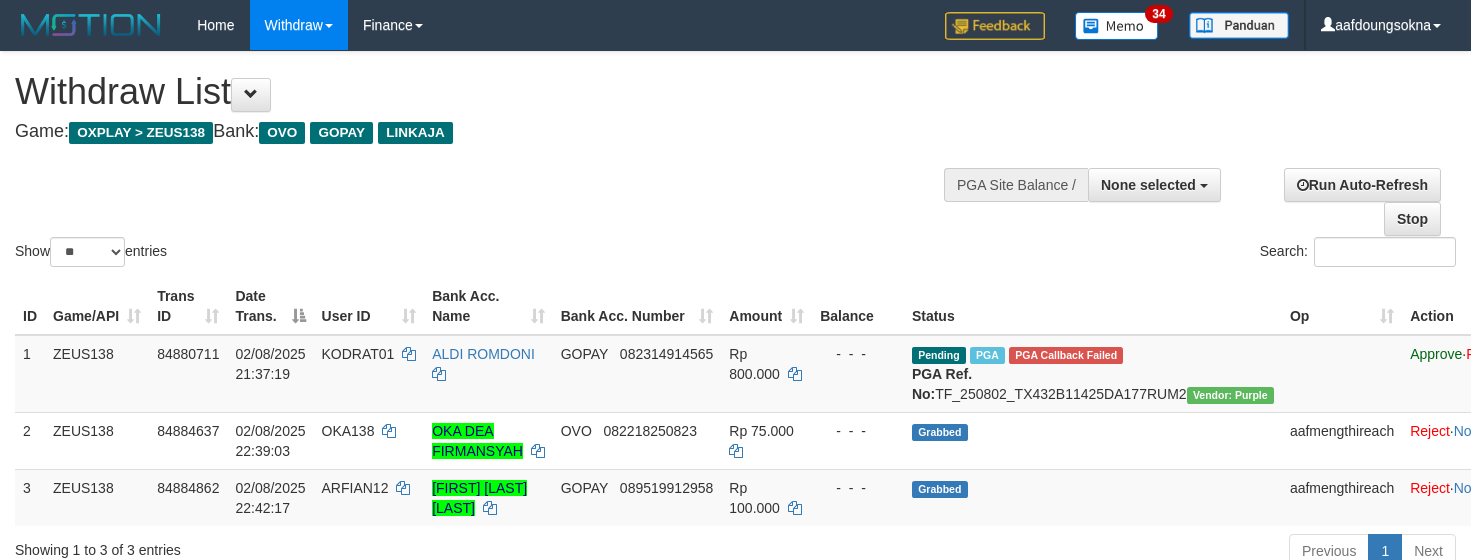 select 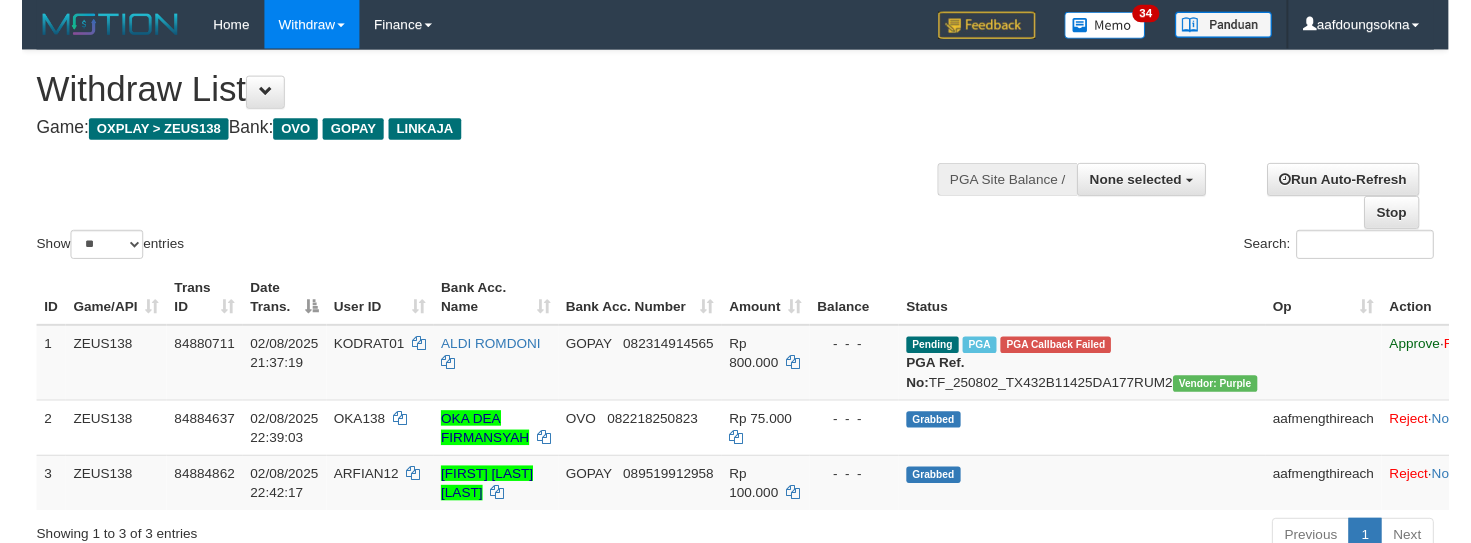 scroll, scrollTop: 0, scrollLeft: 0, axis: both 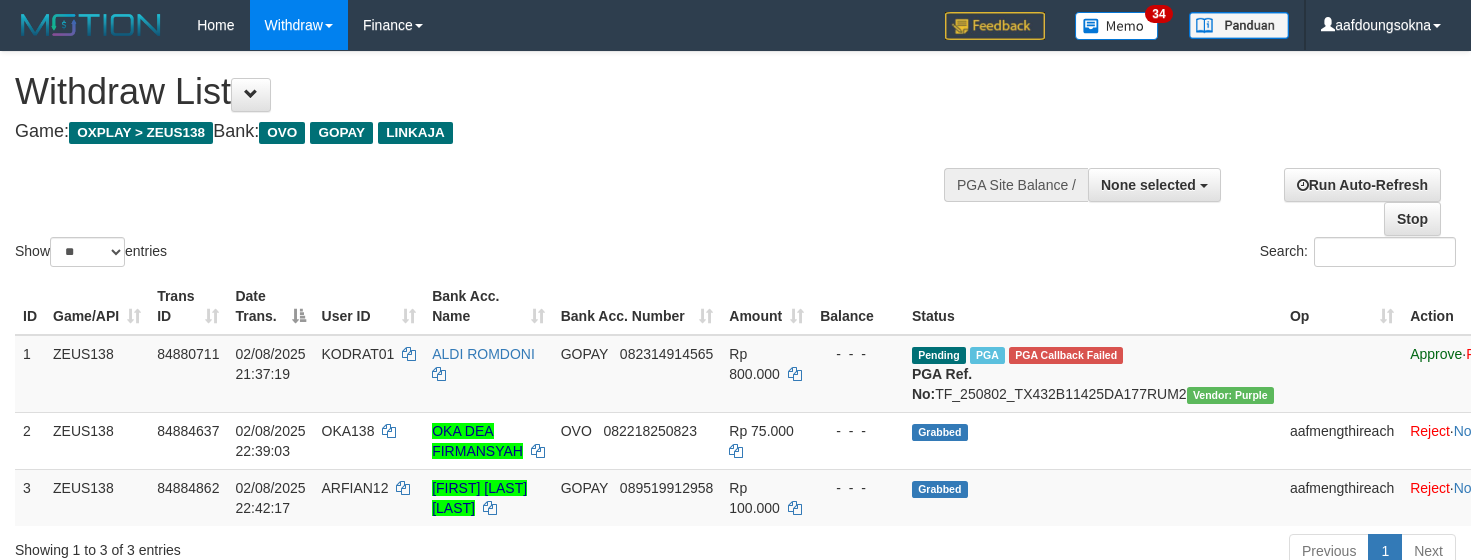 select 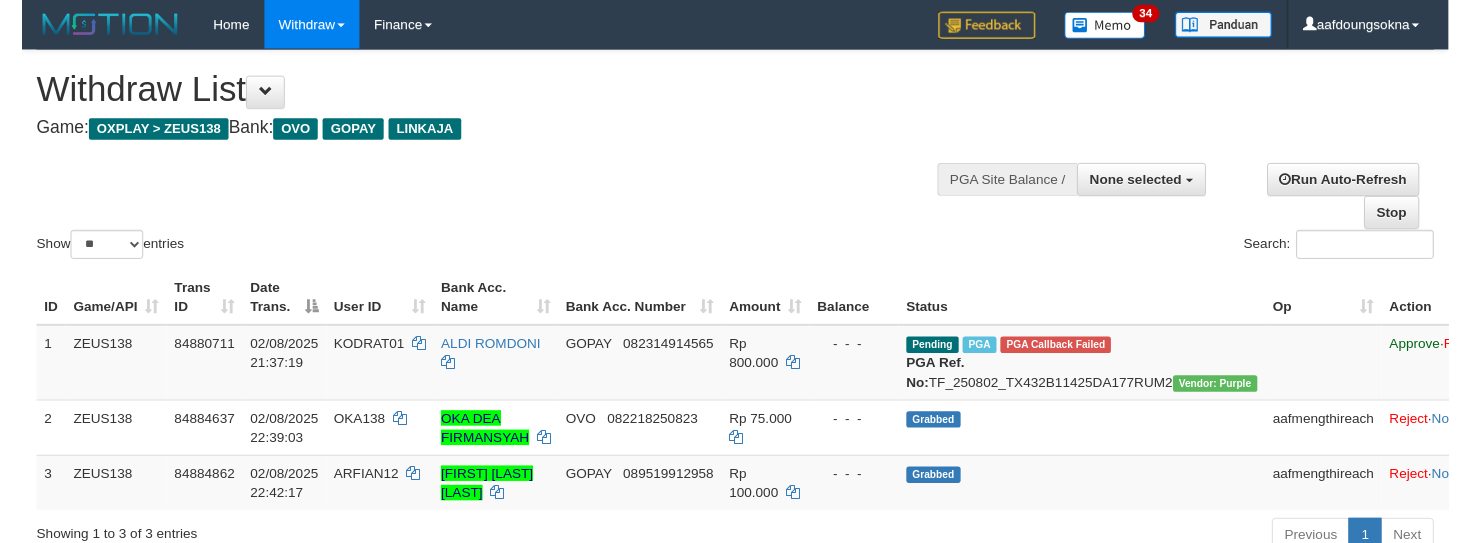 scroll, scrollTop: 0, scrollLeft: 0, axis: both 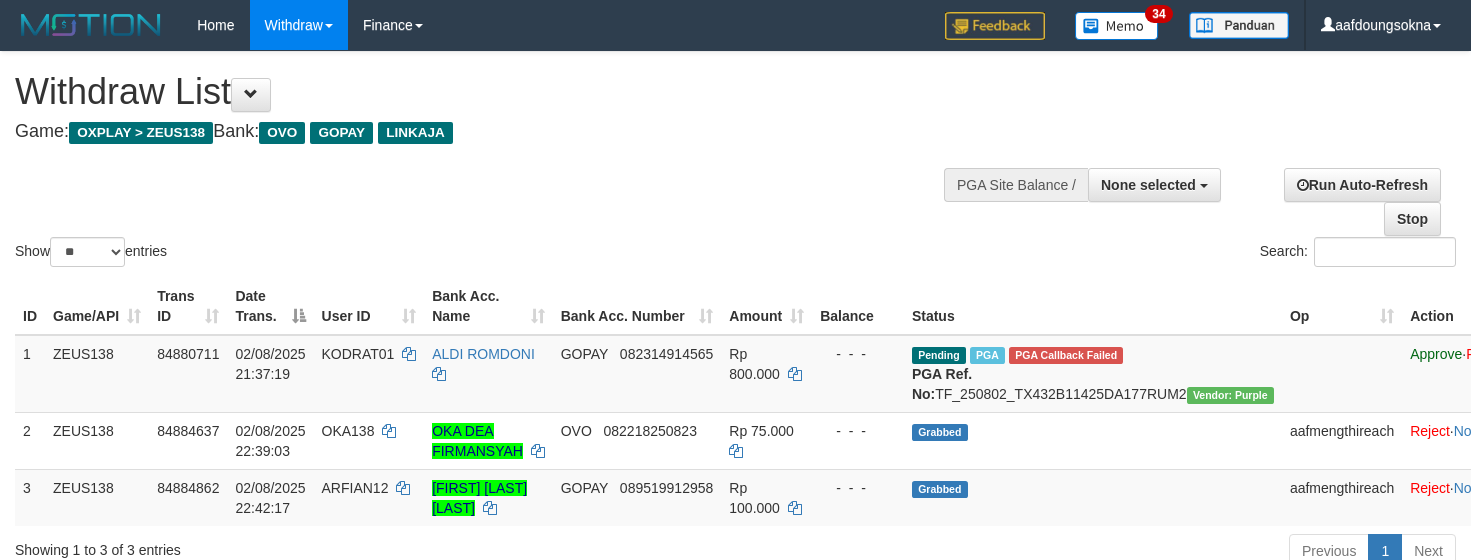 select 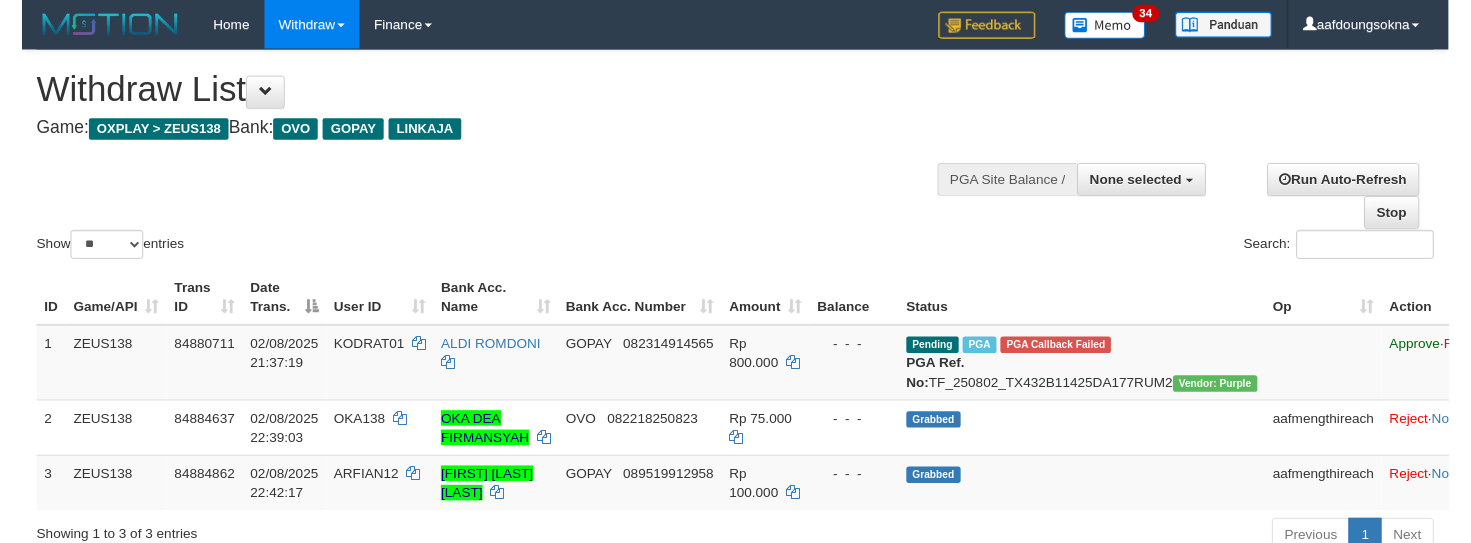 scroll, scrollTop: 0, scrollLeft: 0, axis: both 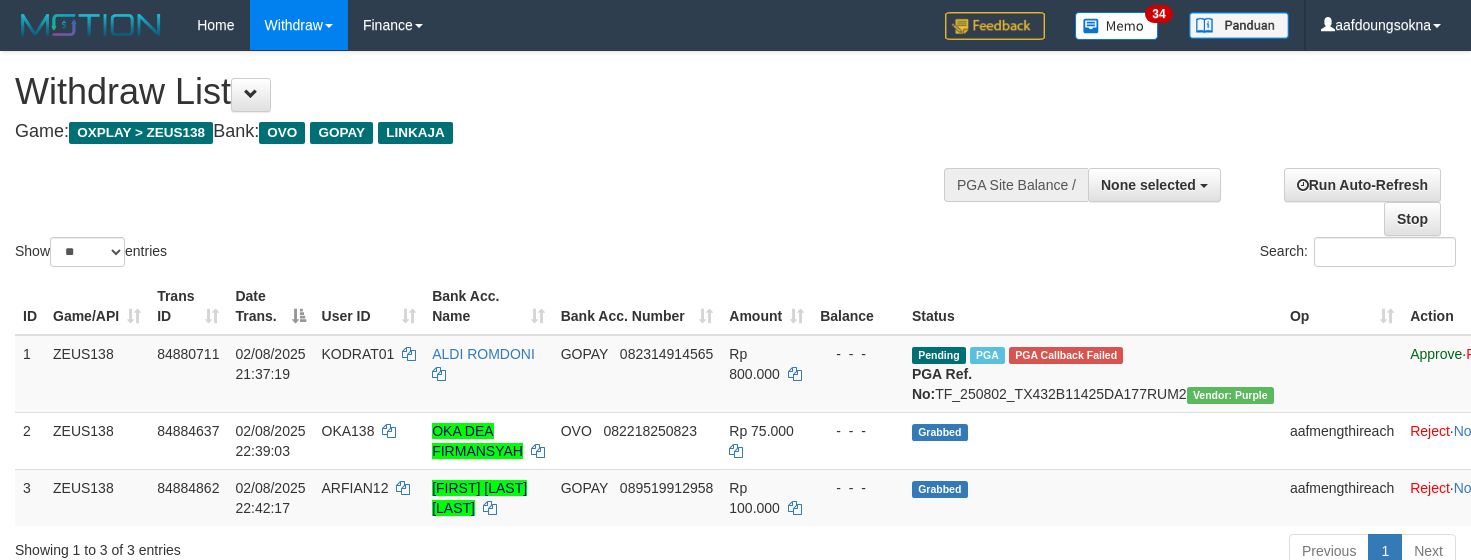 select 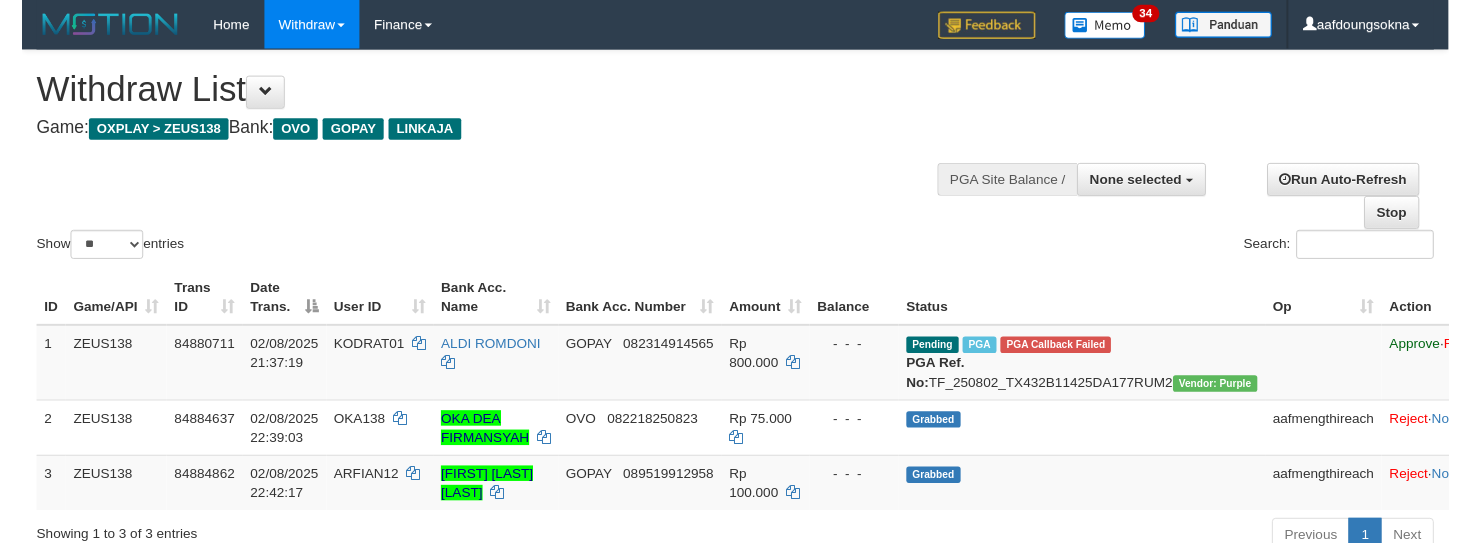 scroll, scrollTop: 0, scrollLeft: 0, axis: both 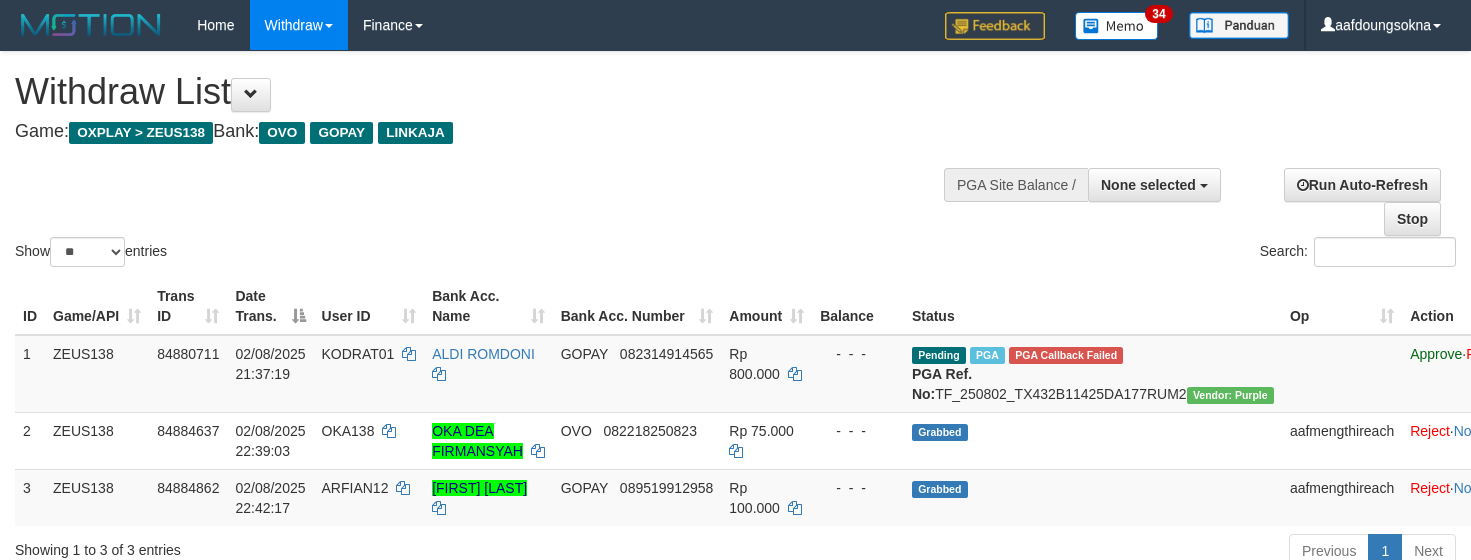 select 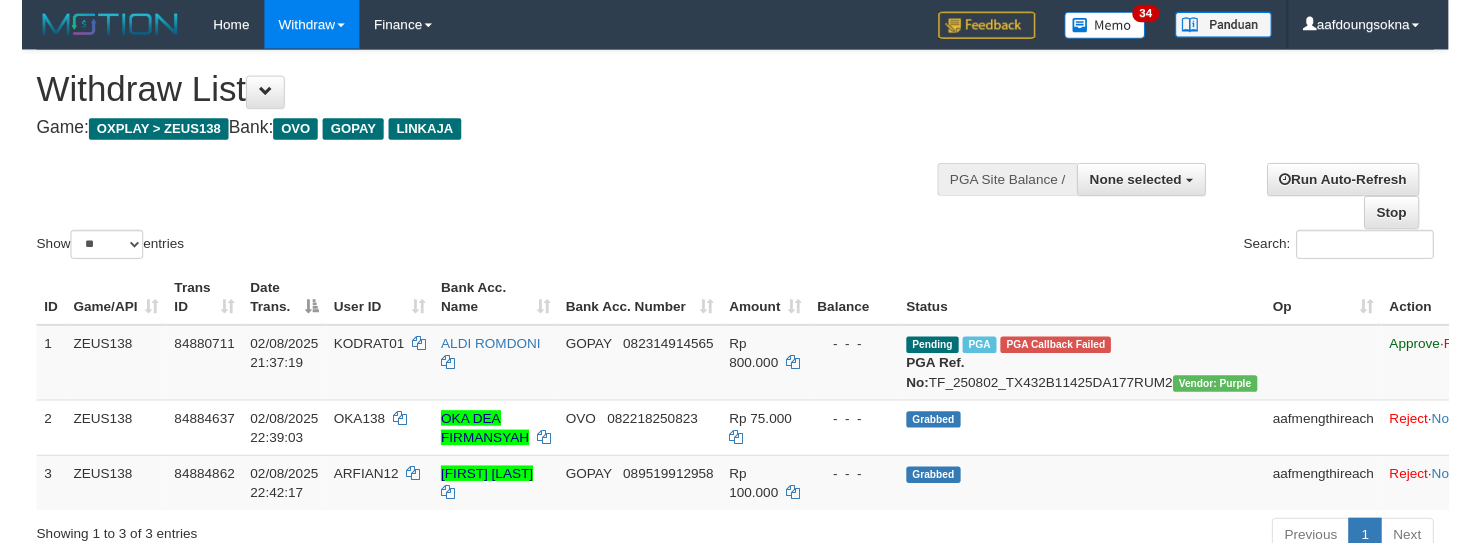 scroll, scrollTop: 0, scrollLeft: 0, axis: both 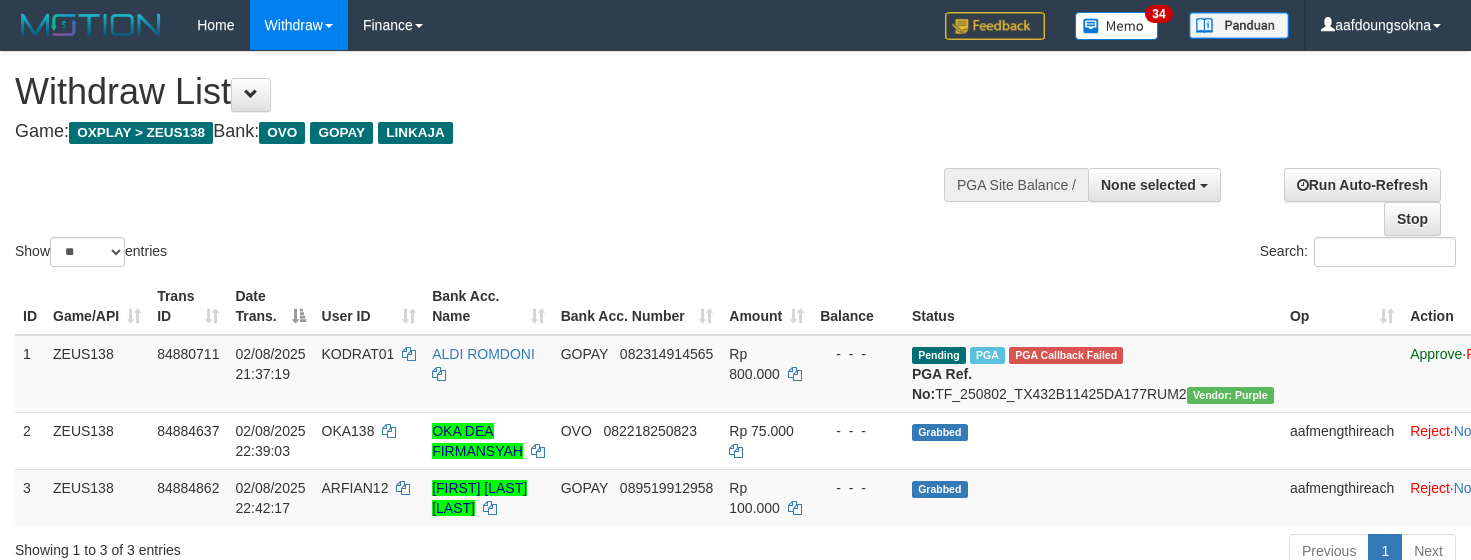 select 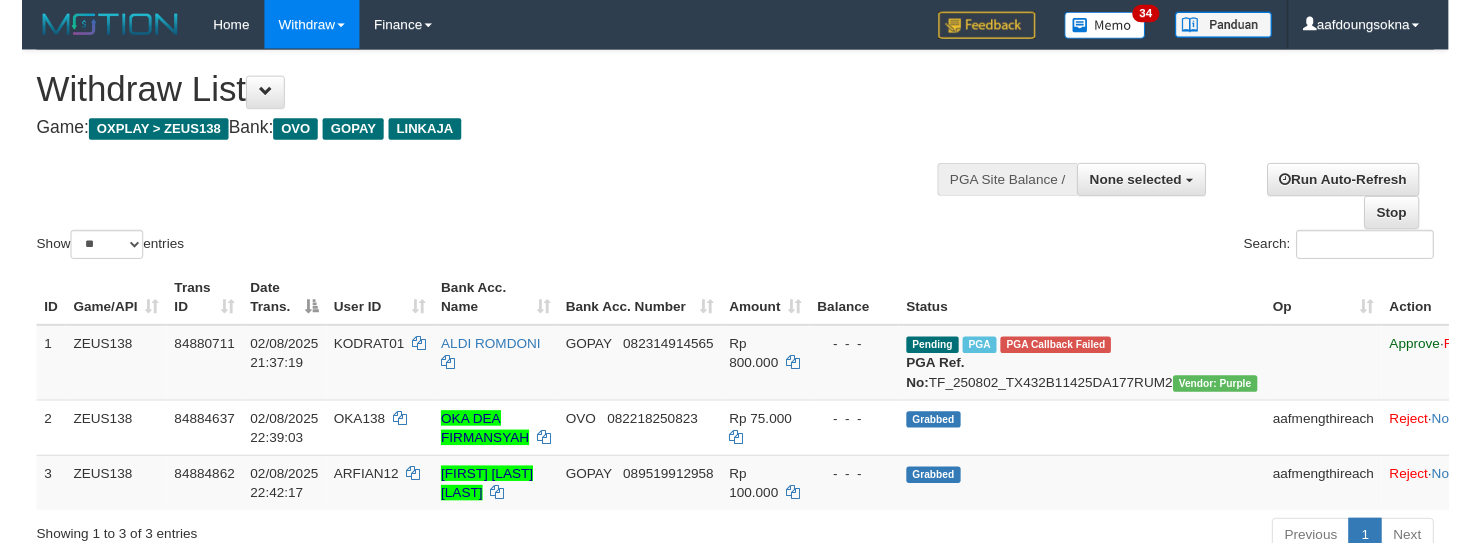 scroll, scrollTop: 0, scrollLeft: 0, axis: both 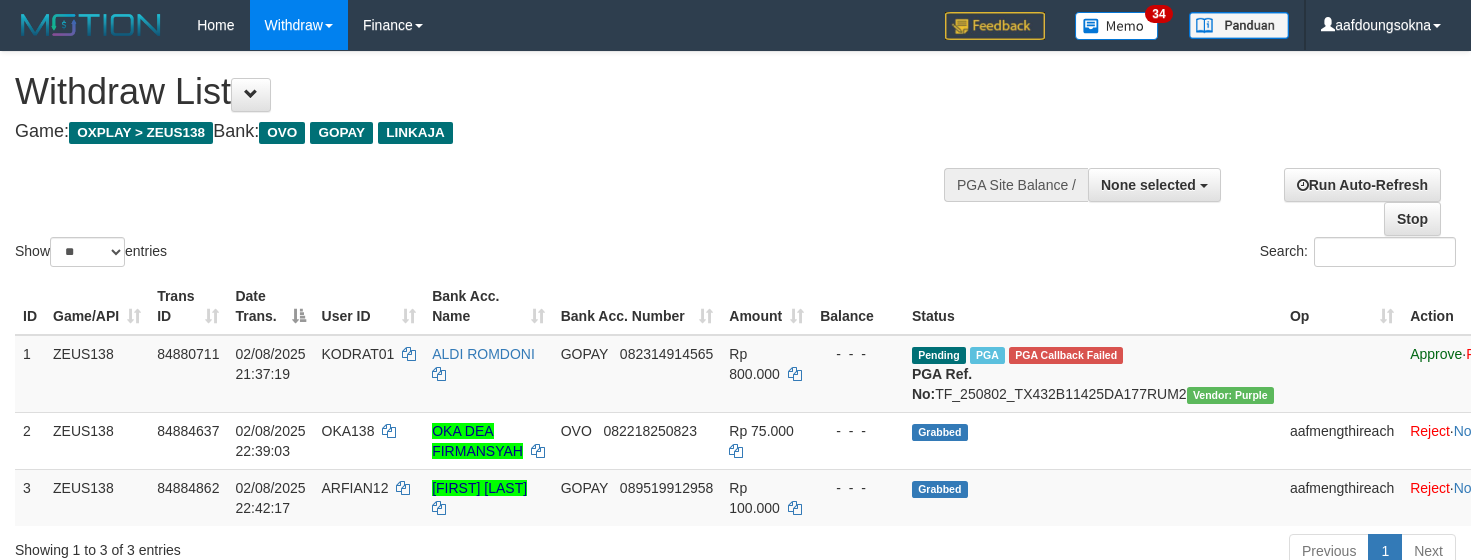 select 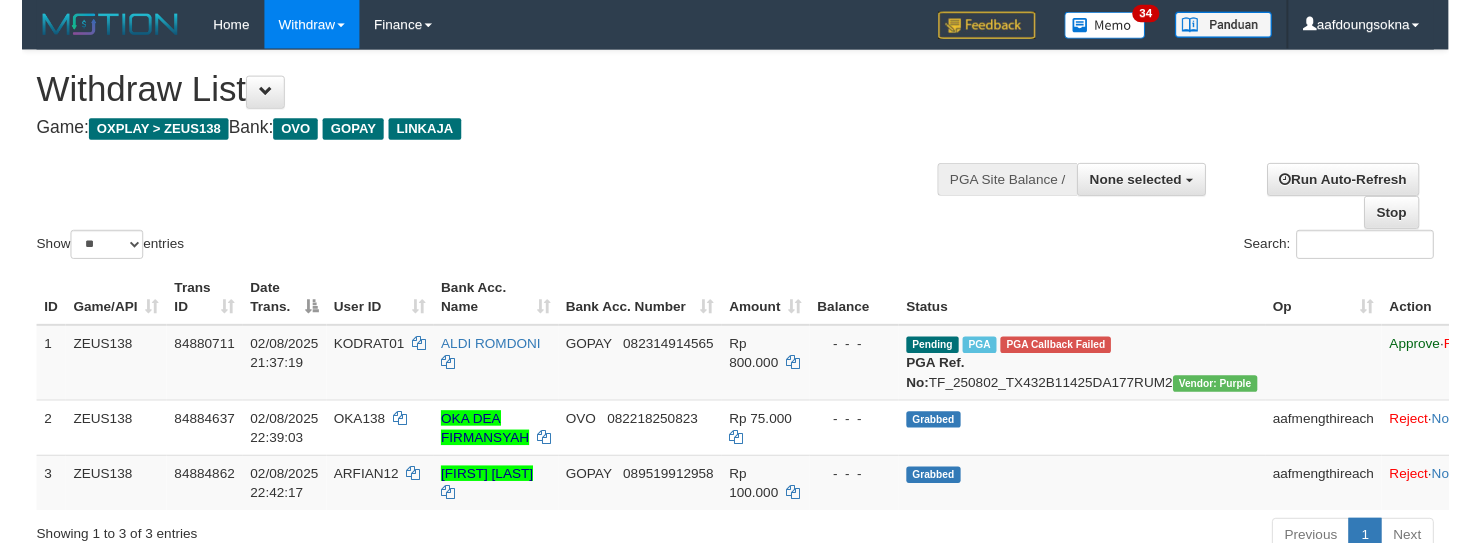 scroll, scrollTop: 0, scrollLeft: 0, axis: both 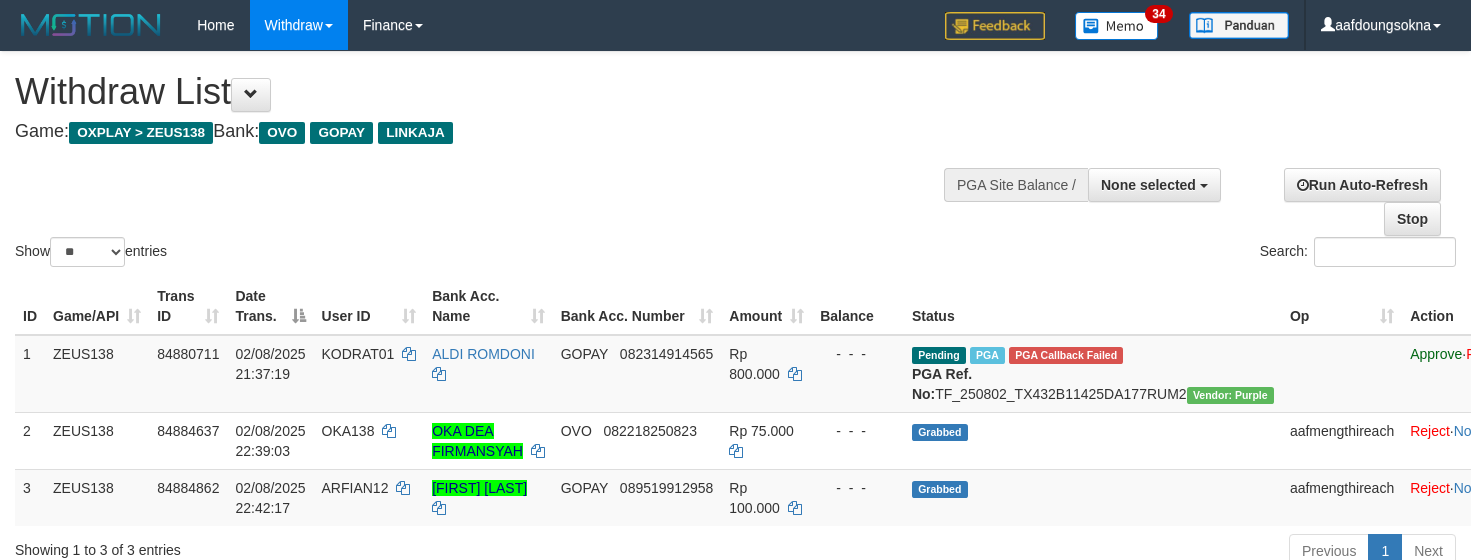 select 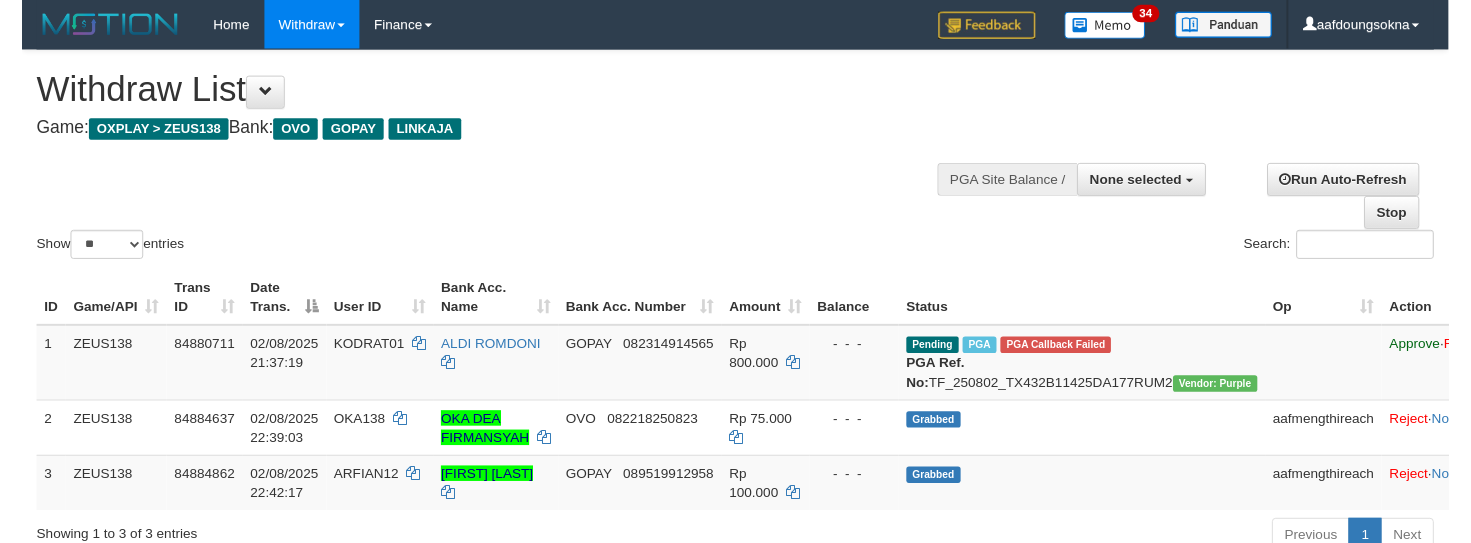 scroll, scrollTop: 0, scrollLeft: 0, axis: both 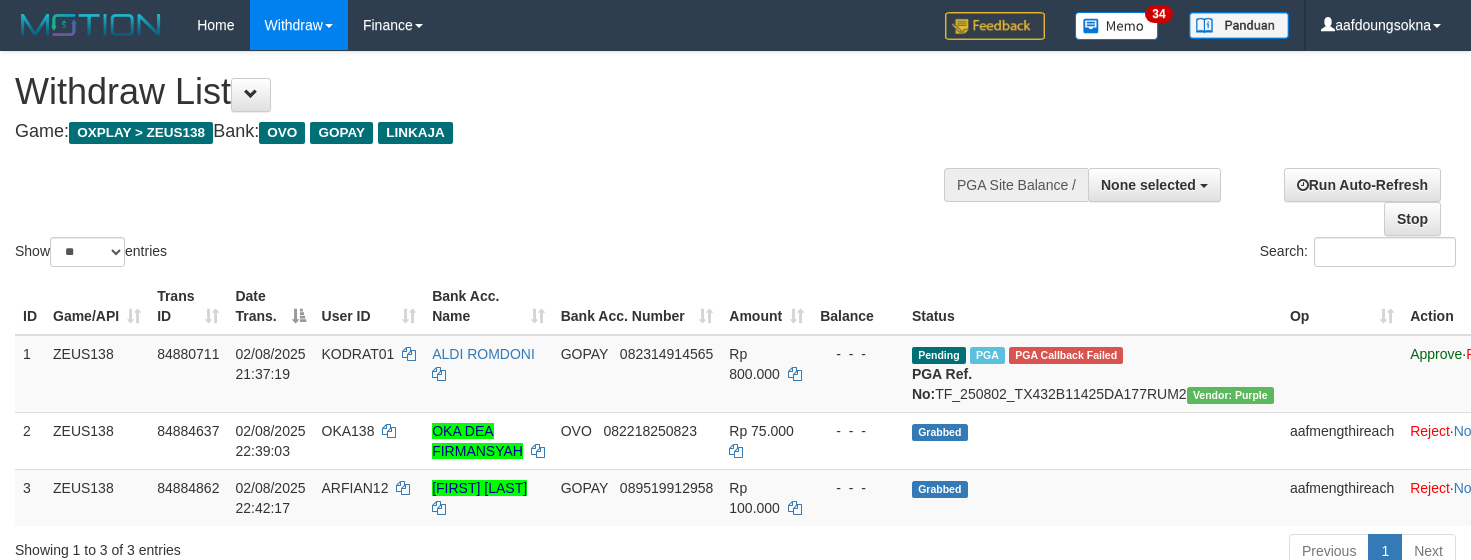 select 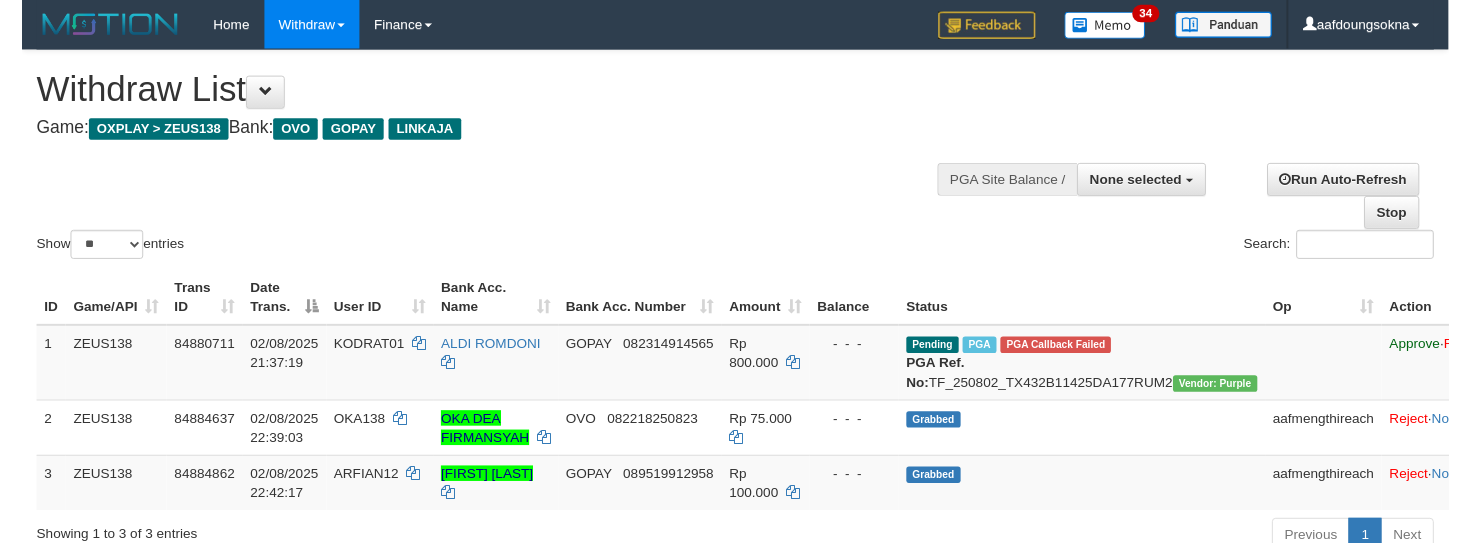scroll, scrollTop: 0, scrollLeft: 0, axis: both 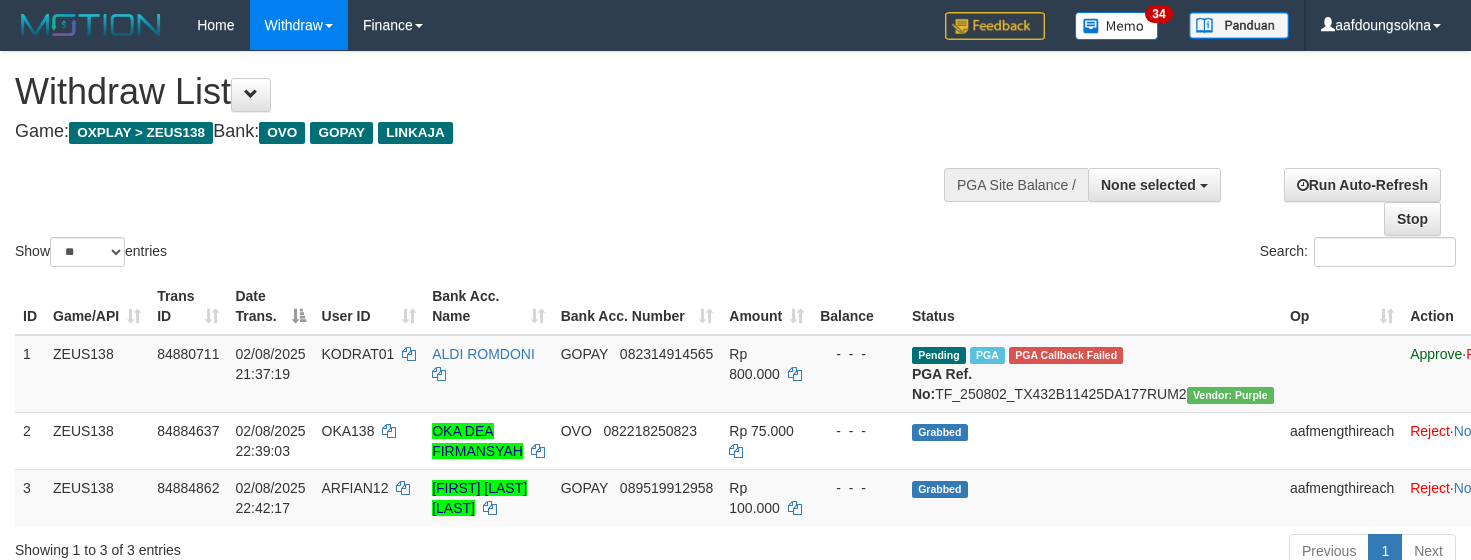 select 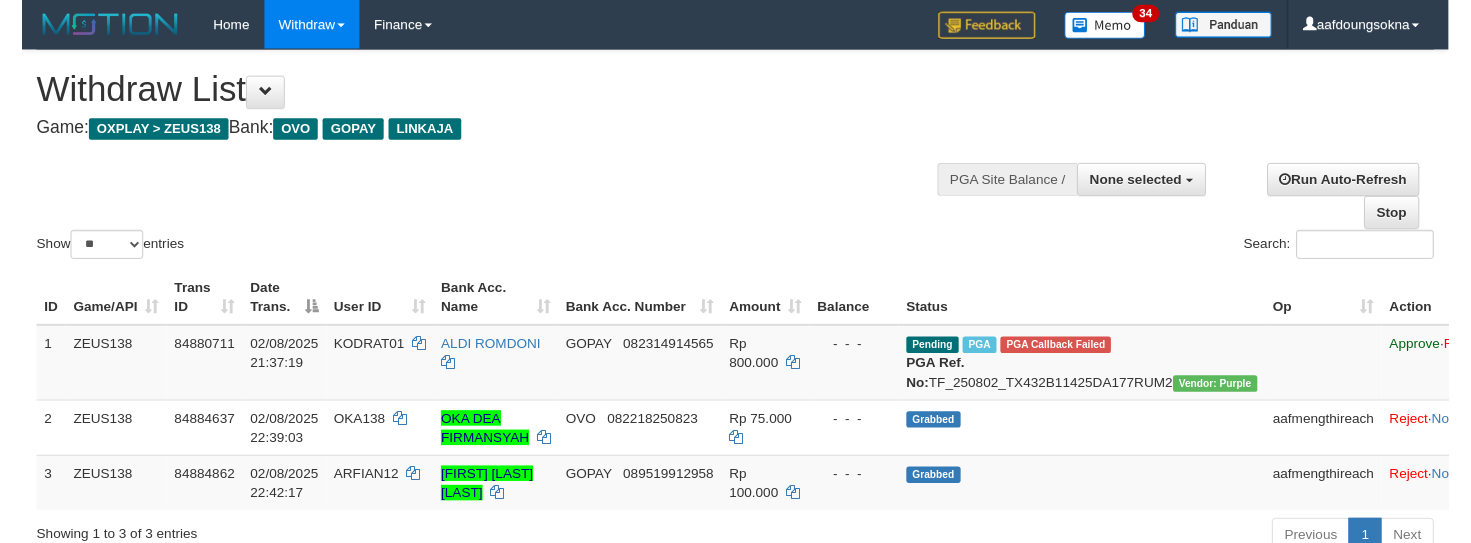 scroll, scrollTop: 0, scrollLeft: 0, axis: both 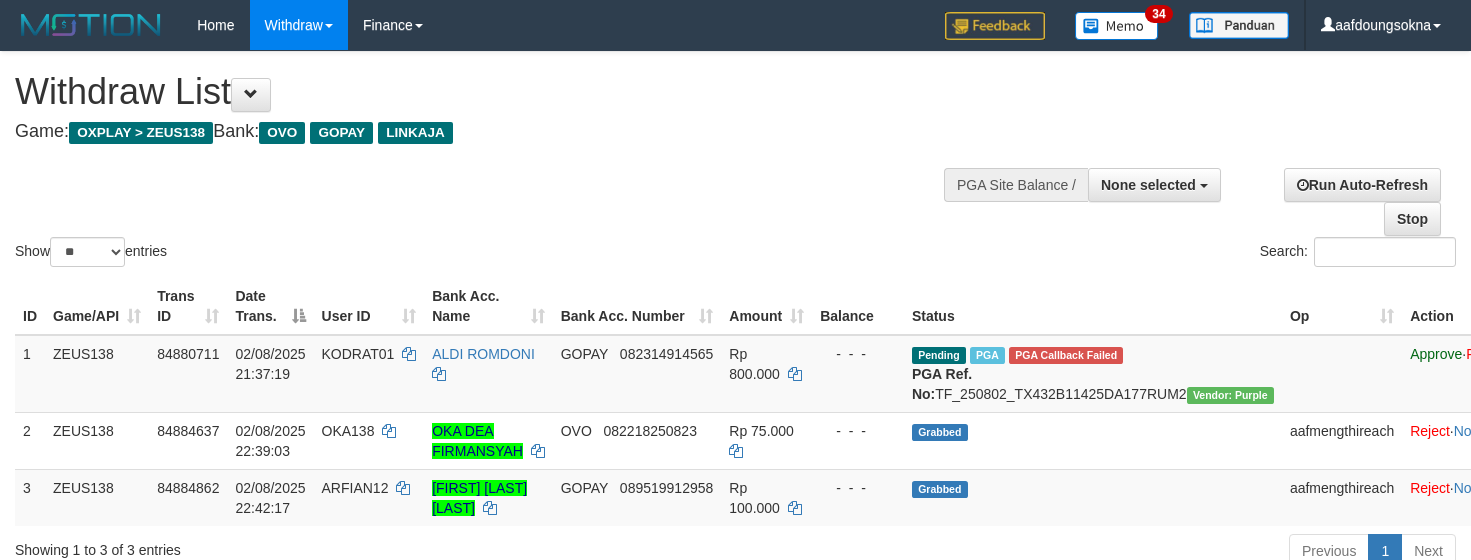 select 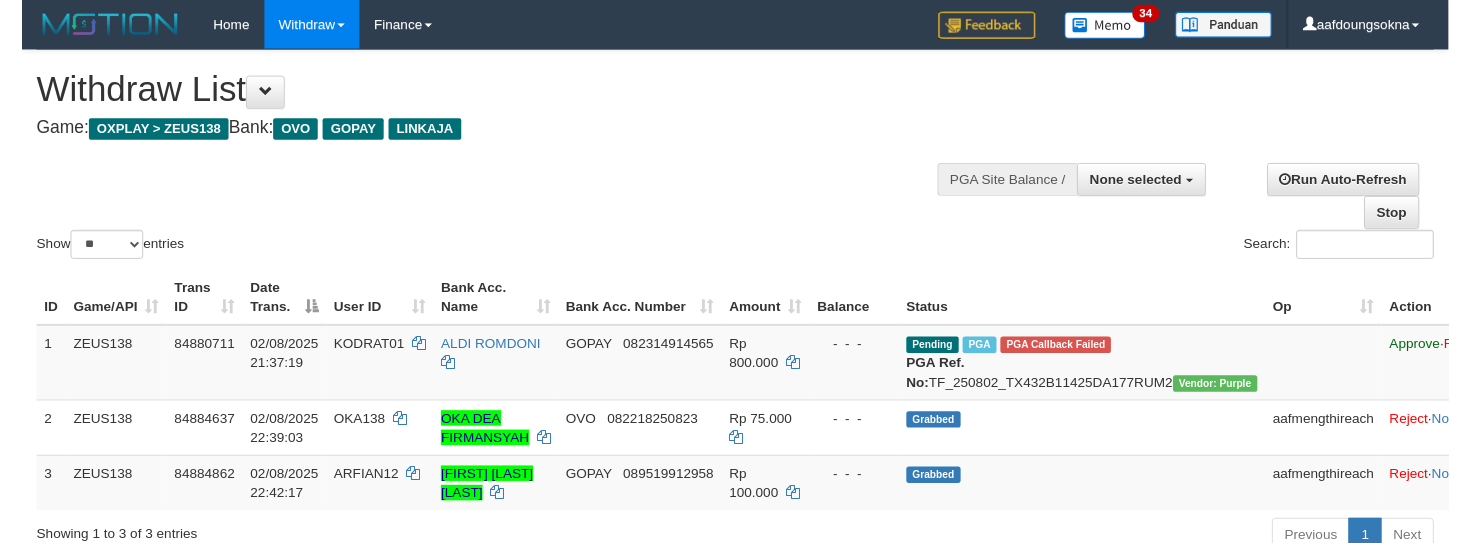 scroll, scrollTop: 0, scrollLeft: 0, axis: both 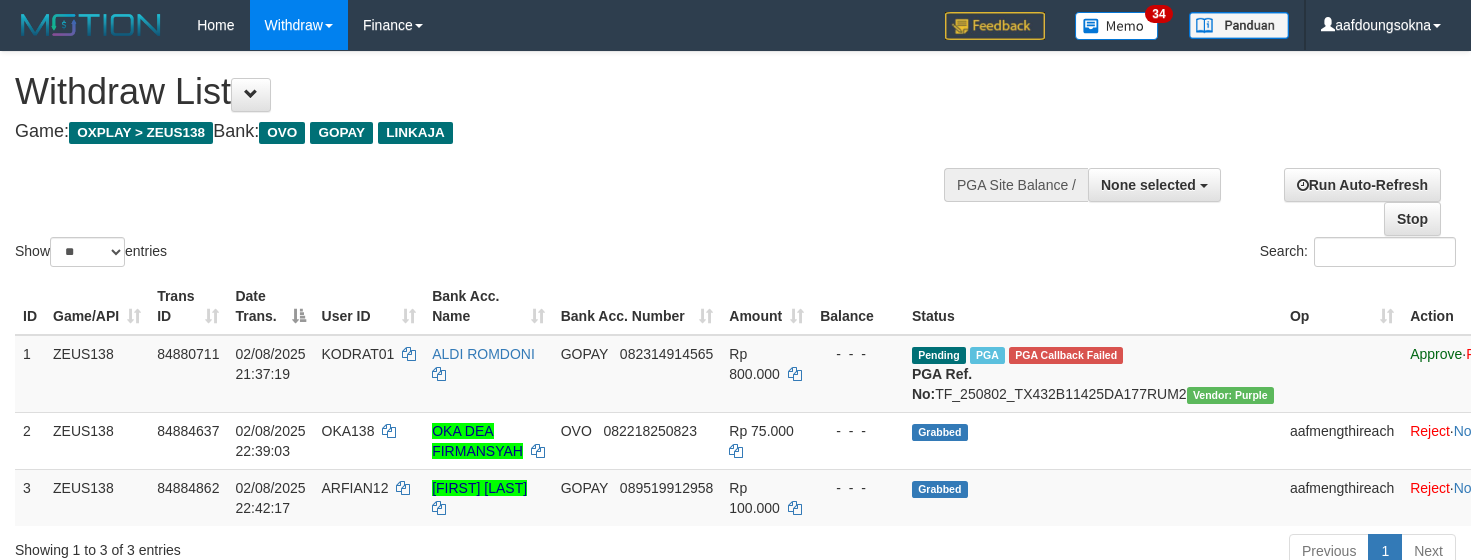 select 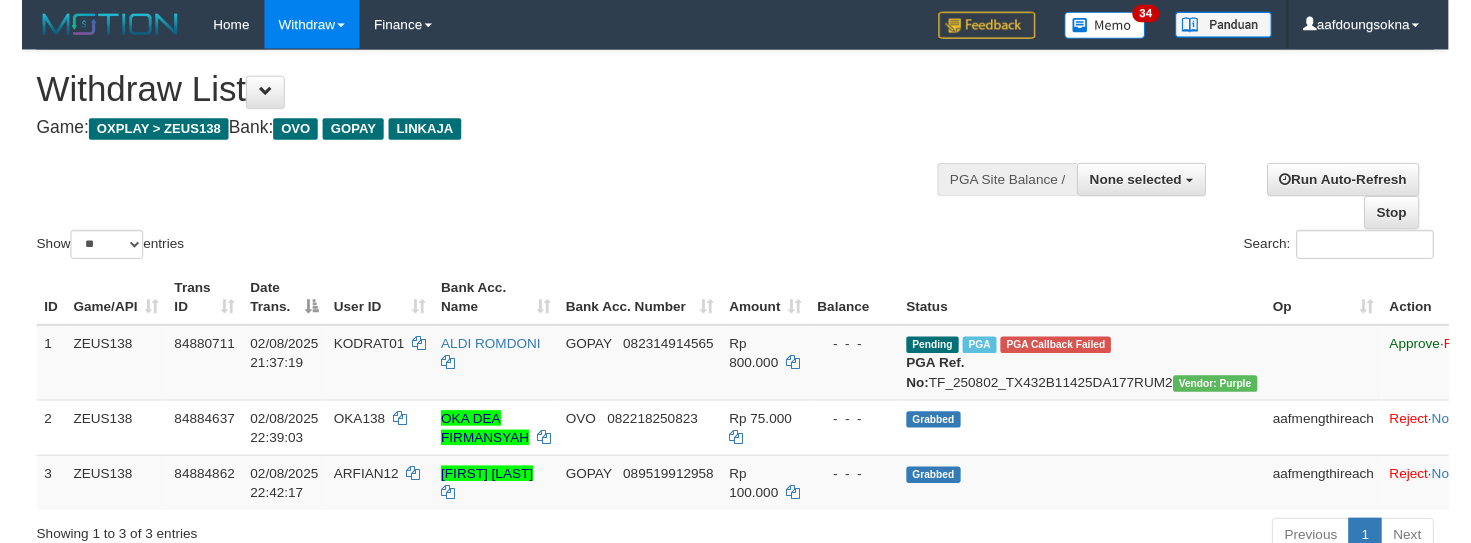 scroll, scrollTop: 0, scrollLeft: 0, axis: both 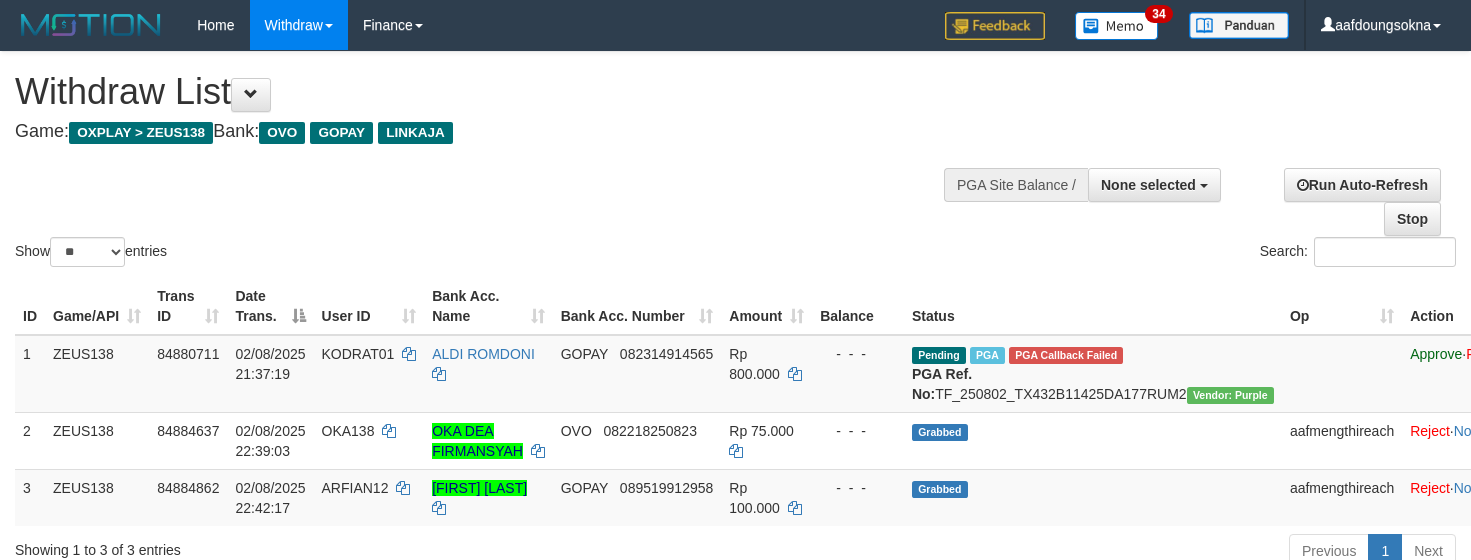 select 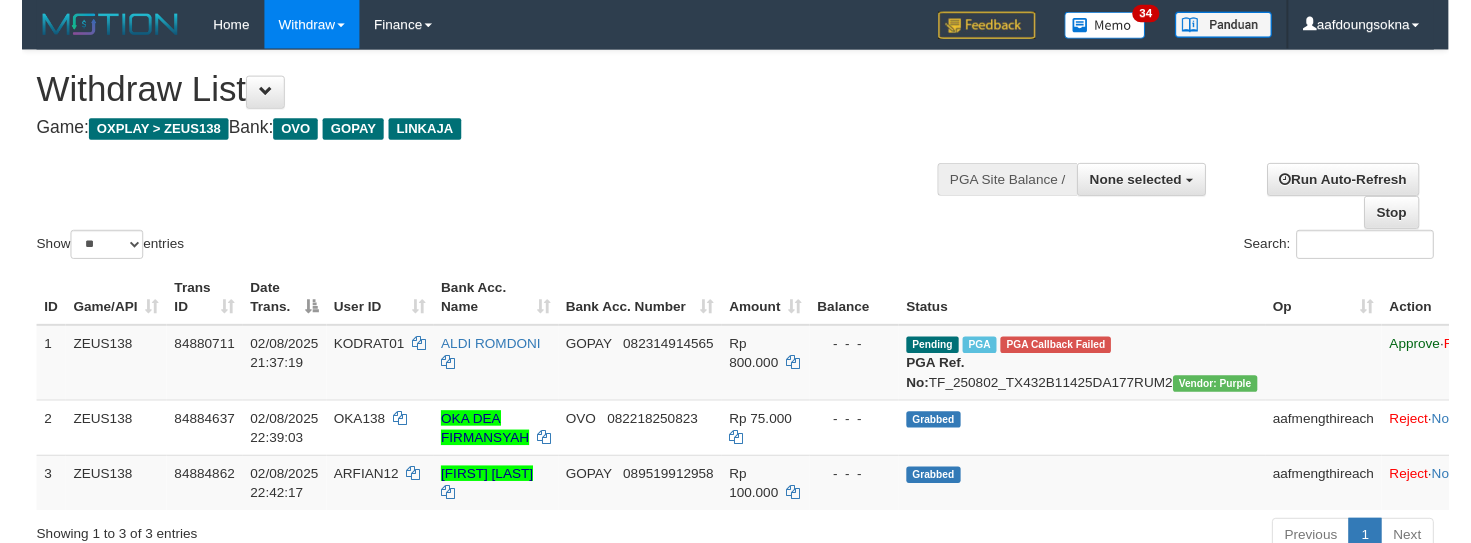 scroll, scrollTop: 0, scrollLeft: 0, axis: both 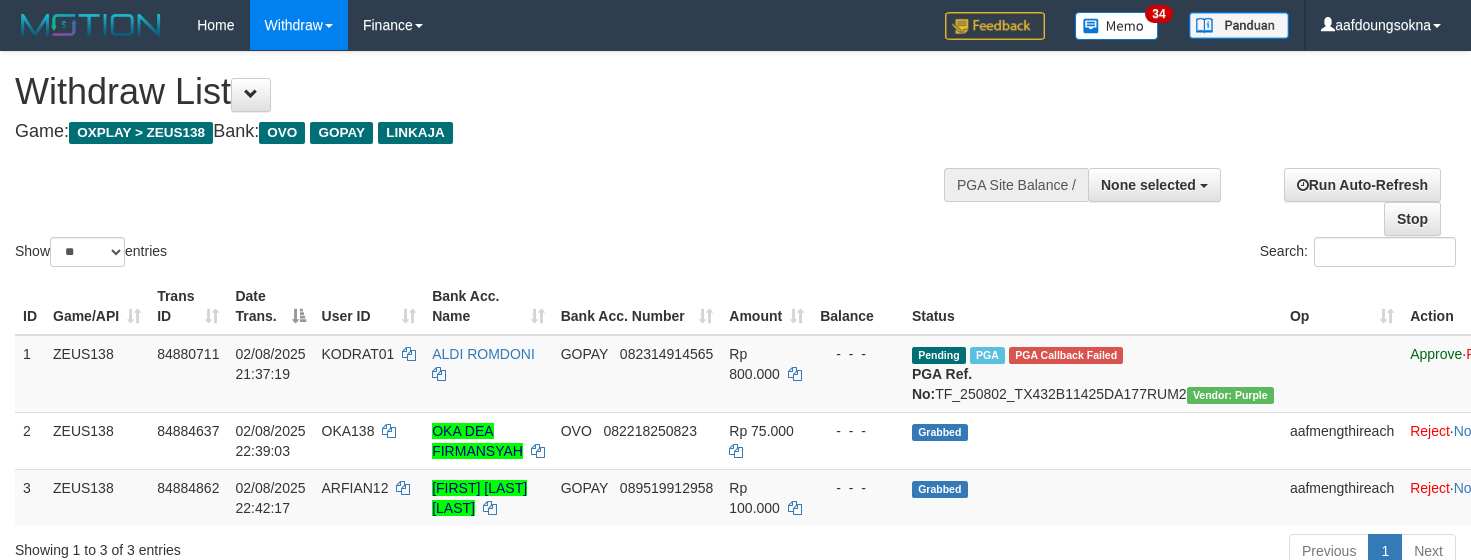 select 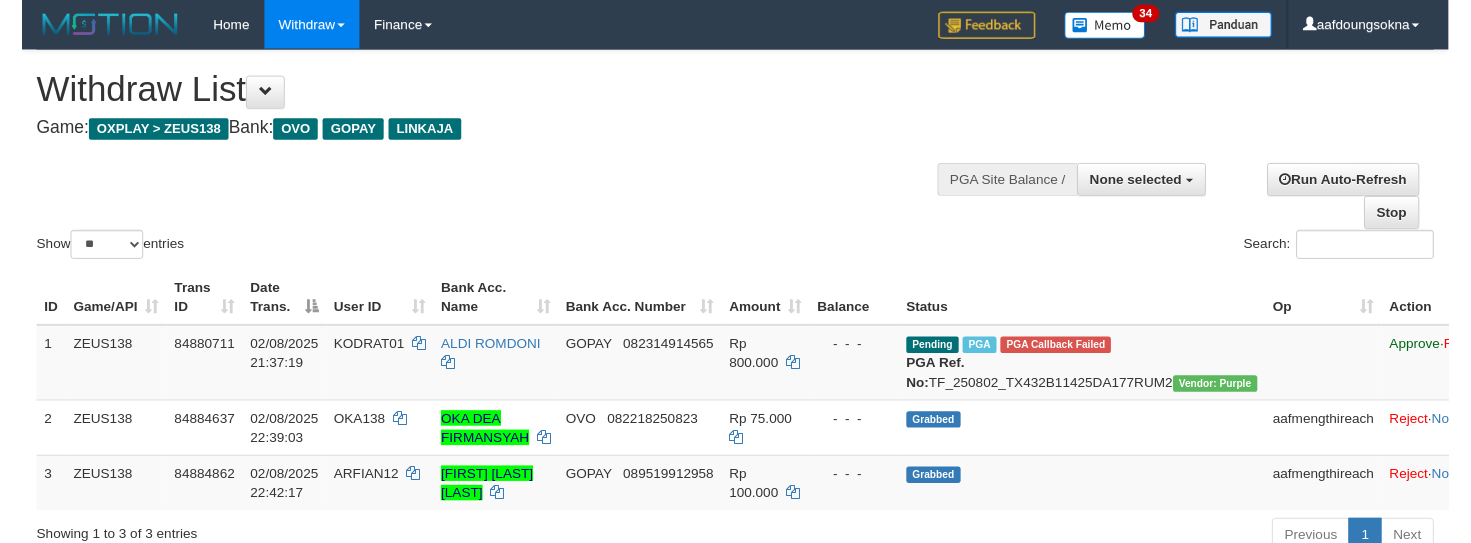 scroll, scrollTop: 0, scrollLeft: 0, axis: both 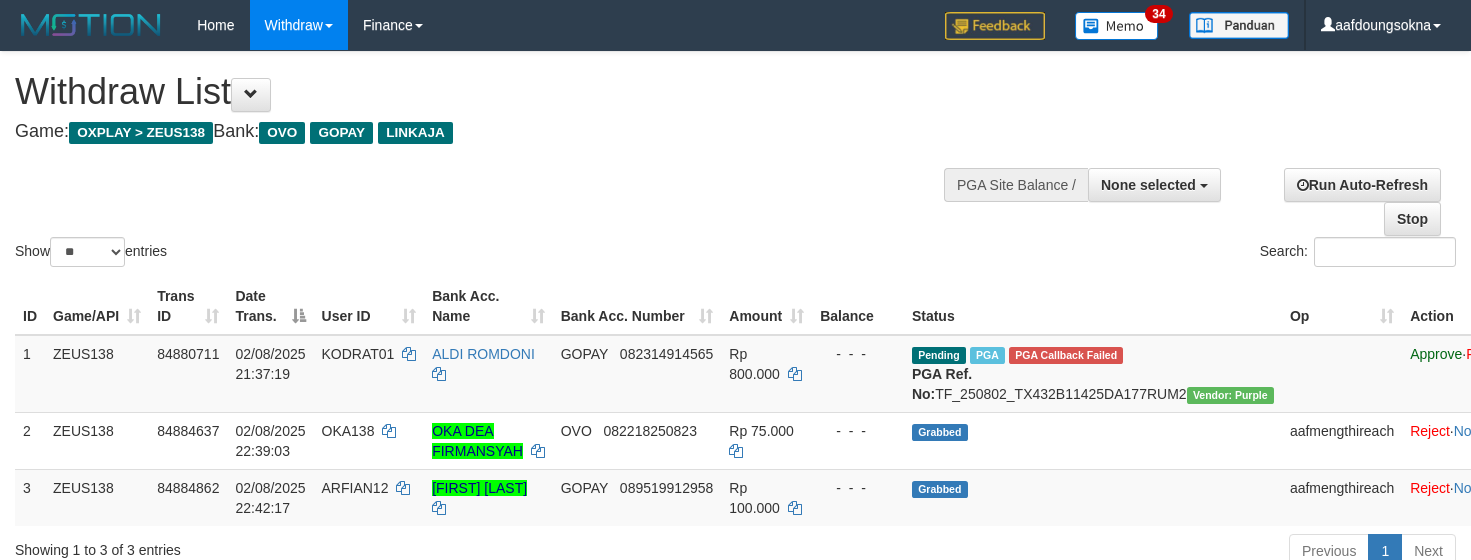 select 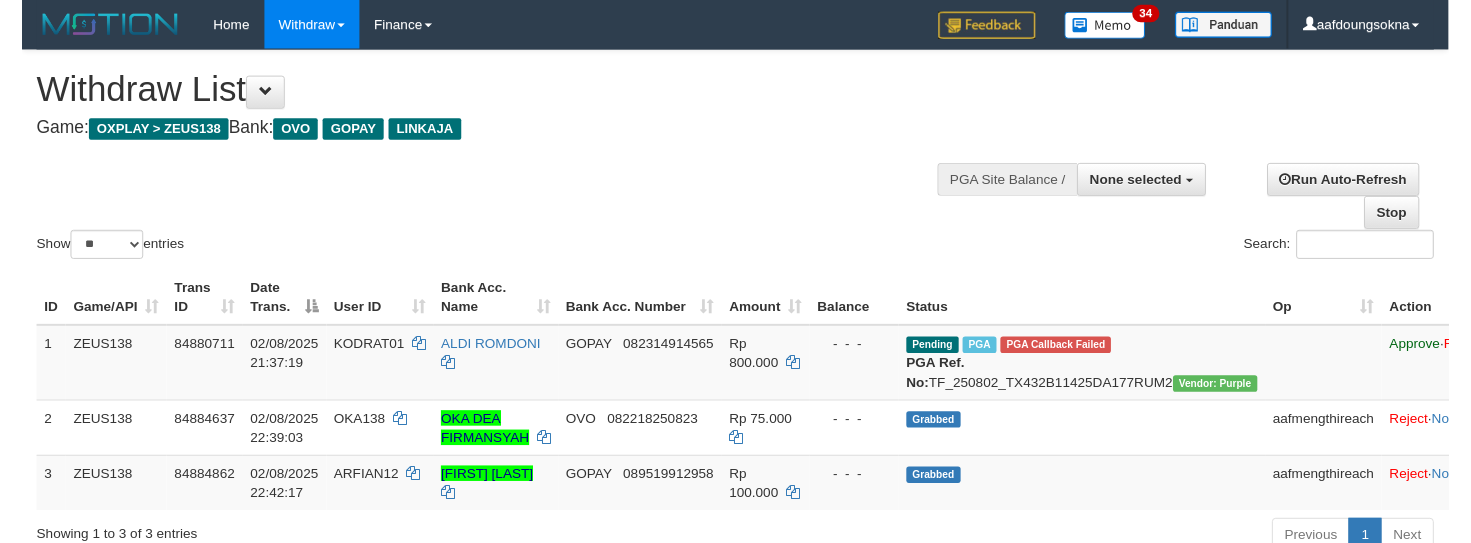 scroll, scrollTop: 0, scrollLeft: 0, axis: both 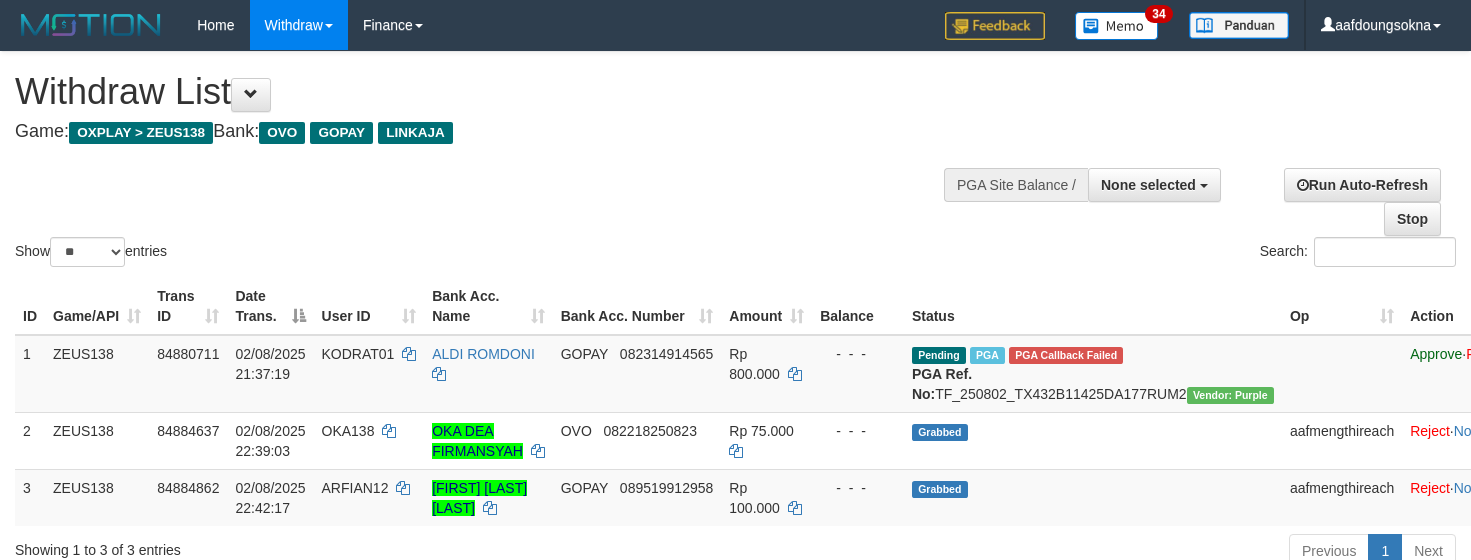 select 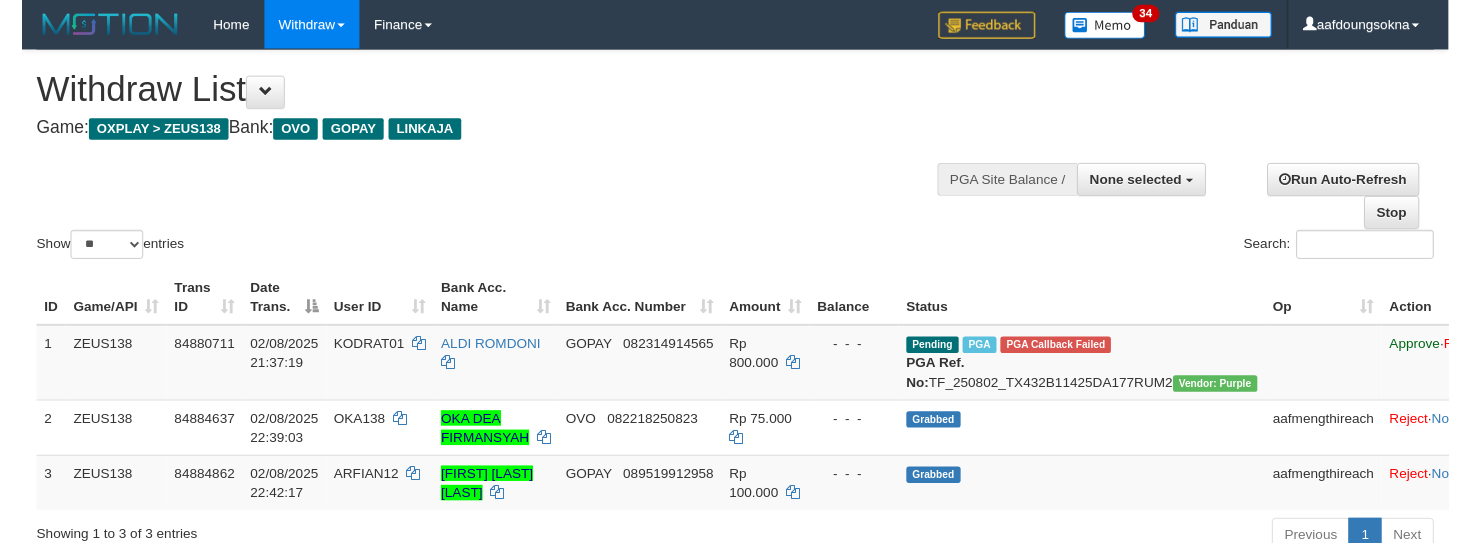 scroll, scrollTop: 0, scrollLeft: 0, axis: both 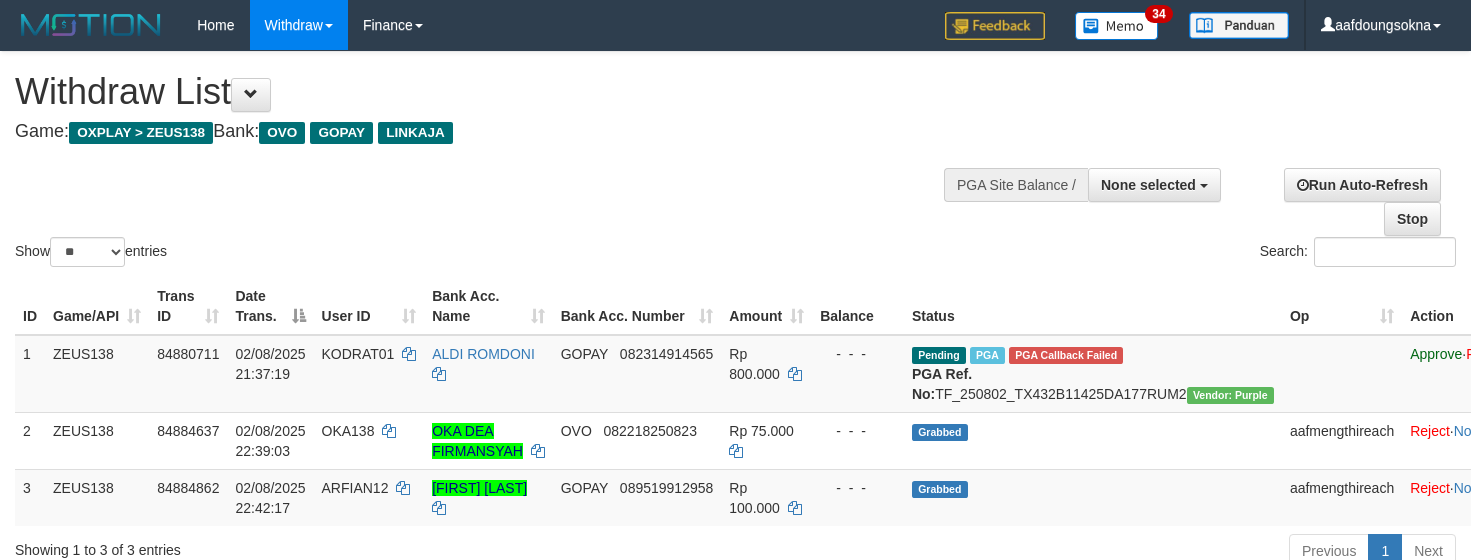 select 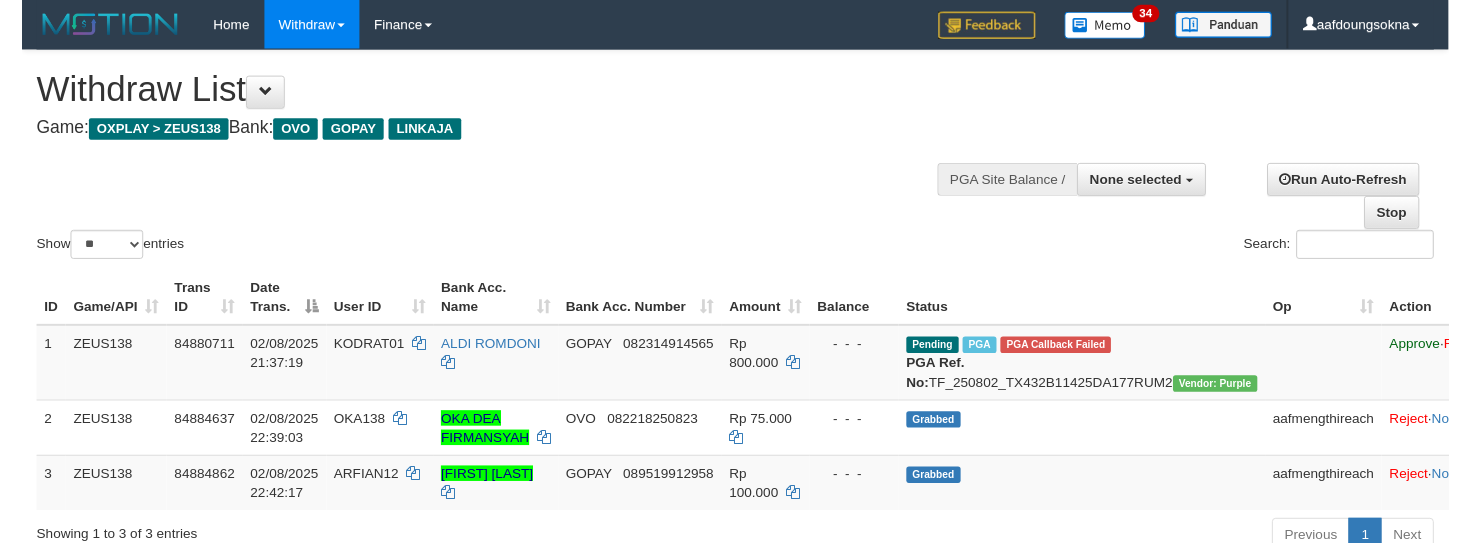 scroll, scrollTop: 0, scrollLeft: 0, axis: both 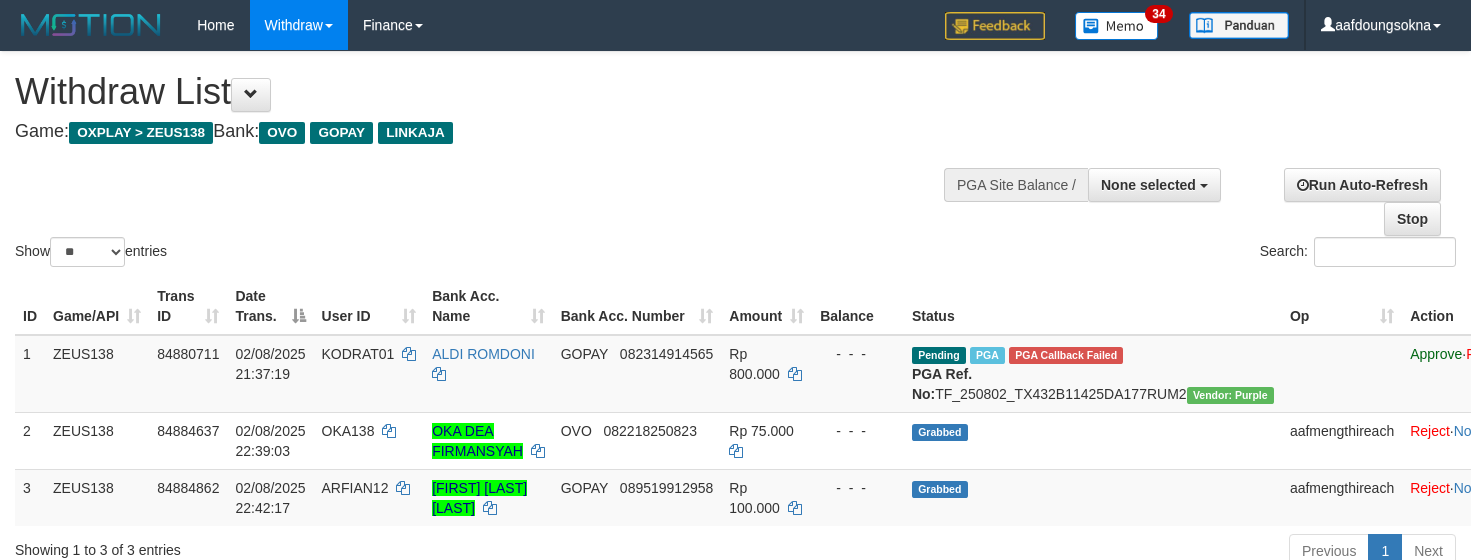 select 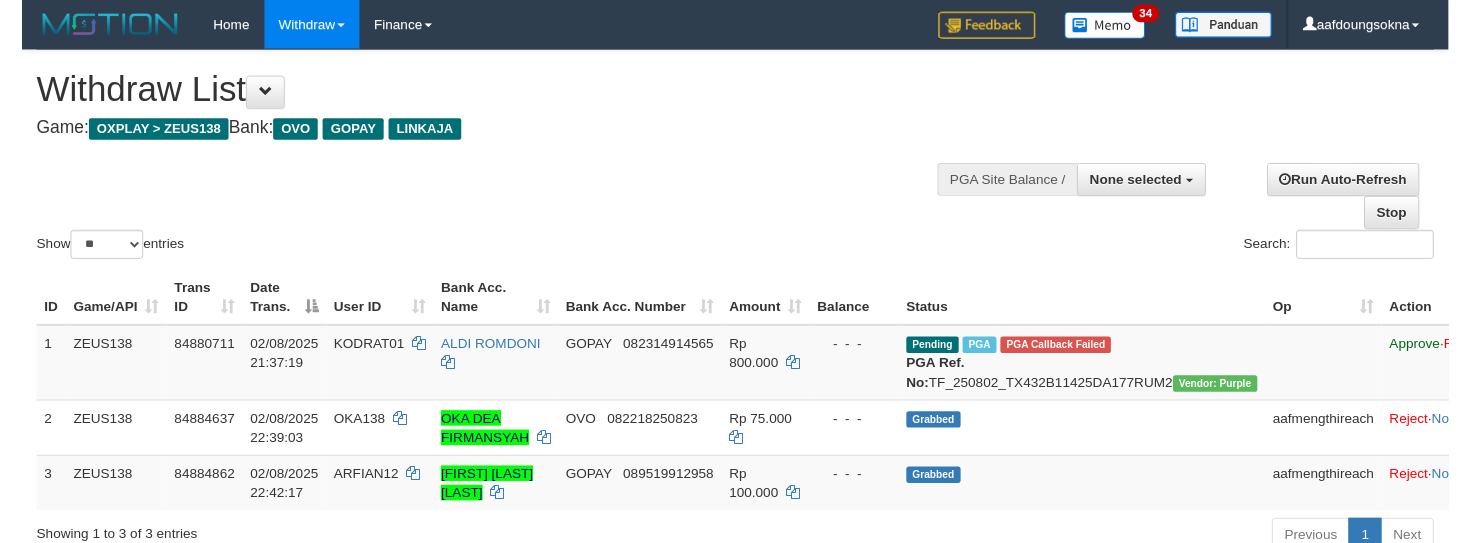 scroll, scrollTop: 0, scrollLeft: 0, axis: both 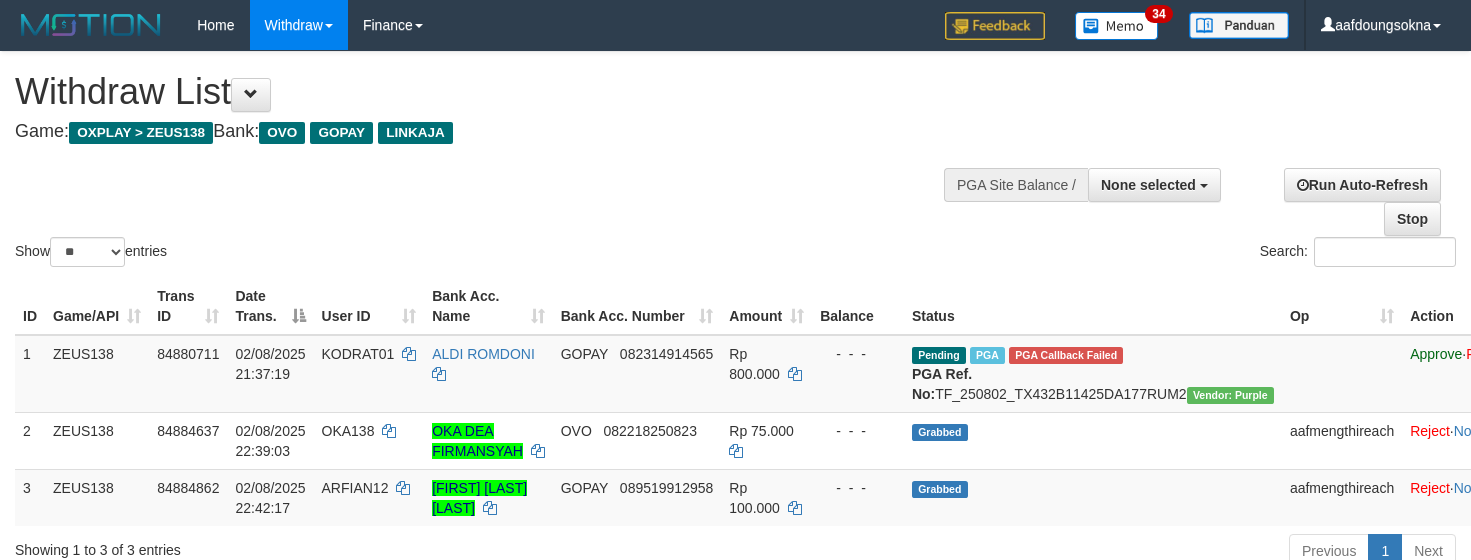 select 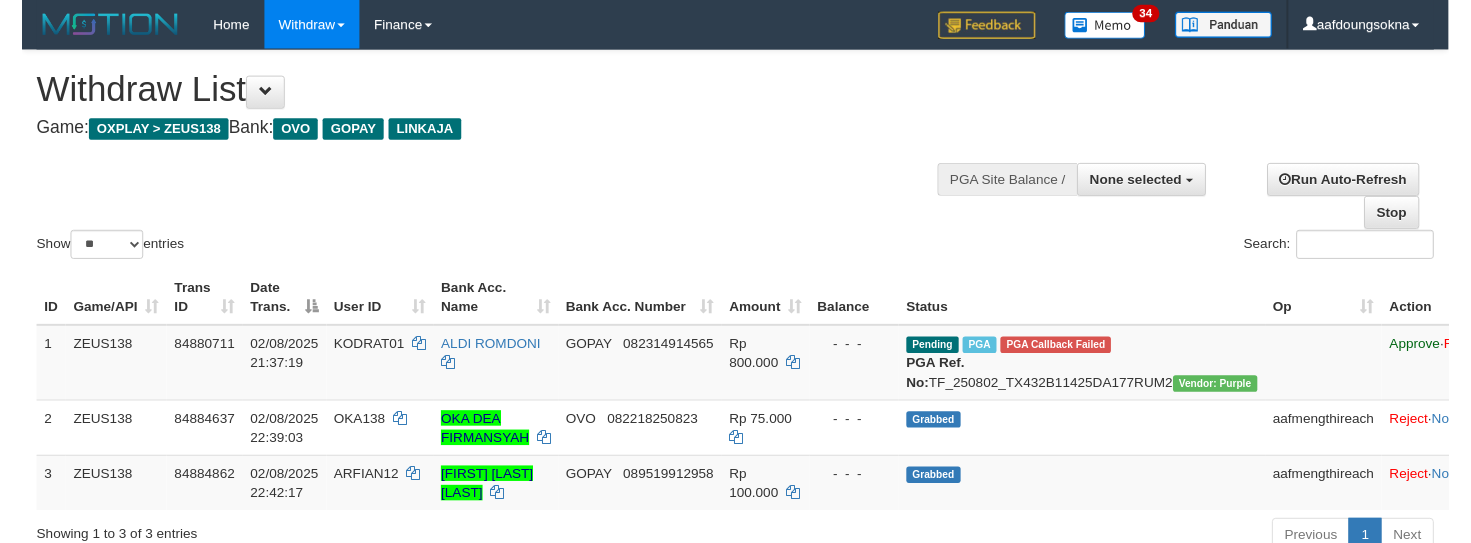scroll, scrollTop: 0, scrollLeft: 0, axis: both 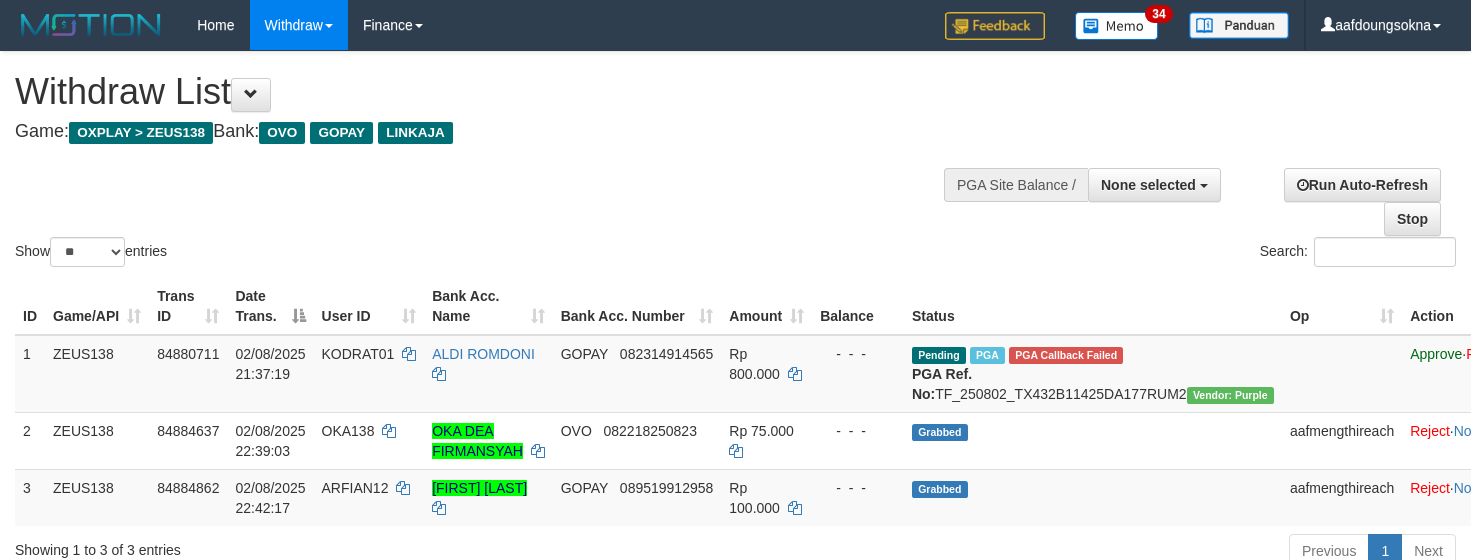 select 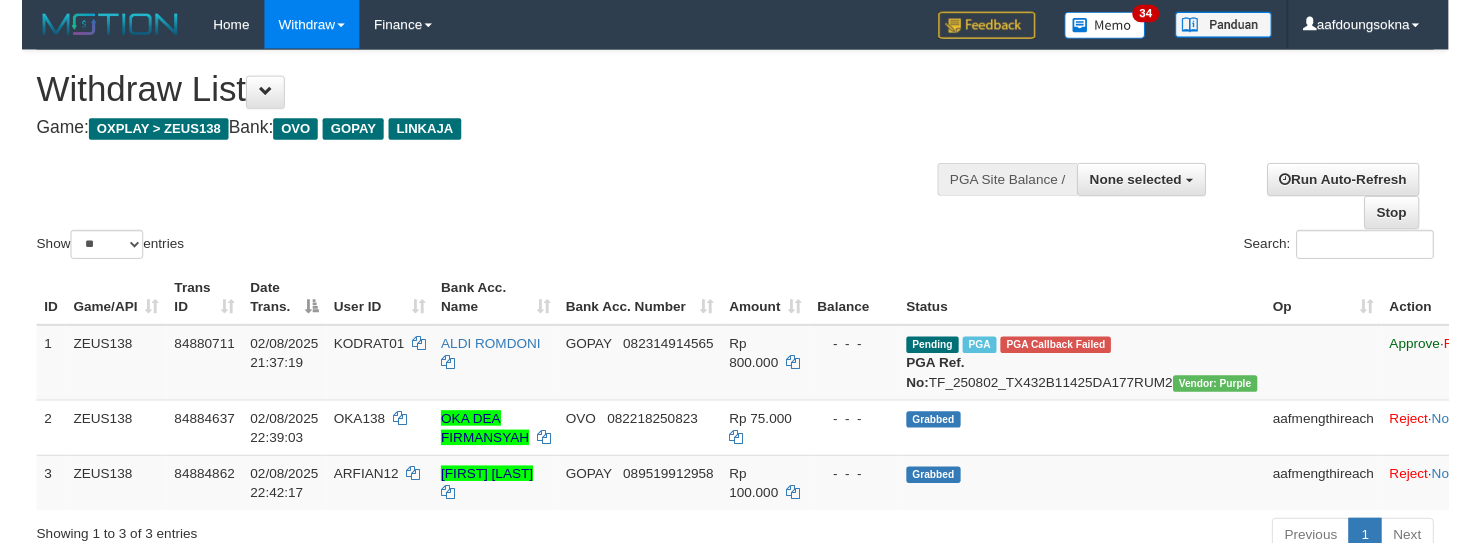 scroll, scrollTop: 0, scrollLeft: 0, axis: both 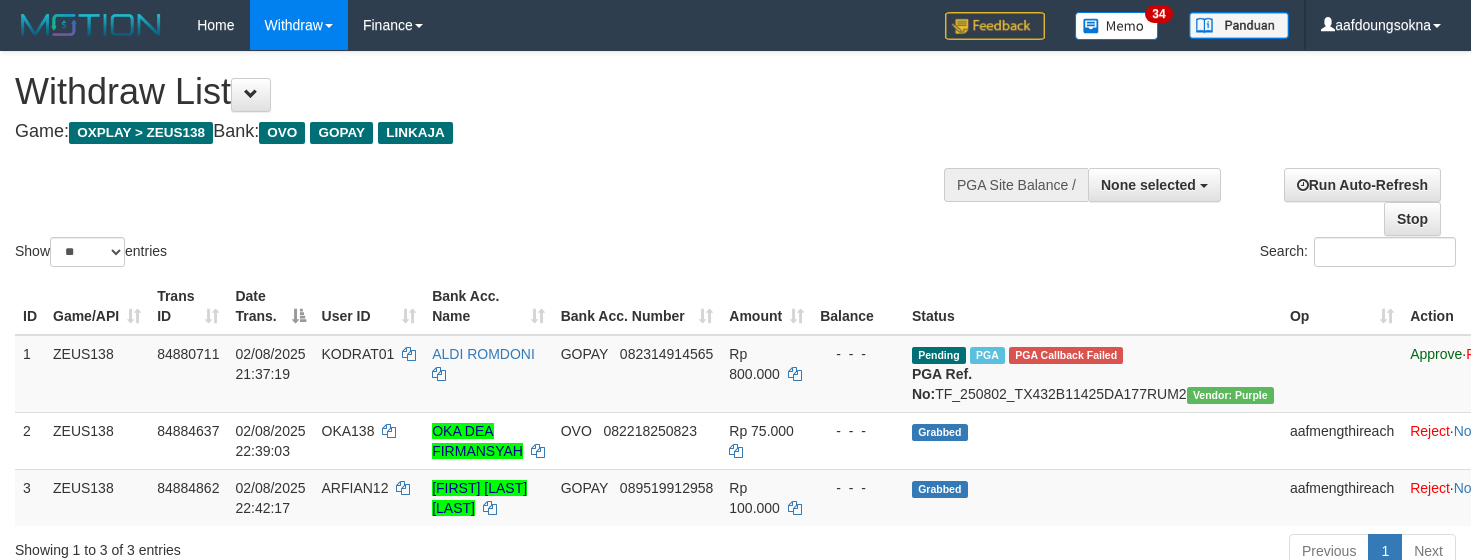 select 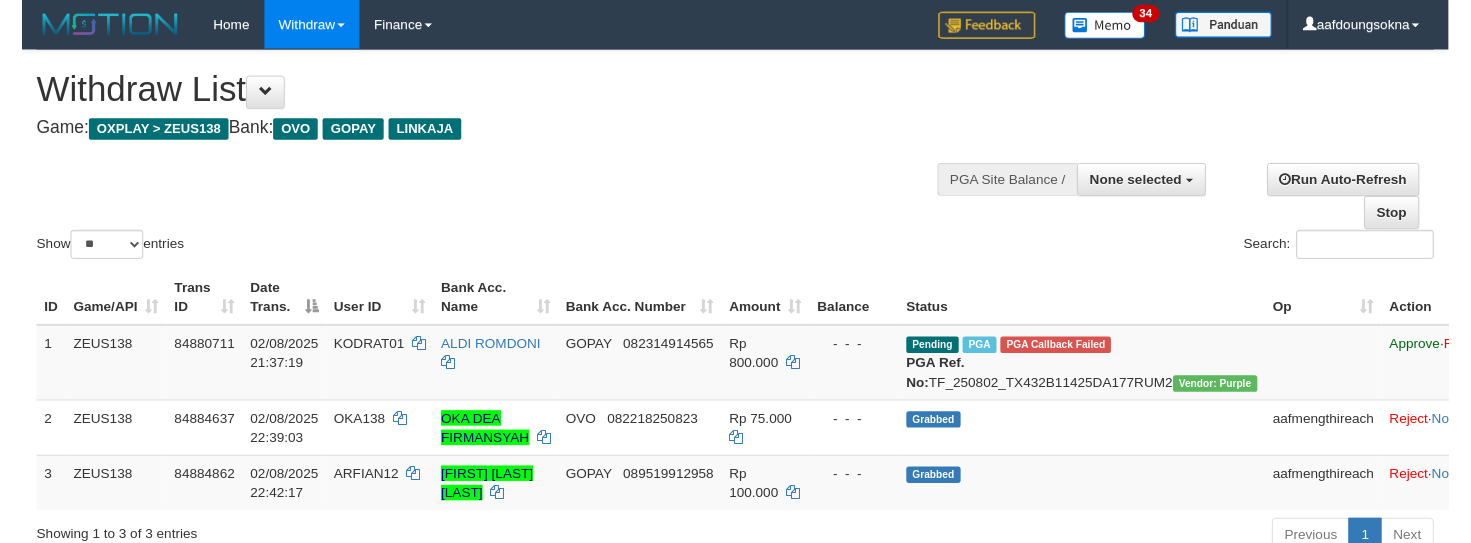 scroll, scrollTop: 0, scrollLeft: 0, axis: both 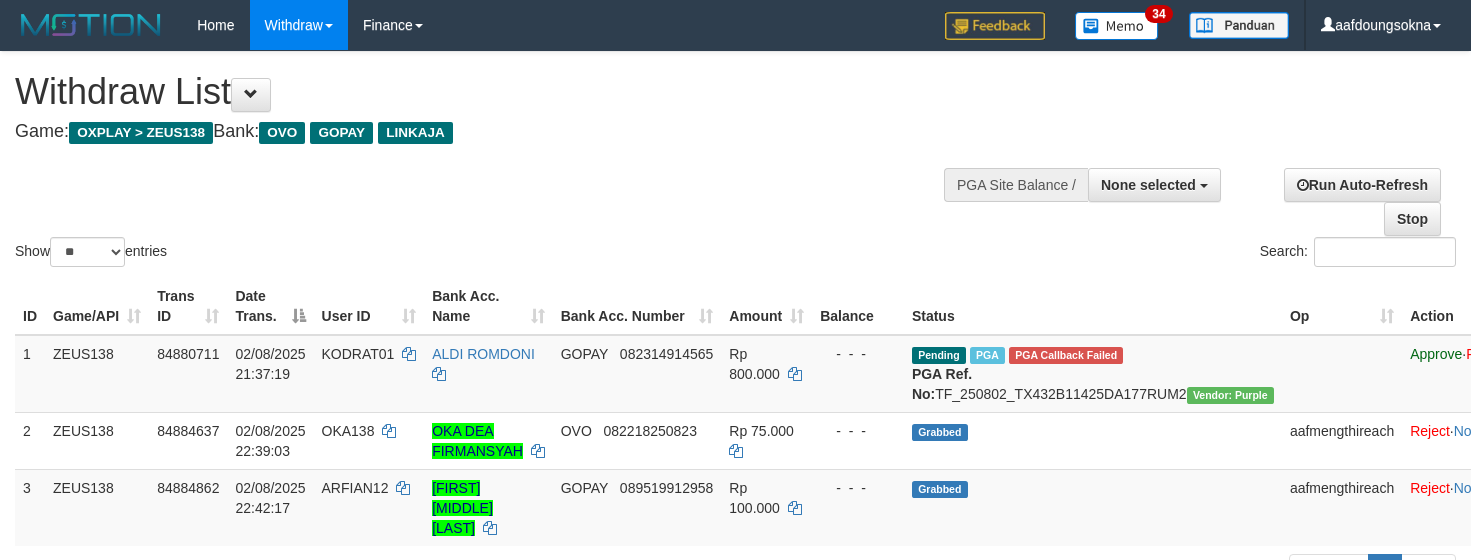 select 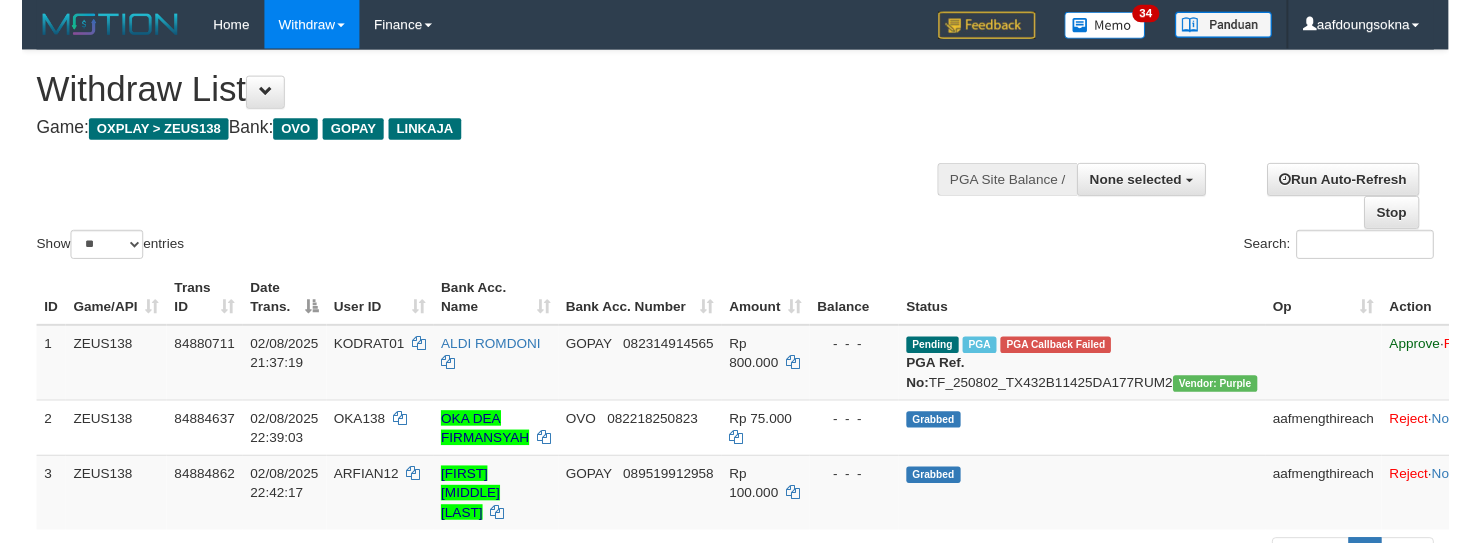 scroll, scrollTop: 0, scrollLeft: 0, axis: both 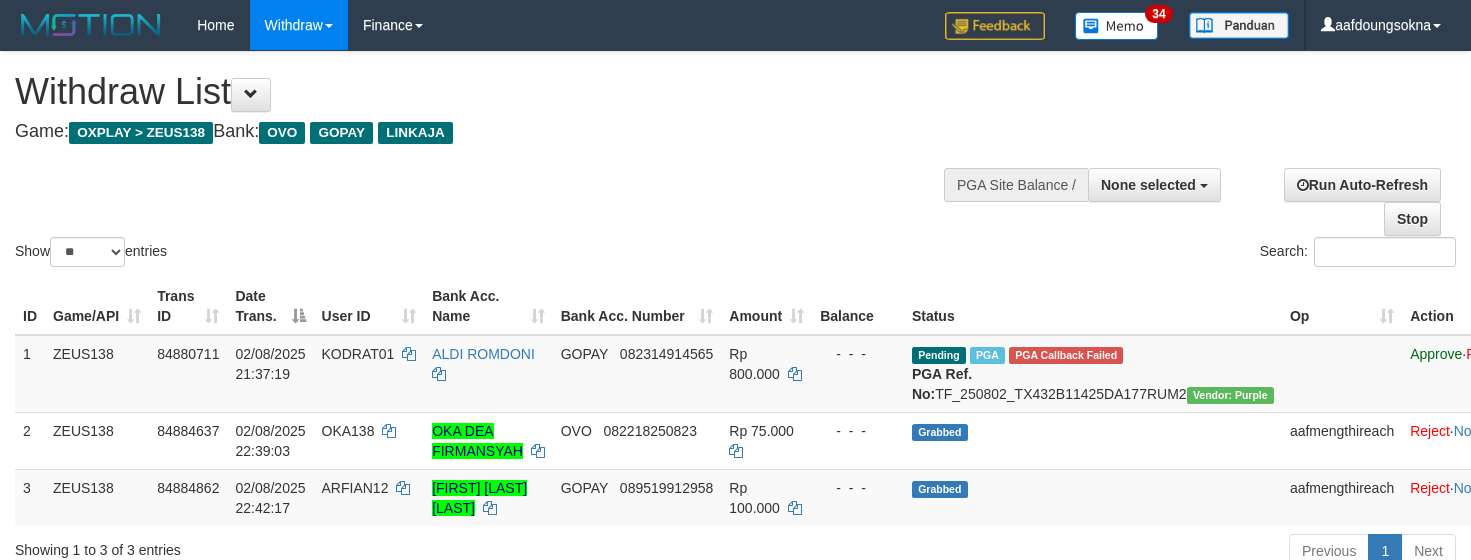 select 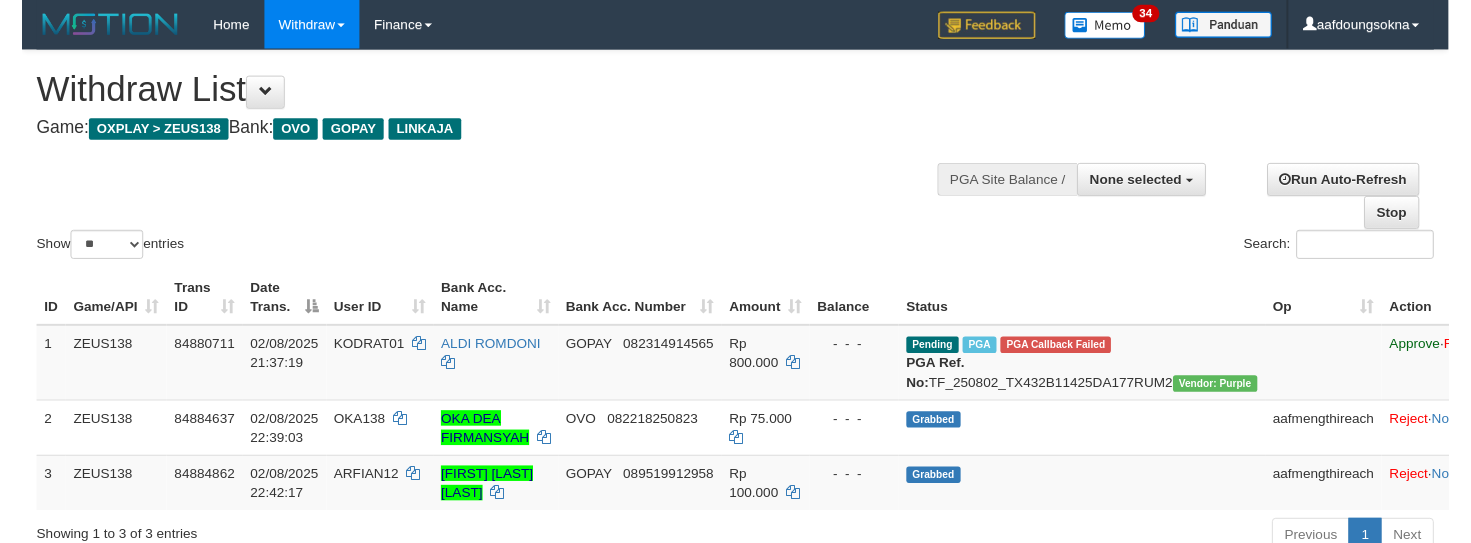 scroll, scrollTop: 0, scrollLeft: 0, axis: both 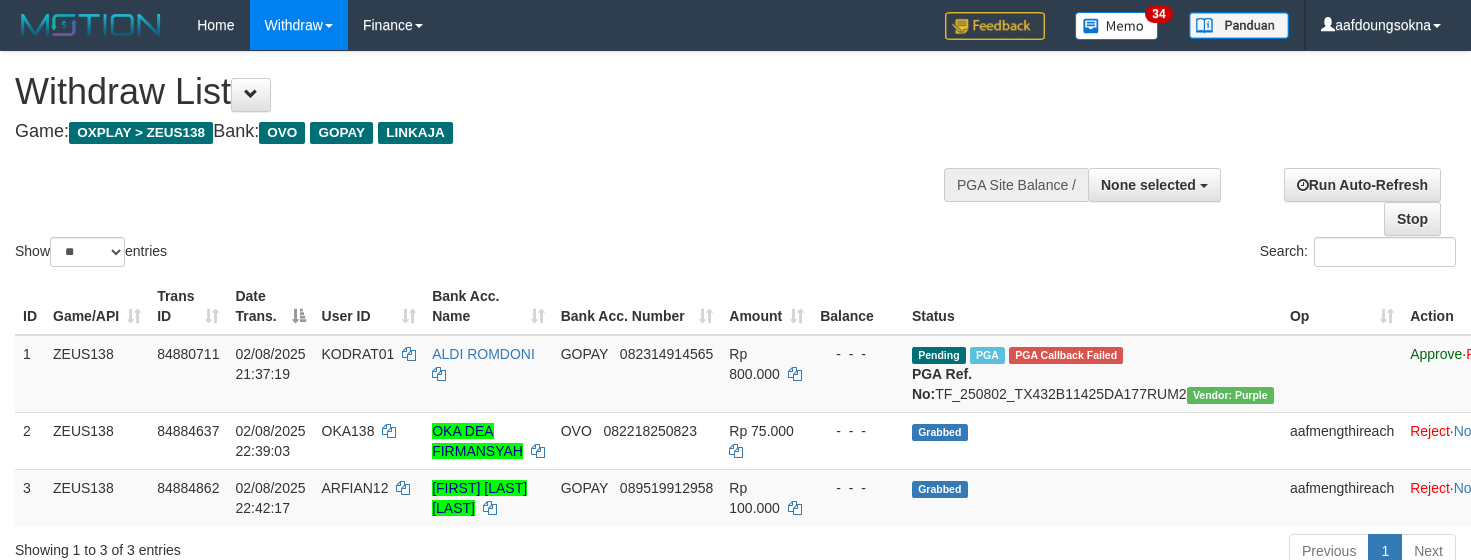 select 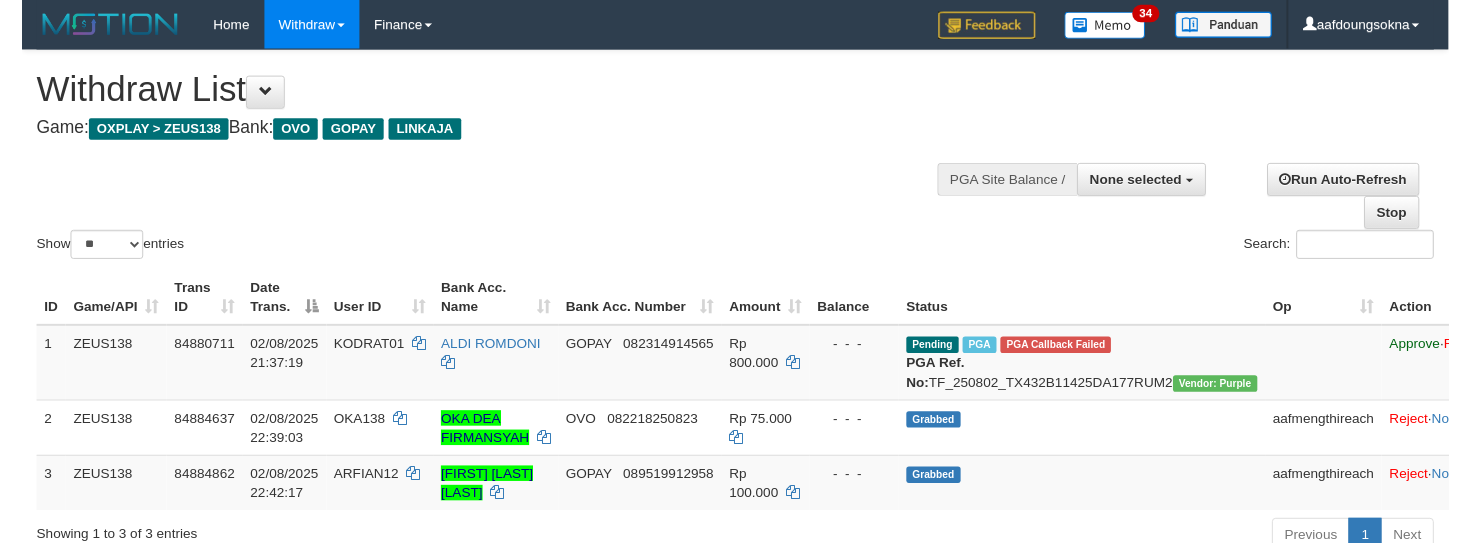 scroll, scrollTop: 0, scrollLeft: 0, axis: both 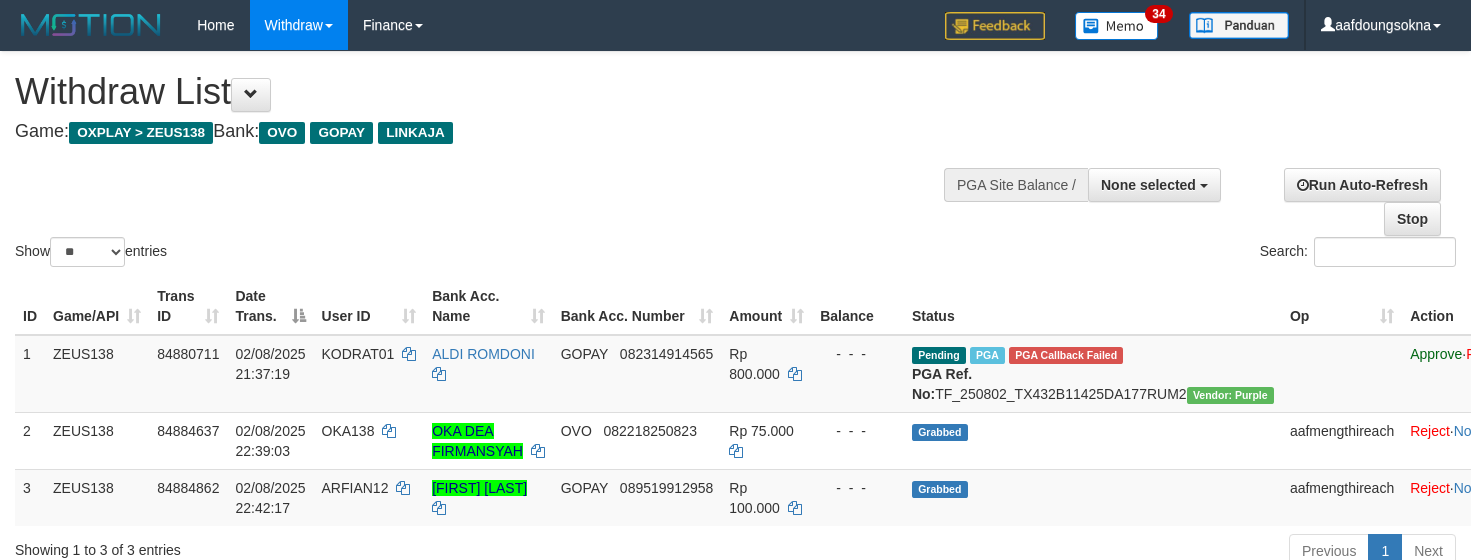select 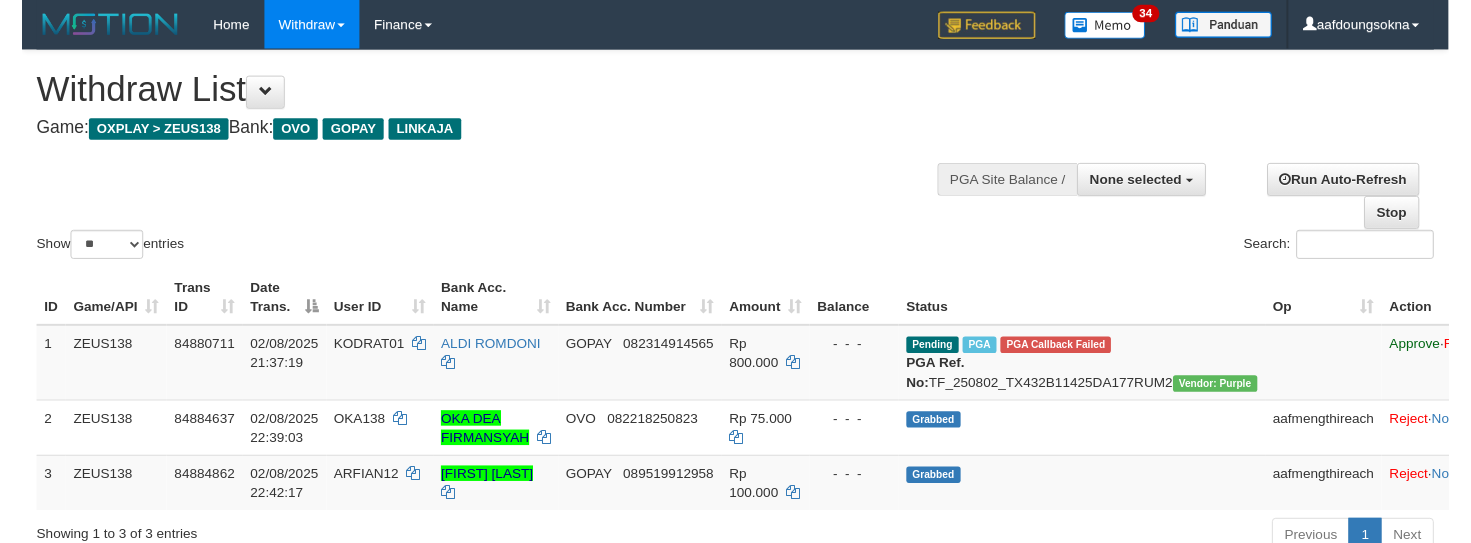 scroll, scrollTop: 0, scrollLeft: 0, axis: both 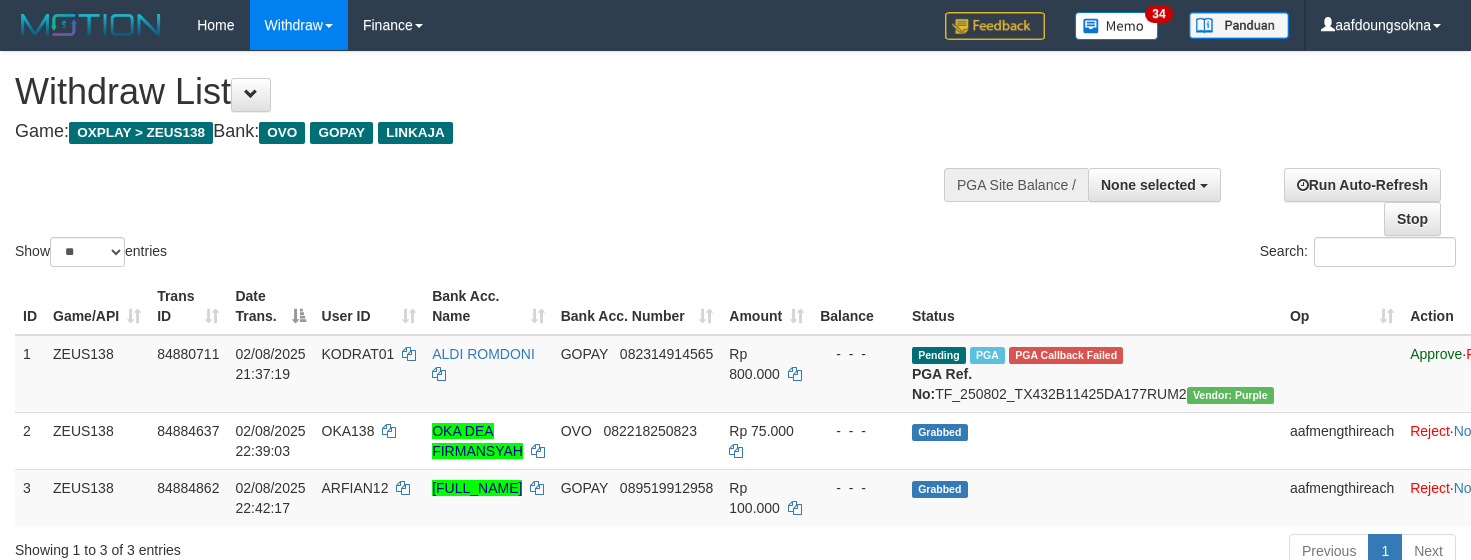 select 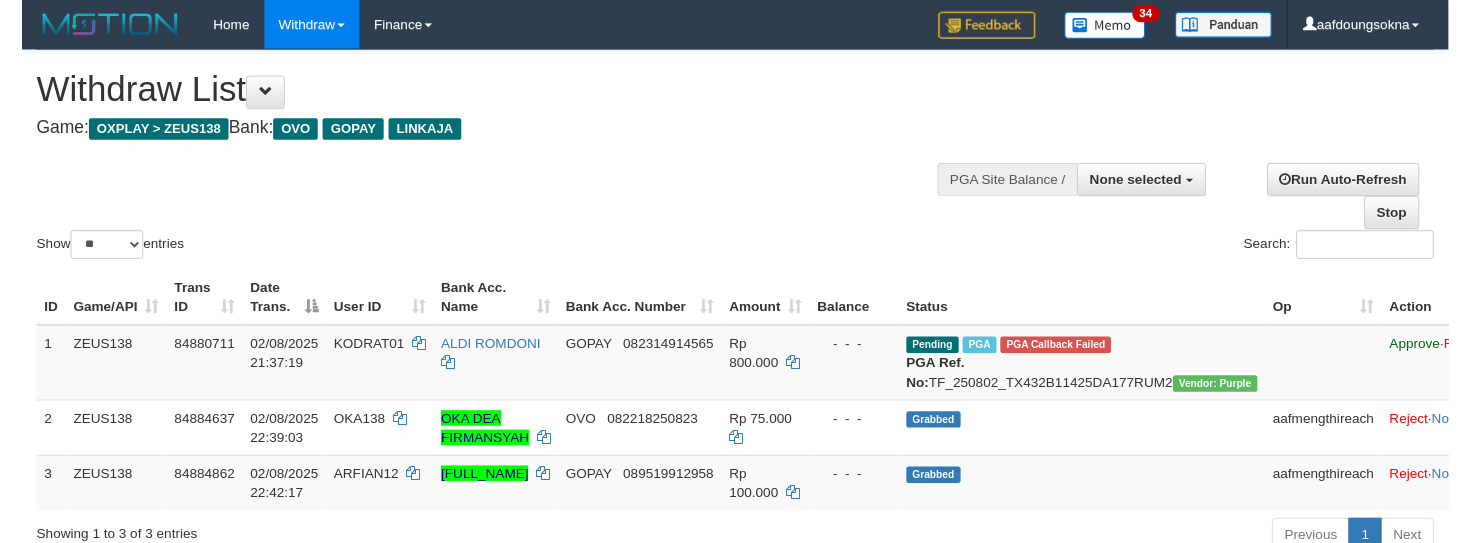 scroll, scrollTop: 0, scrollLeft: 0, axis: both 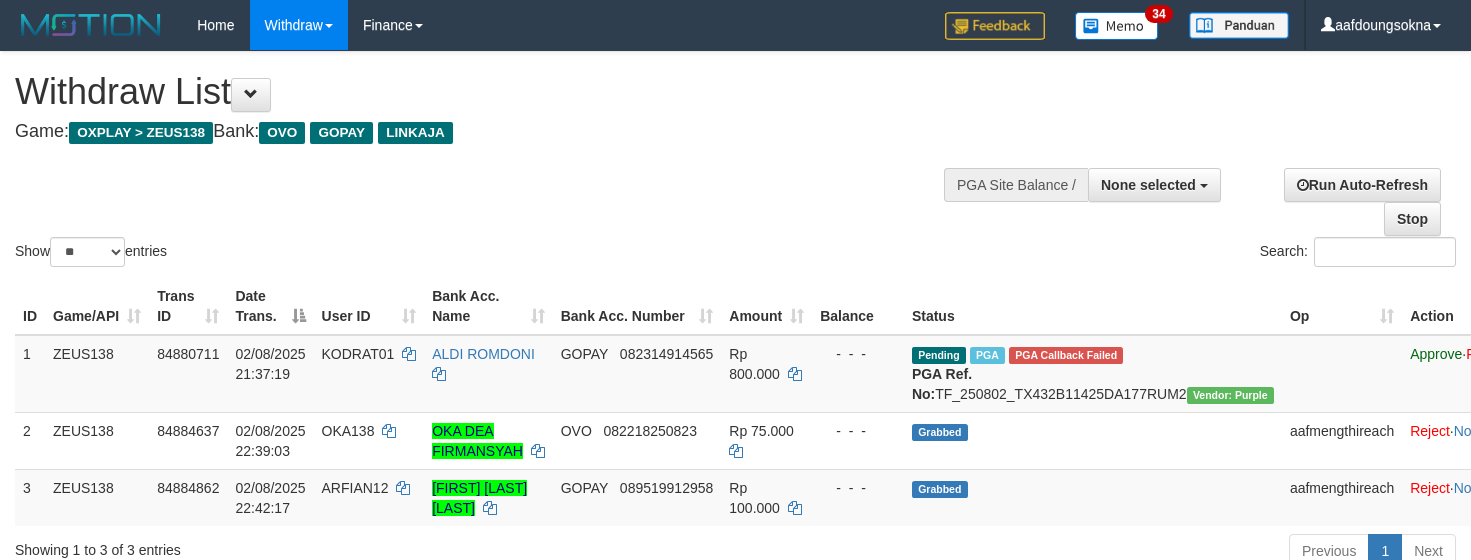 select 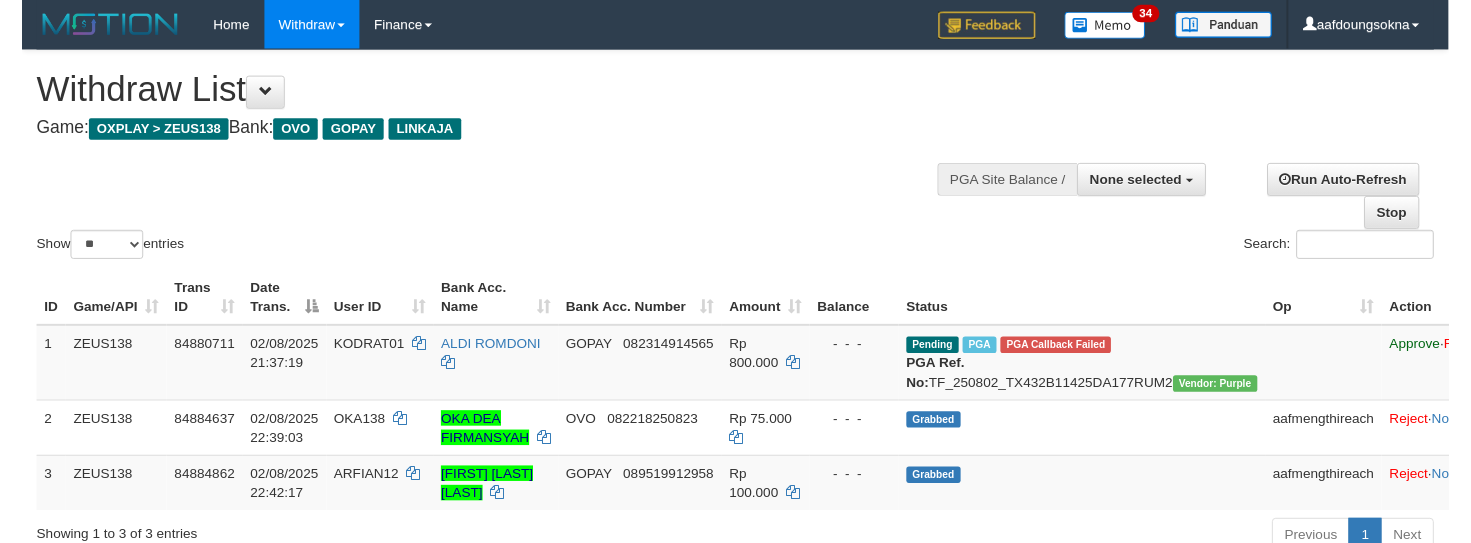 scroll, scrollTop: 0, scrollLeft: 0, axis: both 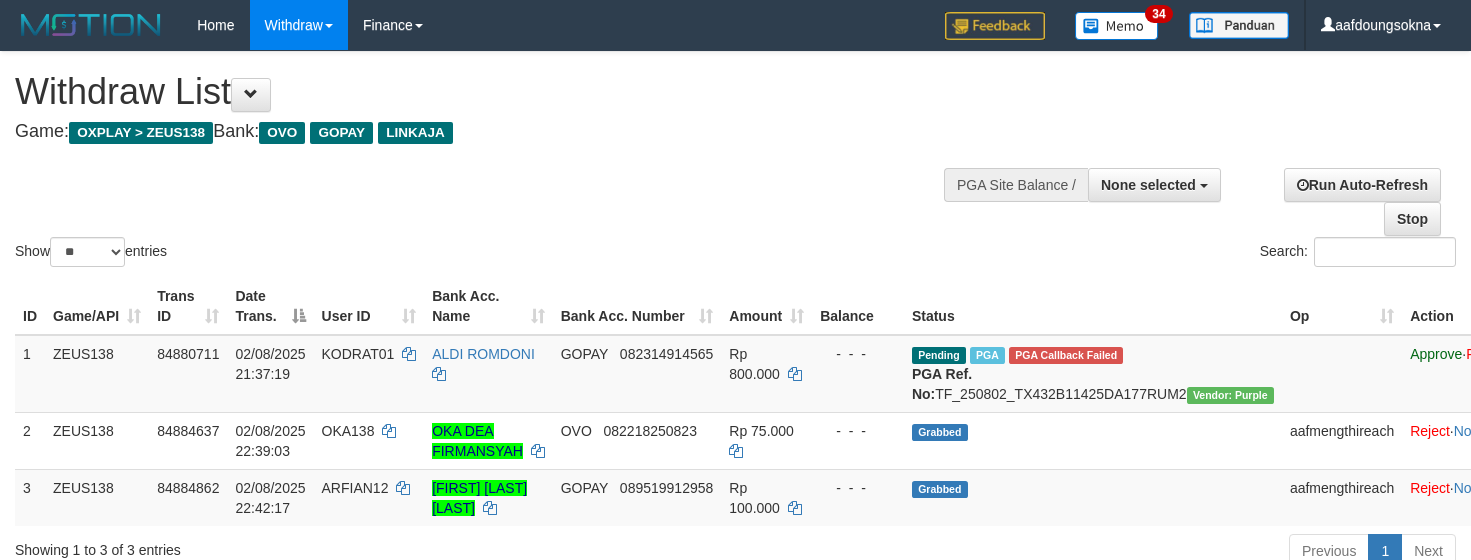 select 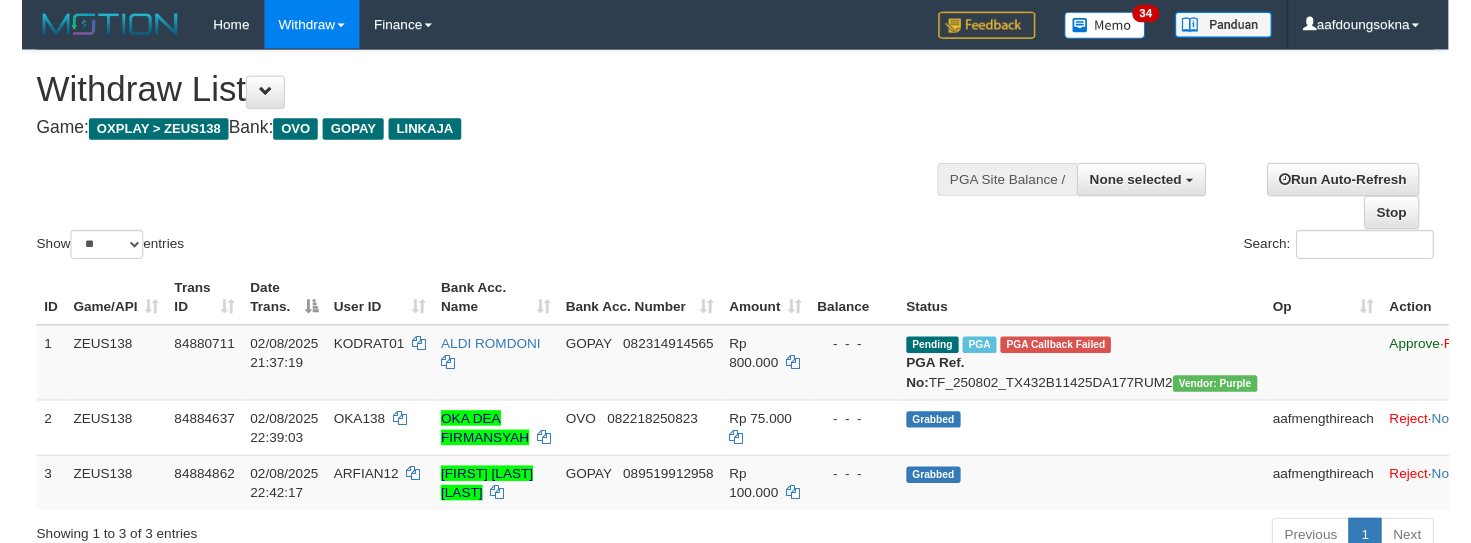 scroll, scrollTop: 0, scrollLeft: 0, axis: both 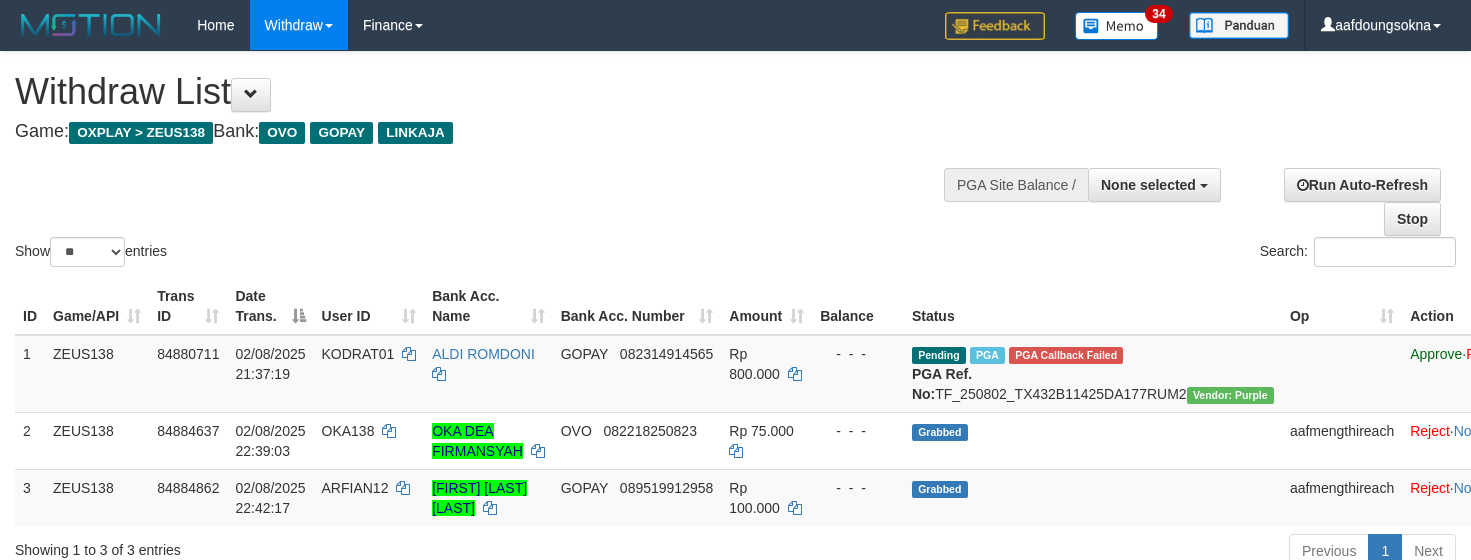 select 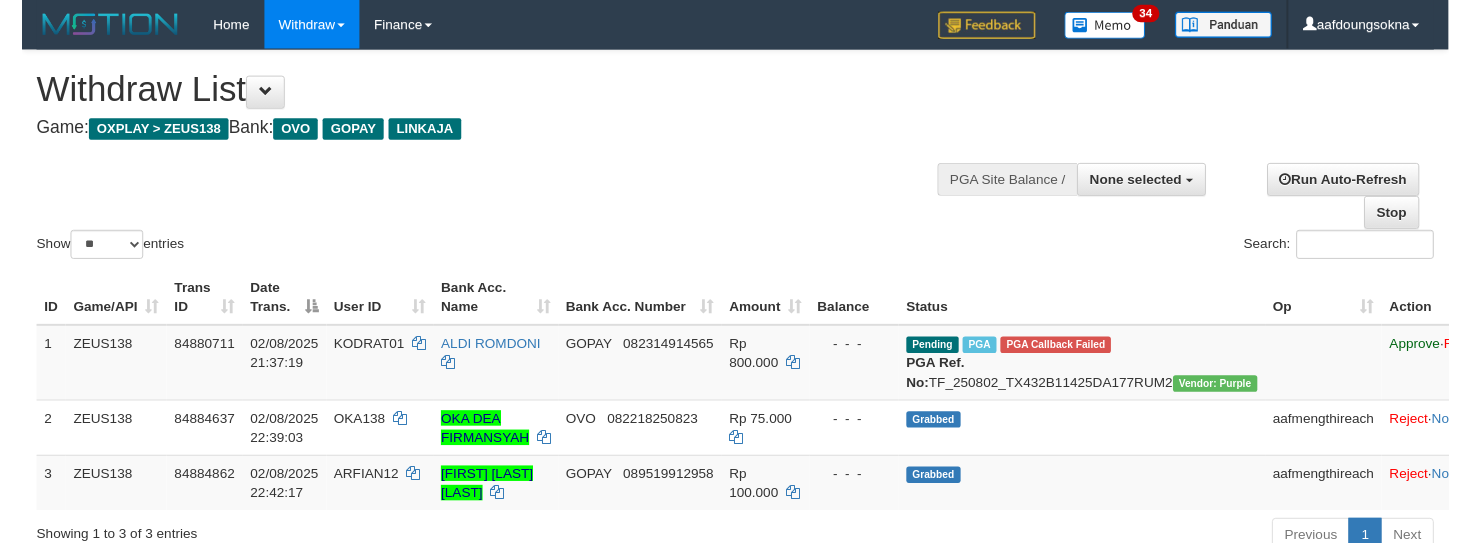 scroll, scrollTop: 0, scrollLeft: 0, axis: both 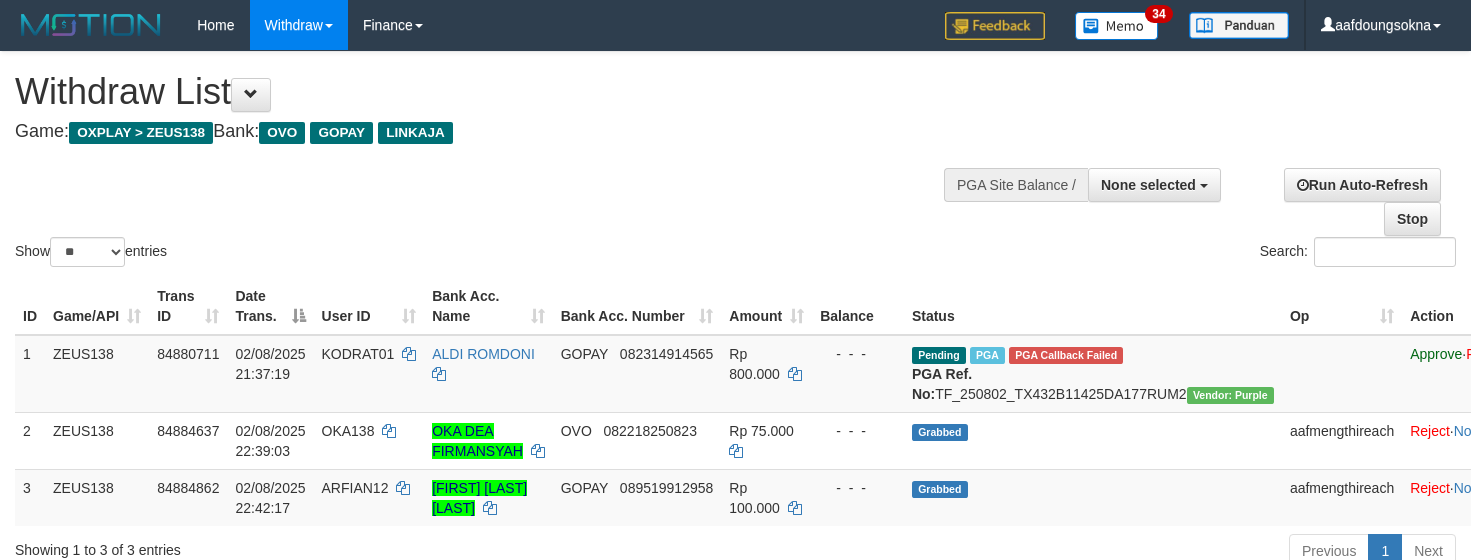 select 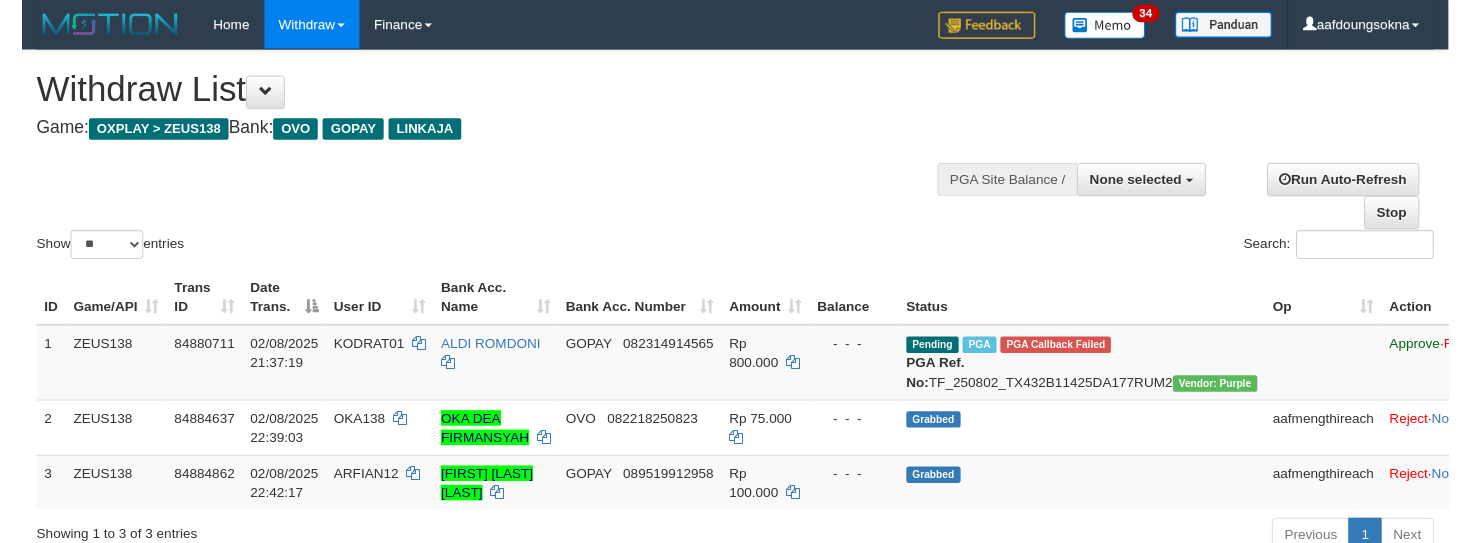 scroll, scrollTop: 0, scrollLeft: 0, axis: both 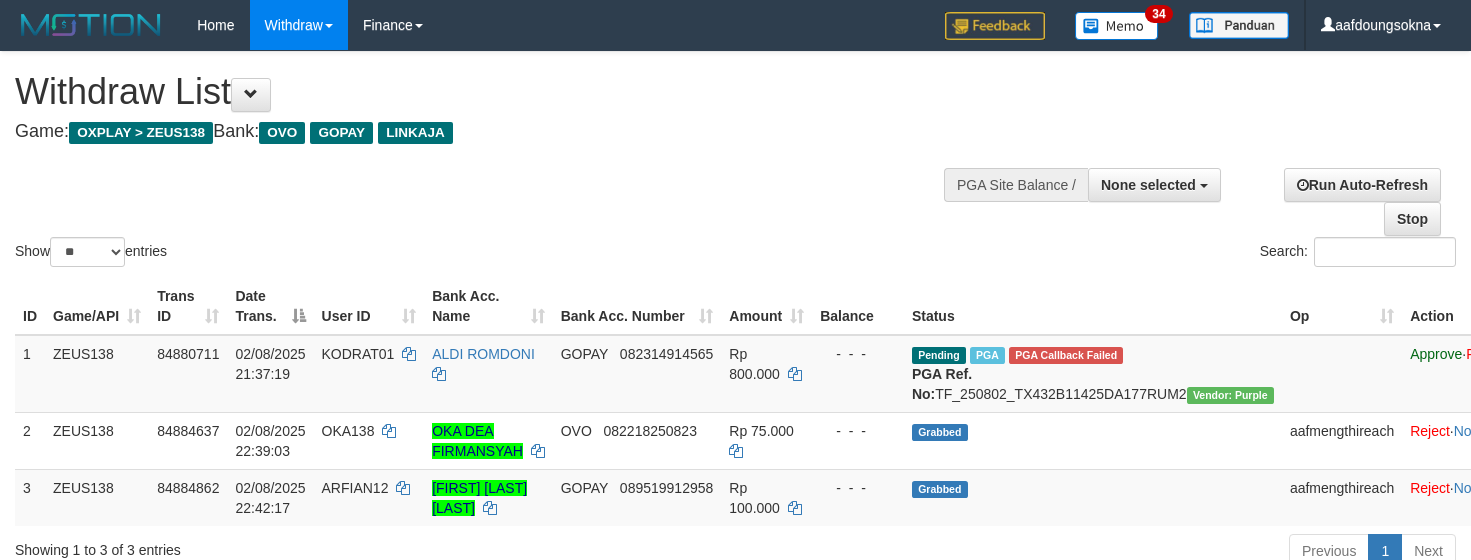 select 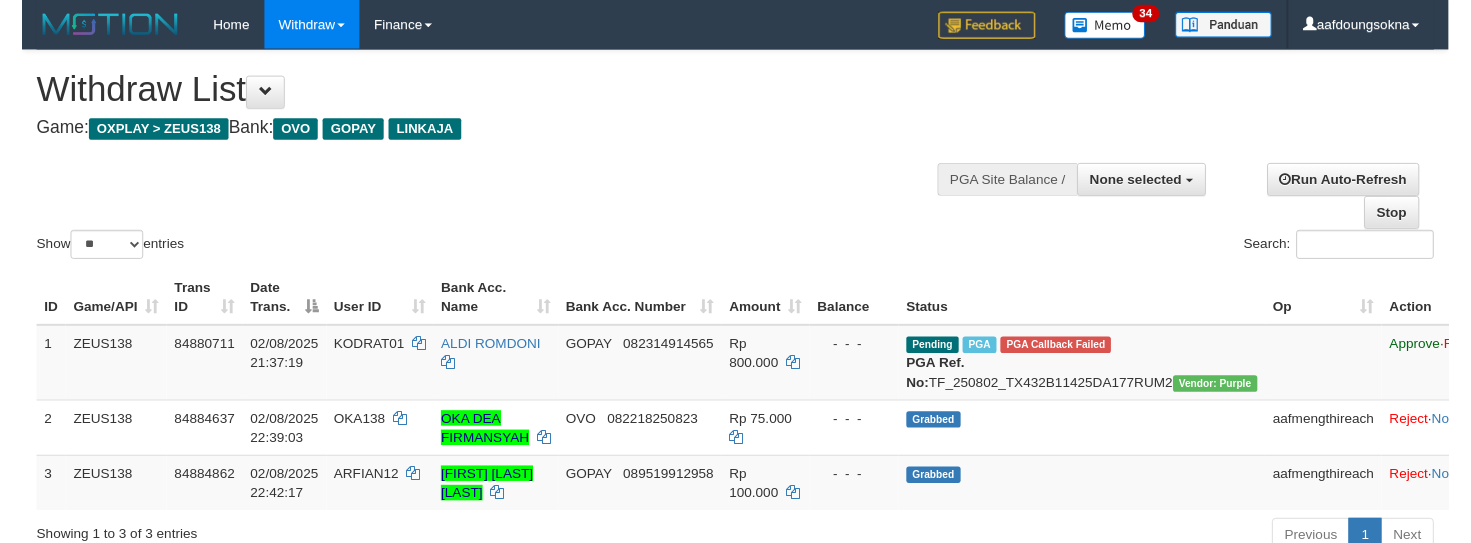 scroll, scrollTop: 0, scrollLeft: 0, axis: both 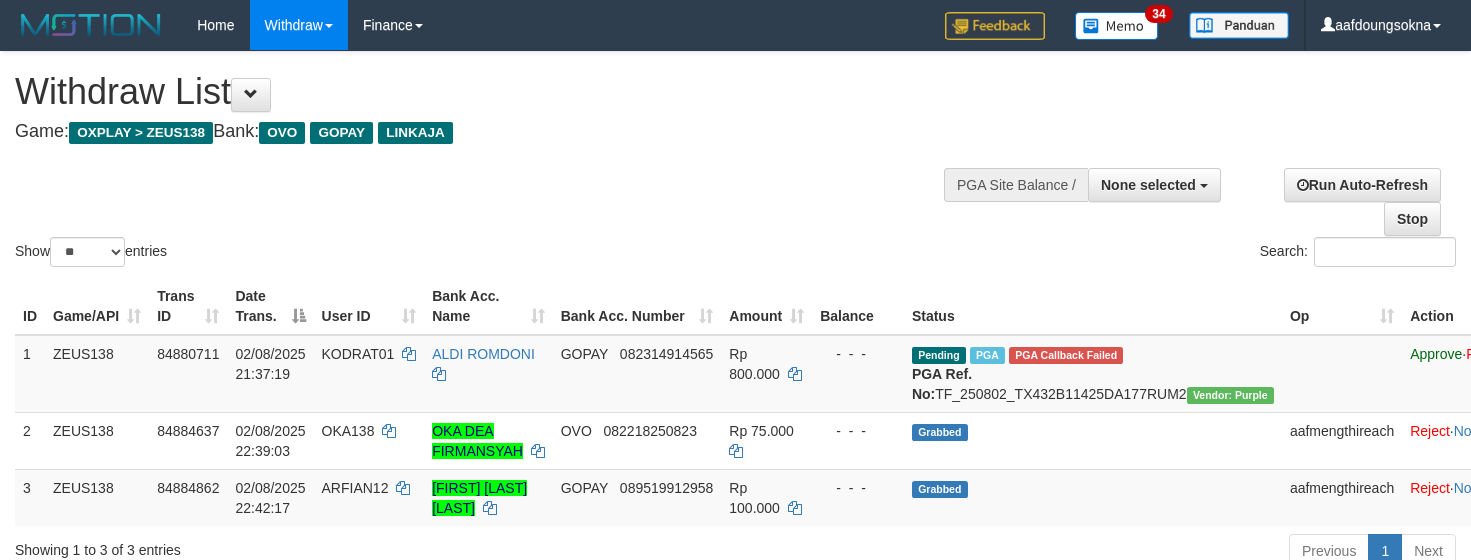 select 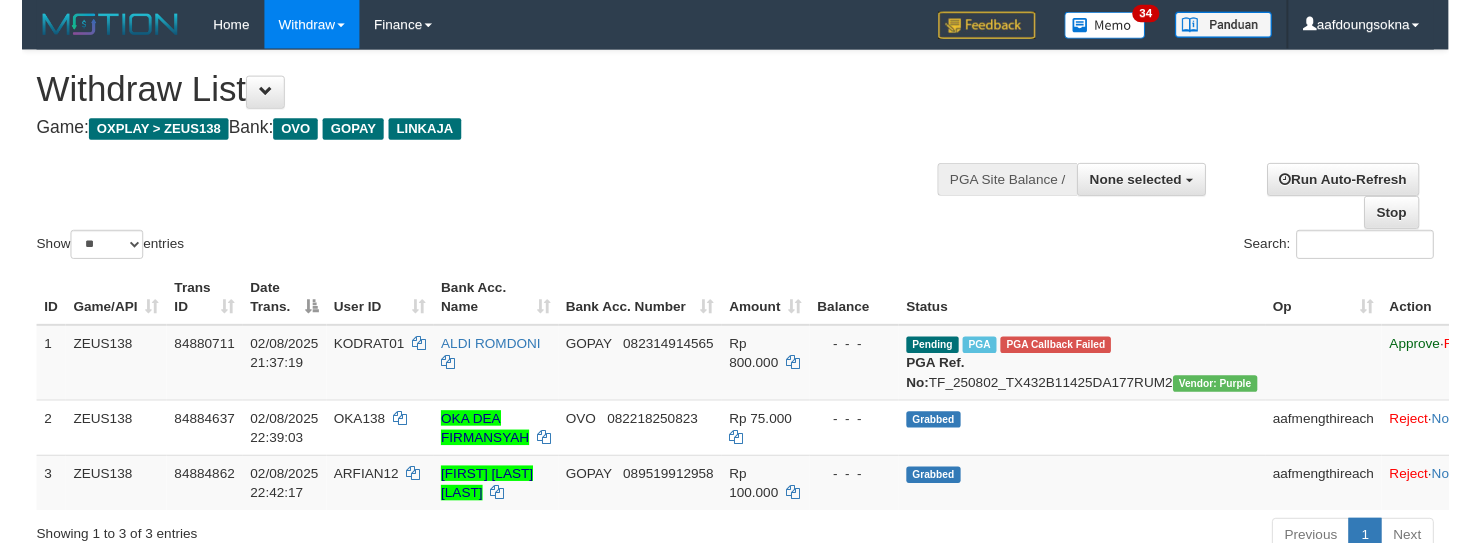 scroll, scrollTop: 0, scrollLeft: 0, axis: both 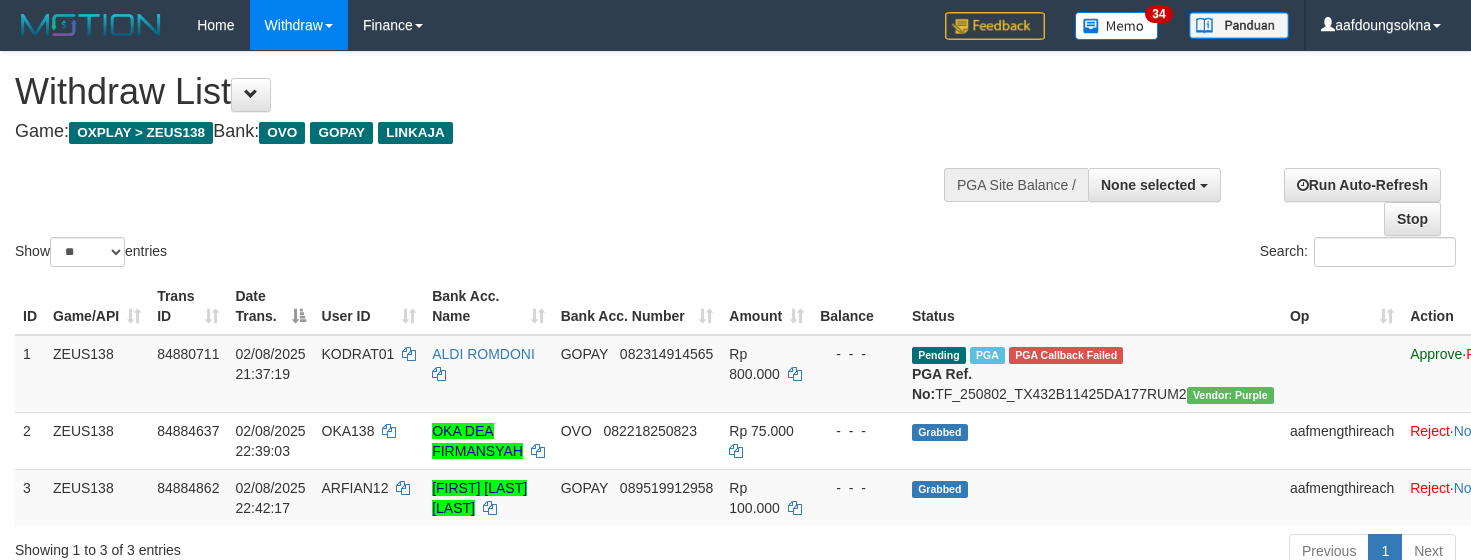 select 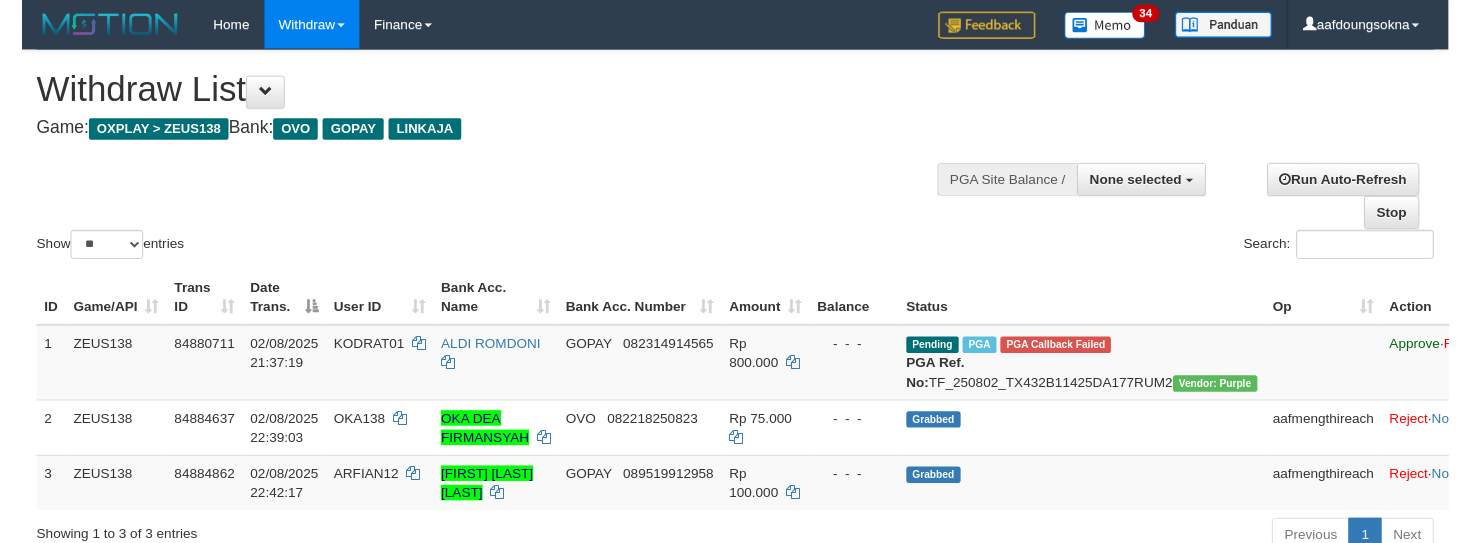 scroll, scrollTop: 0, scrollLeft: 0, axis: both 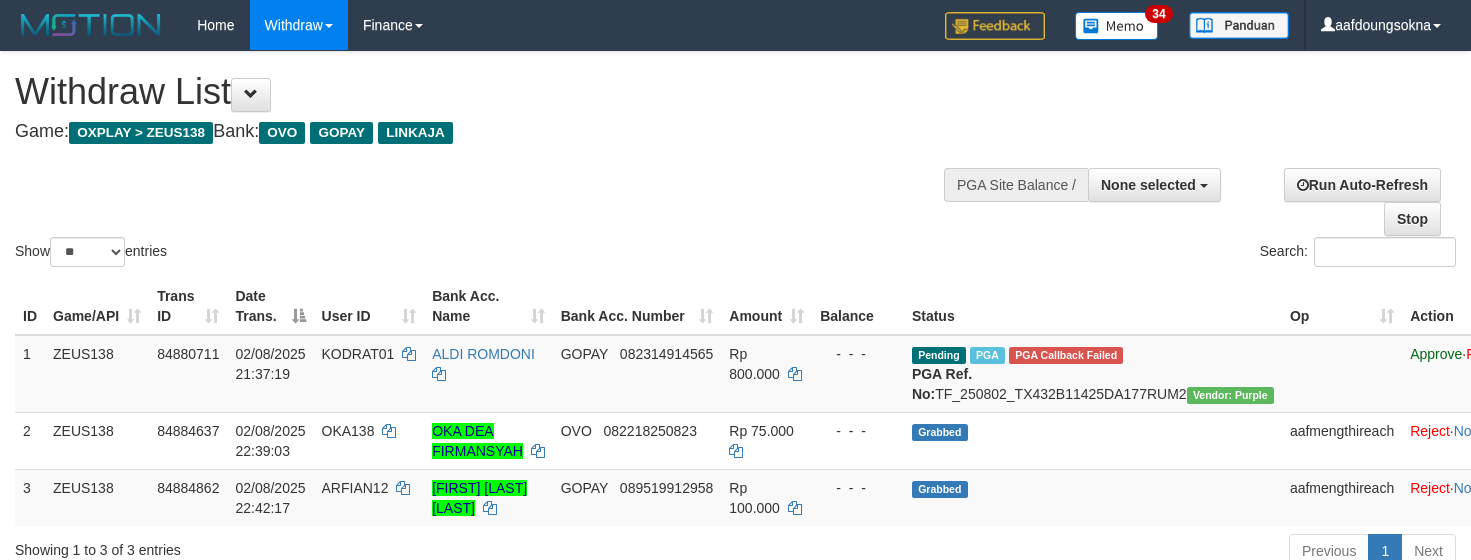 select 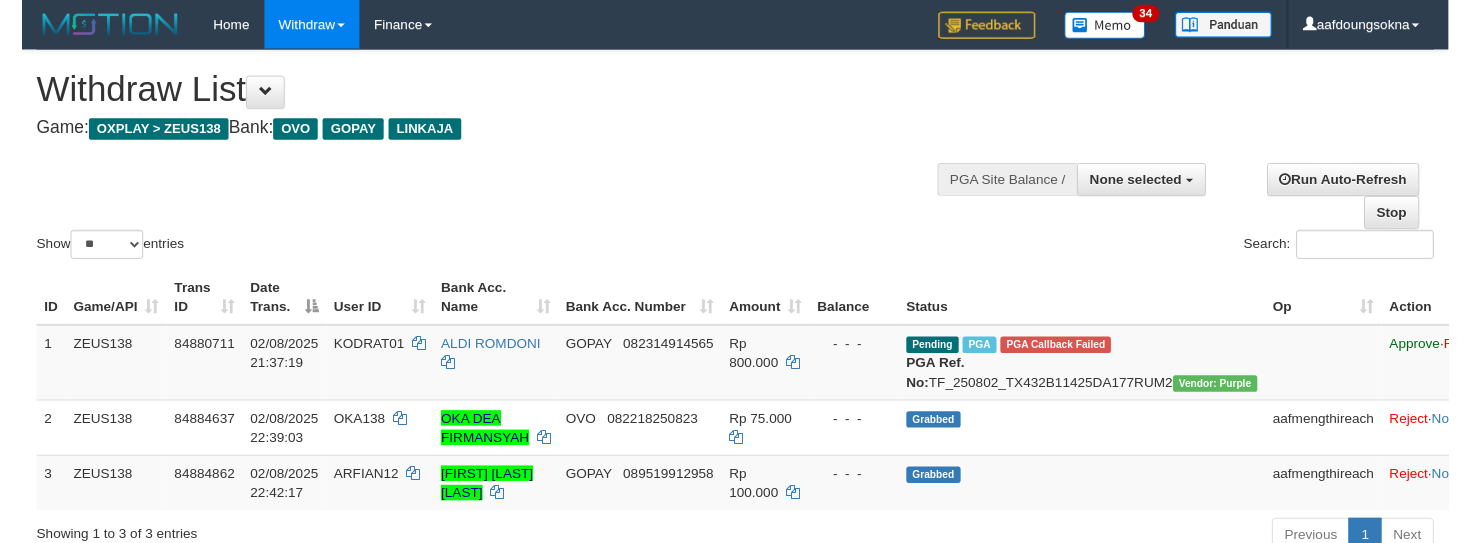 scroll, scrollTop: 0, scrollLeft: 0, axis: both 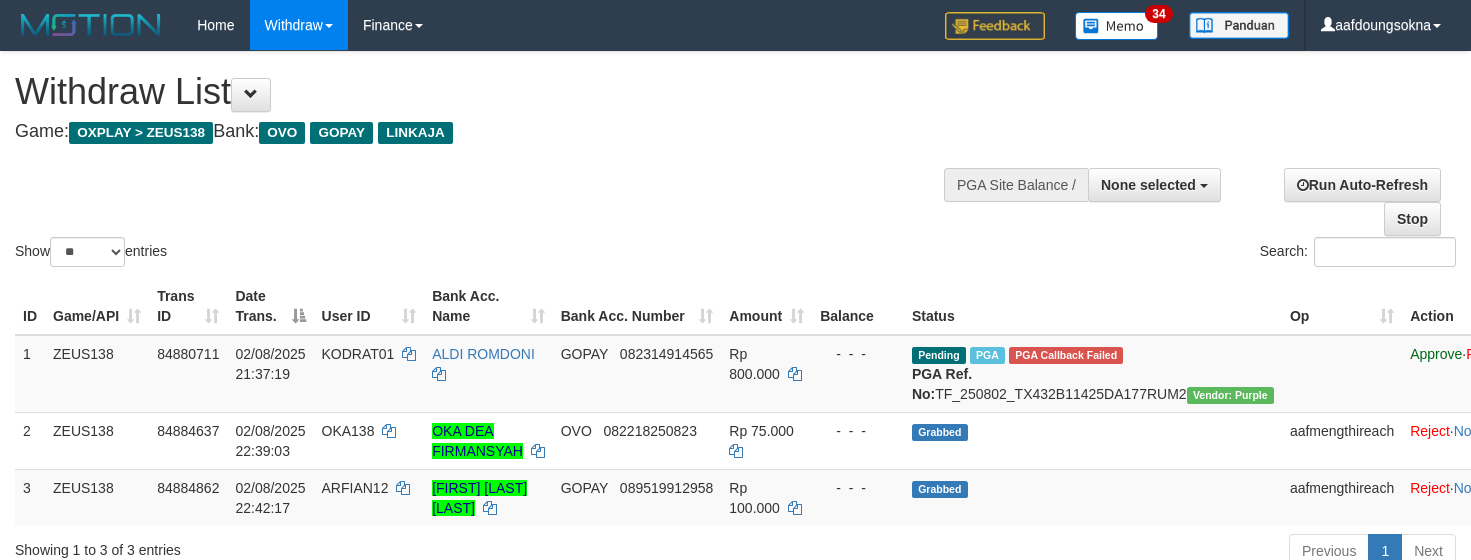 select 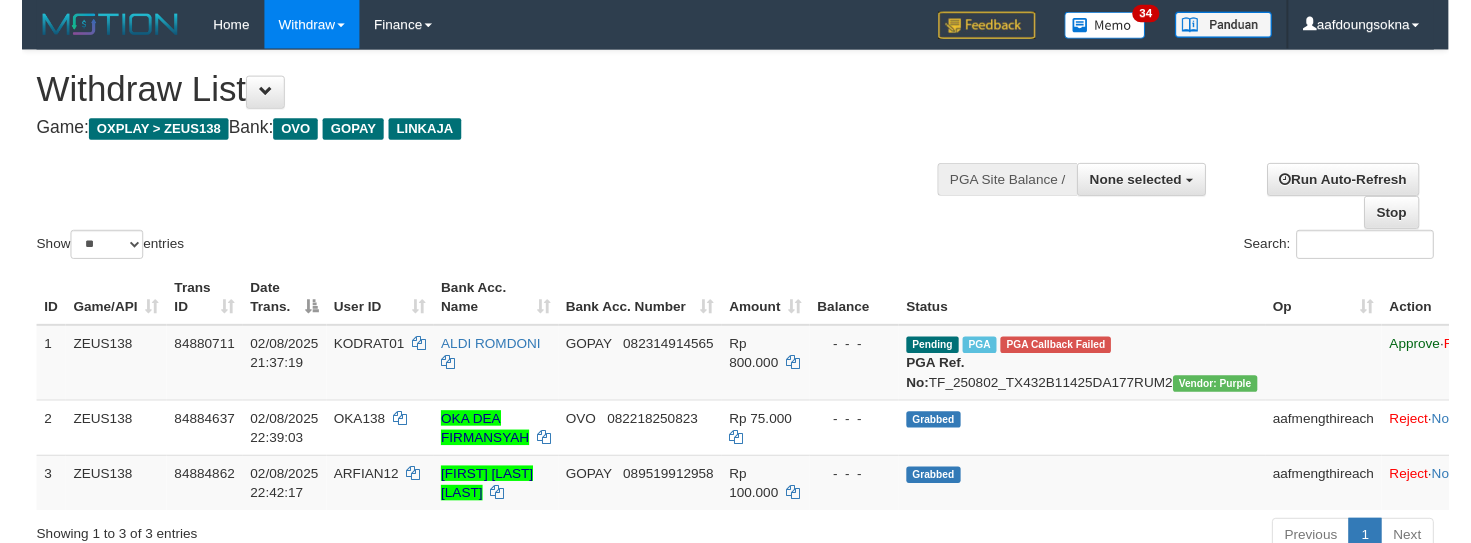 scroll, scrollTop: 0, scrollLeft: 0, axis: both 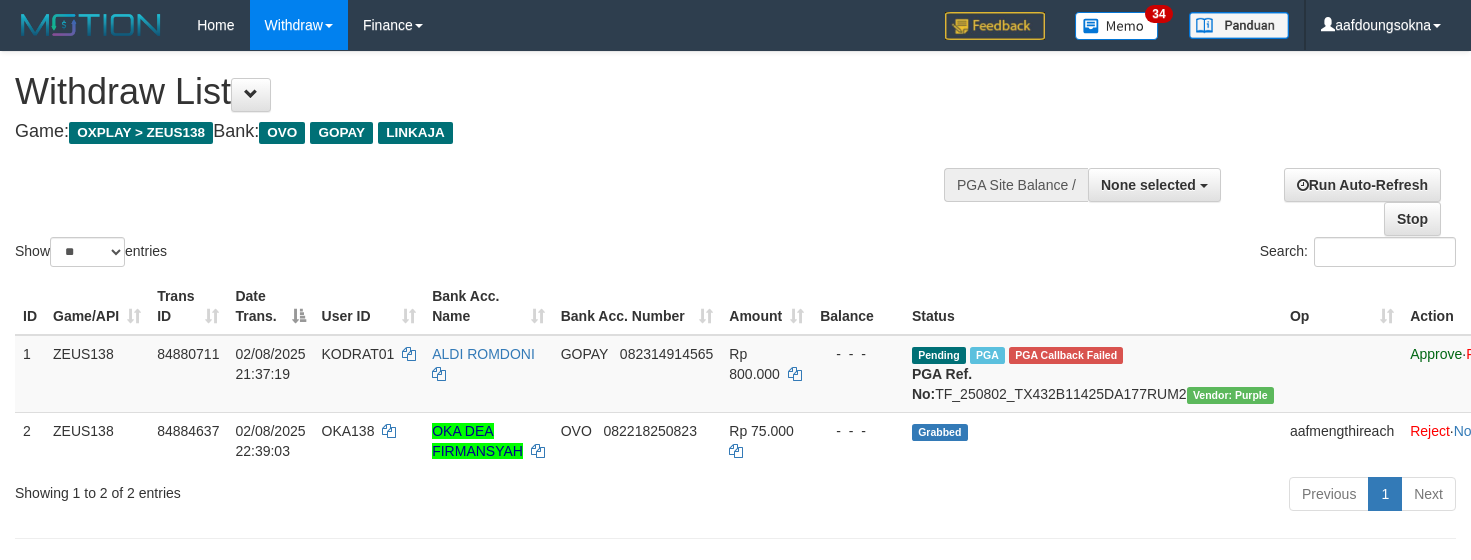 select 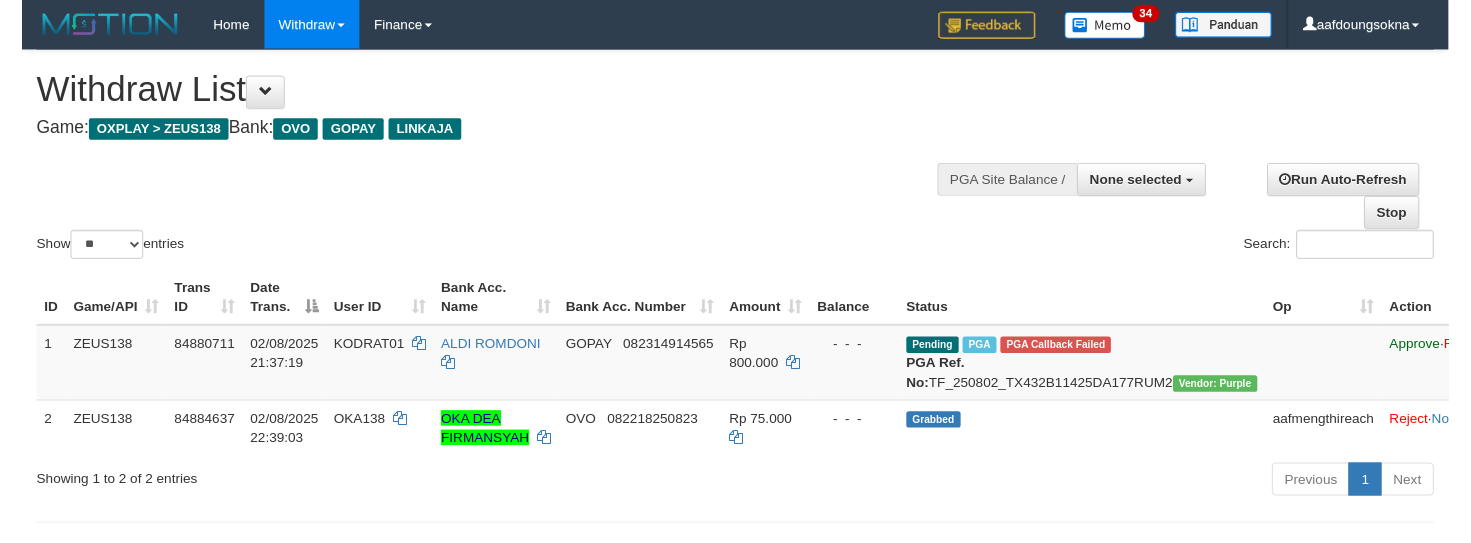 scroll, scrollTop: 0, scrollLeft: 0, axis: both 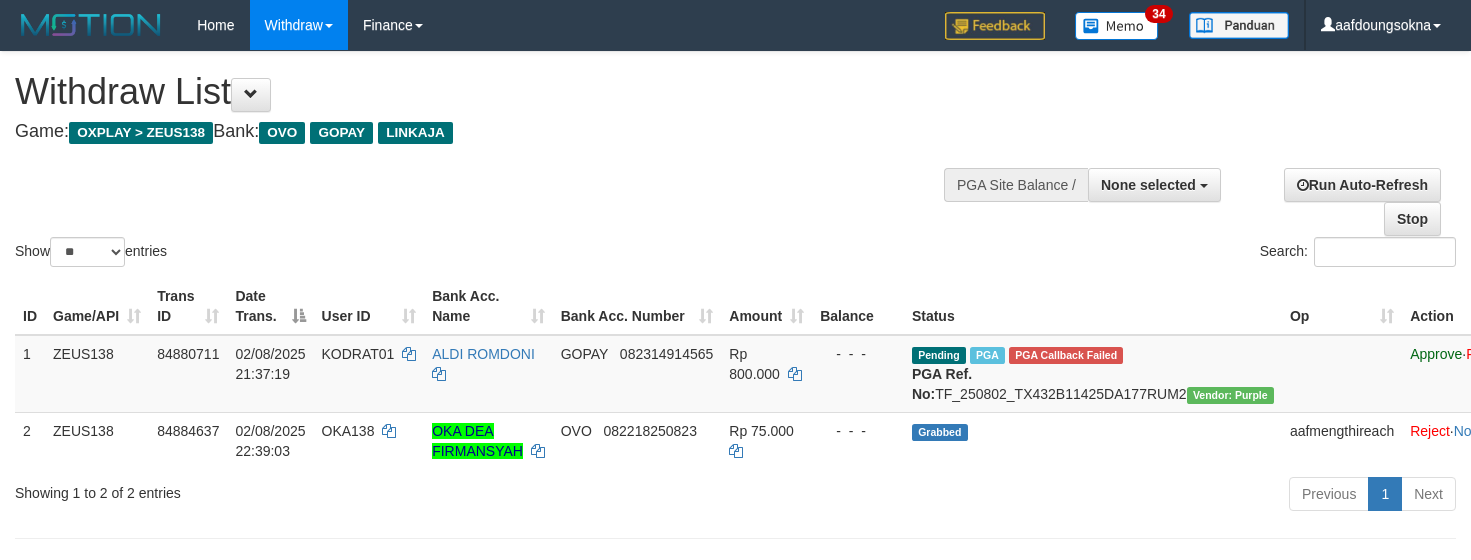 select 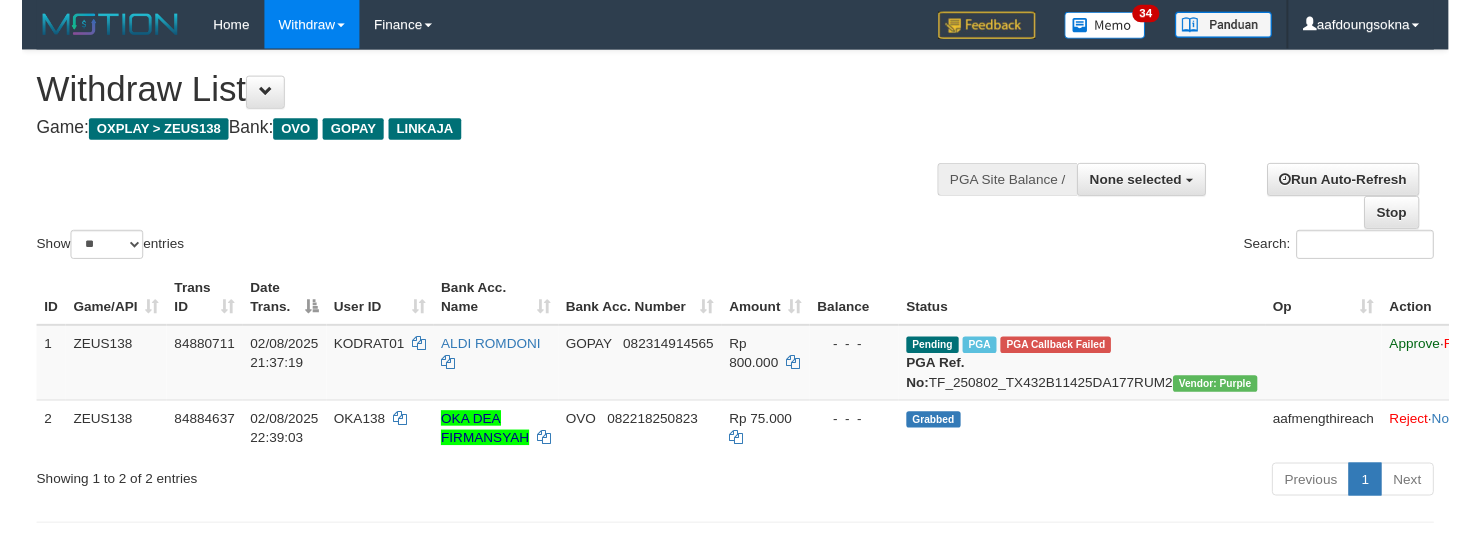 scroll, scrollTop: 0, scrollLeft: 0, axis: both 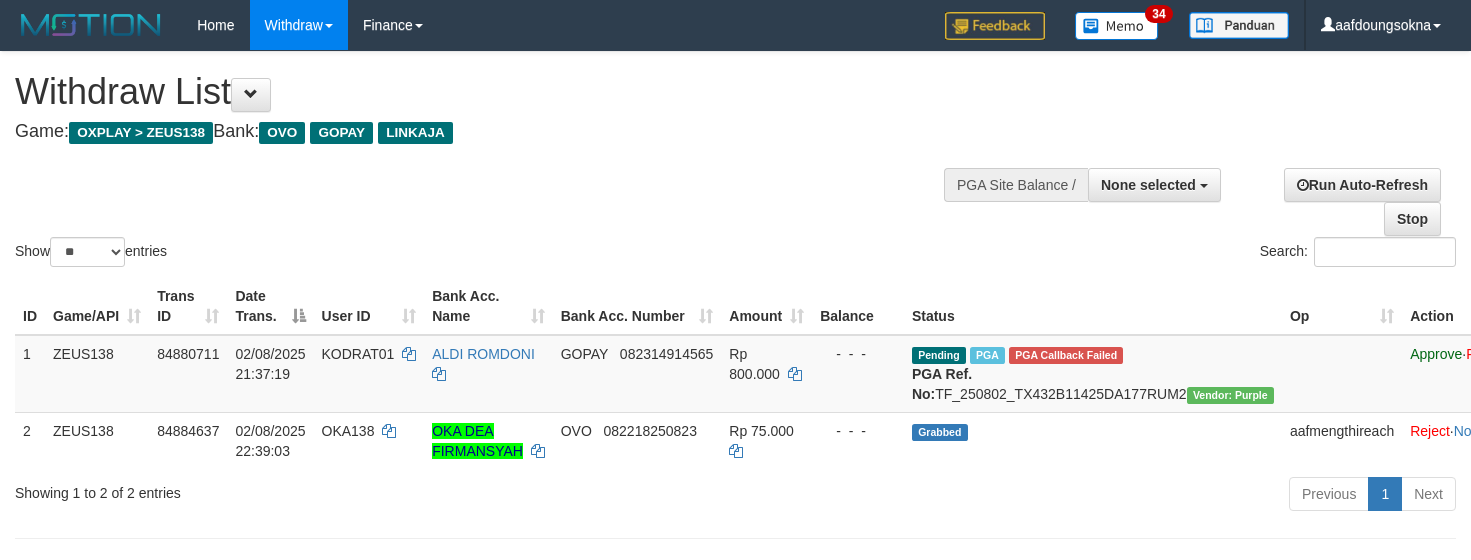 select 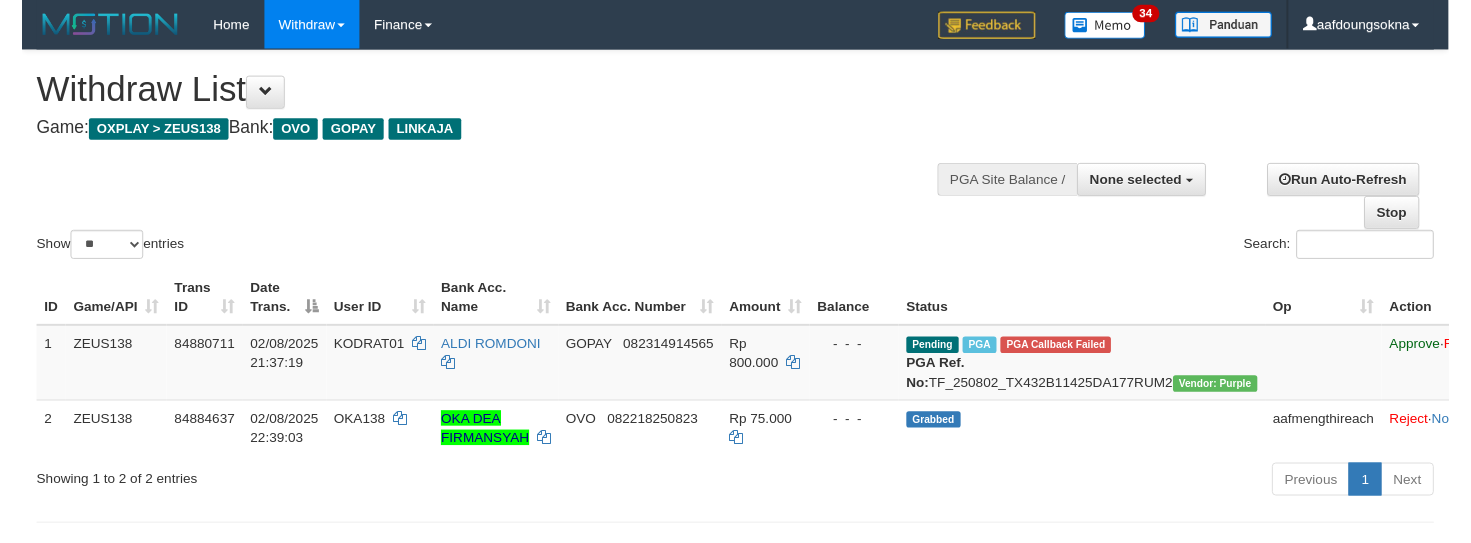 scroll, scrollTop: 0, scrollLeft: 0, axis: both 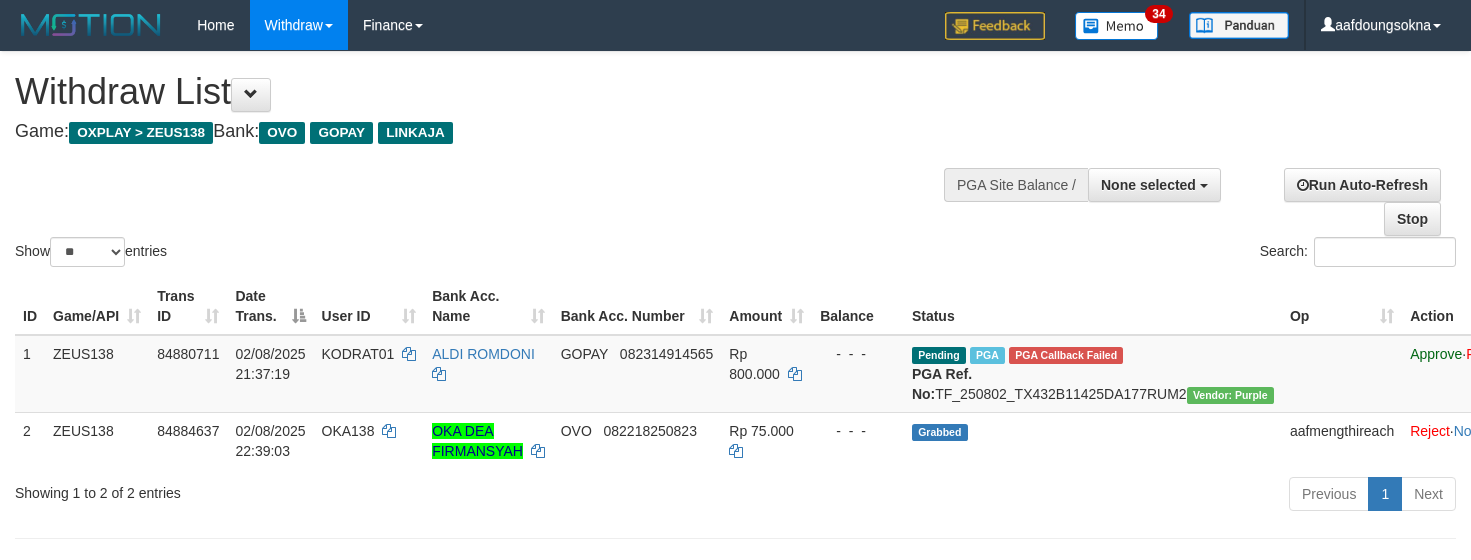 select 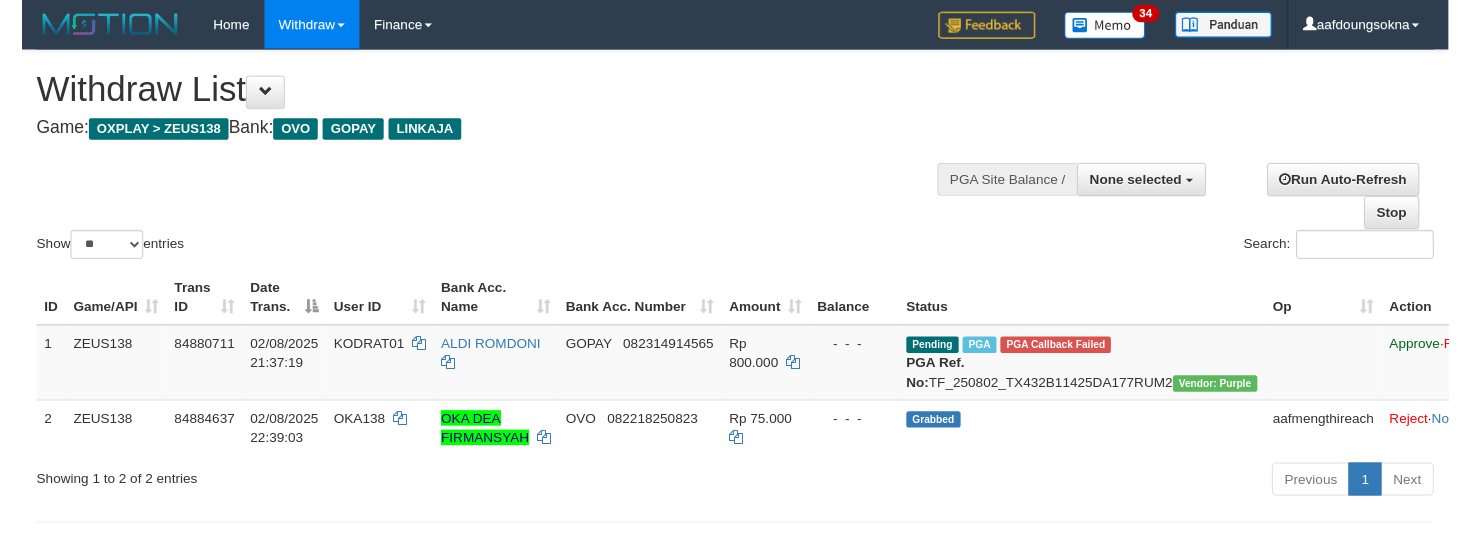 scroll, scrollTop: 0, scrollLeft: 0, axis: both 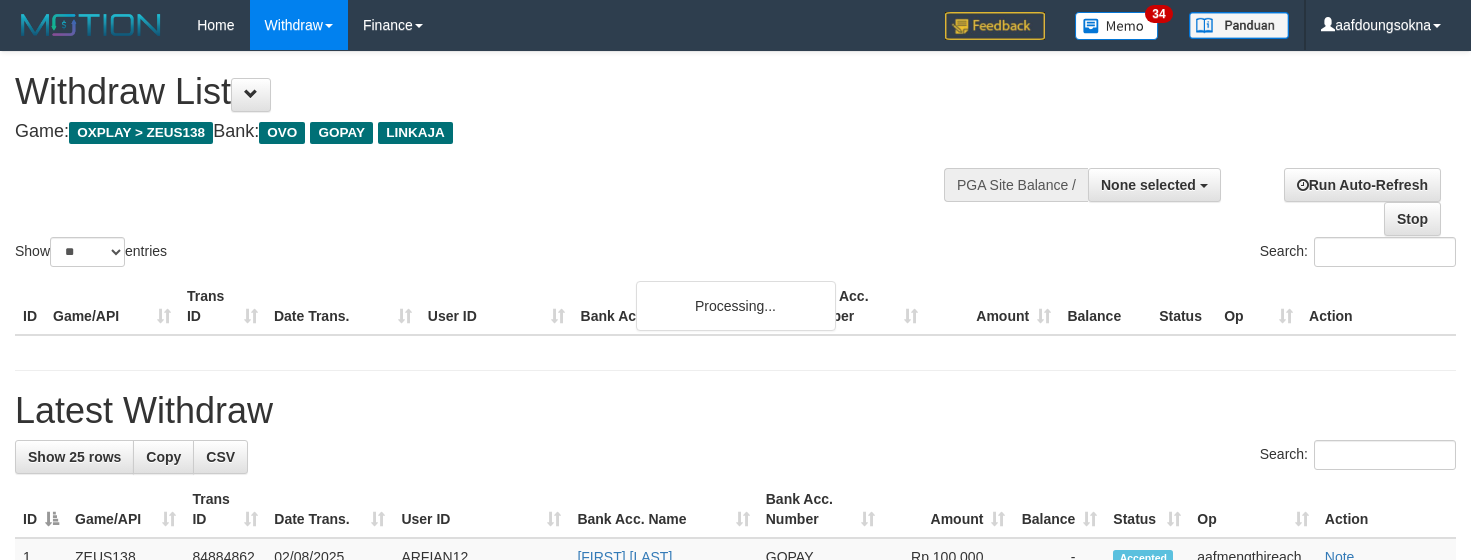 select 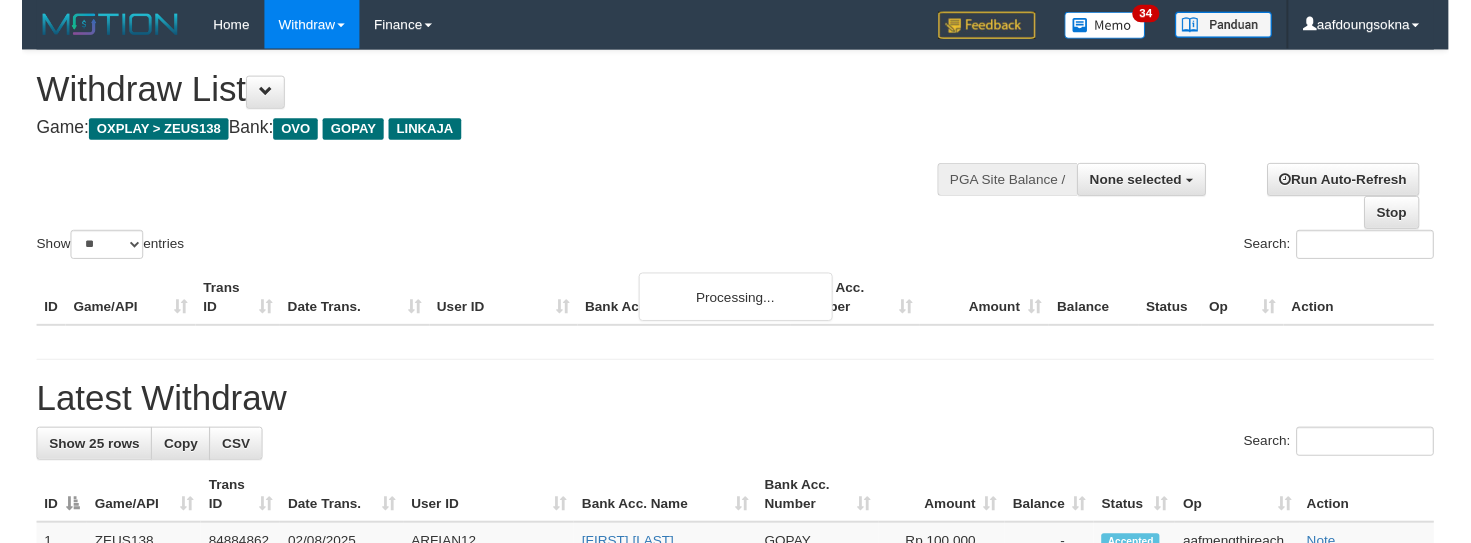 scroll, scrollTop: 0, scrollLeft: 0, axis: both 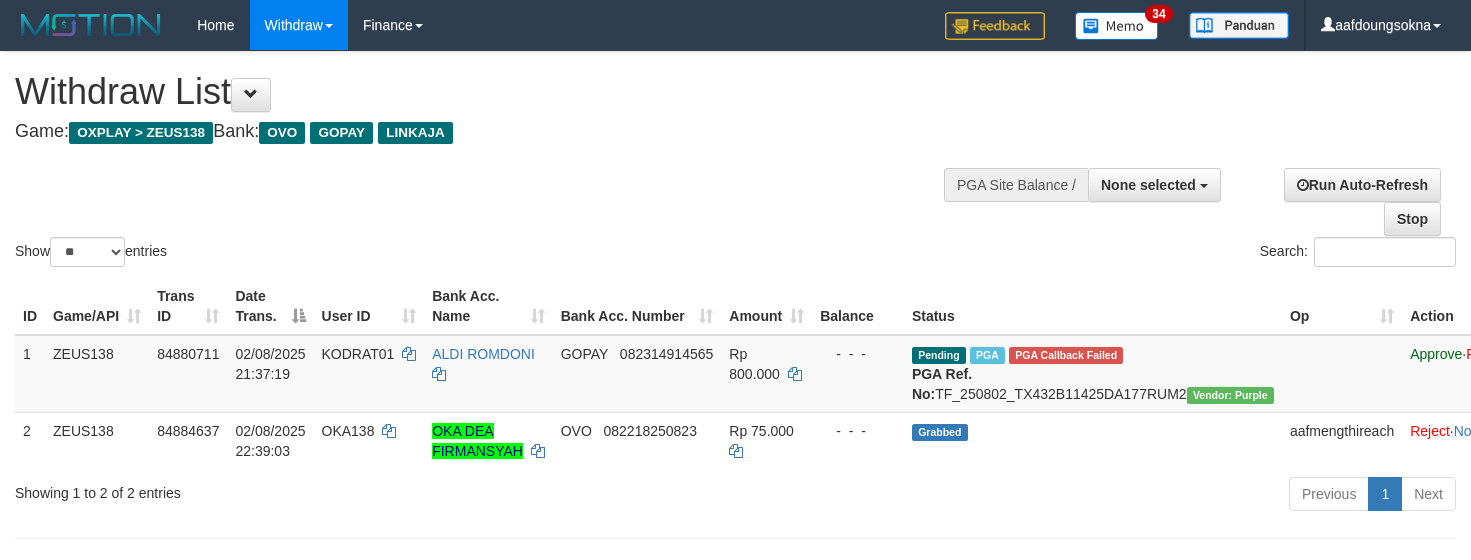 select 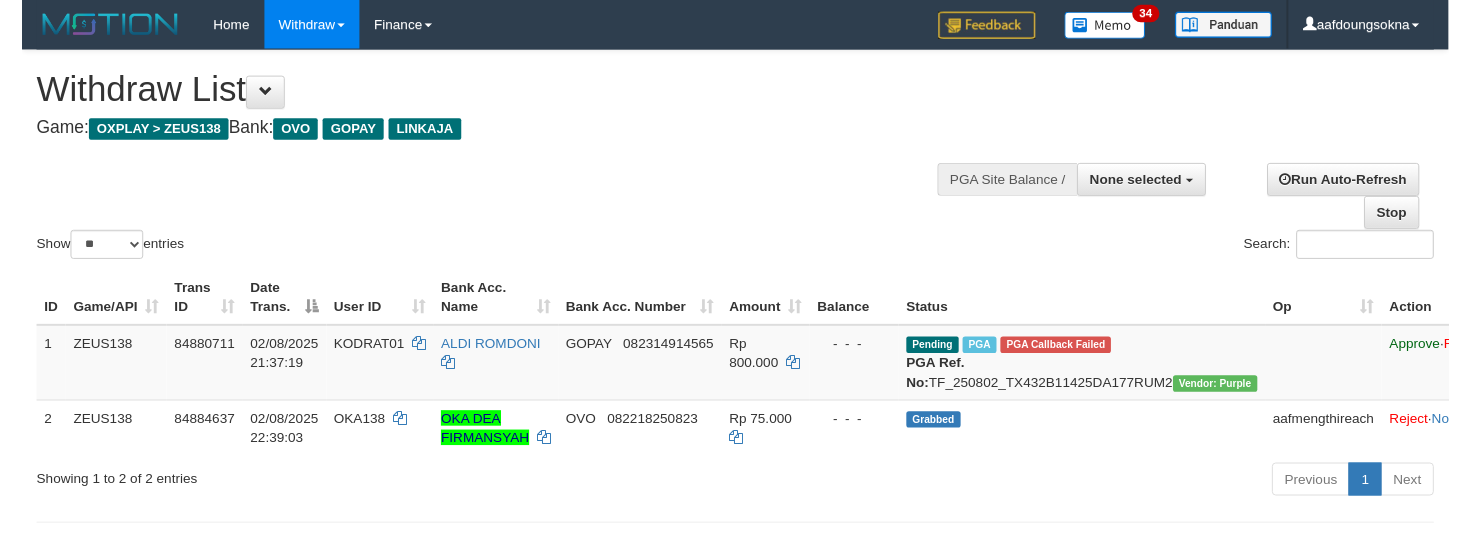 scroll, scrollTop: 0, scrollLeft: 0, axis: both 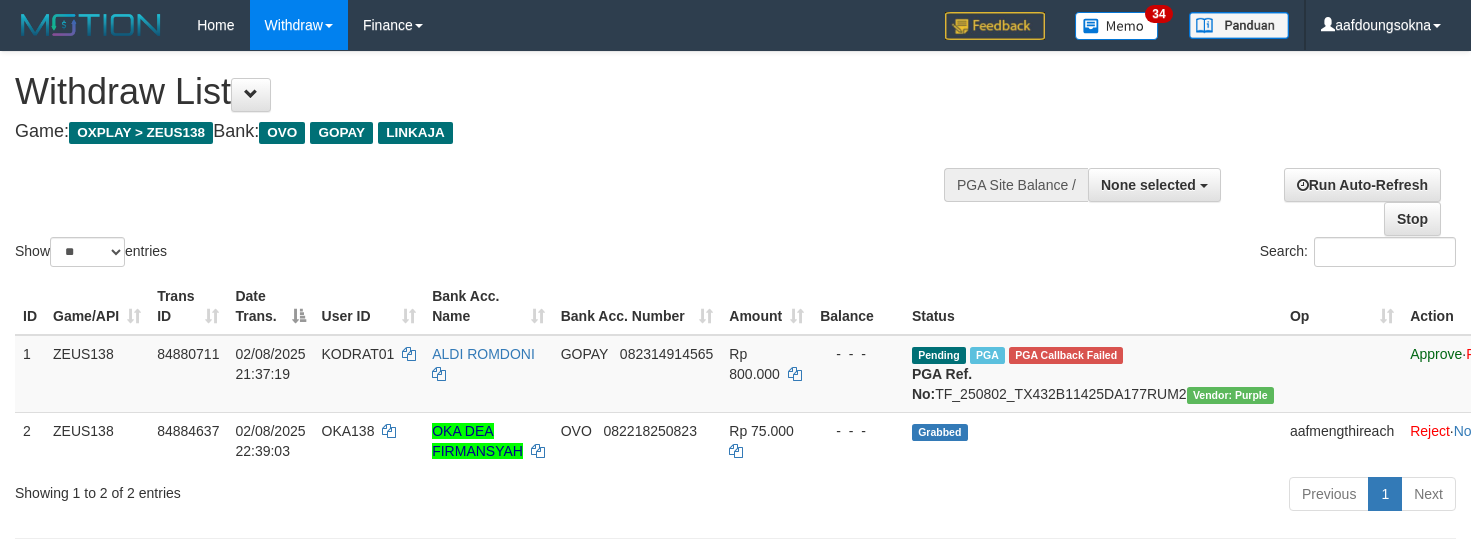 select 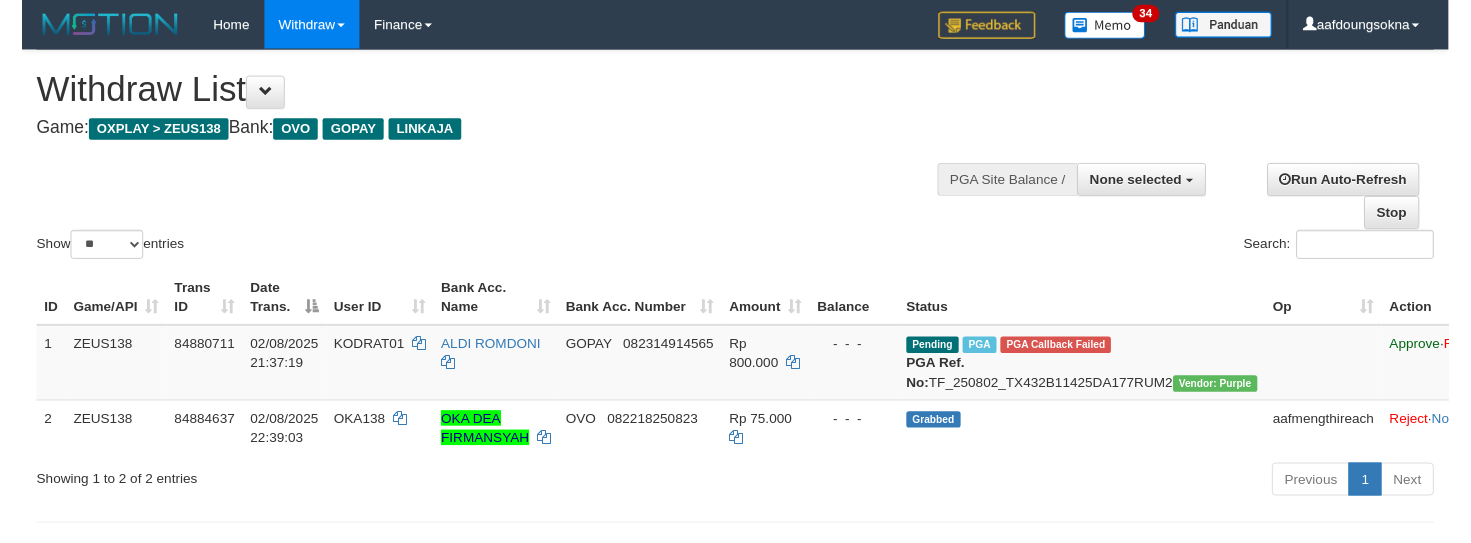 scroll, scrollTop: 0, scrollLeft: 0, axis: both 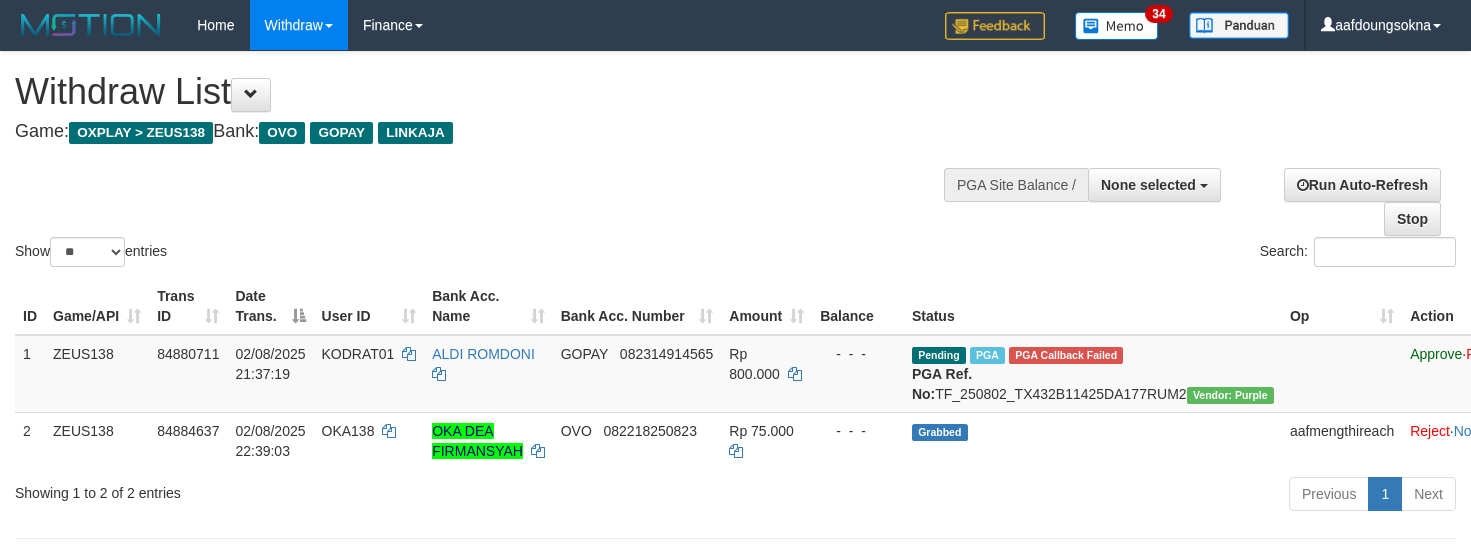 select 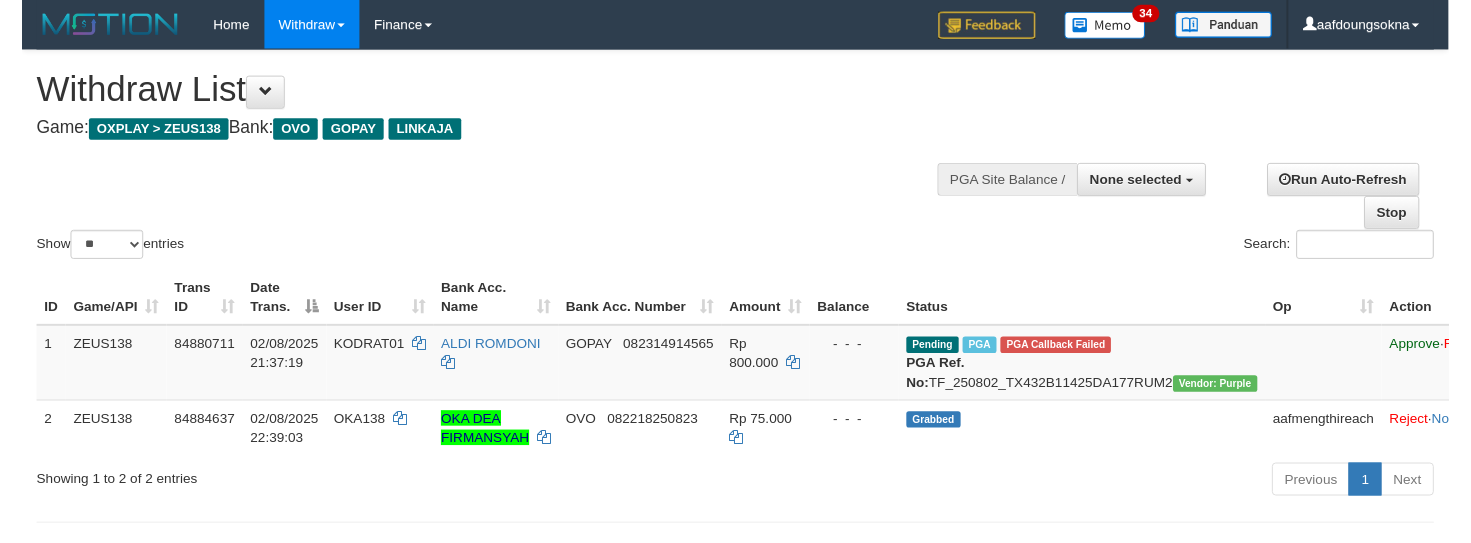 scroll, scrollTop: 0, scrollLeft: 0, axis: both 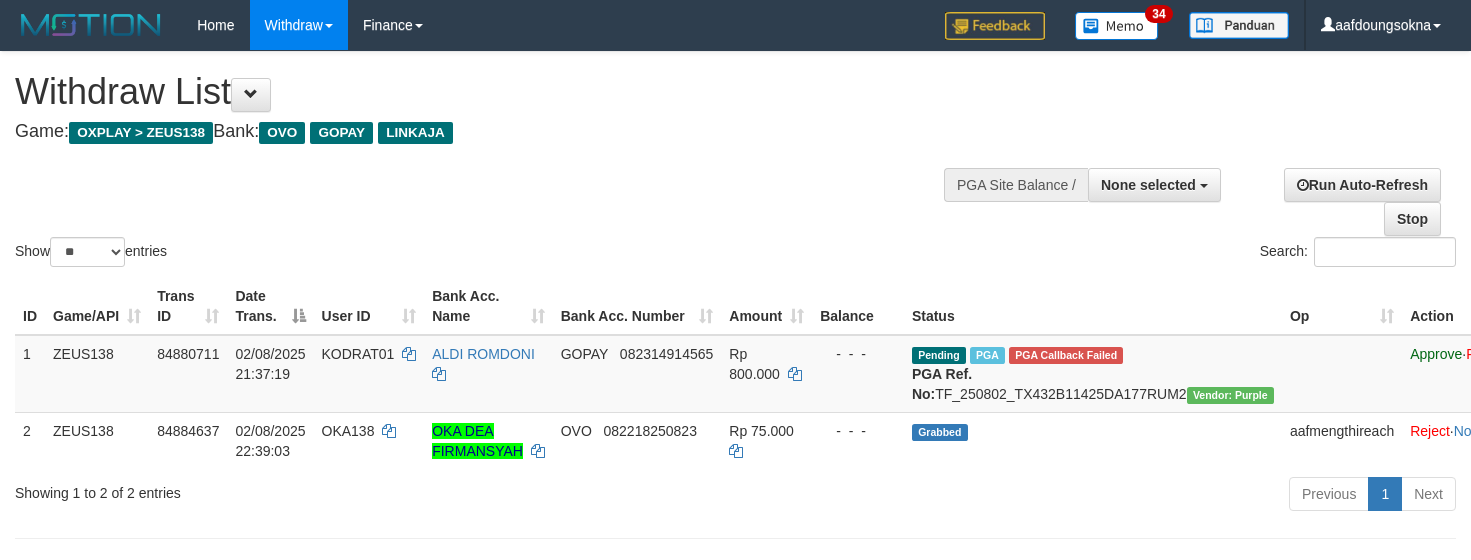 select 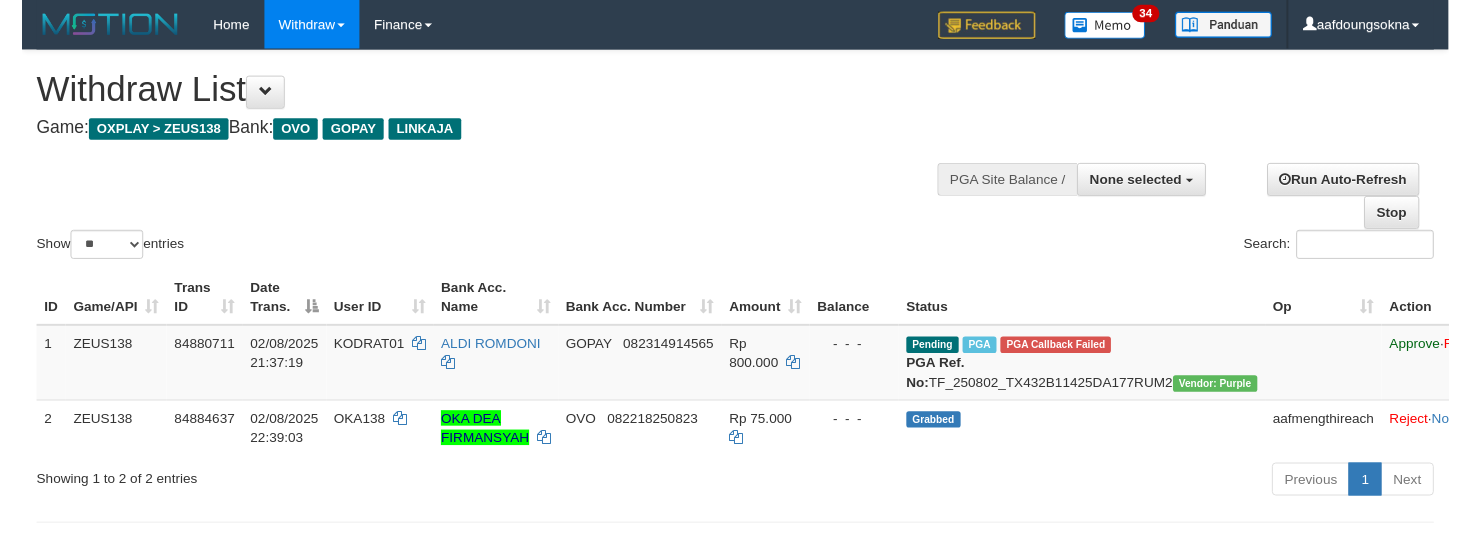 scroll, scrollTop: 0, scrollLeft: 0, axis: both 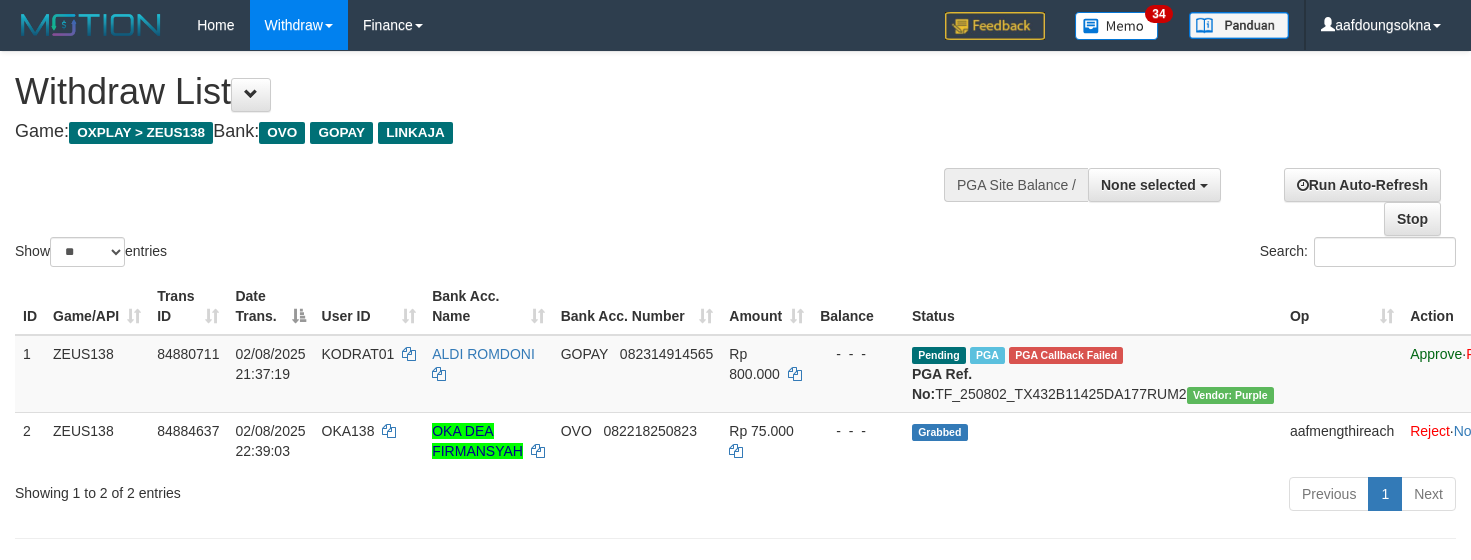 select 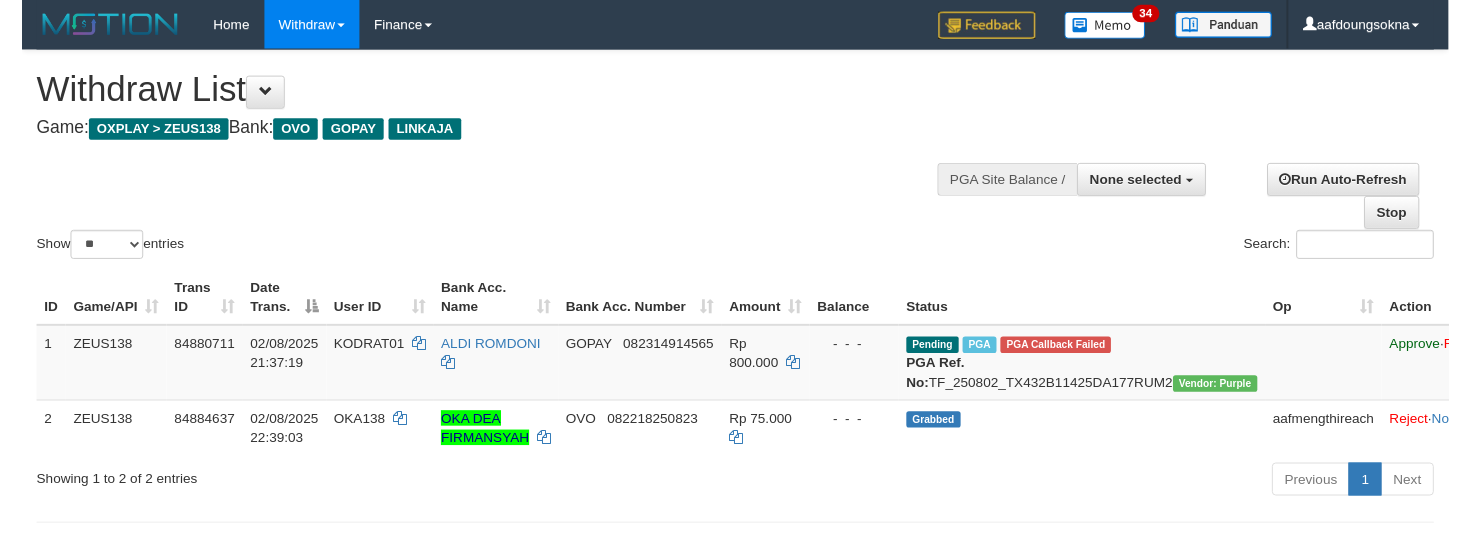 scroll, scrollTop: 0, scrollLeft: 0, axis: both 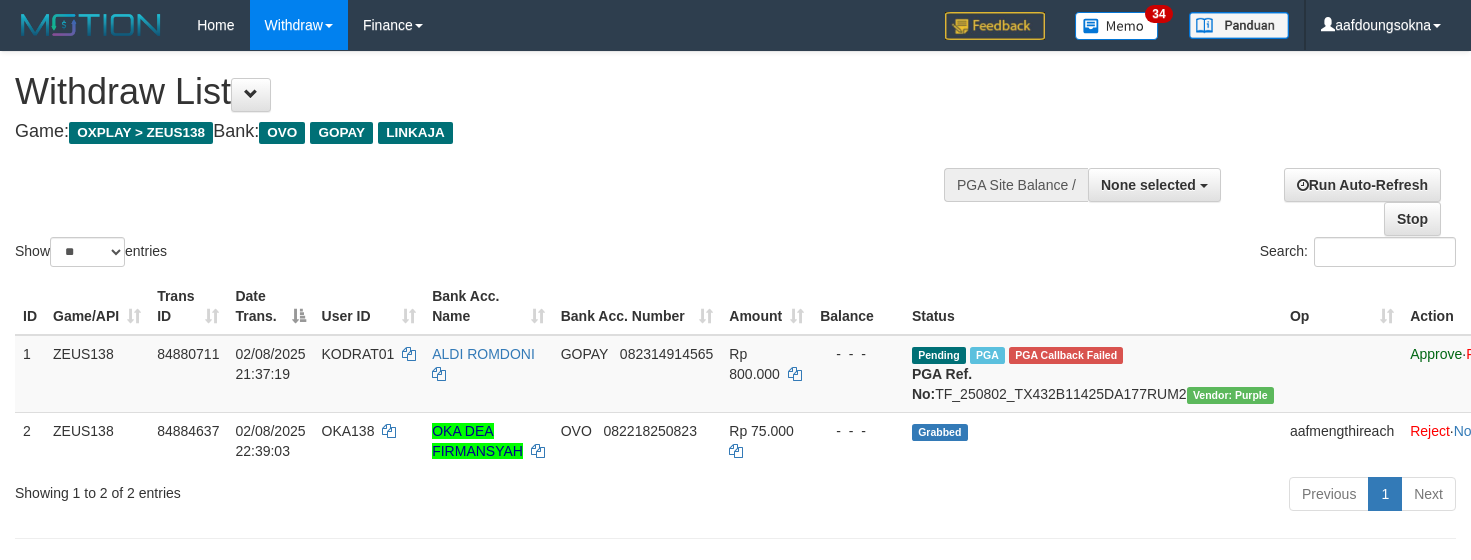 select 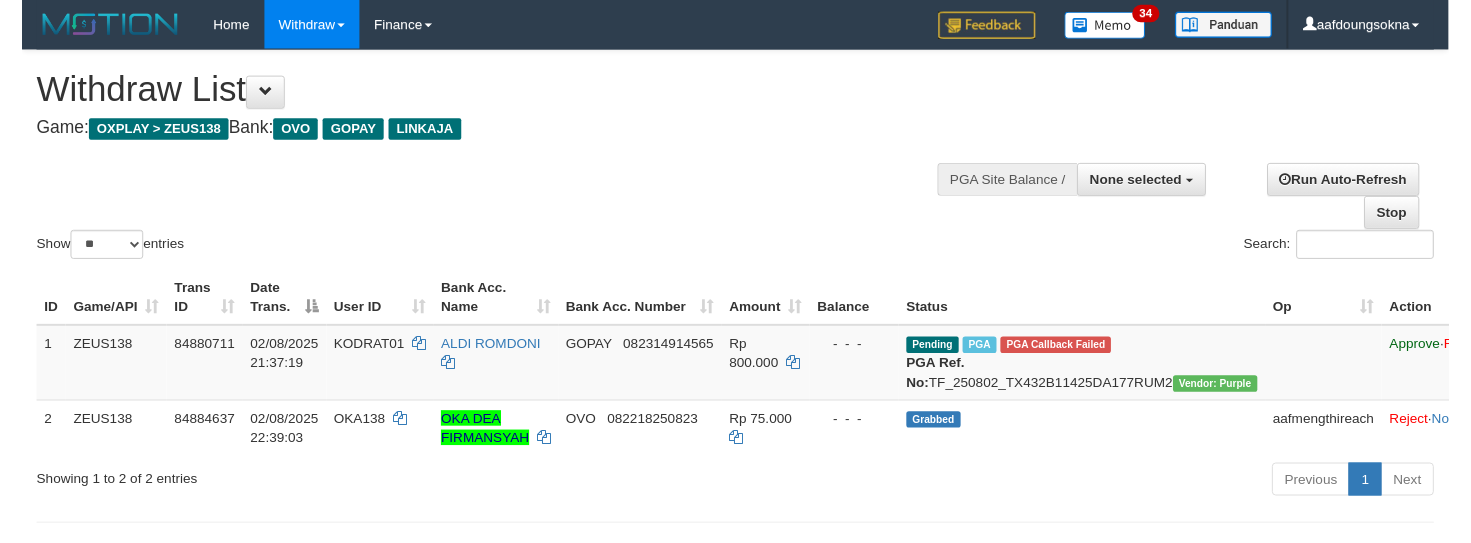 scroll, scrollTop: 0, scrollLeft: 0, axis: both 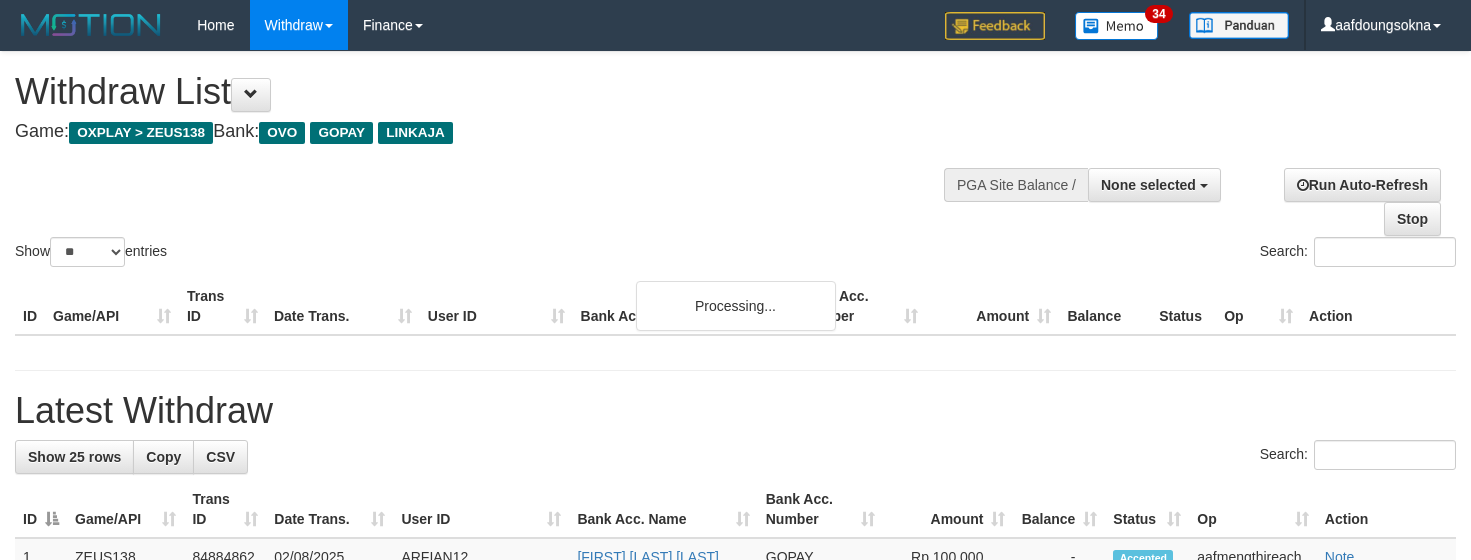 select 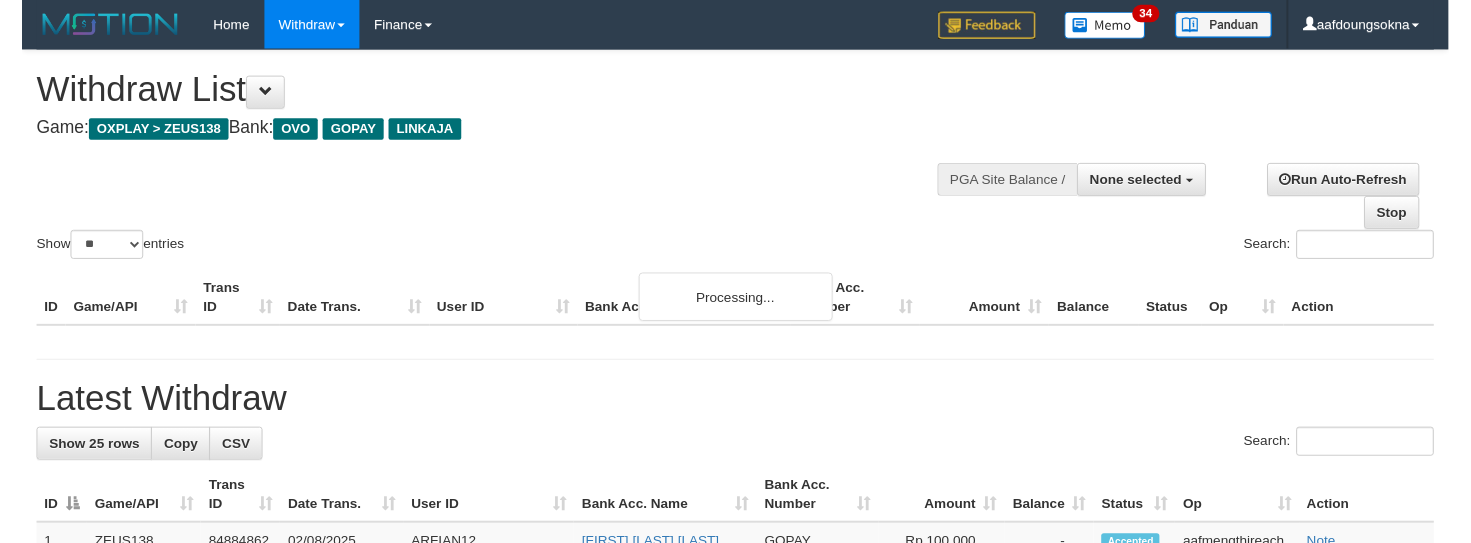 scroll, scrollTop: 0, scrollLeft: 0, axis: both 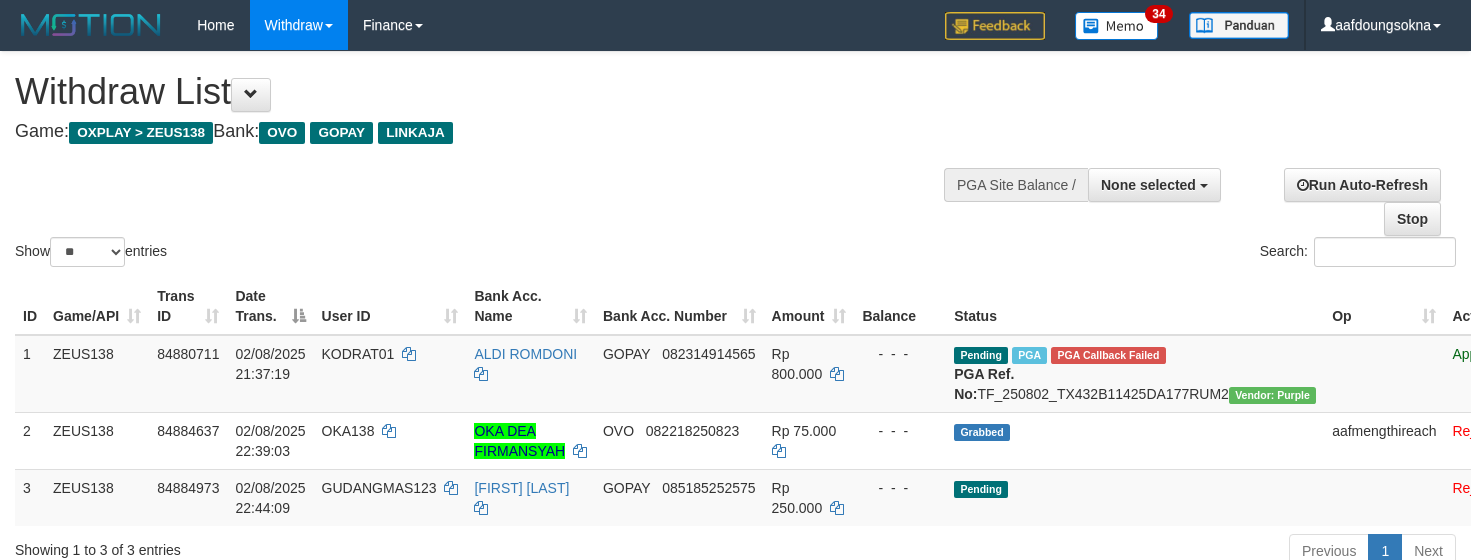 select 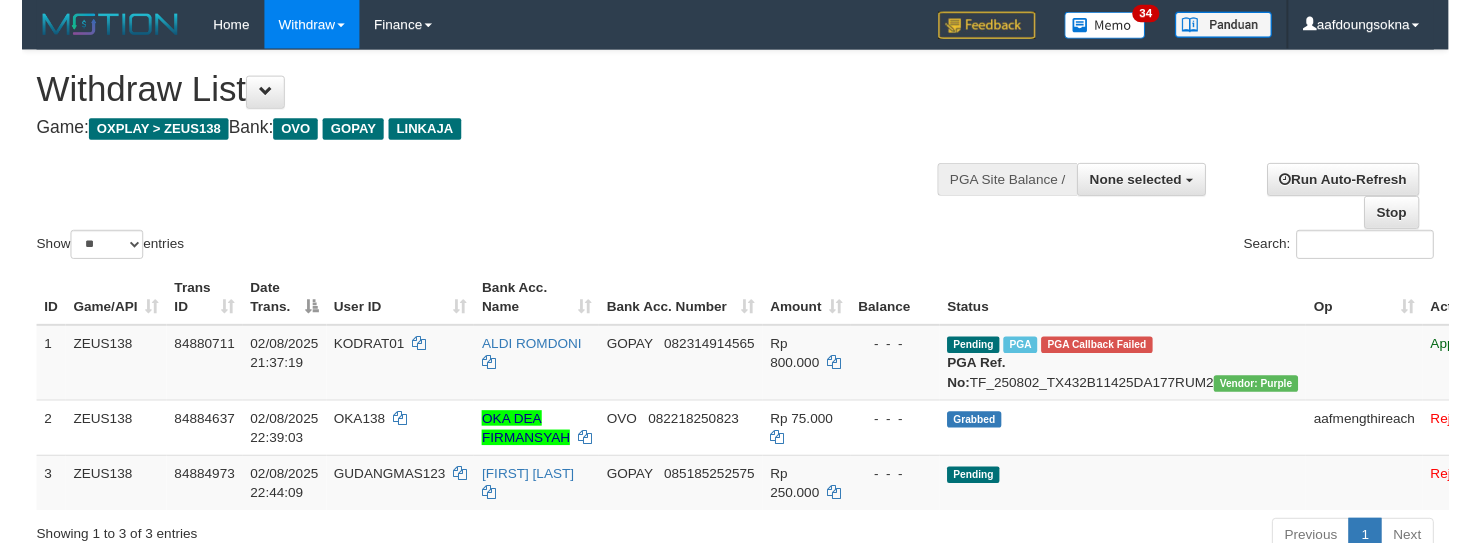 scroll, scrollTop: 0, scrollLeft: 0, axis: both 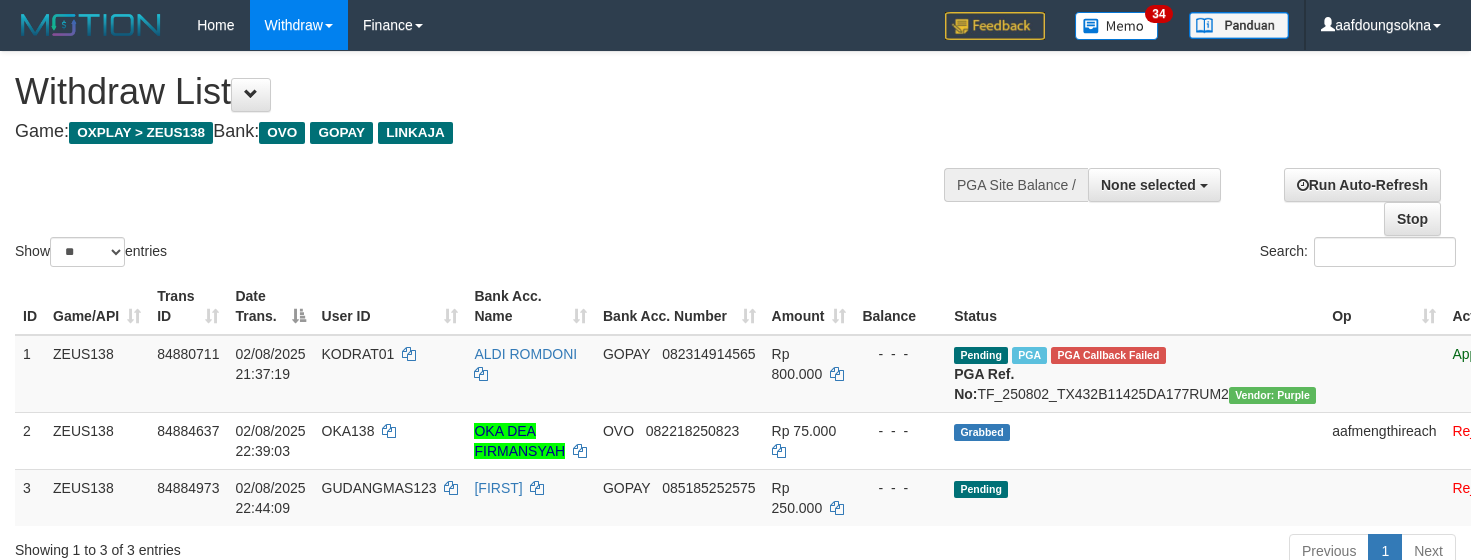 select 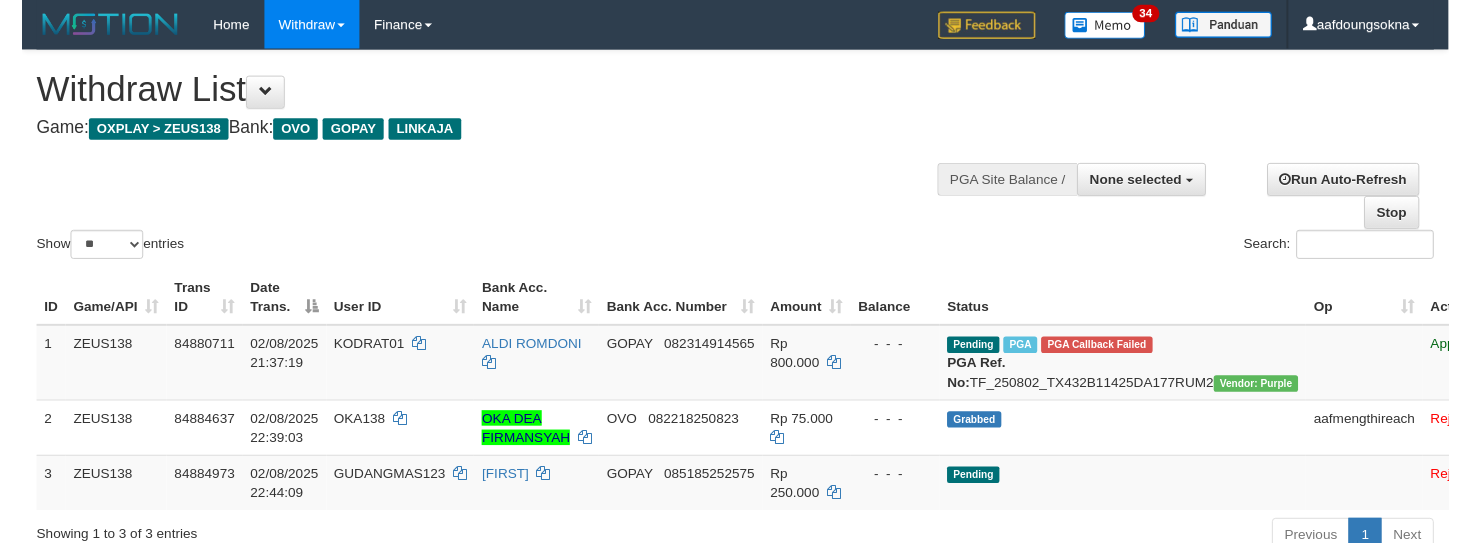 scroll, scrollTop: 0, scrollLeft: 0, axis: both 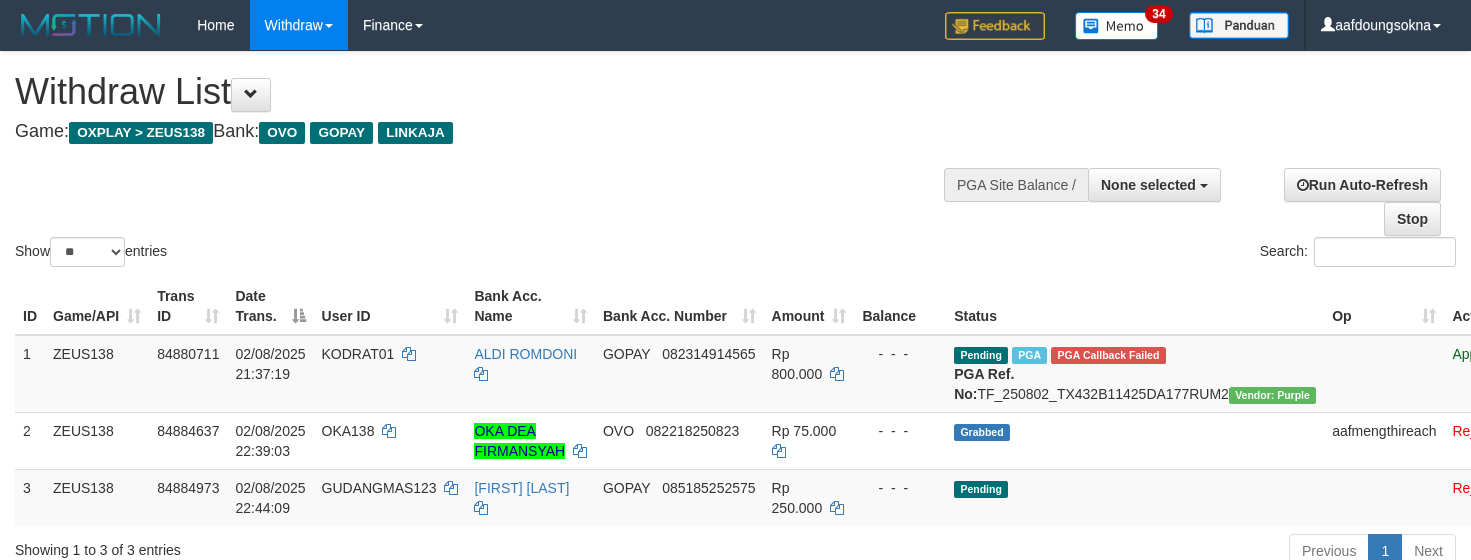 select 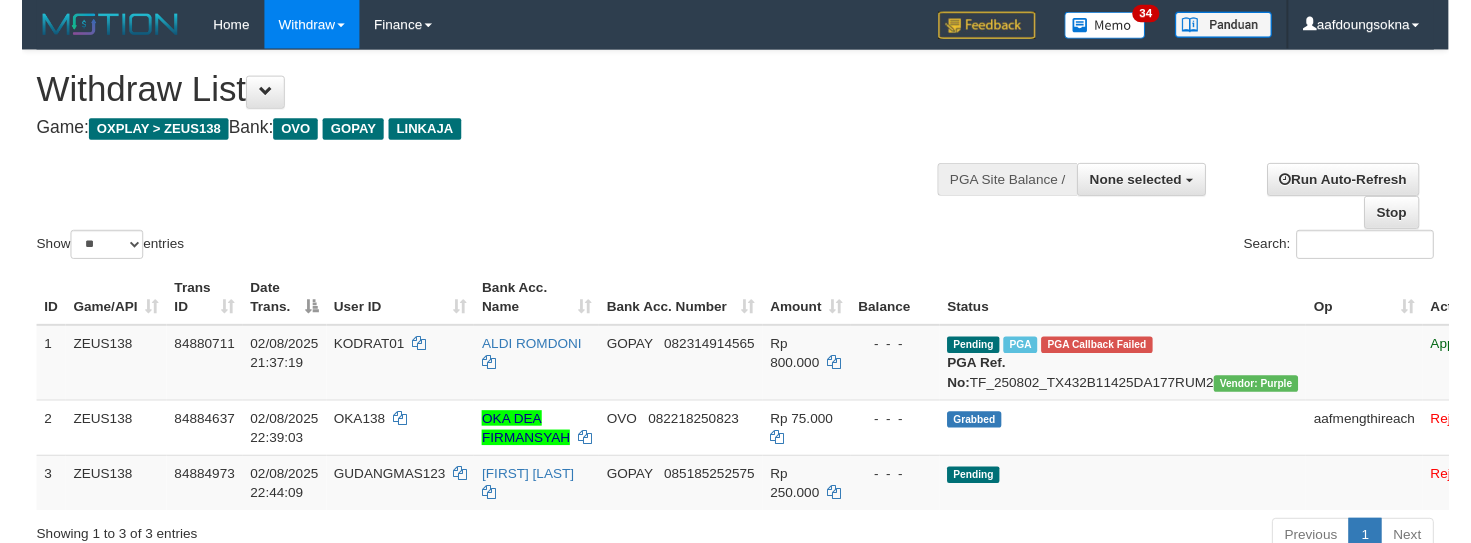 scroll, scrollTop: 0, scrollLeft: 0, axis: both 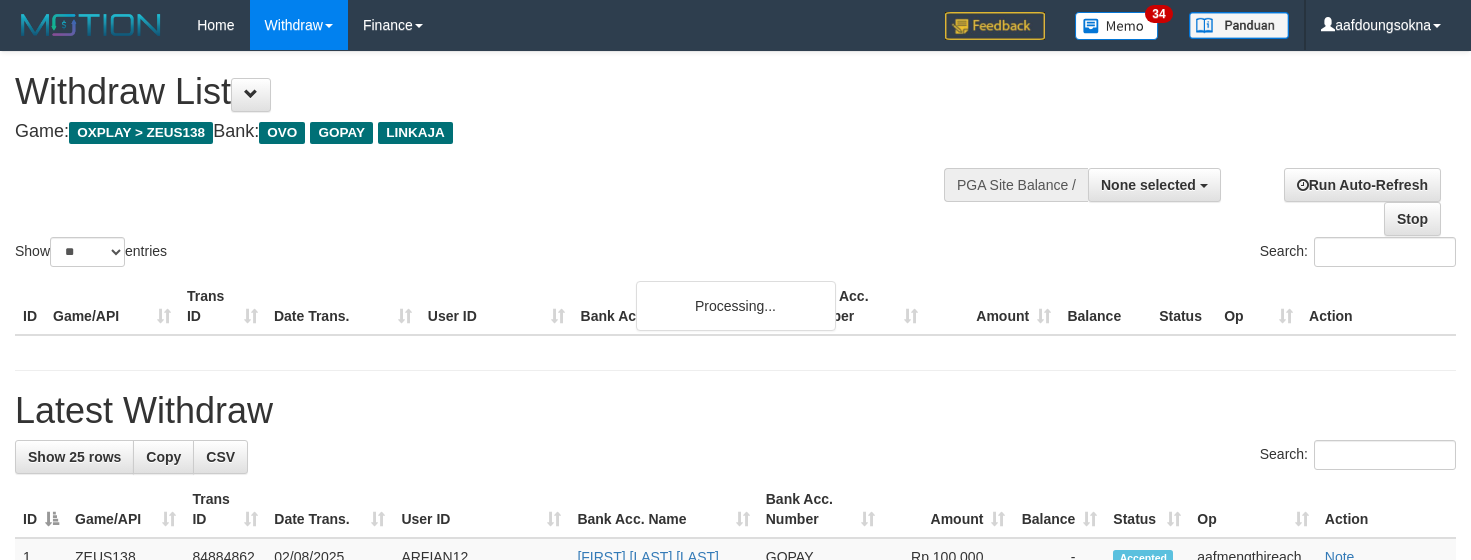 select 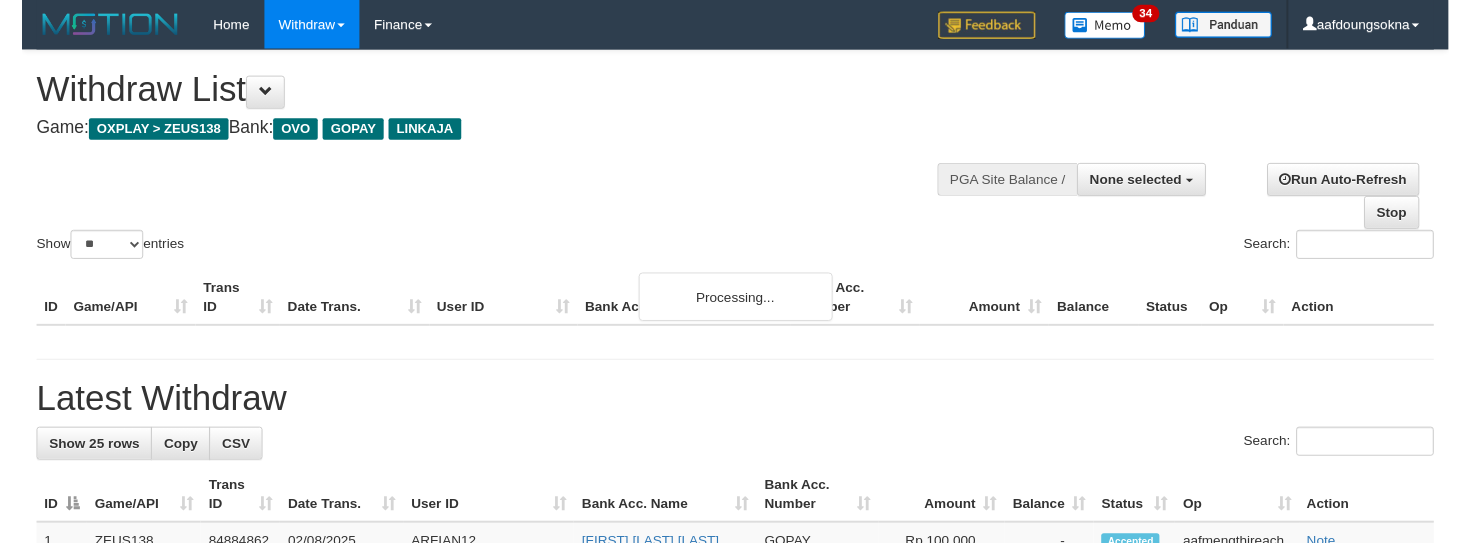 scroll, scrollTop: 0, scrollLeft: 0, axis: both 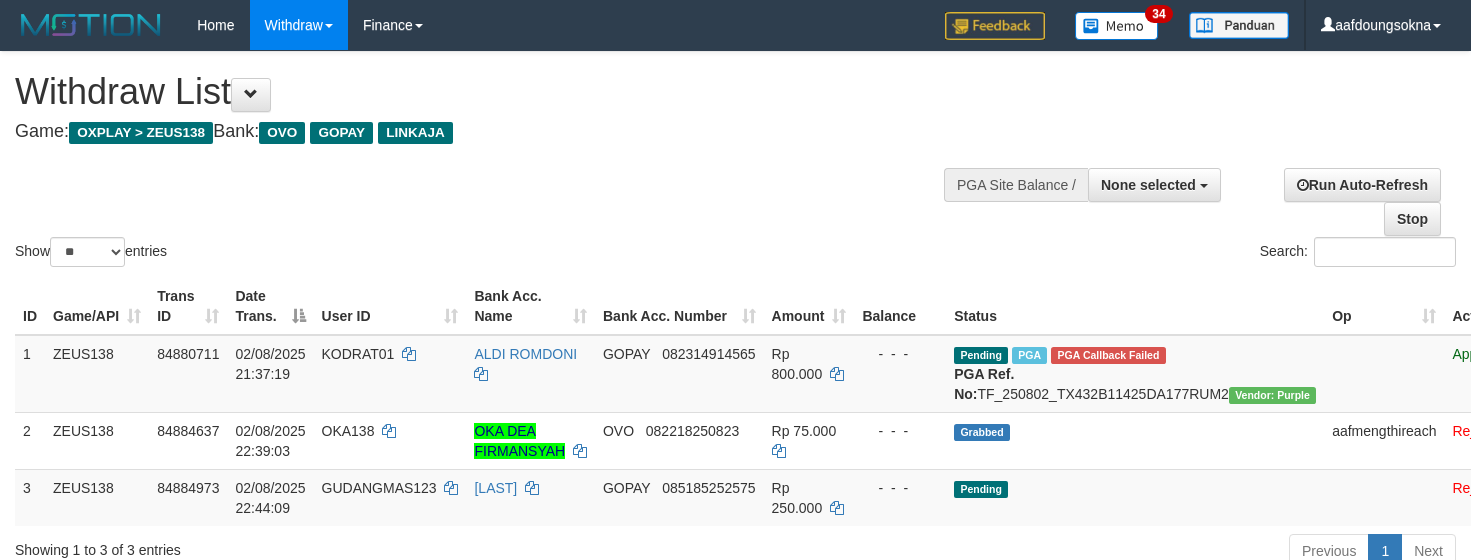 select 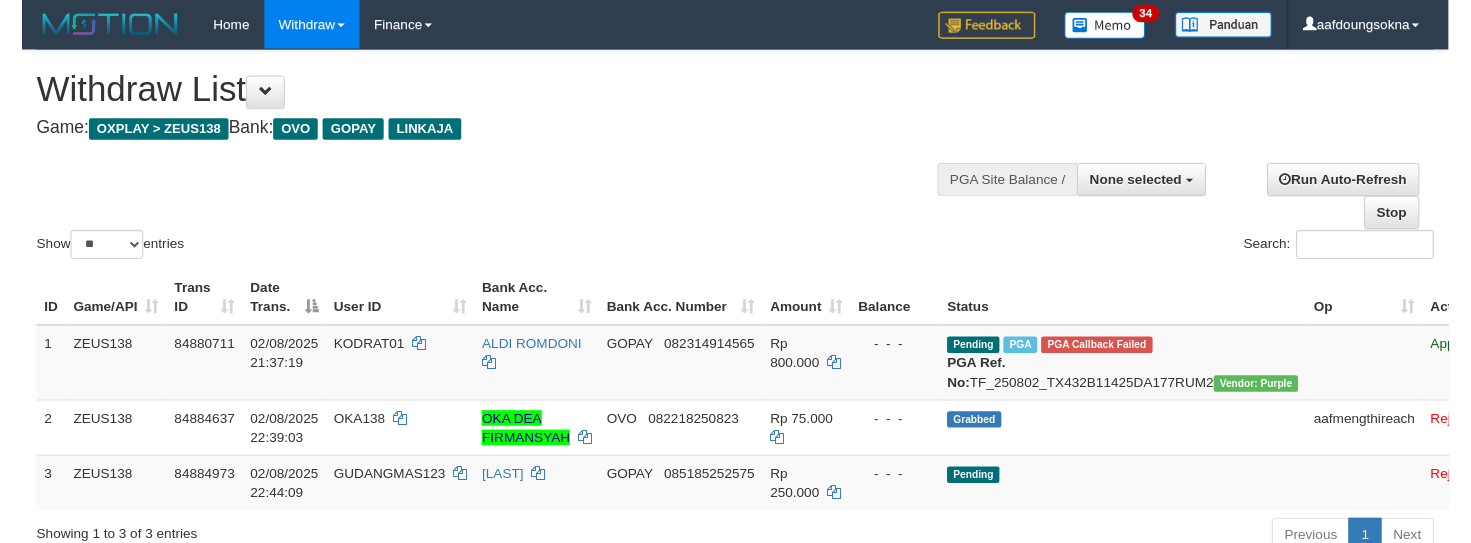 scroll, scrollTop: 0, scrollLeft: 0, axis: both 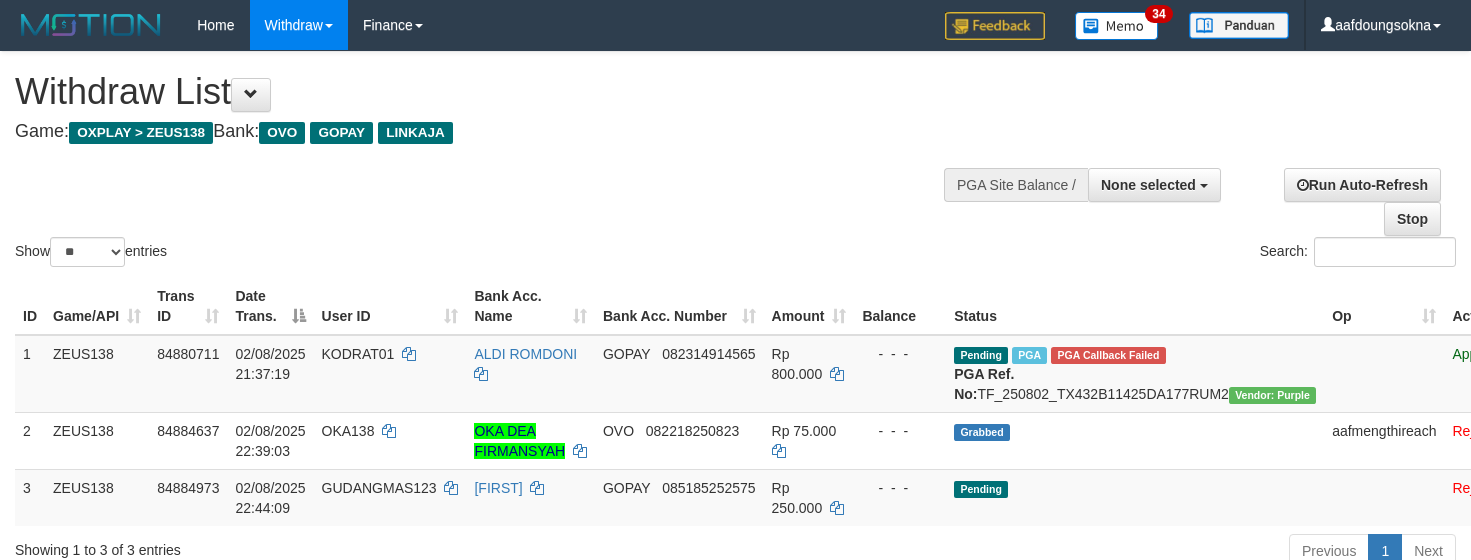 select 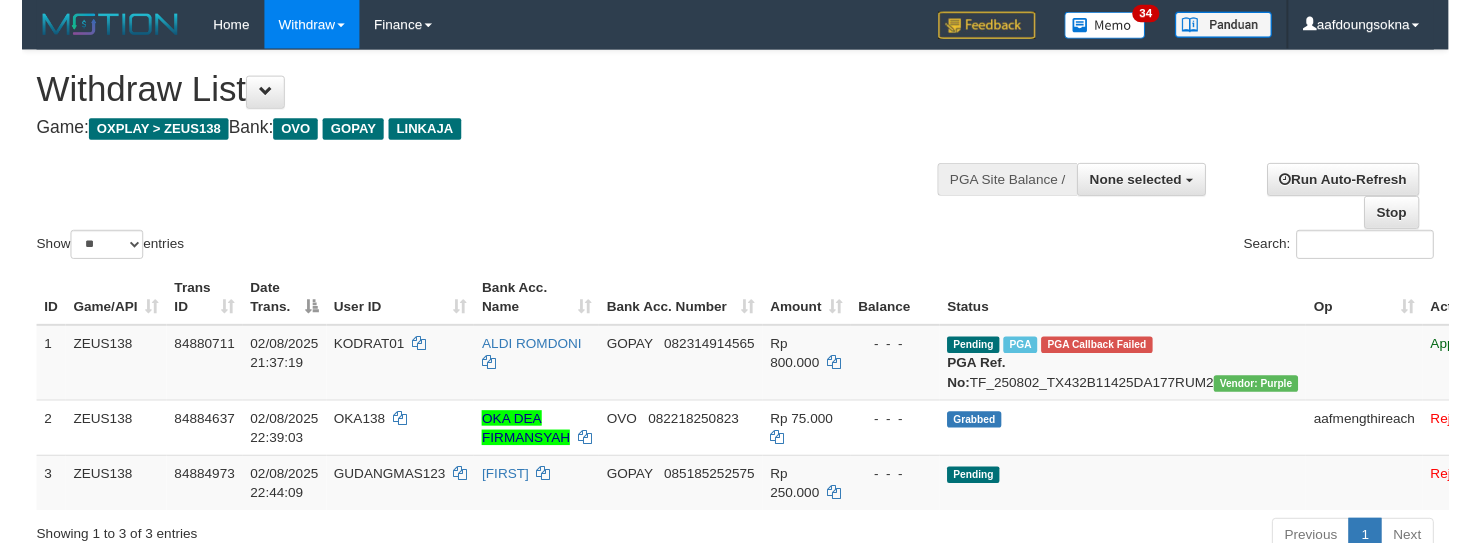 scroll, scrollTop: 0, scrollLeft: 0, axis: both 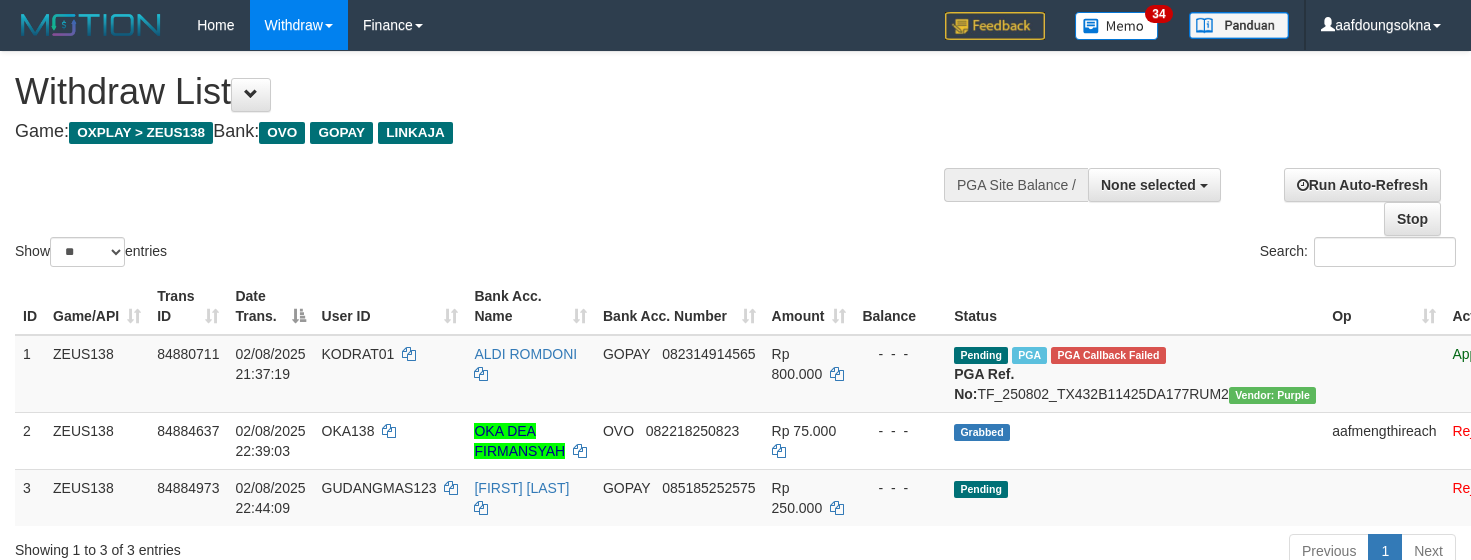 select 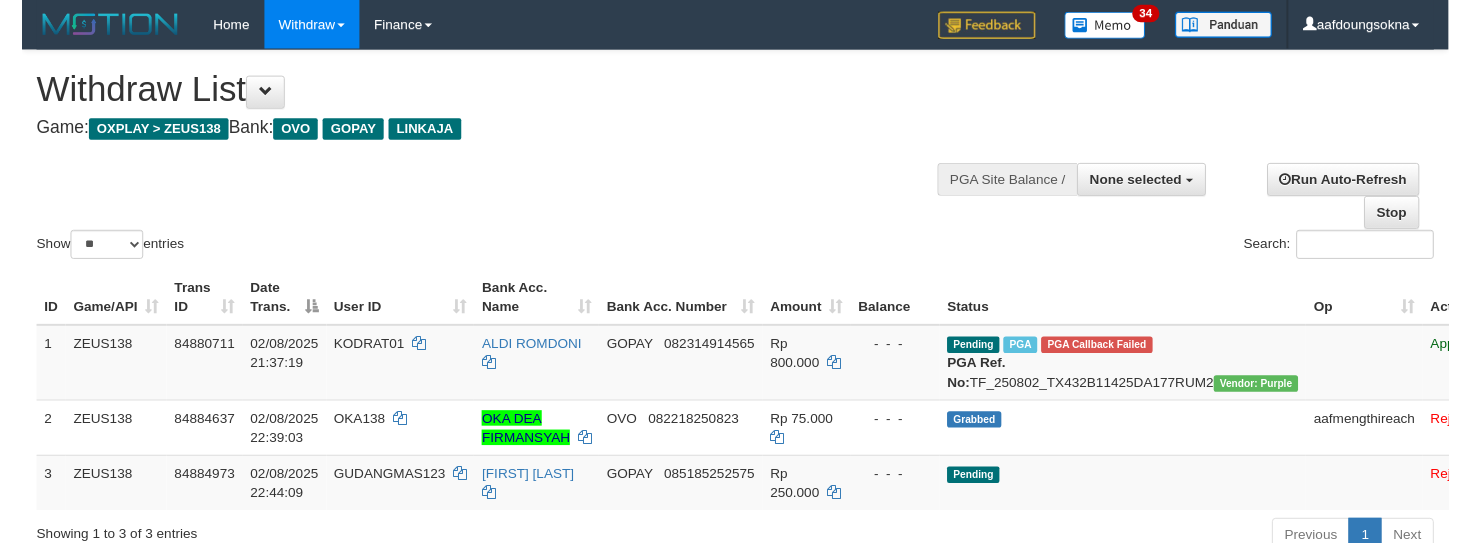 scroll, scrollTop: 0, scrollLeft: 0, axis: both 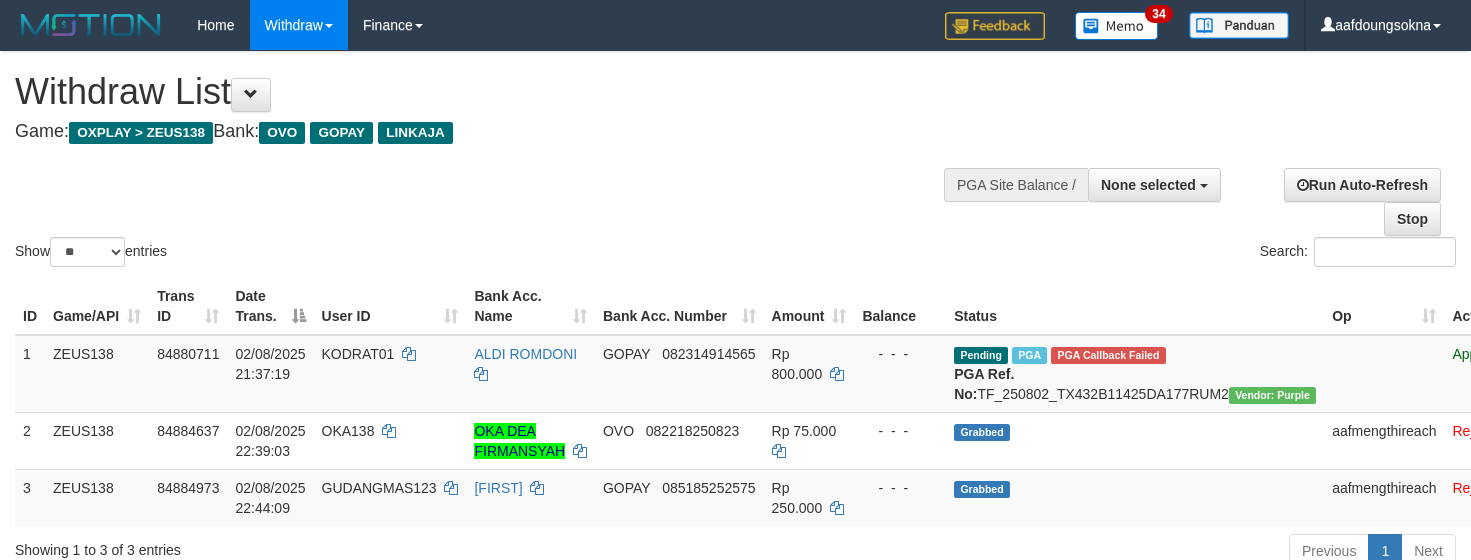 select 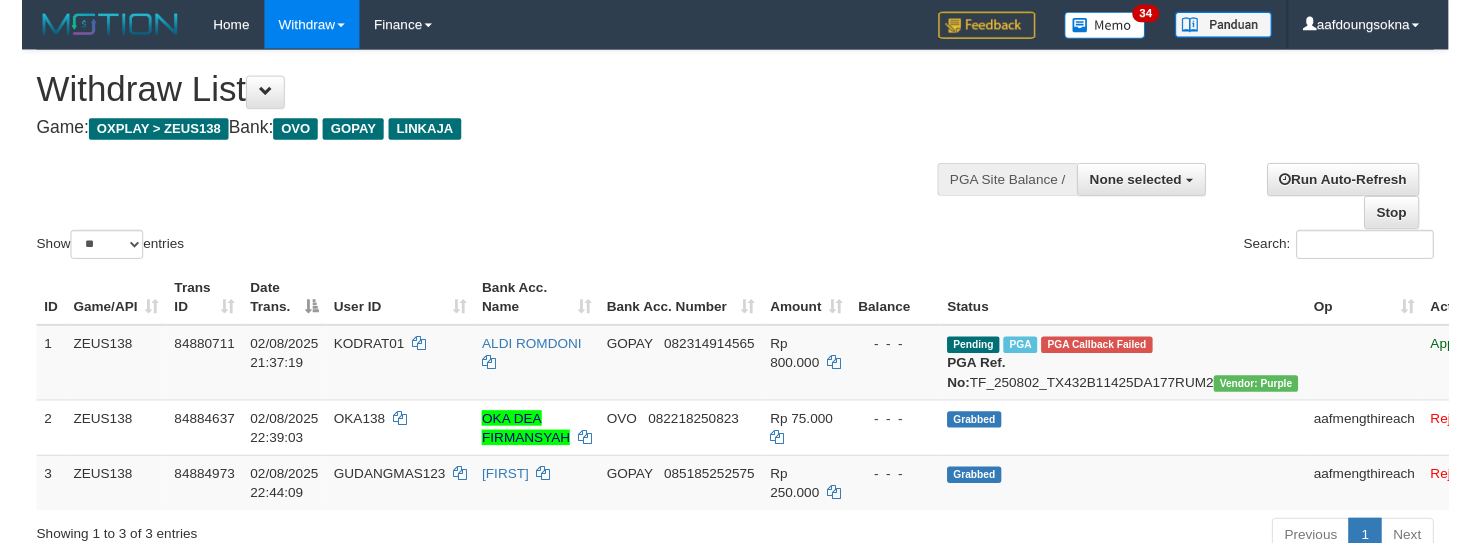 scroll, scrollTop: 0, scrollLeft: 0, axis: both 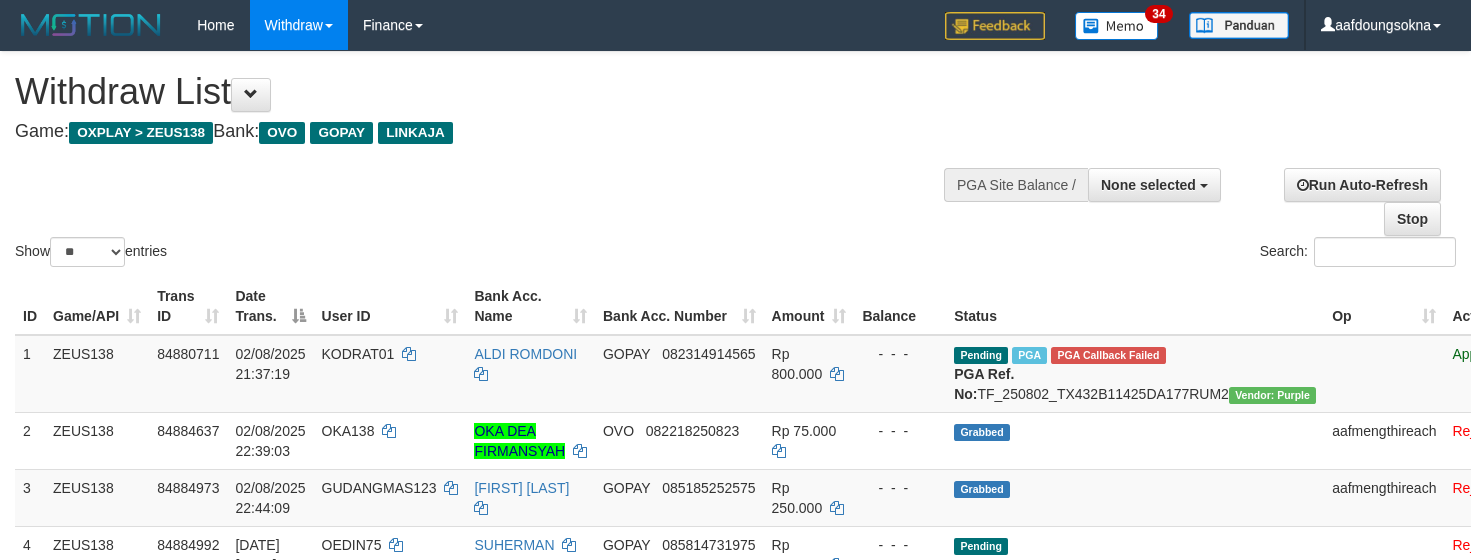 select 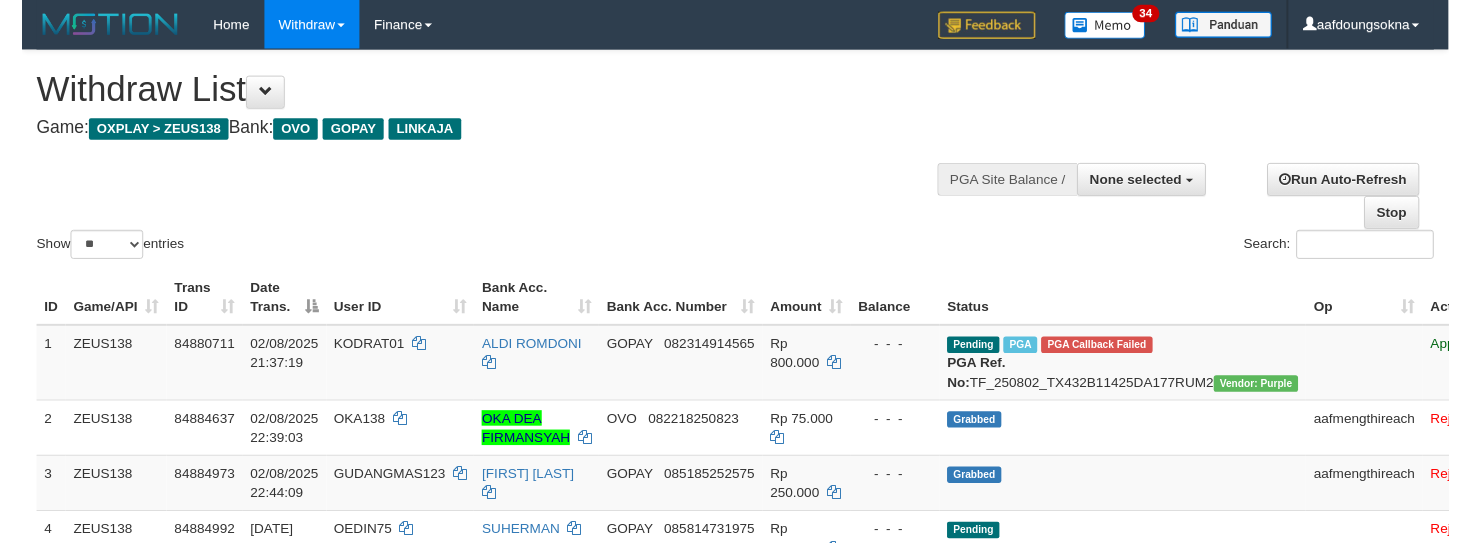 scroll, scrollTop: 0, scrollLeft: 0, axis: both 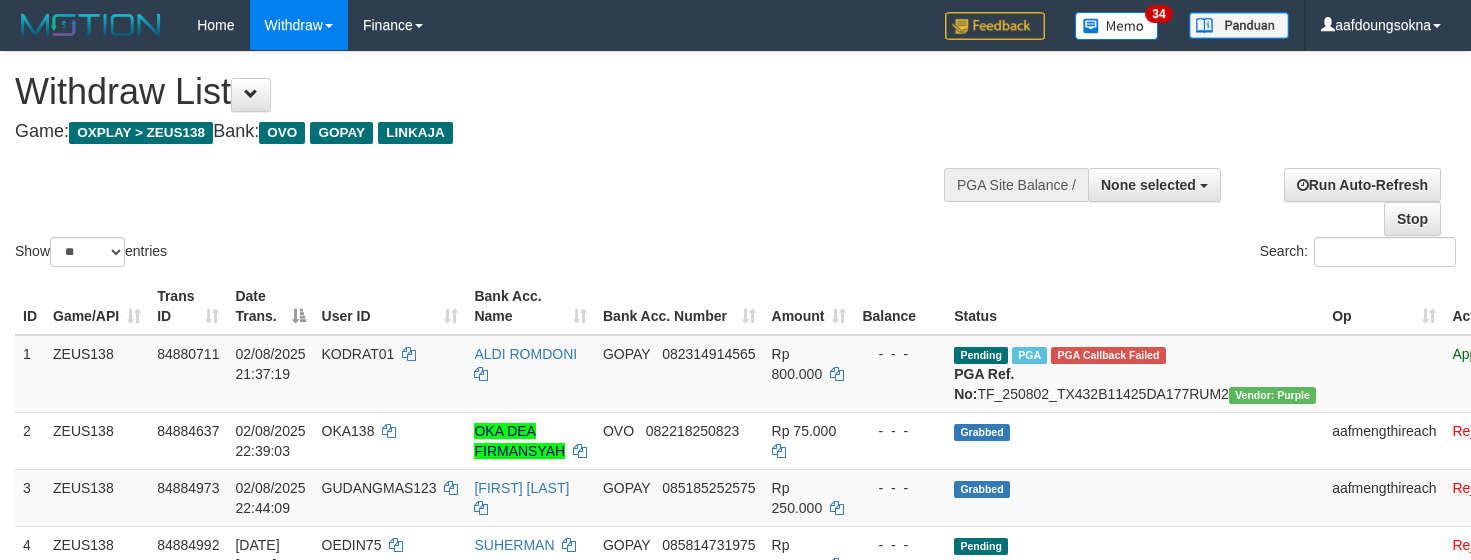 select 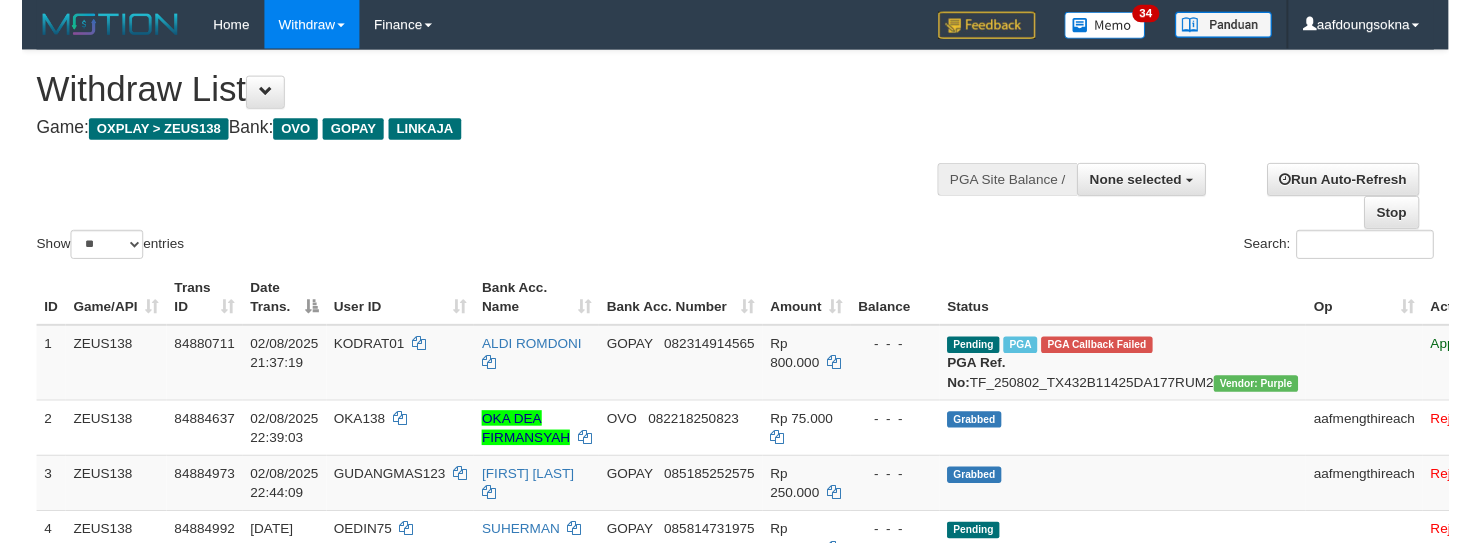 scroll, scrollTop: 0, scrollLeft: 0, axis: both 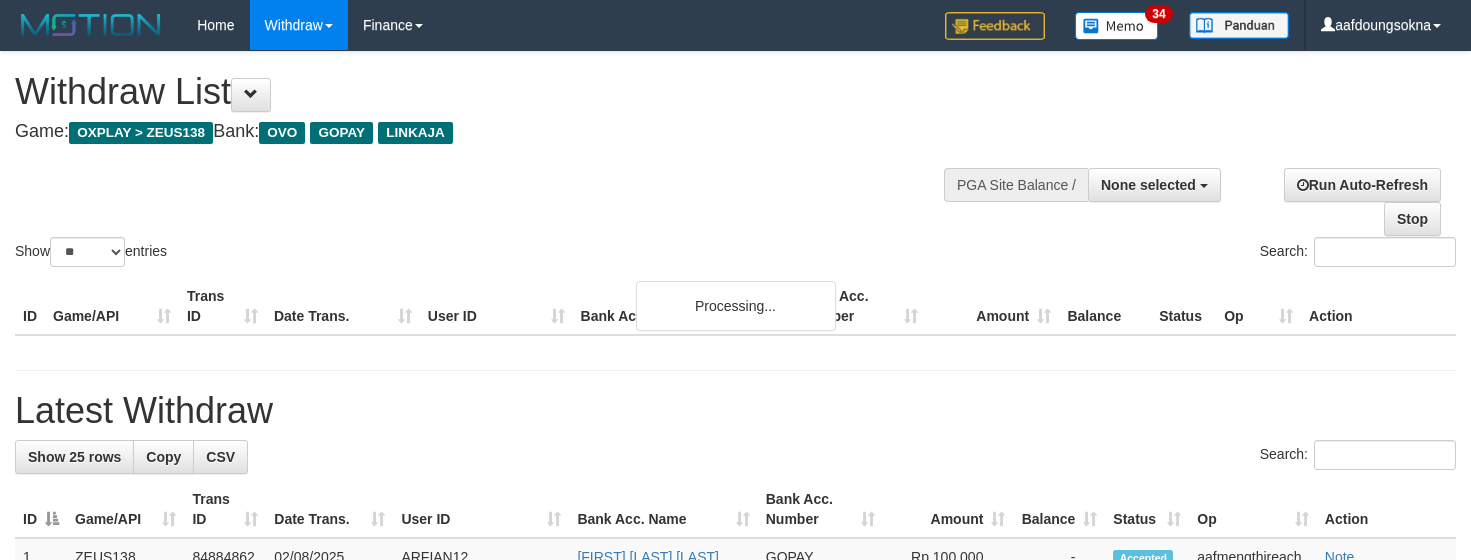 select 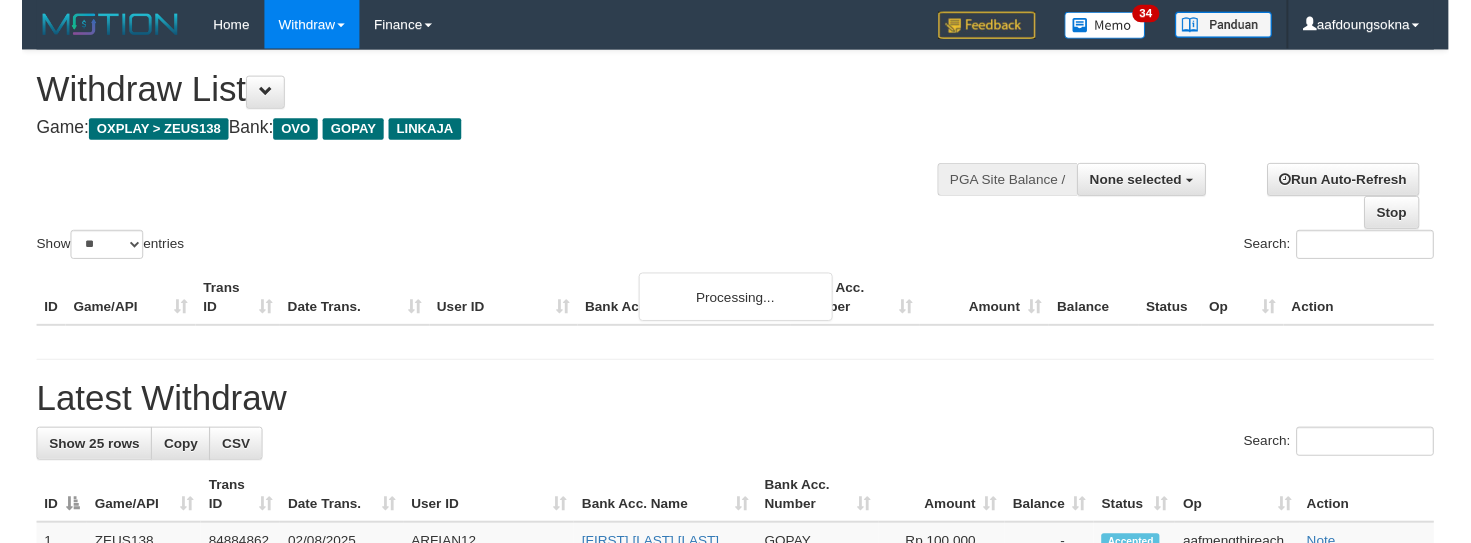scroll, scrollTop: 0, scrollLeft: 0, axis: both 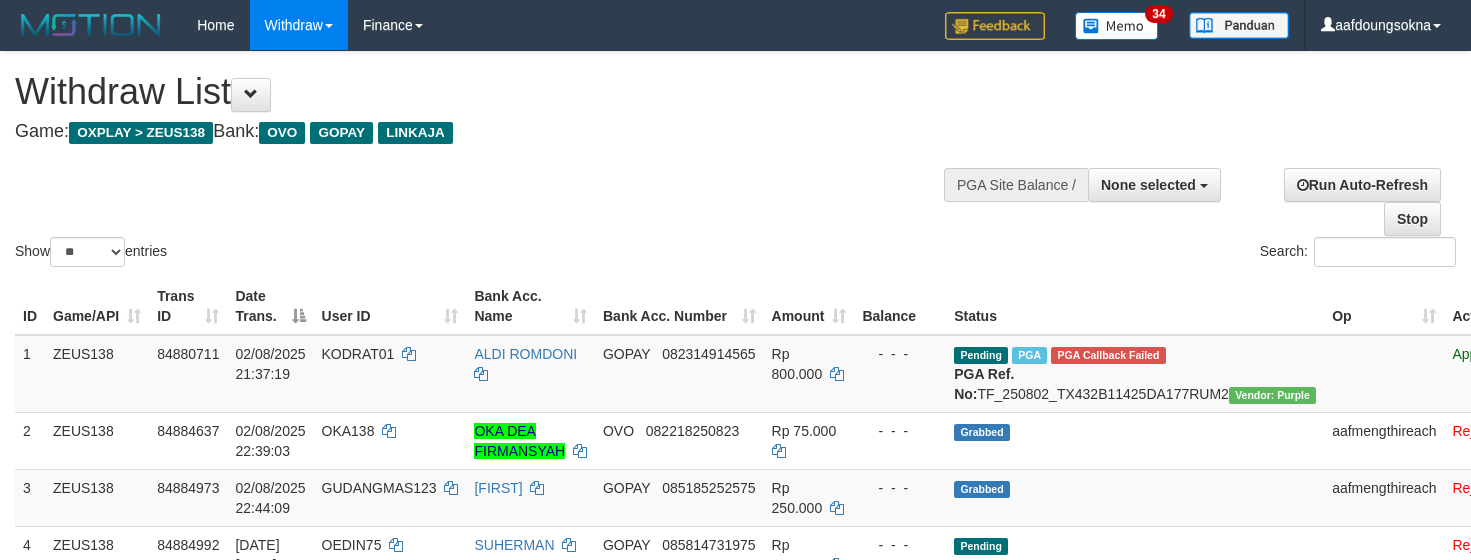 select 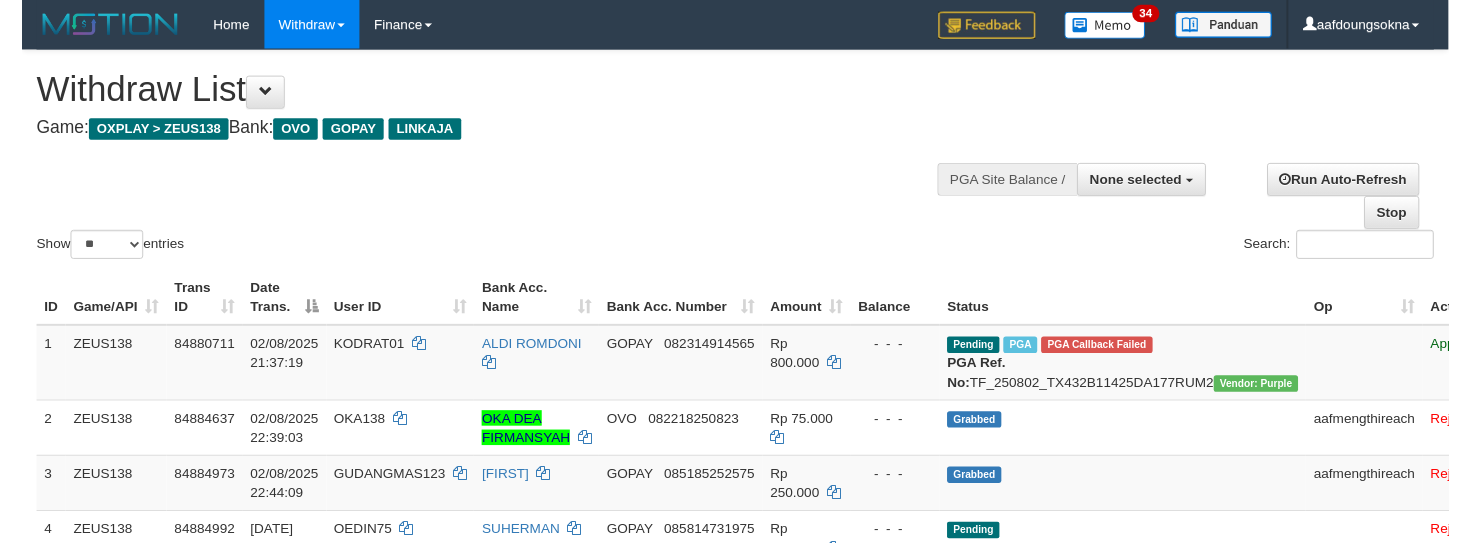 scroll, scrollTop: 0, scrollLeft: 0, axis: both 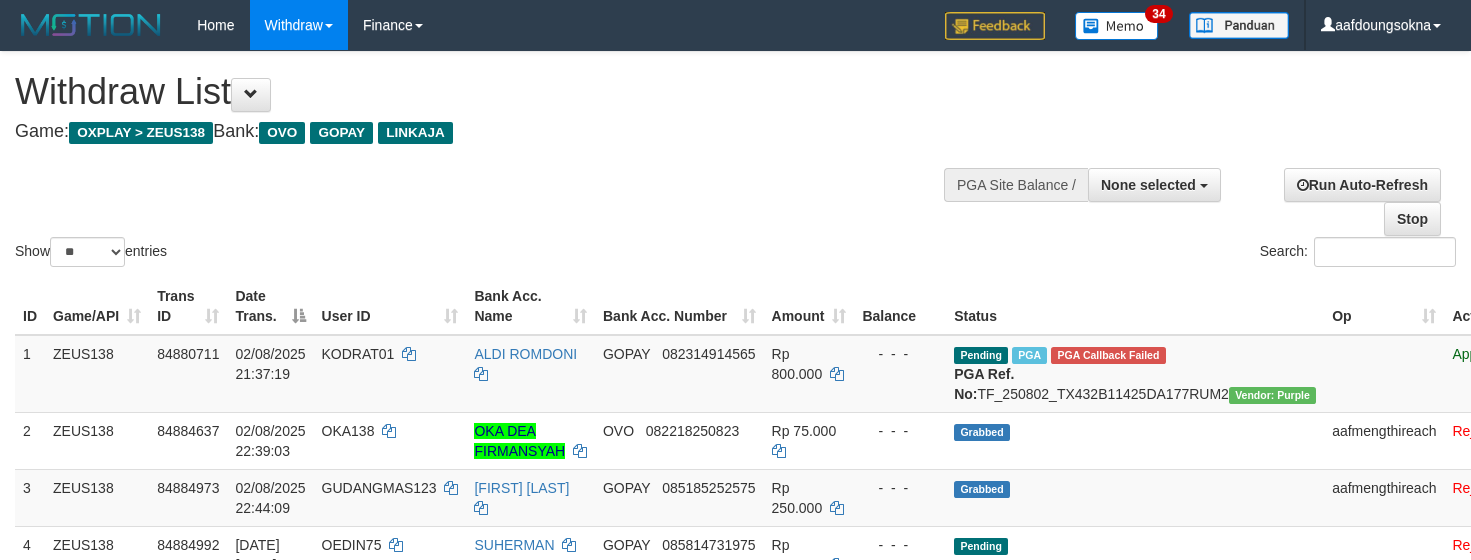 select 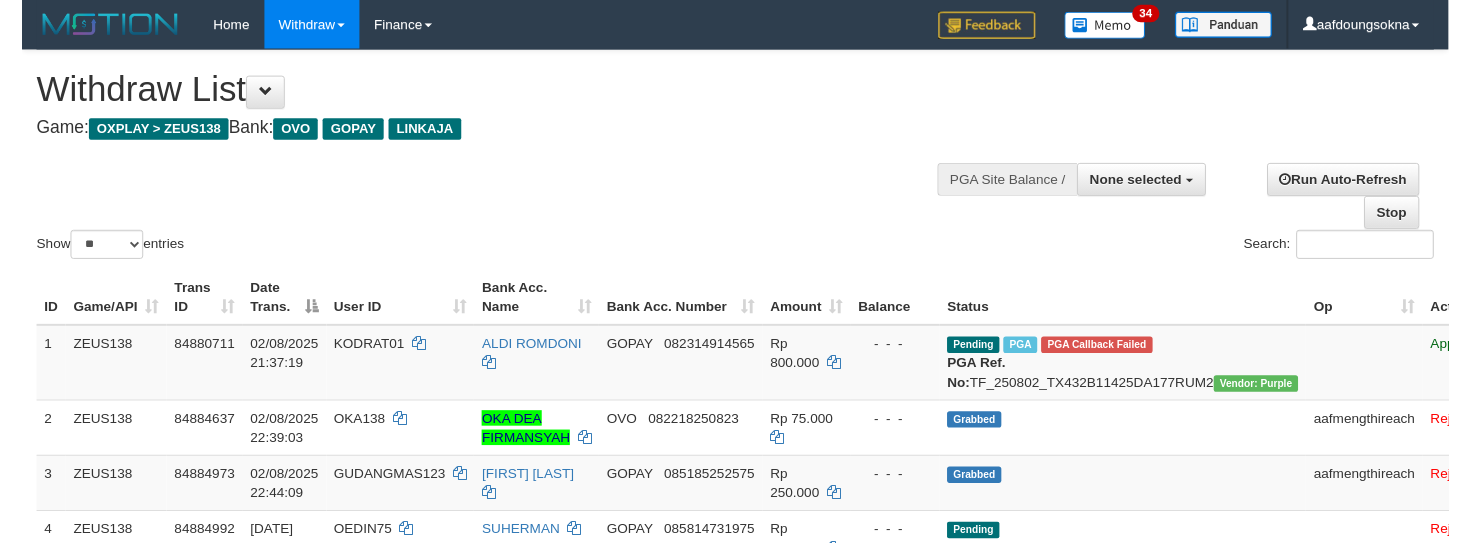 scroll, scrollTop: 0, scrollLeft: 0, axis: both 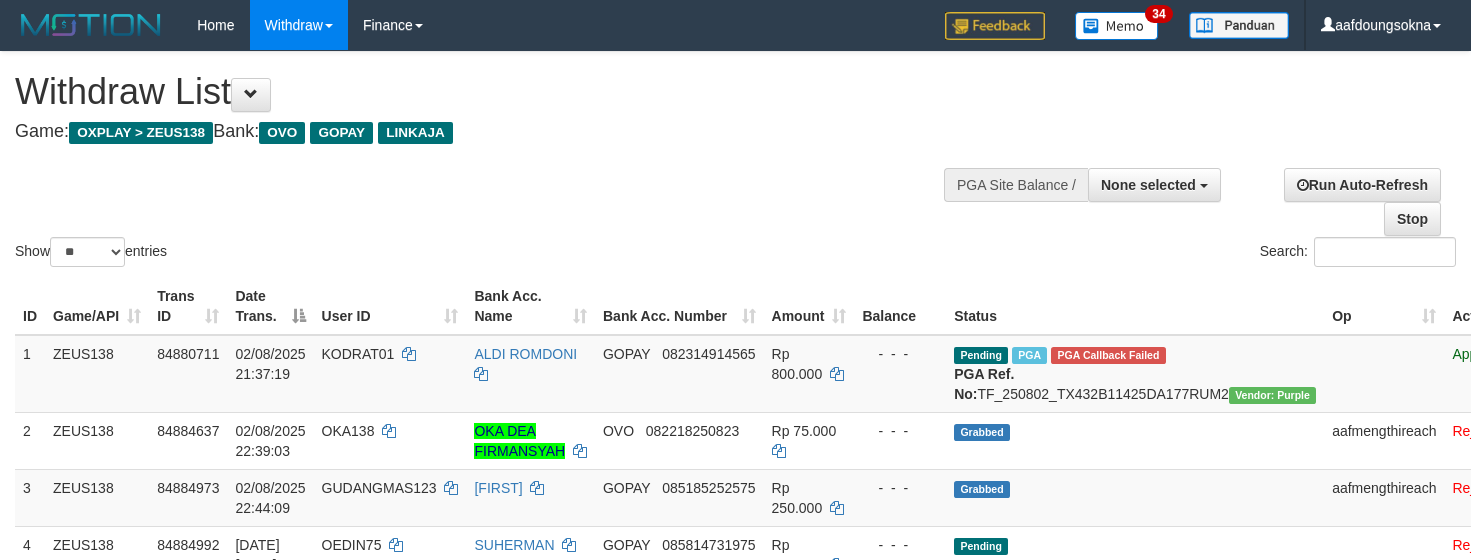 select 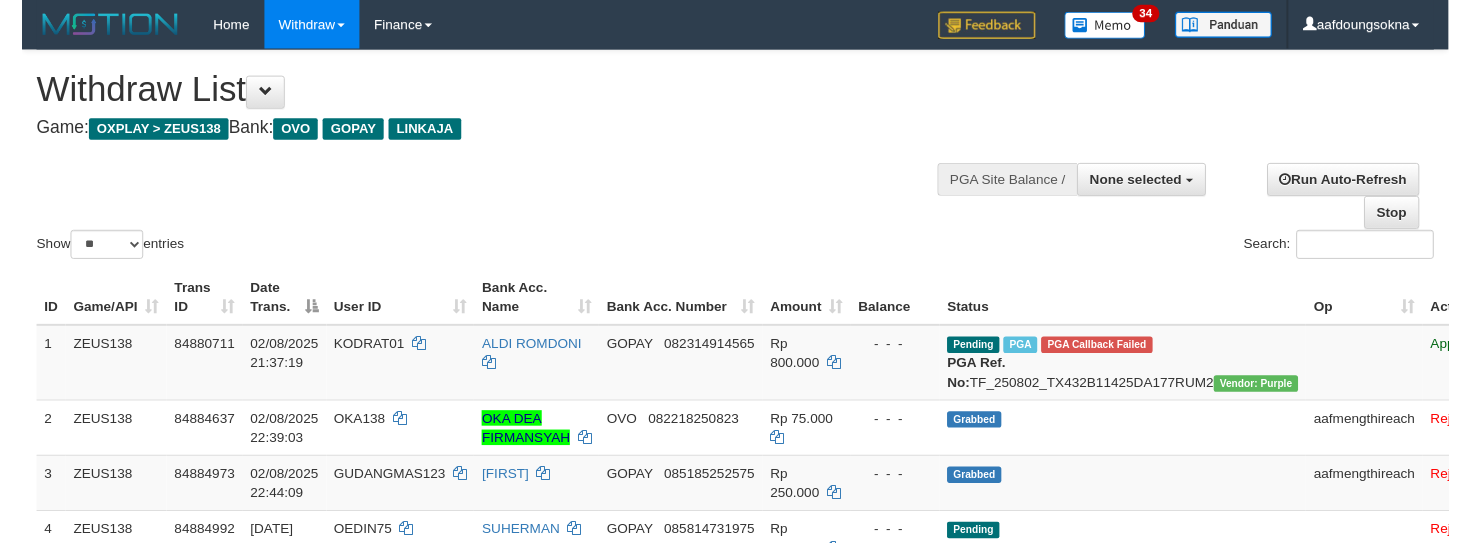 scroll, scrollTop: 0, scrollLeft: 0, axis: both 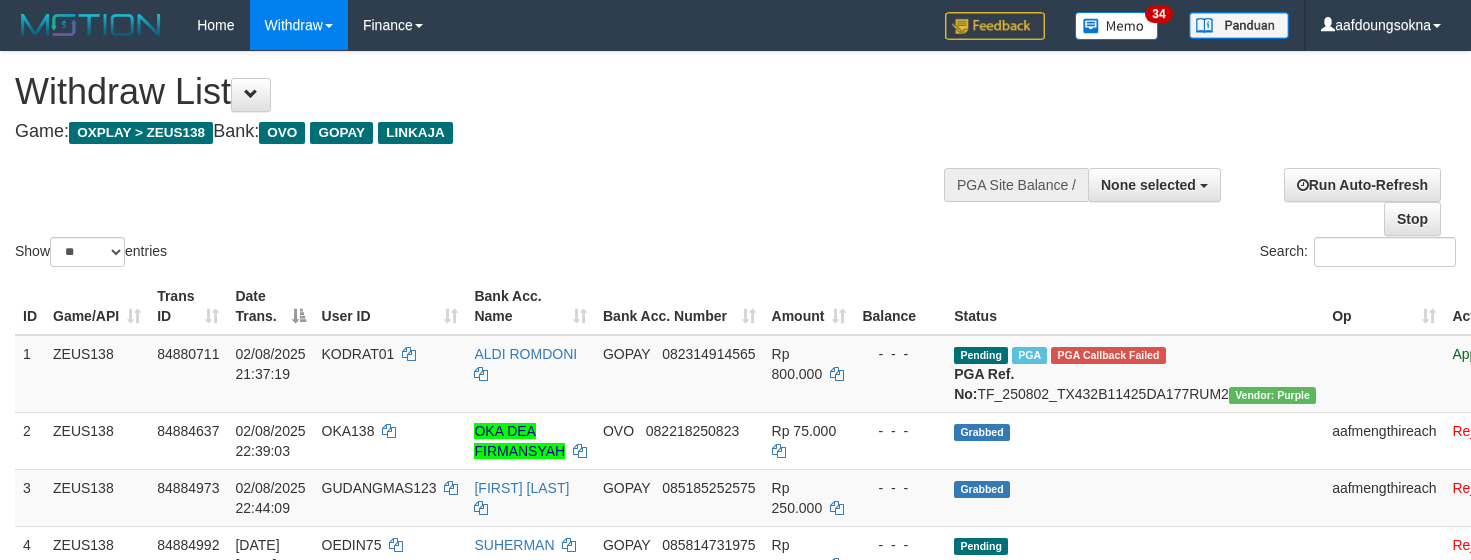 select 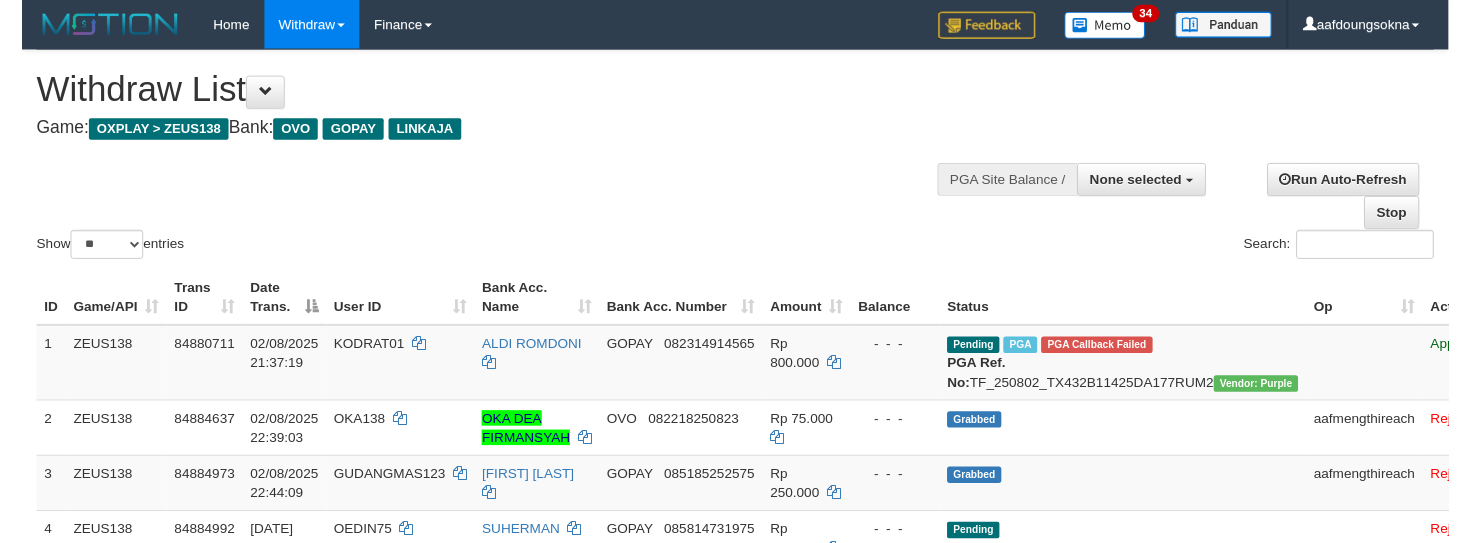 scroll, scrollTop: 0, scrollLeft: 0, axis: both 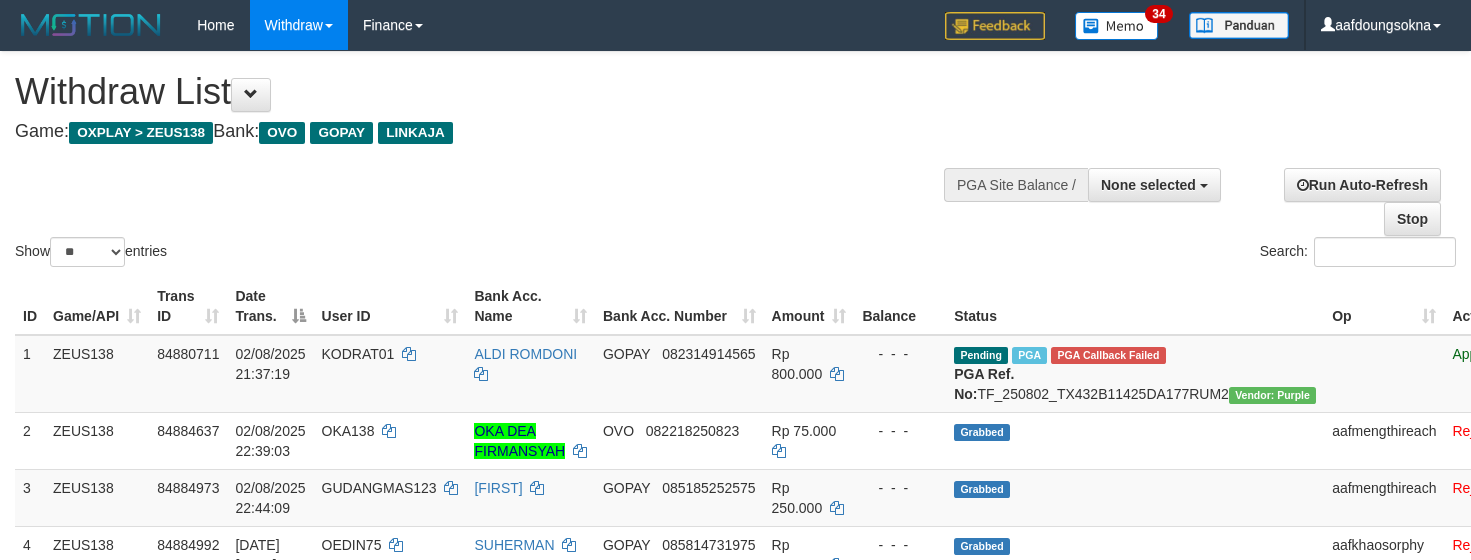 select 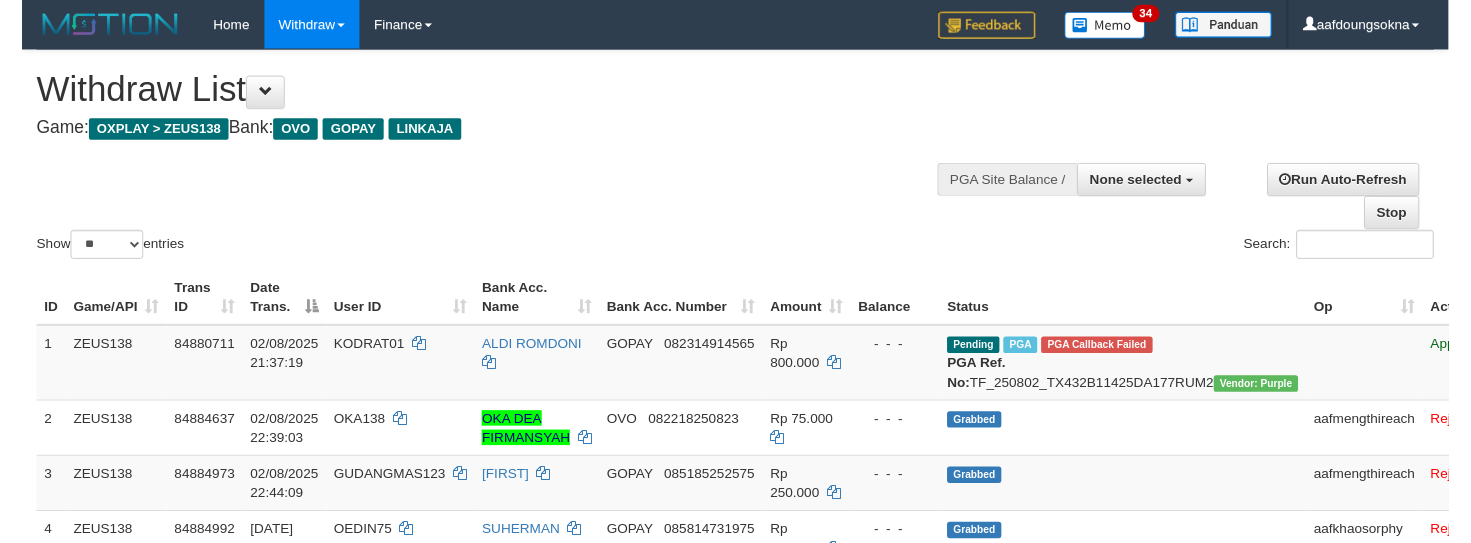 scroll, scrollTop: 0, scrollLeft: 0, axis: both 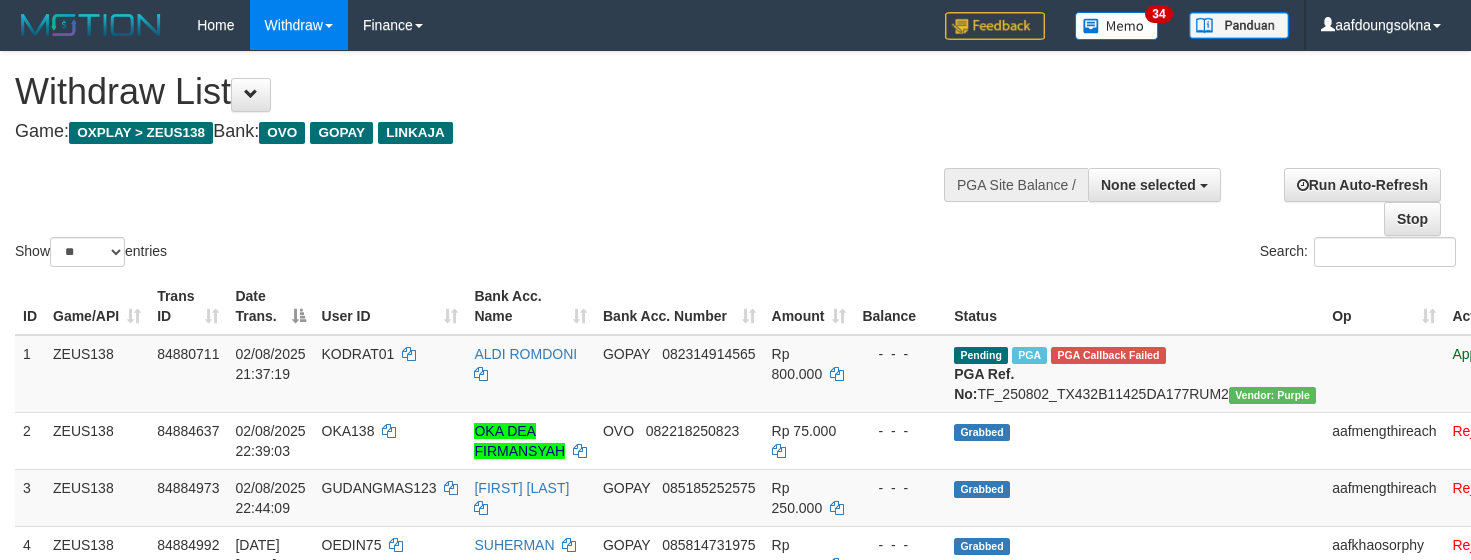 select 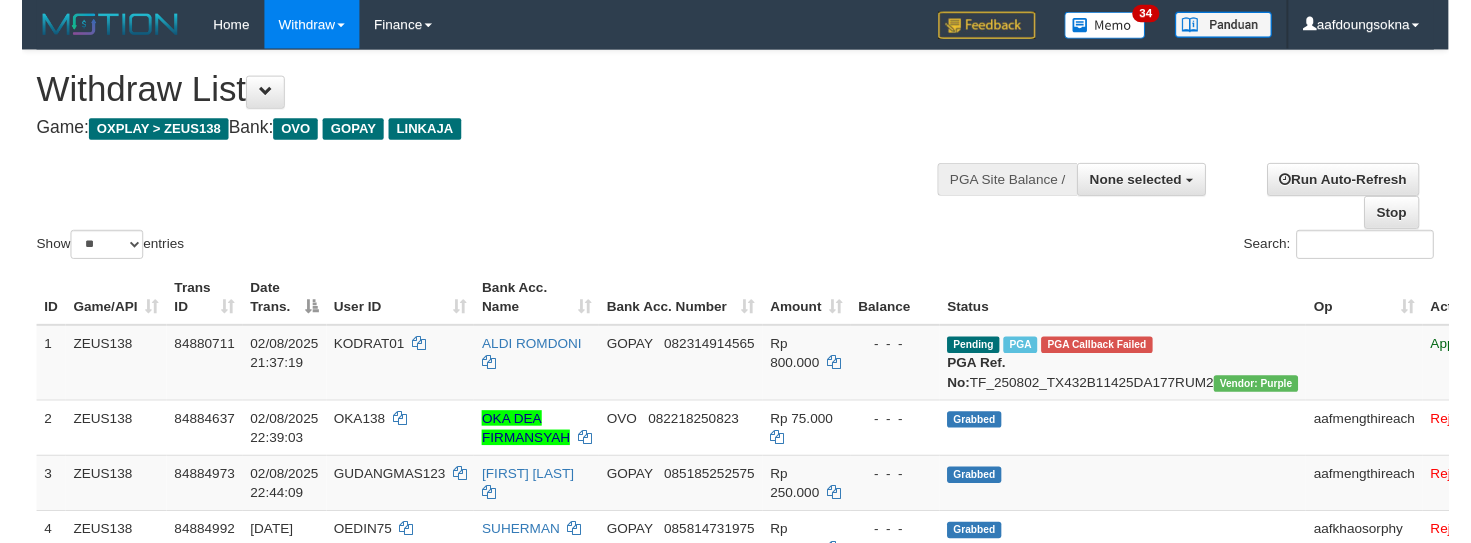 scroll, scrollTop: 0, scrollLeft: 0, axis: both 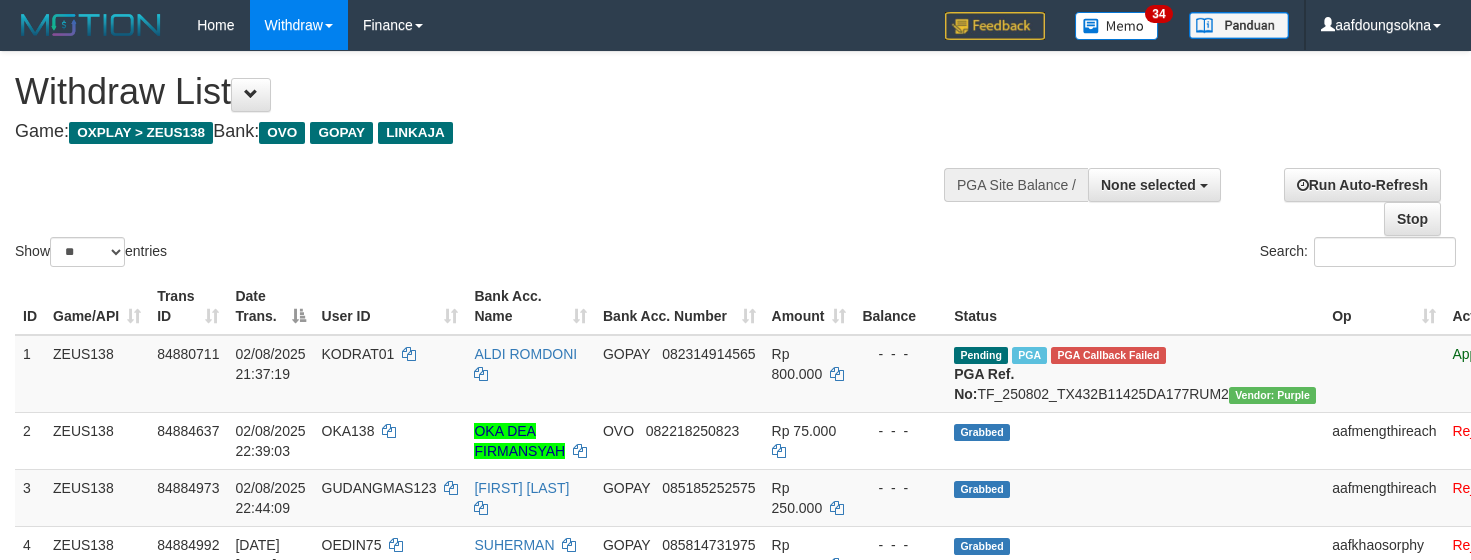 select 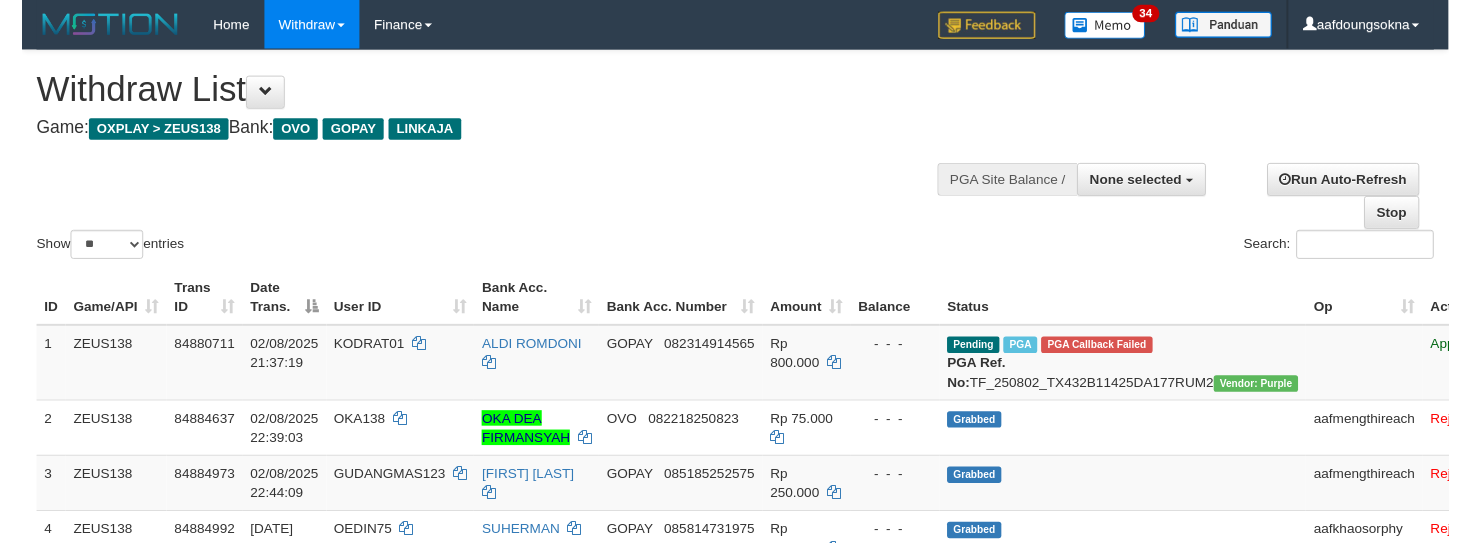 scroll, scrollTop: 0, scrollLeft: 0, axis: both 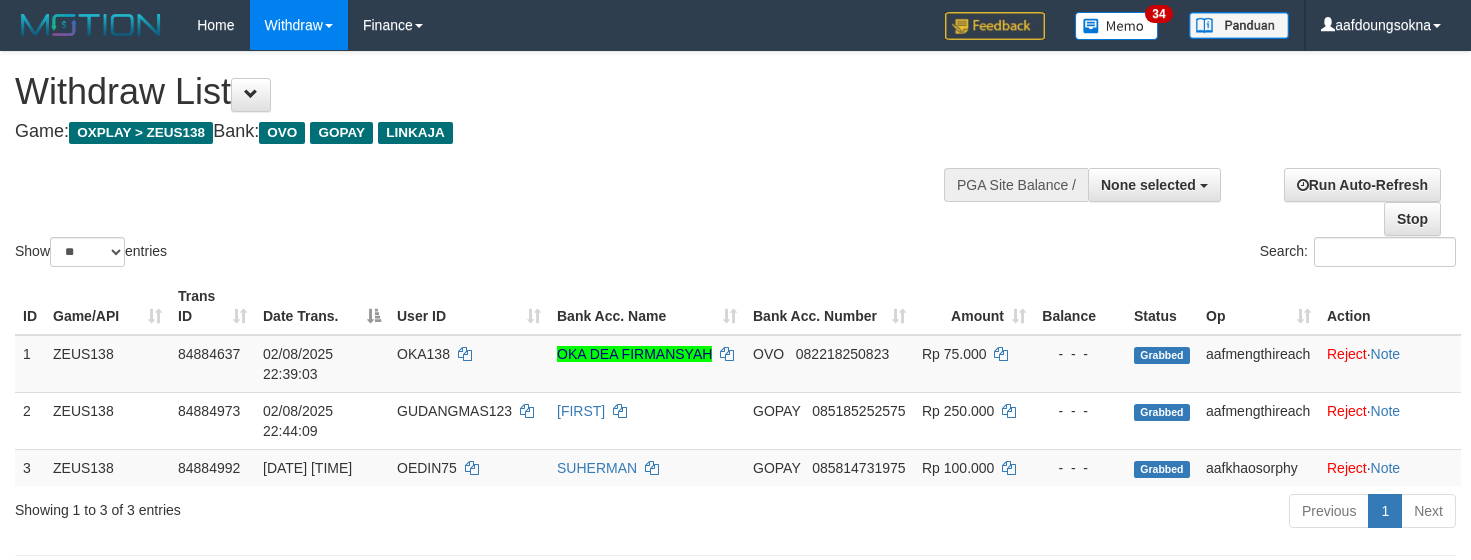 select 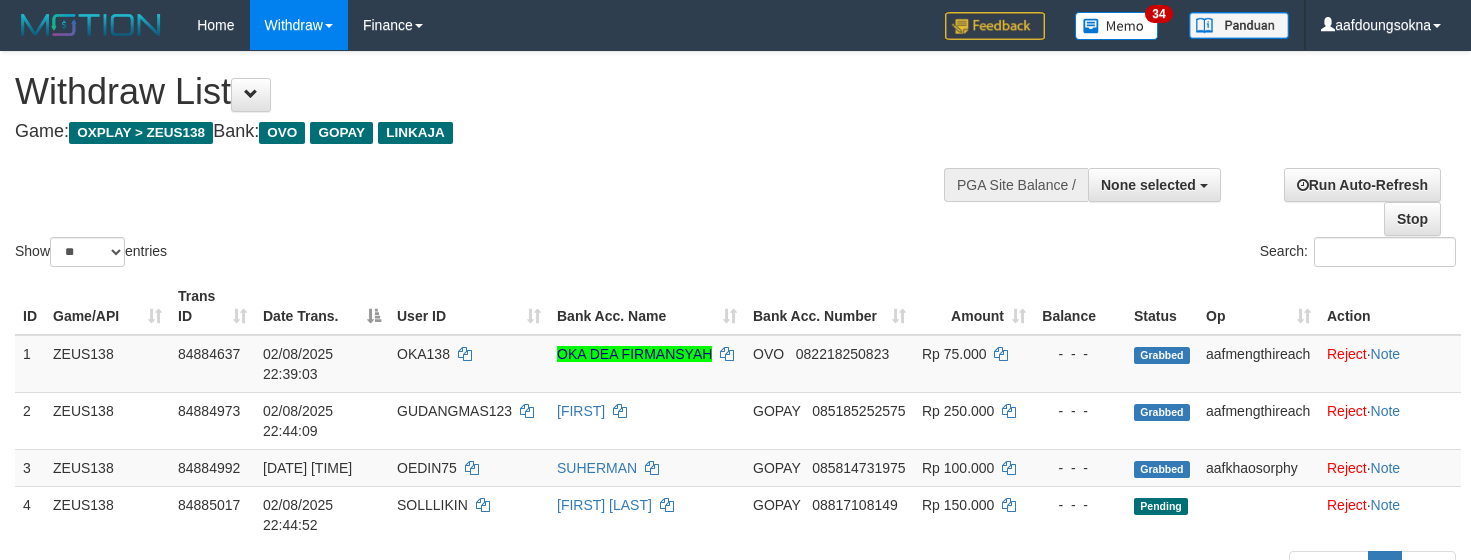 select 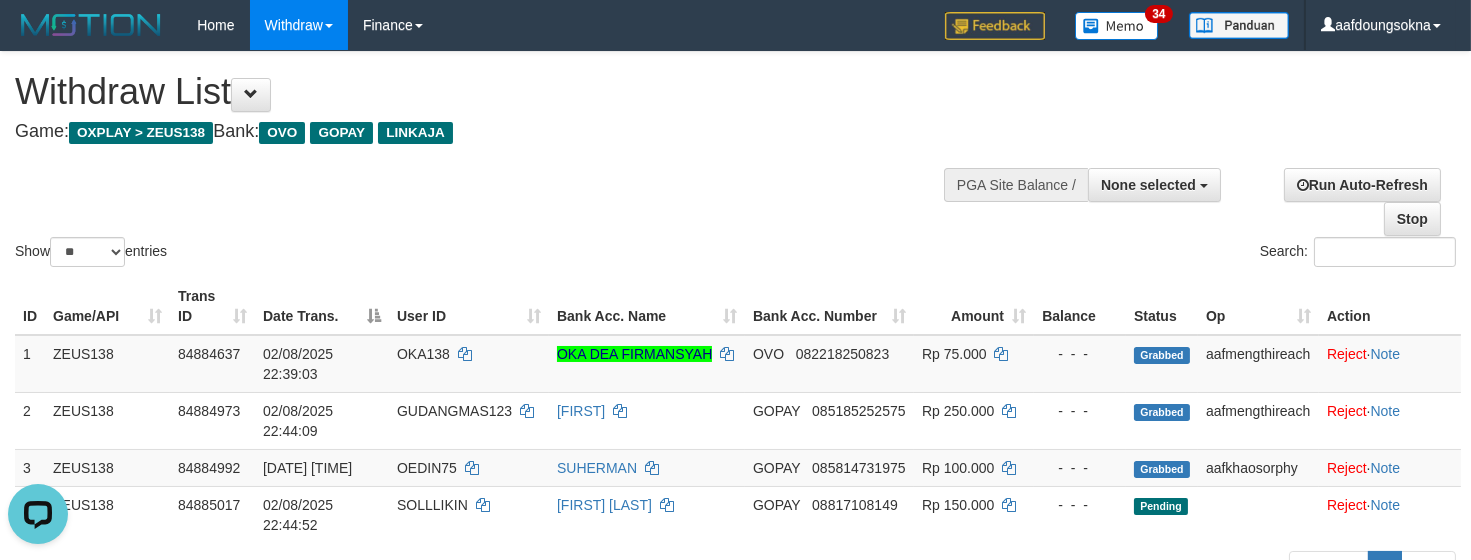 scroll, scrollTop: 0, scrollLeft: 0, axis: both 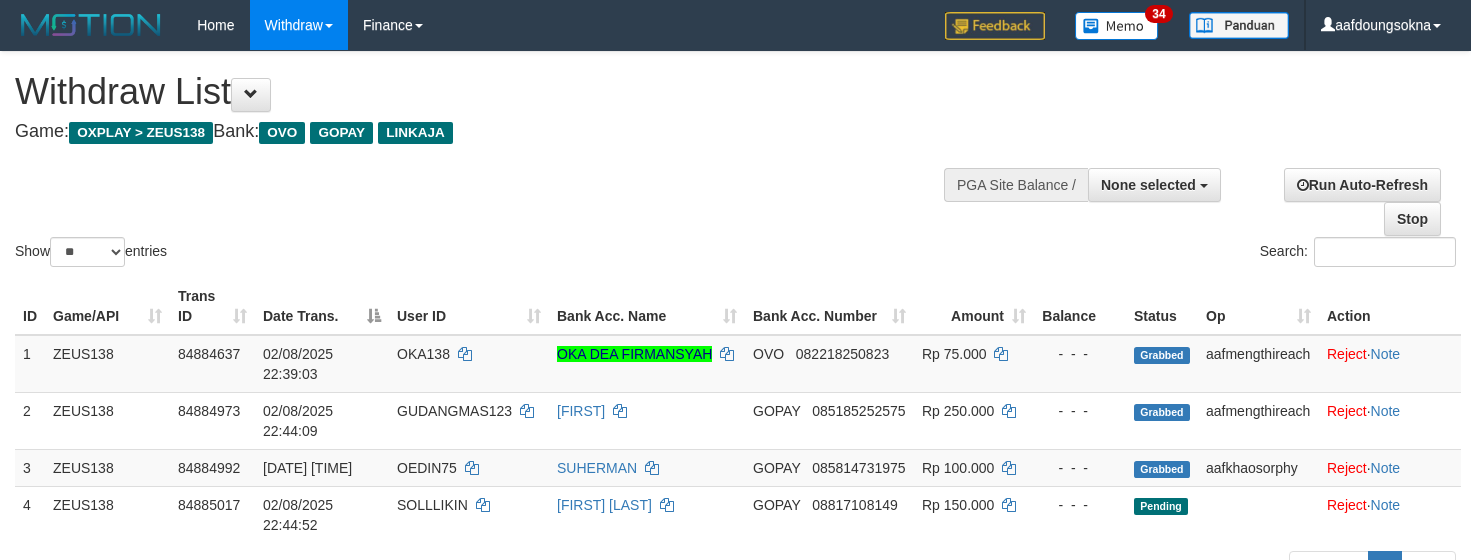 select 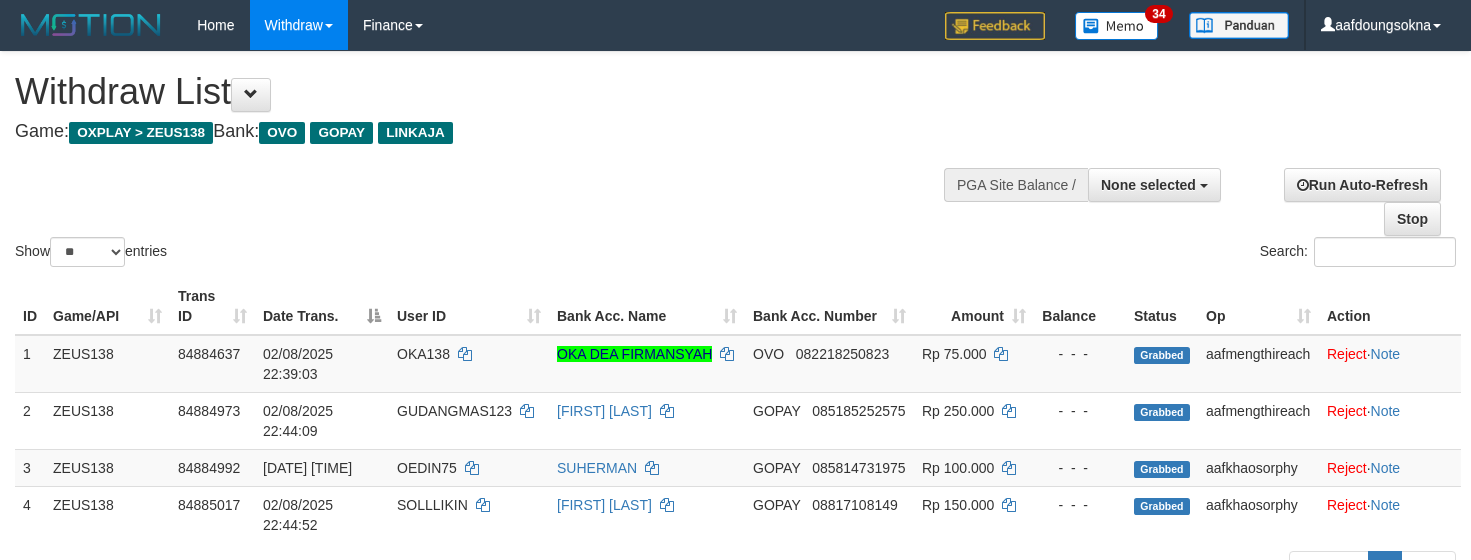 select 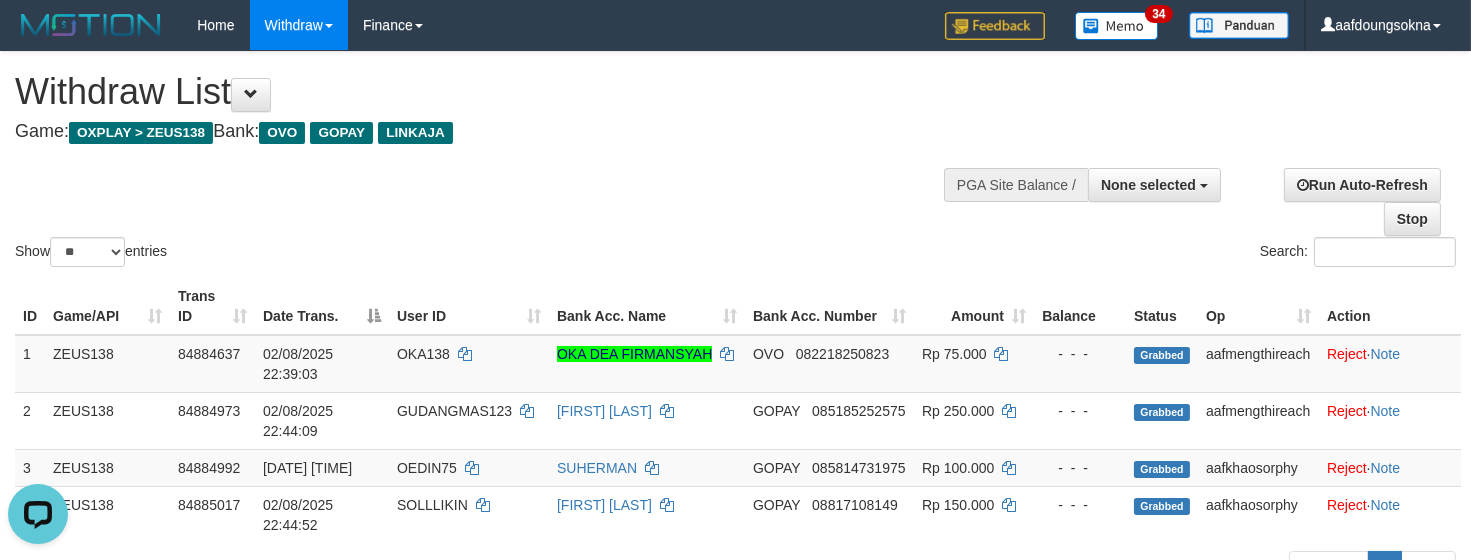 scroll, scrollTop: 0, scrollLeft: 0, axis: both 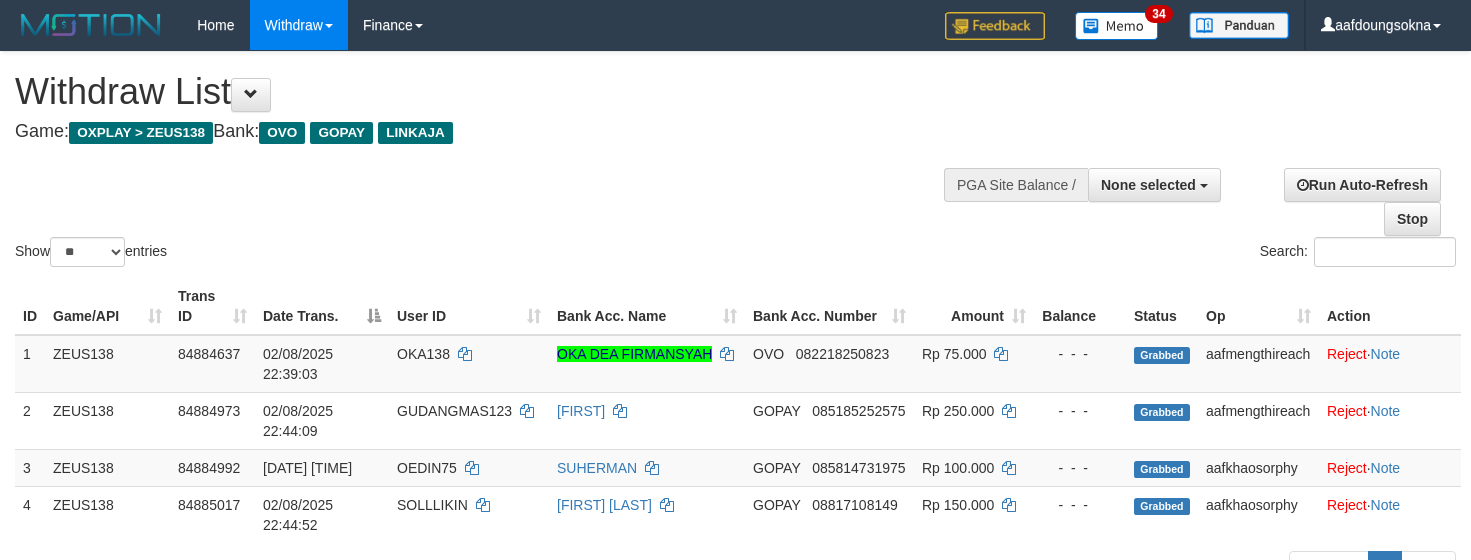 select 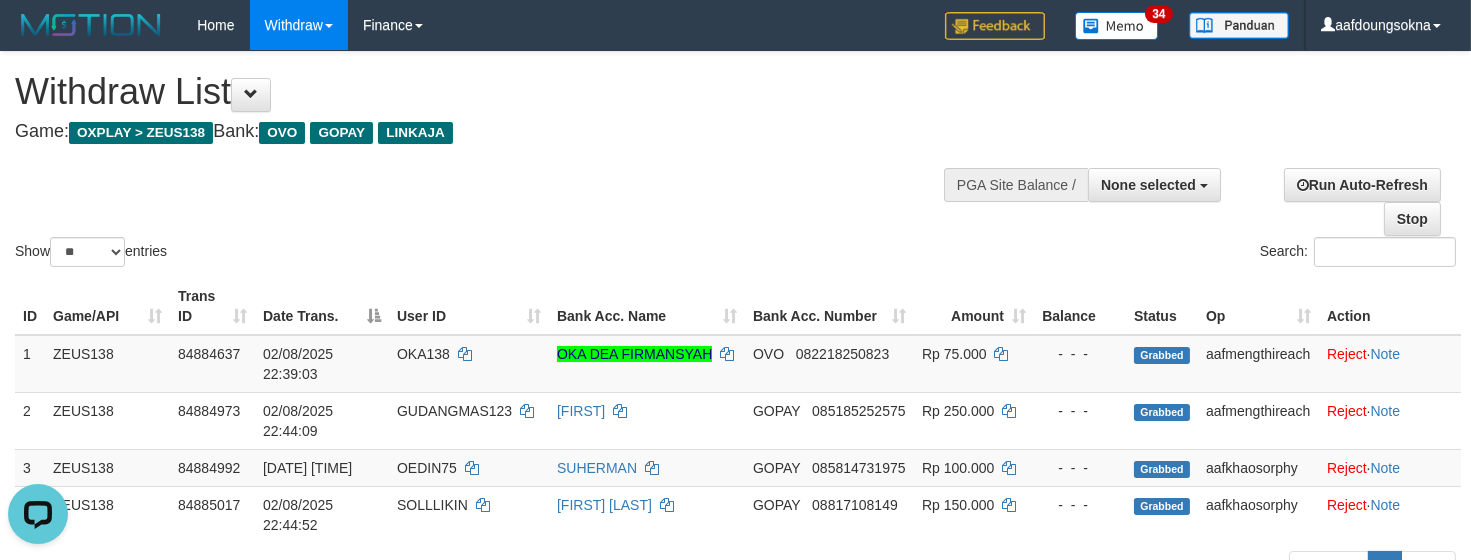 scroll, scrollTop: 0, scrollLeft: 0, axis: both 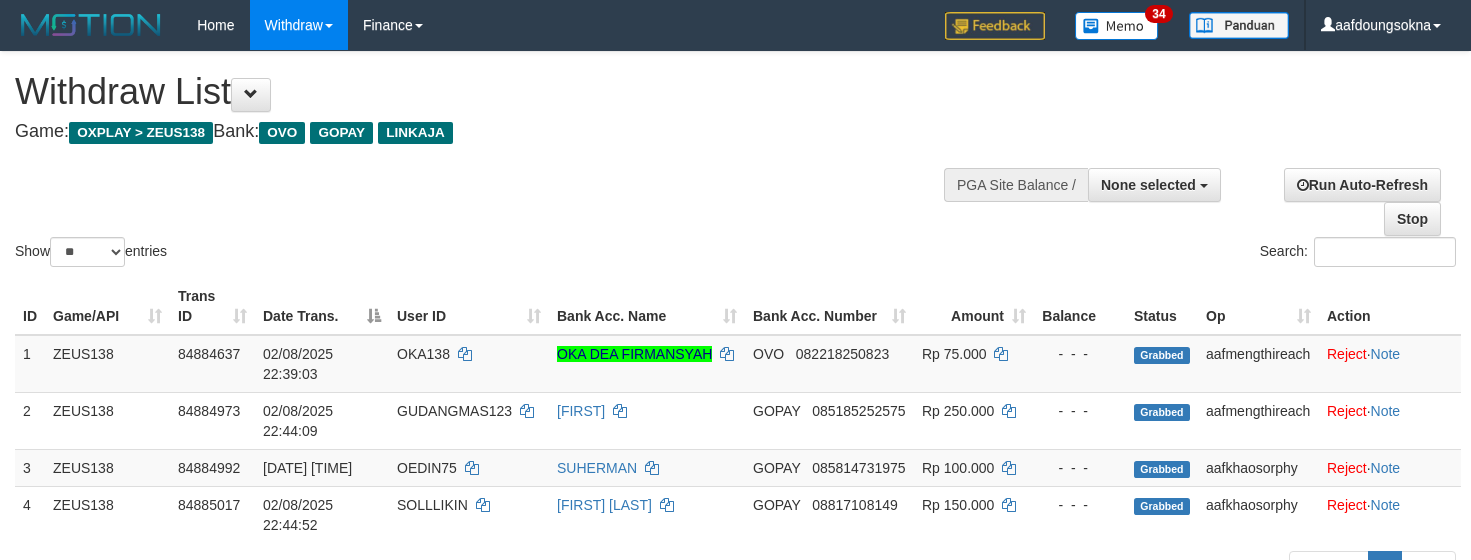 select 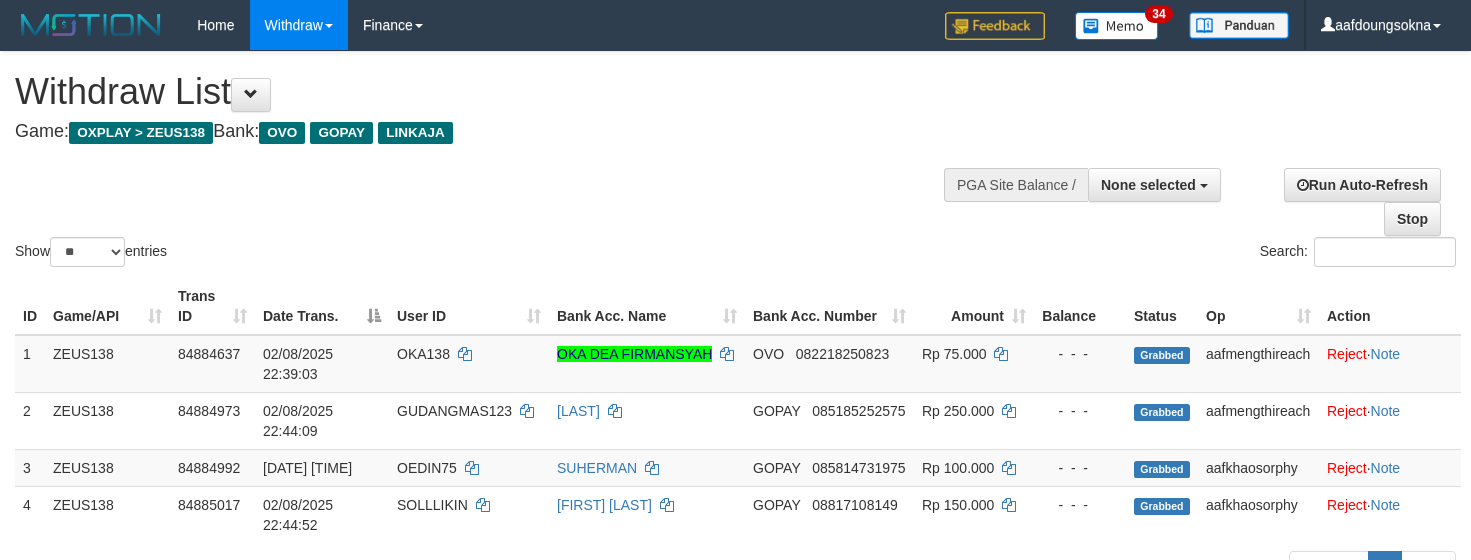 select 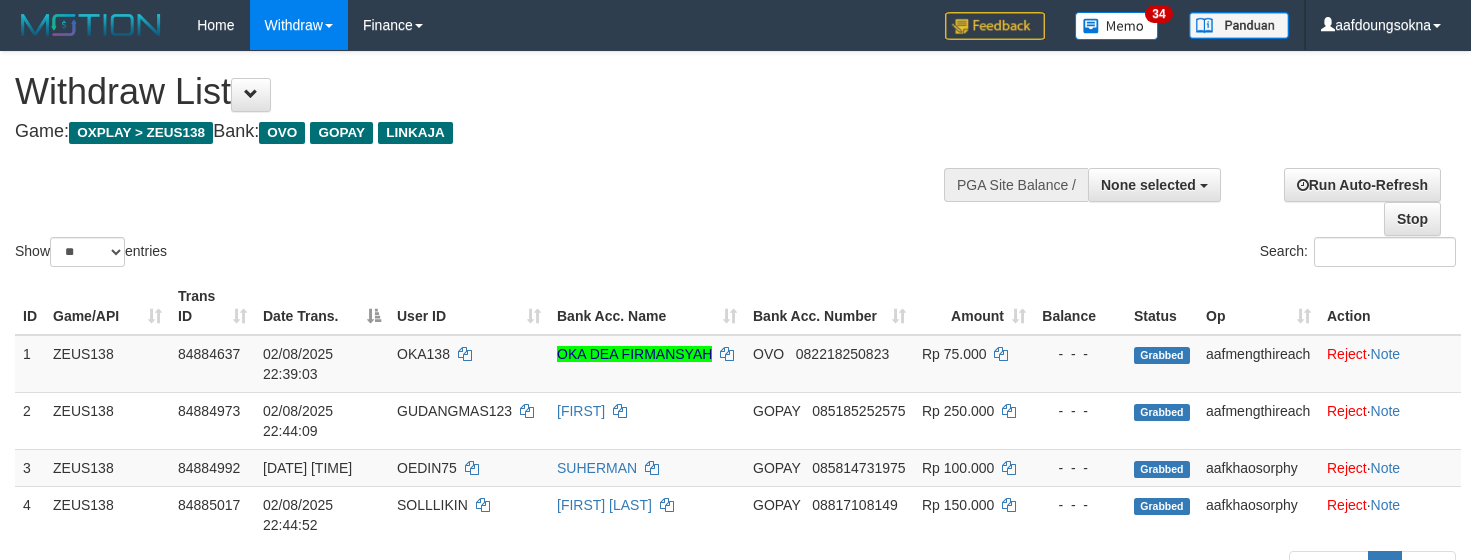 select 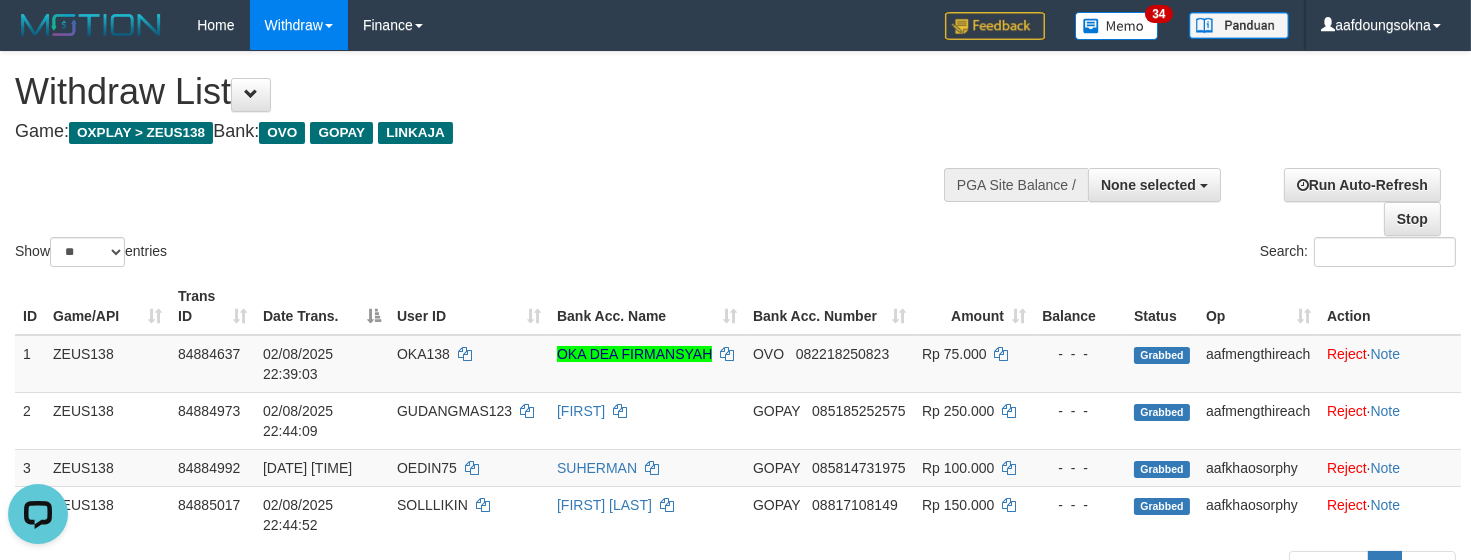 scroll, scrollTop: 0, scrollLeft: 0, axis: both 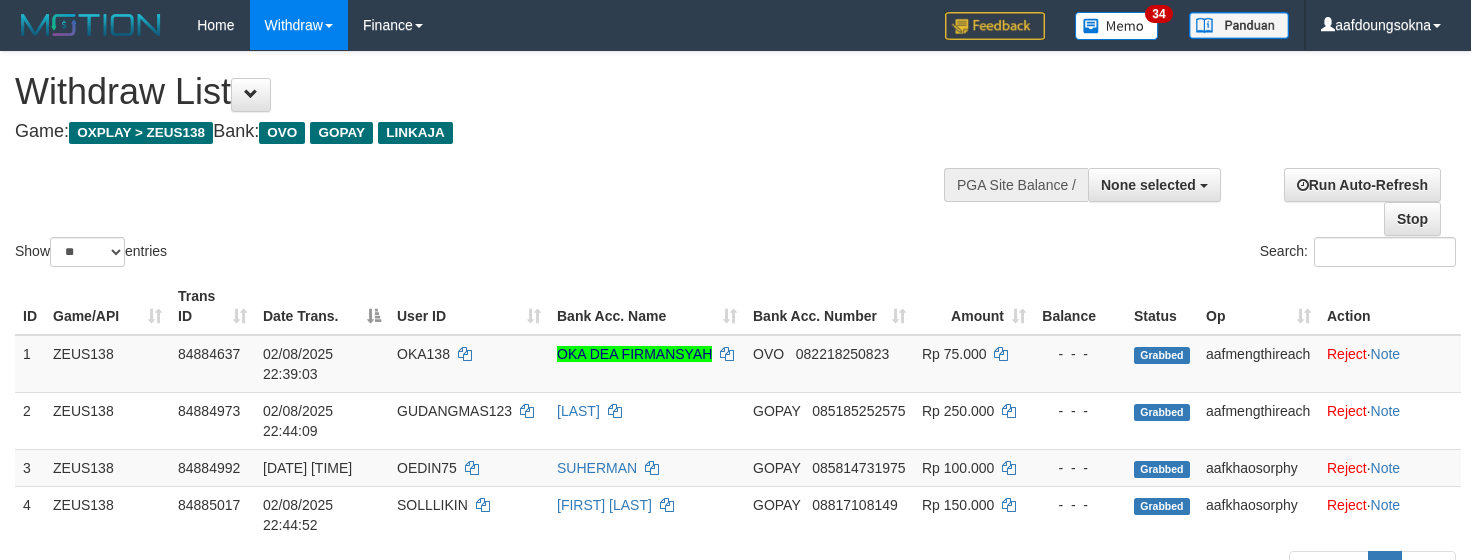 select 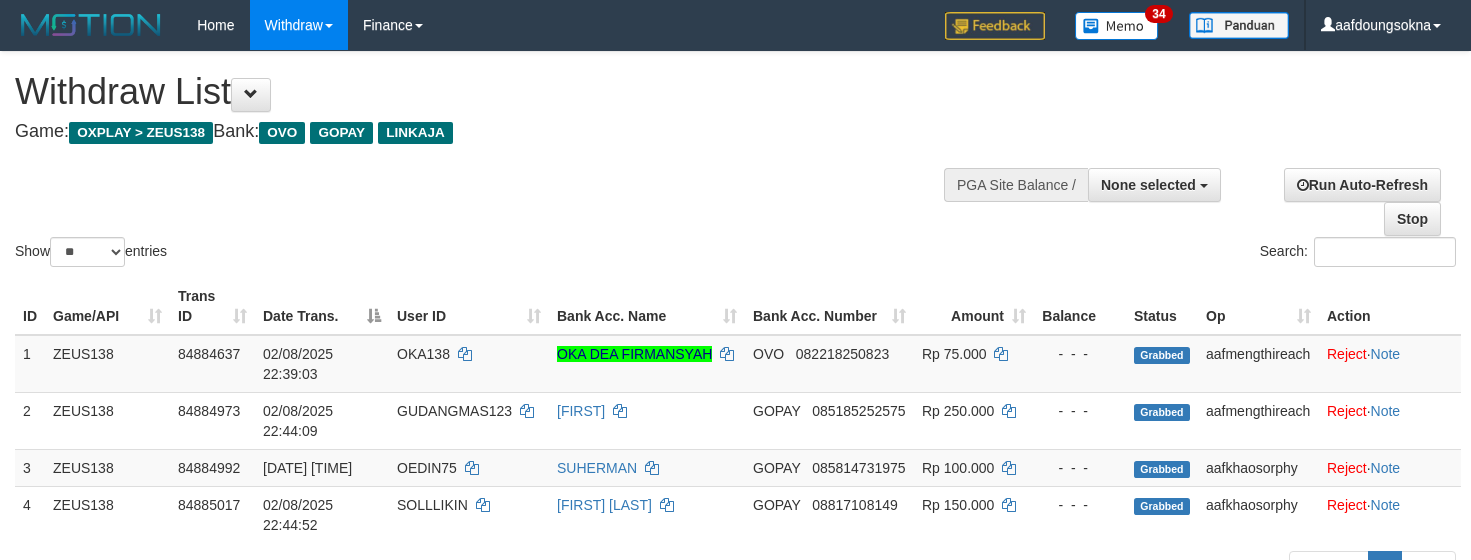 select 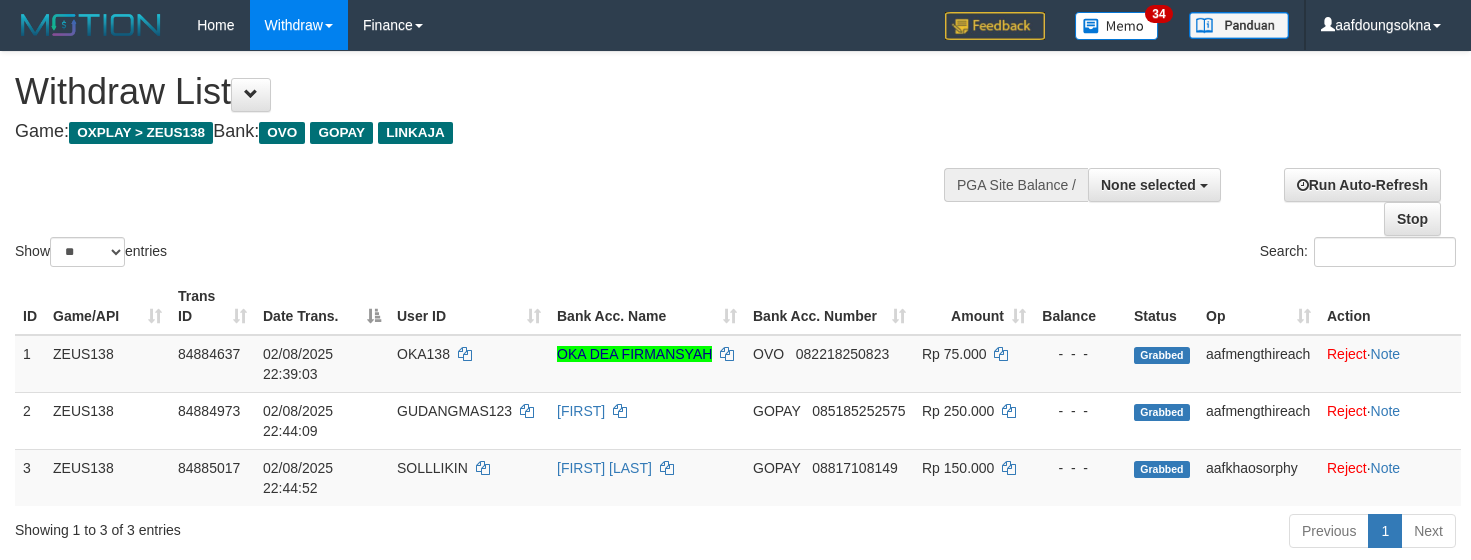 select 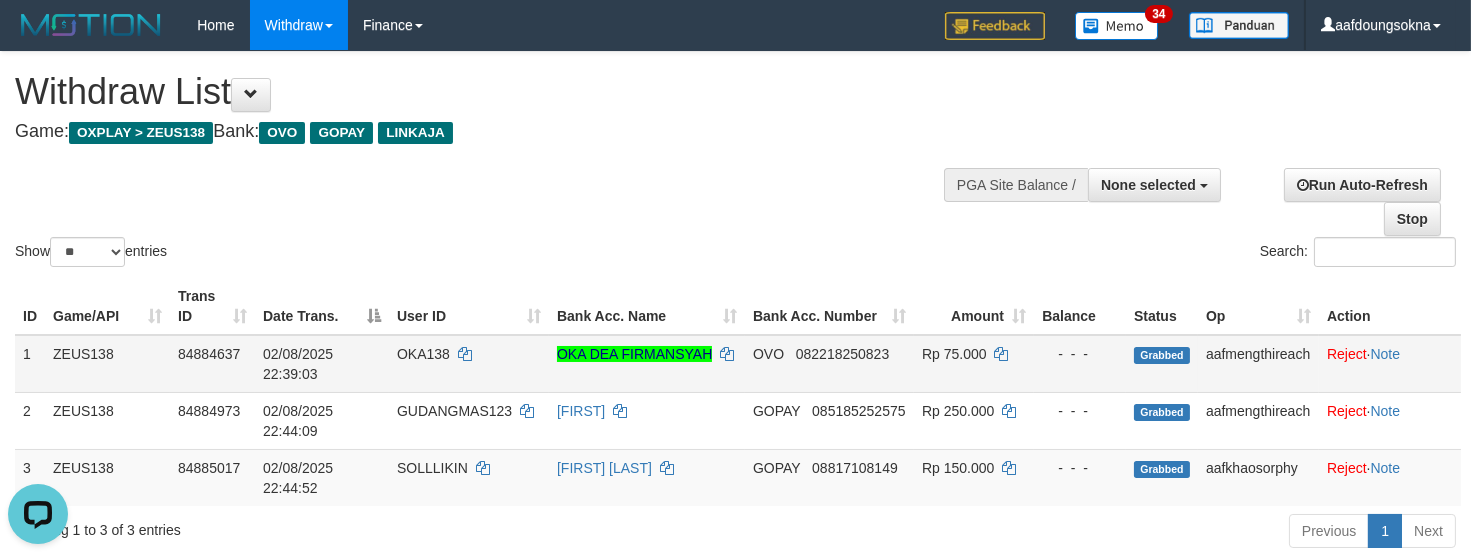 scroll, scrollTop: 0, scrollLeft: 0, axis: both 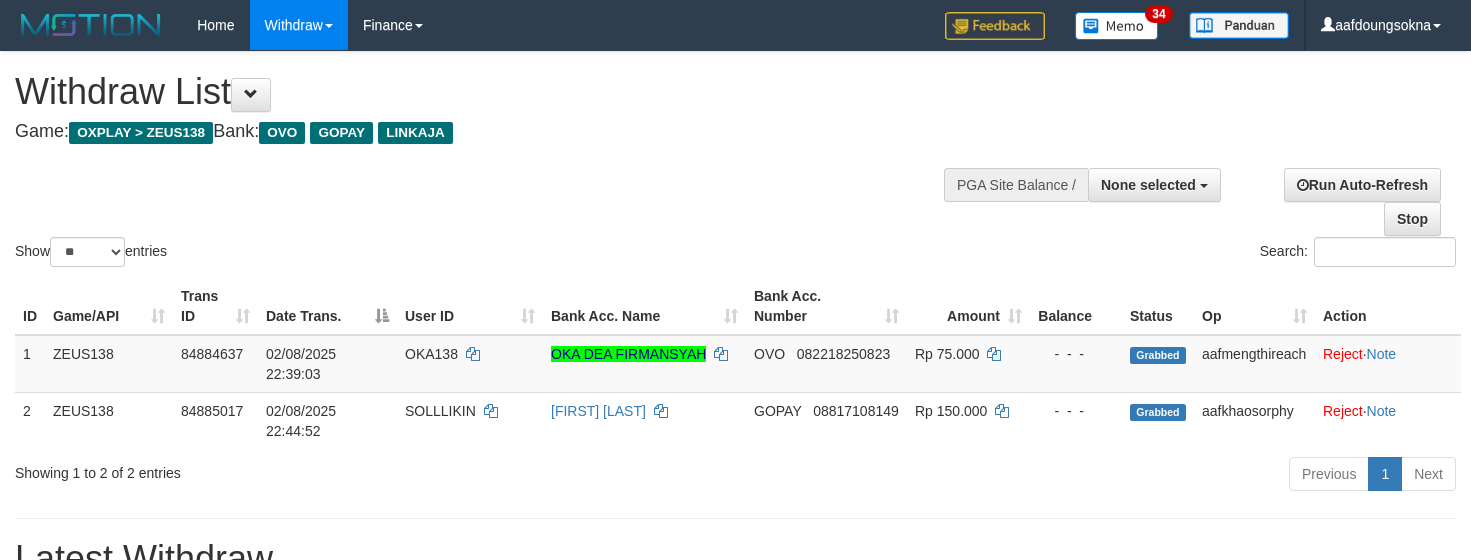 select 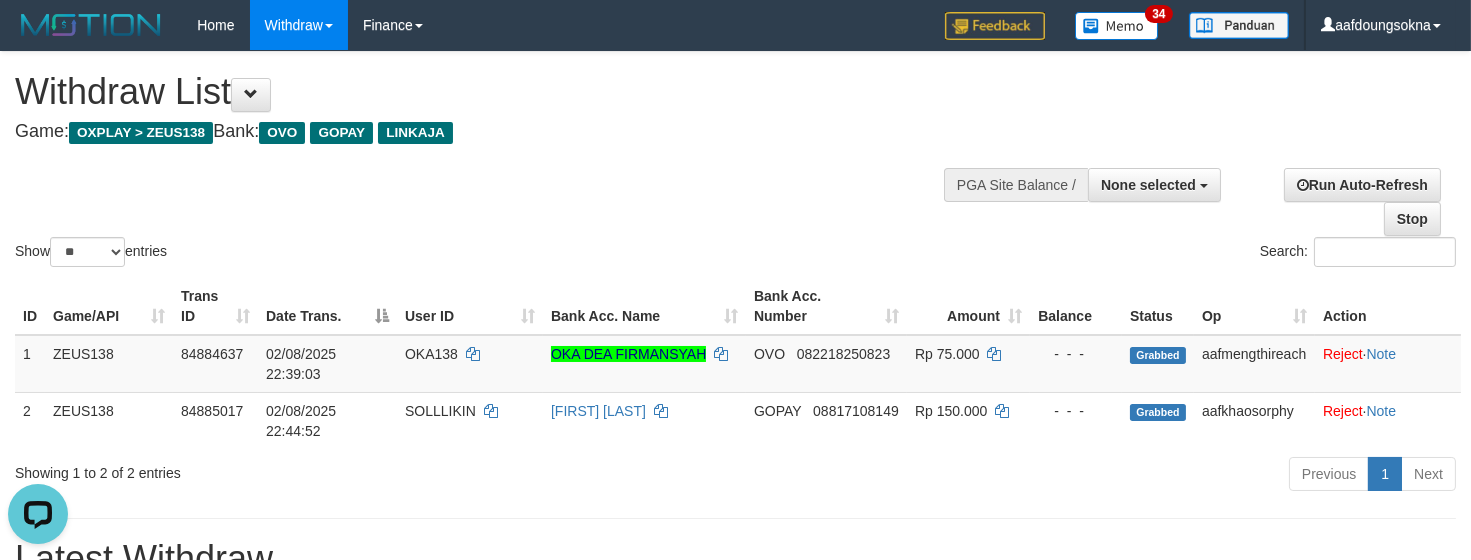 scroll, scrollTop: 0, scrollLeft: 0, axis: both 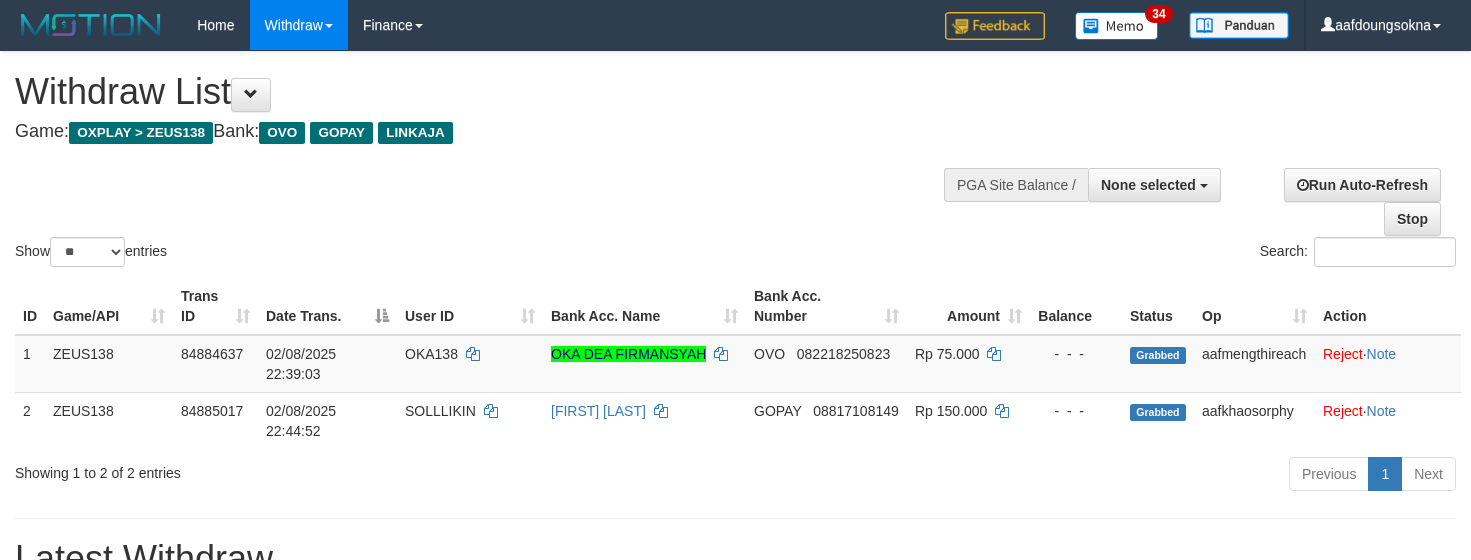 select 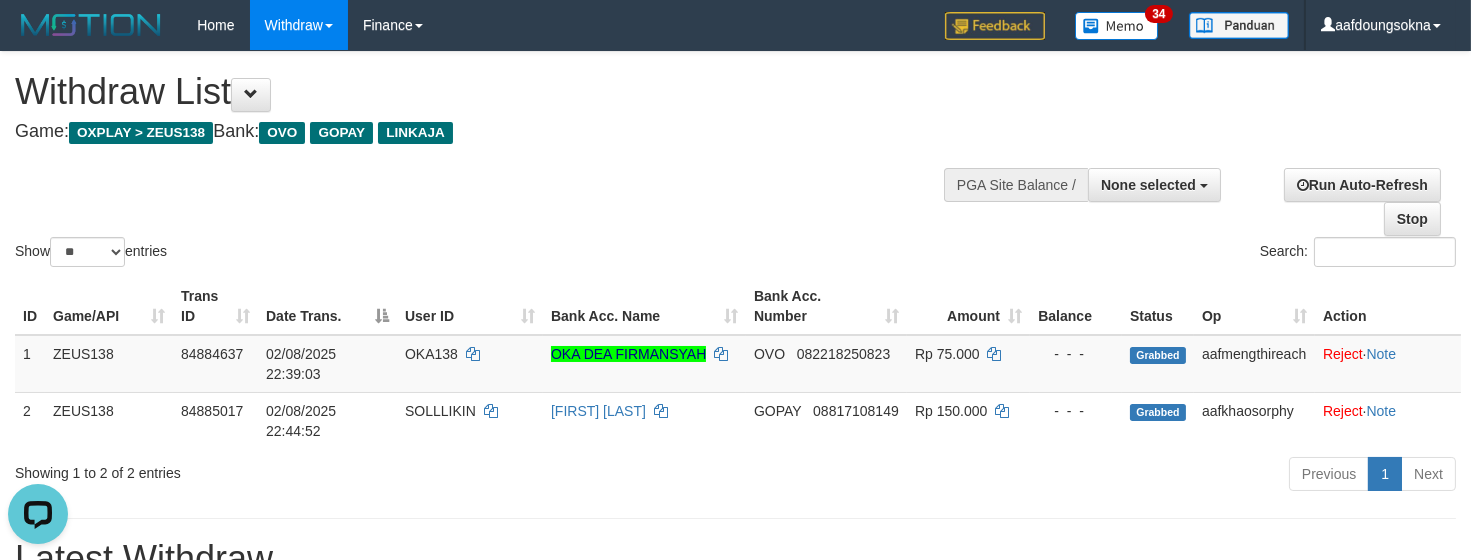 scroll, scrollTop: 0, scrollLeft: 0, axis: both 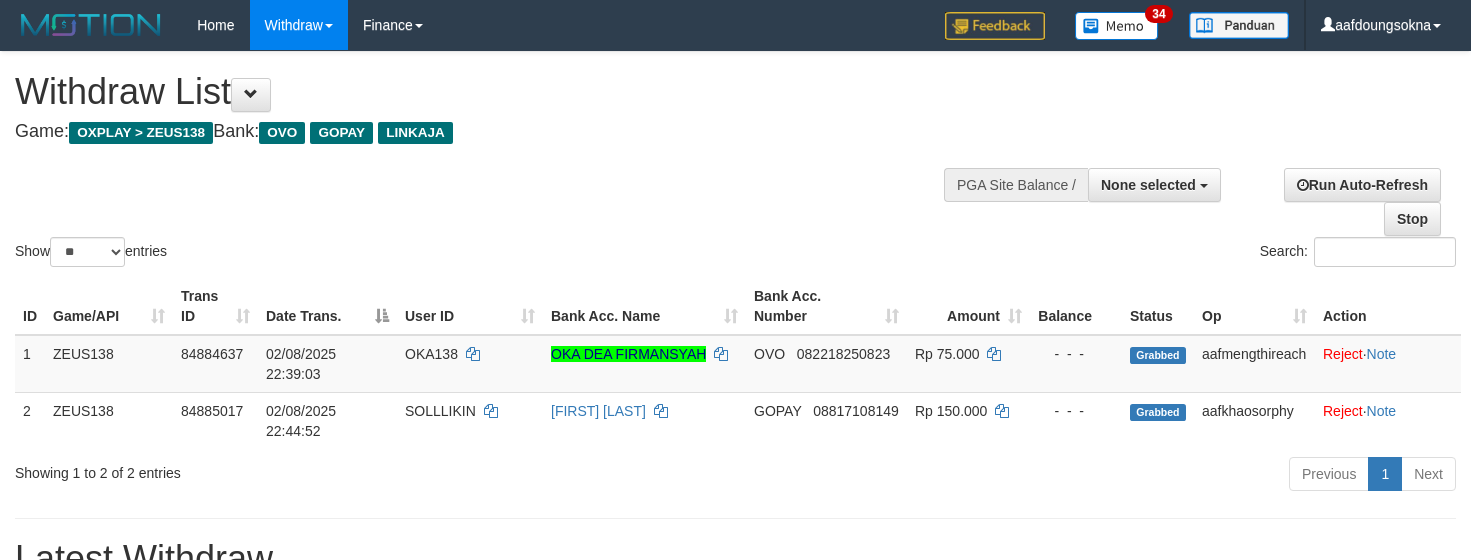 select 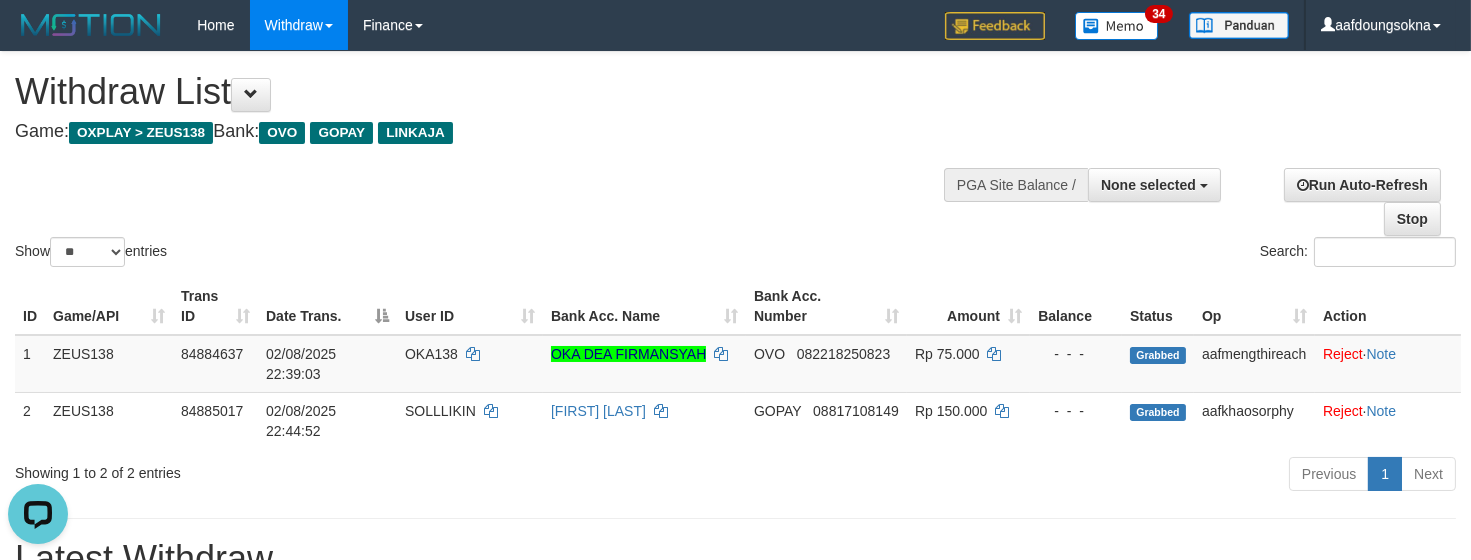 scroll, scrollTop: 0, scrollLeft: 0, axis: both 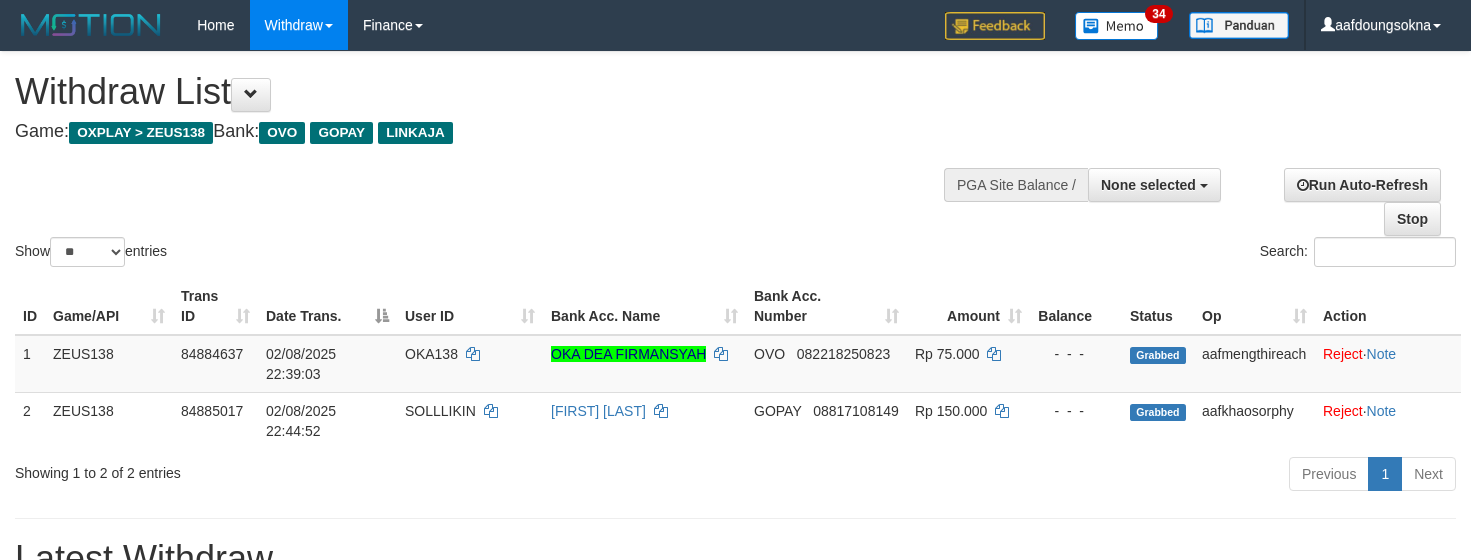 select 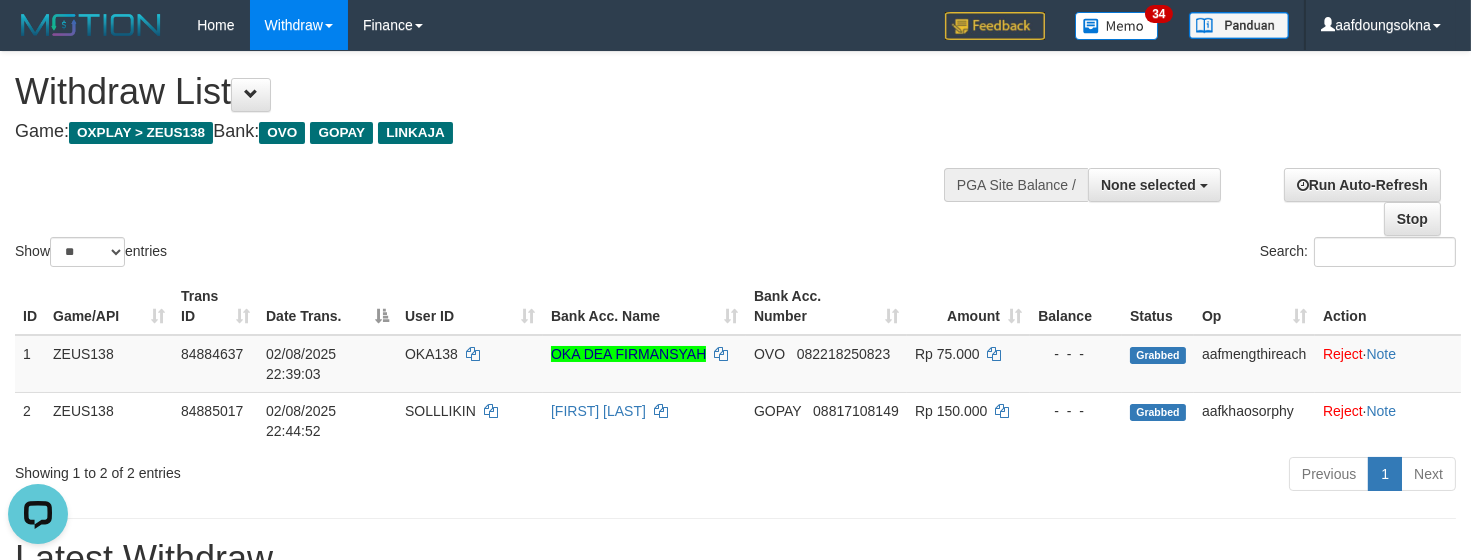scroll, scrollTop: 0, scrollLeft: 0, axis: both 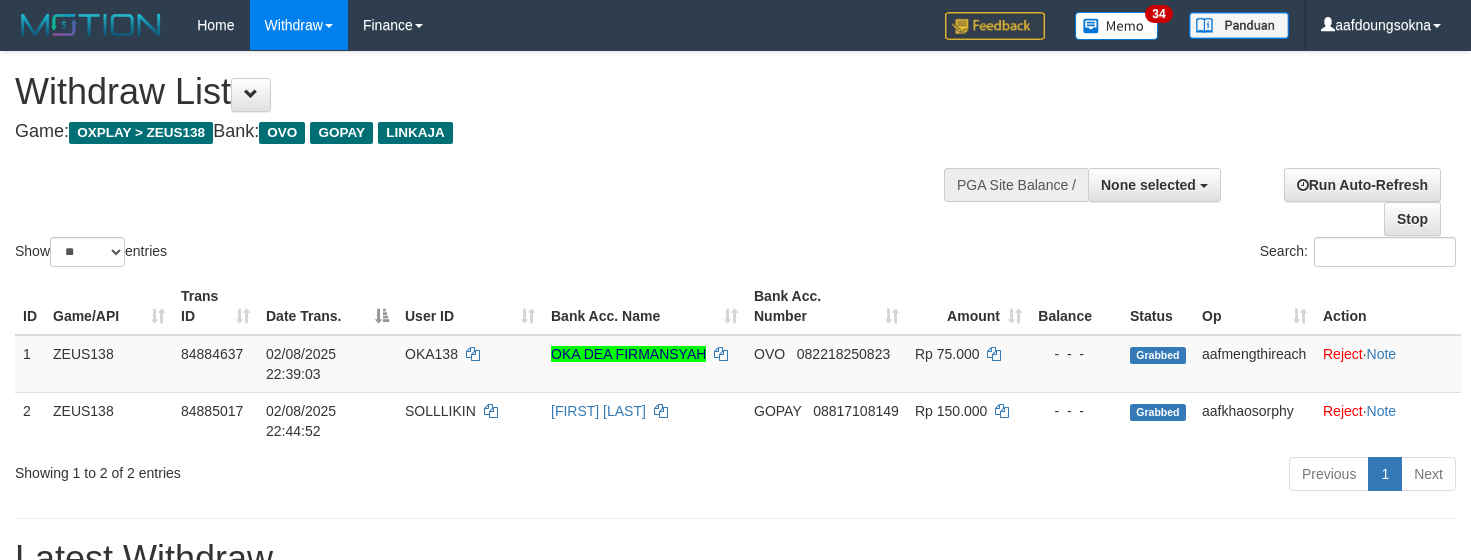 select 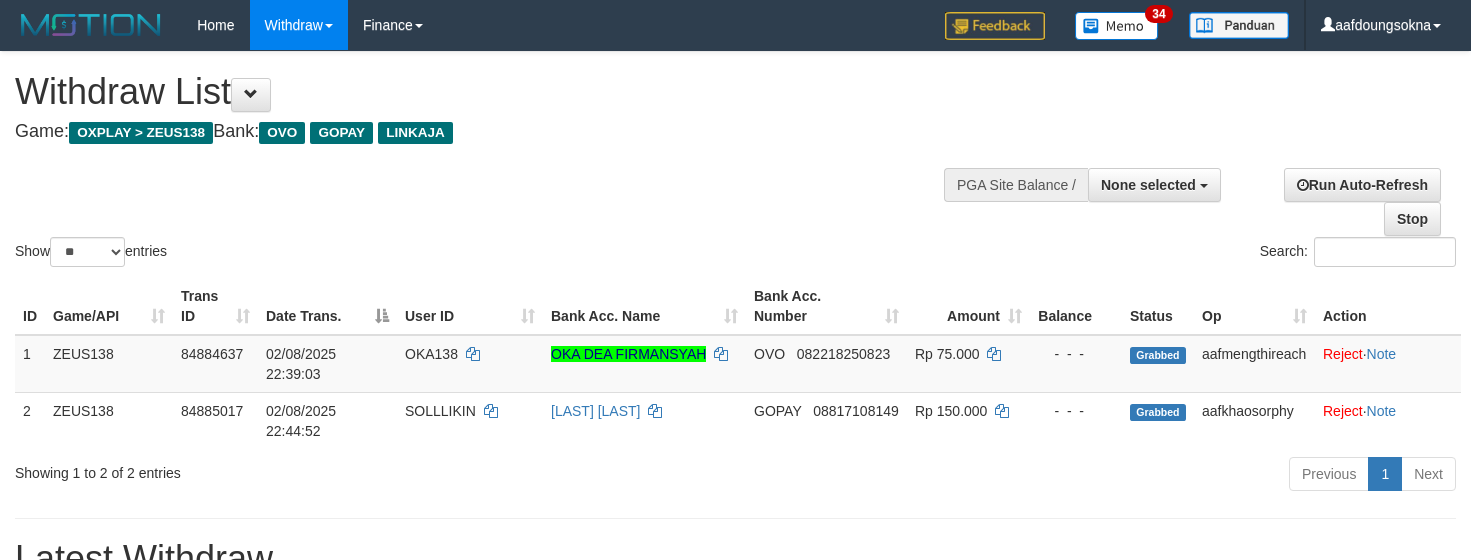 select 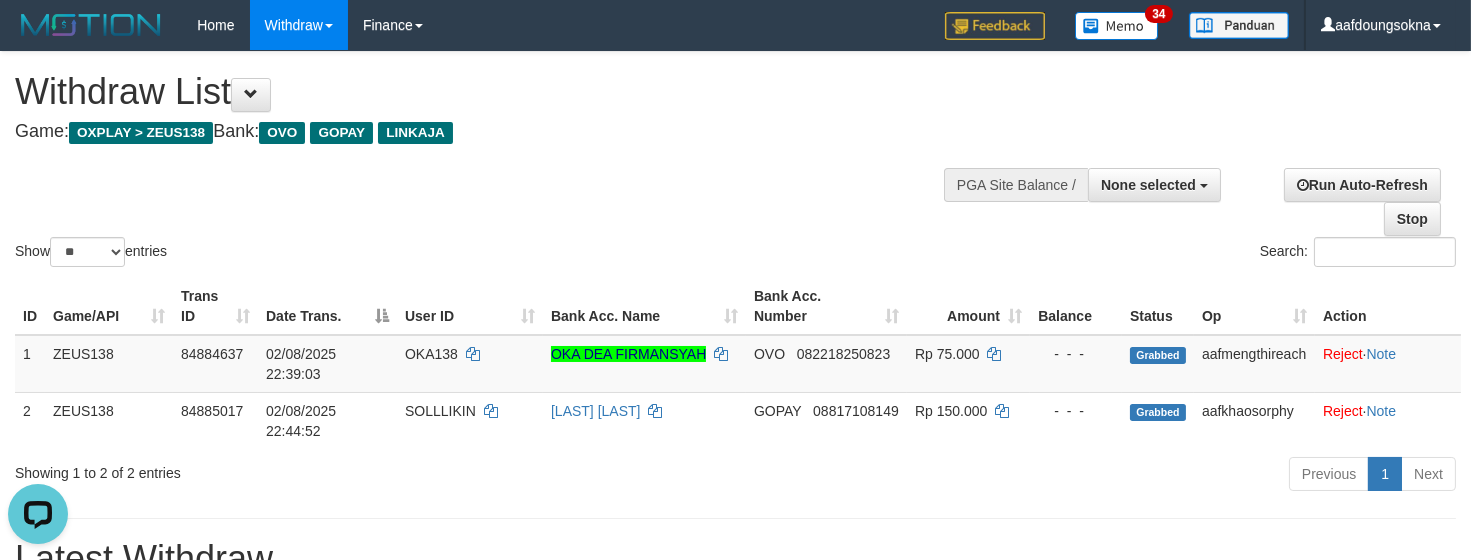 scroll, scrollTop: 0, scrollLeft: 0, axis: both 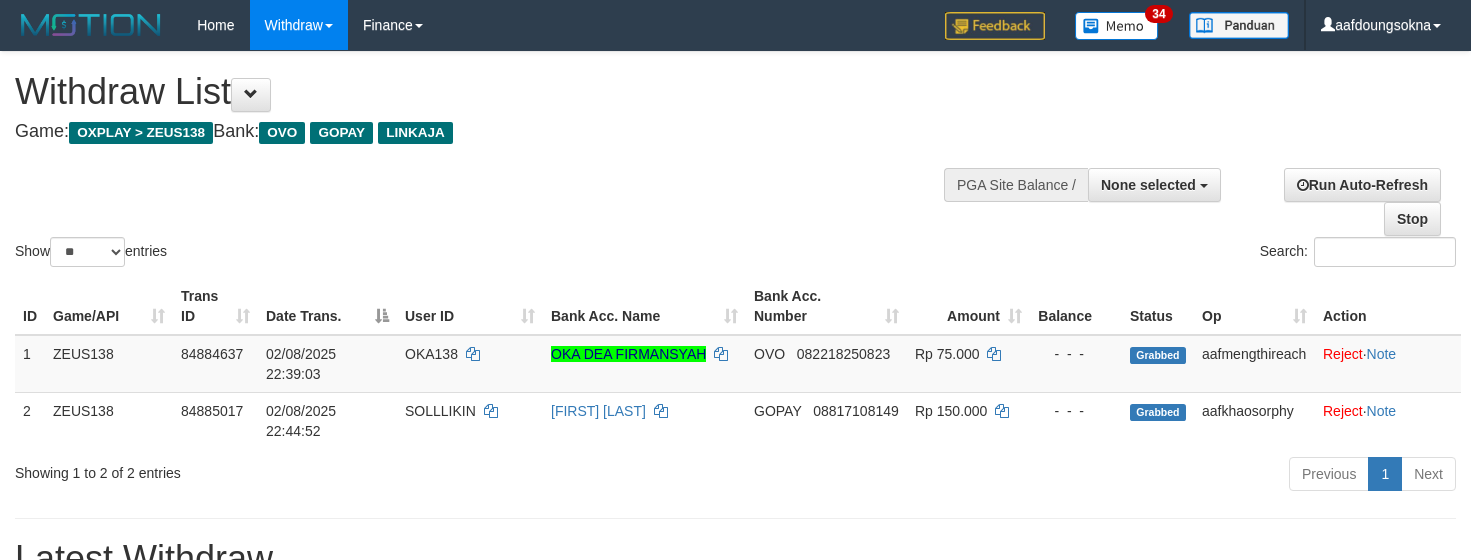 select 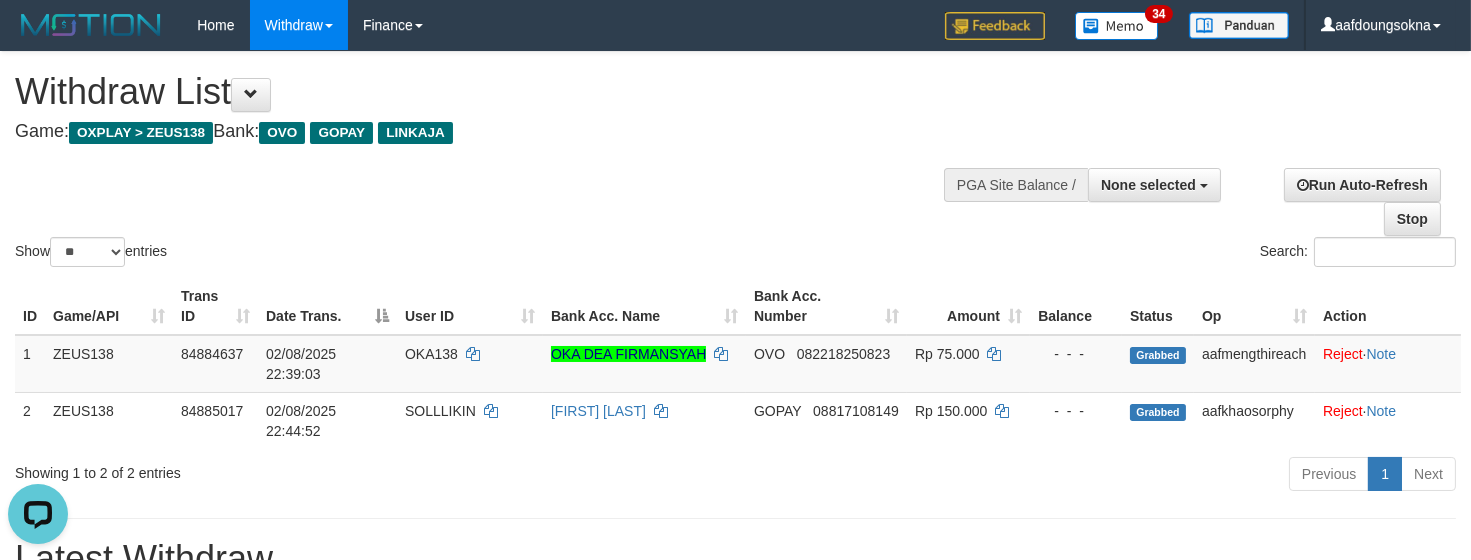 scroll, scrollTop: 0, scrollLeft: 0, axis: both 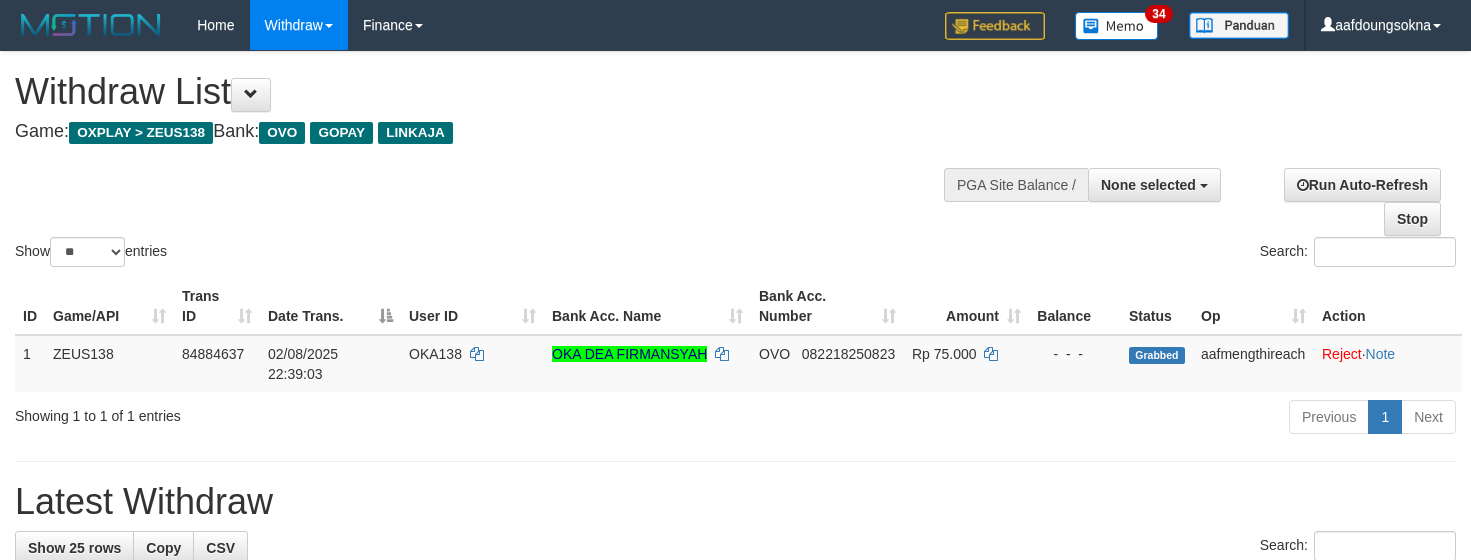 select 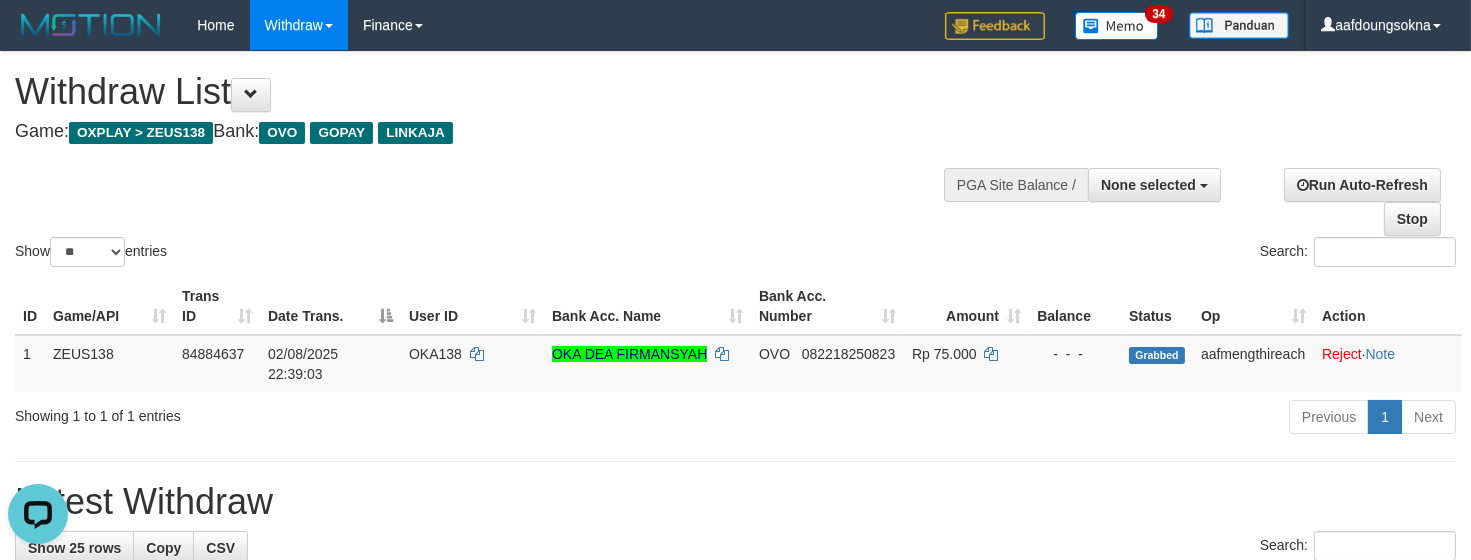 scroll, scrollTop: 0, scrollLeft: 0, axis: both 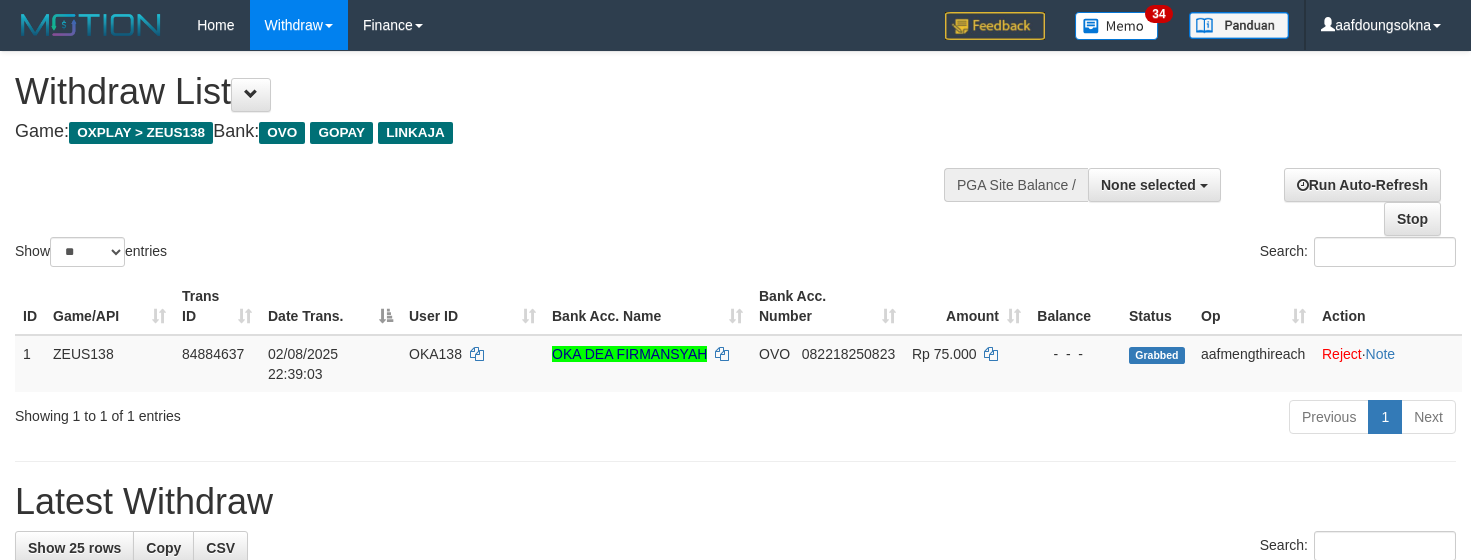 select 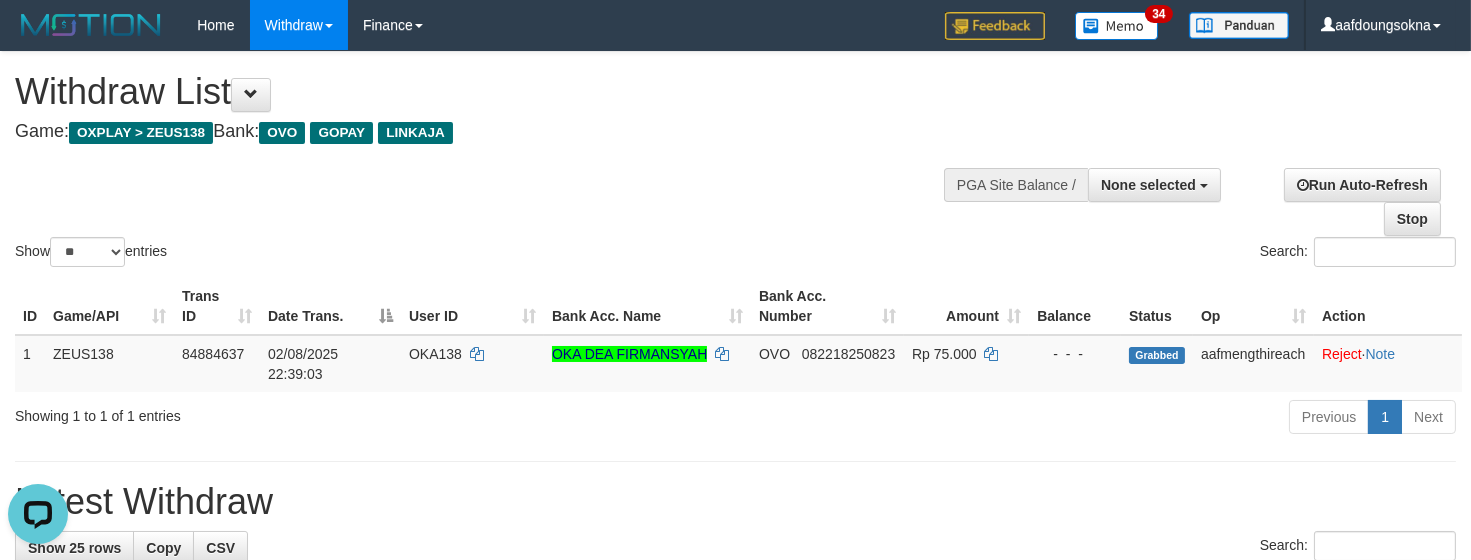 scroll, scrollTop: 0, scrollLeft: 0, axis: both 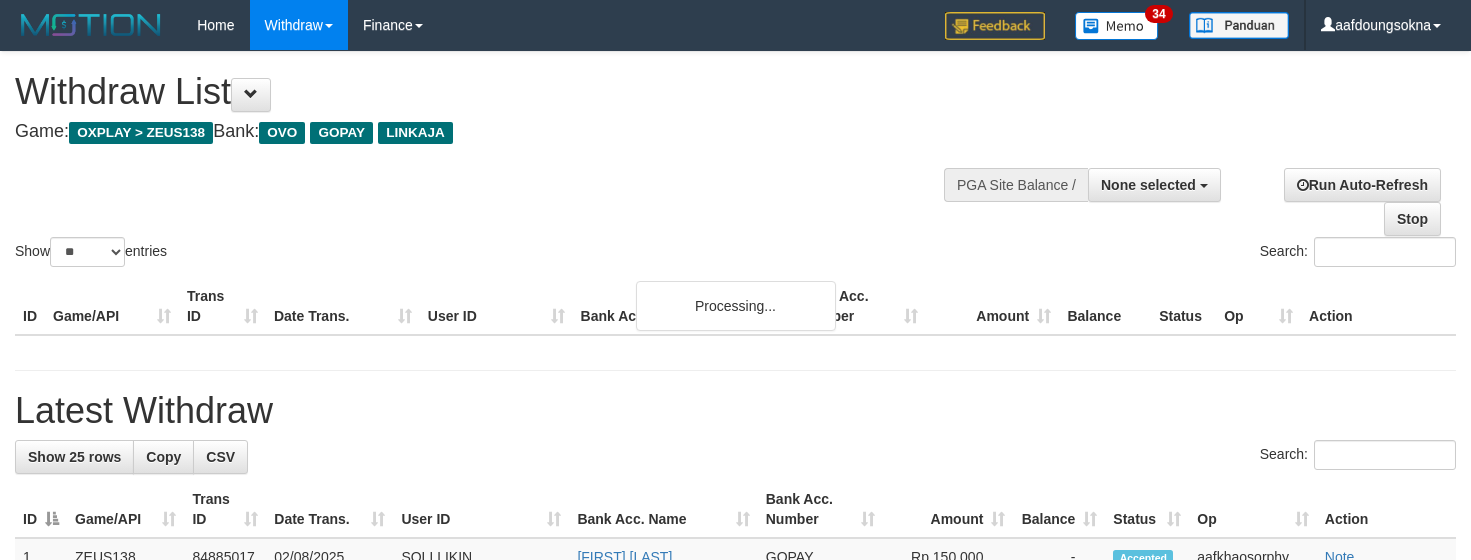 select 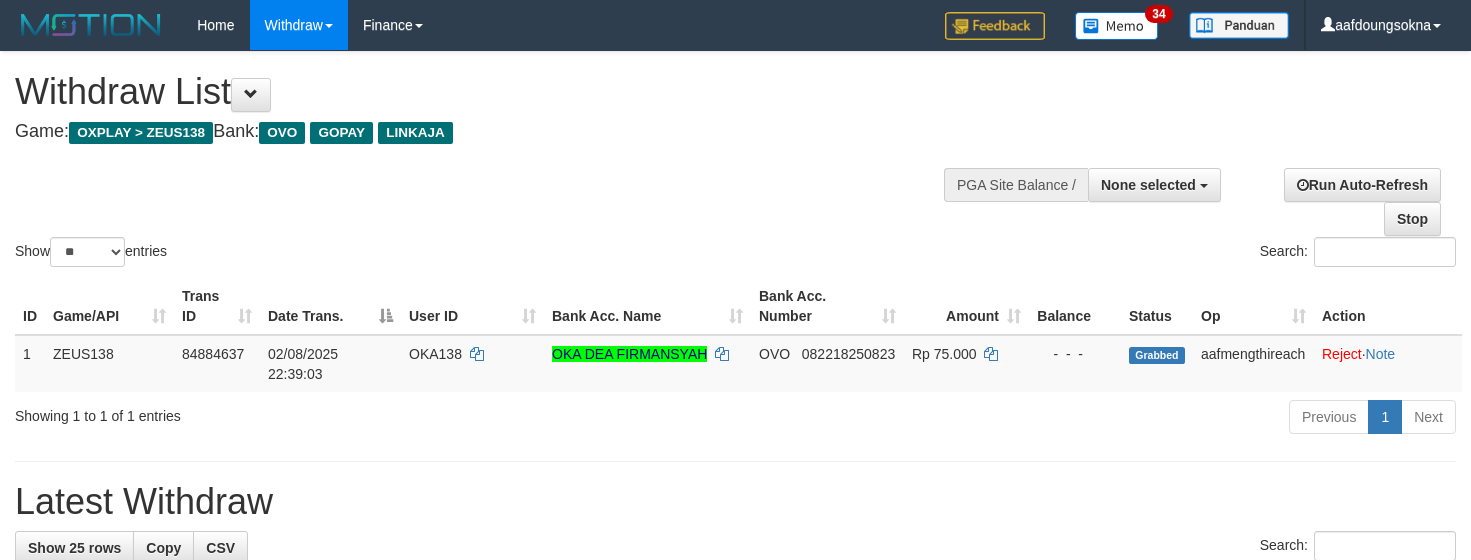 select 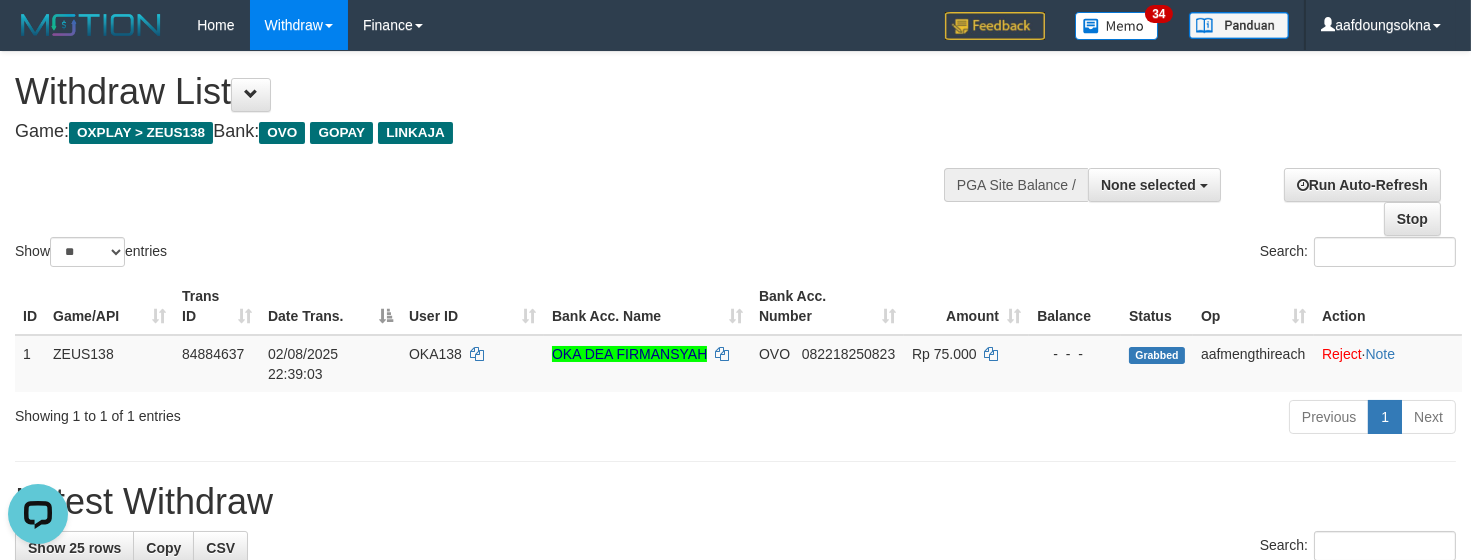 scroll, scrollTop: 0, scrollLeft: 0, axis: both 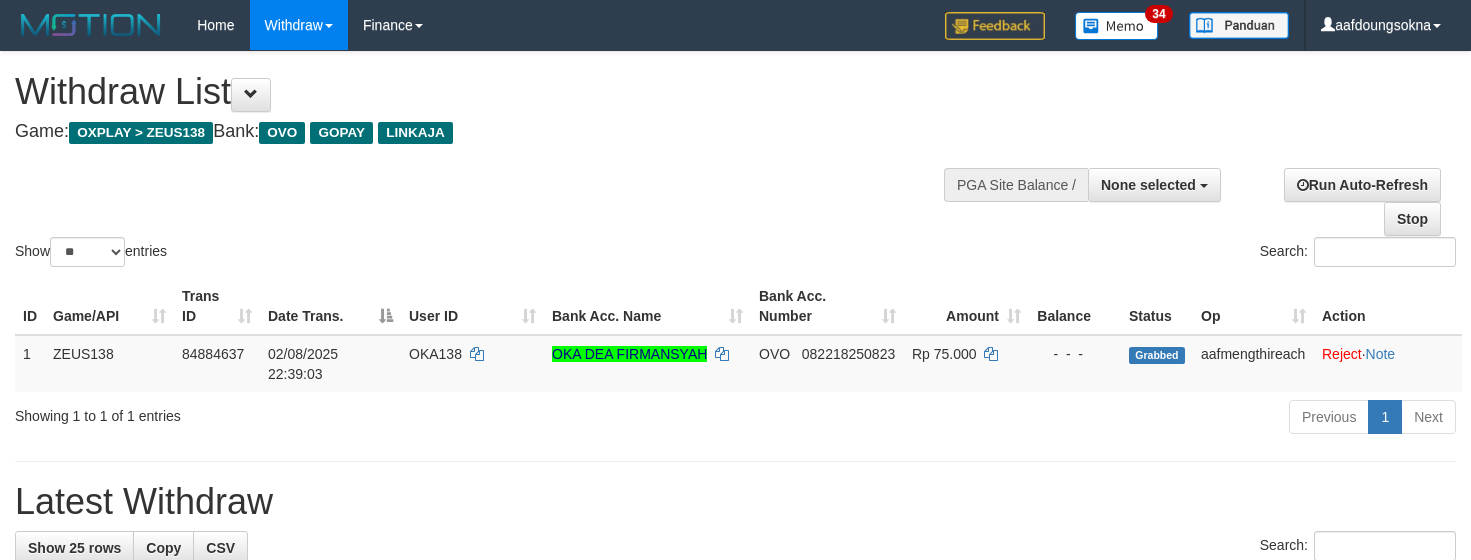 select 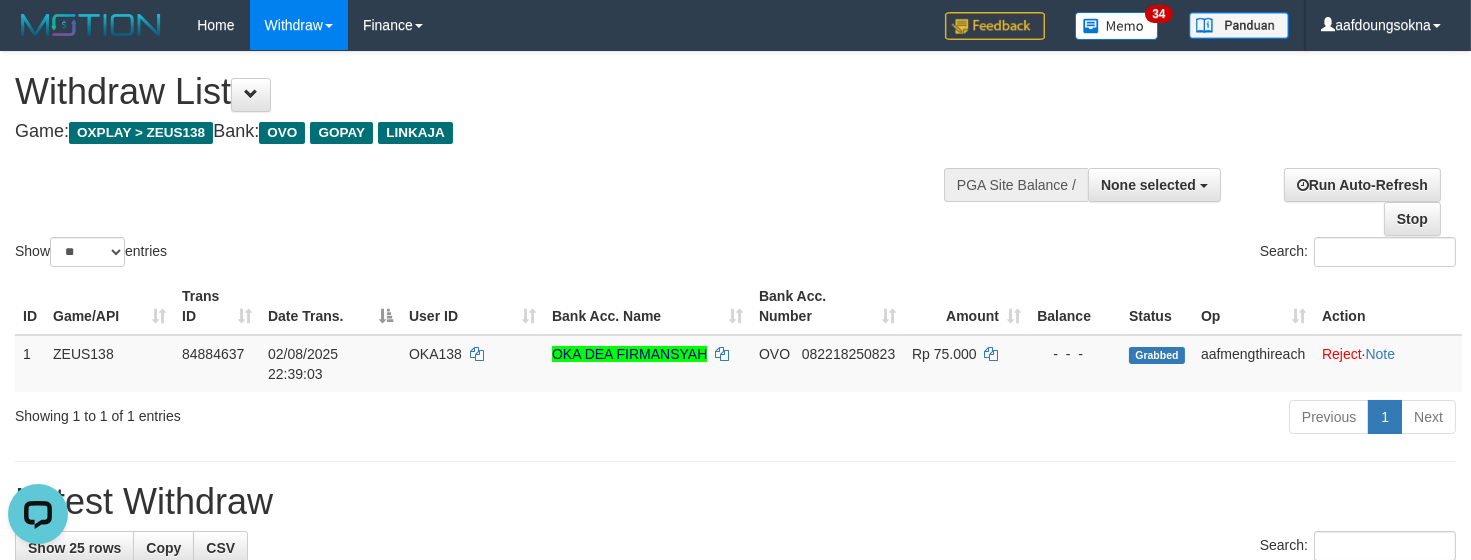scroll, scrollTop: 0, scrollLeft: 0, axis: both 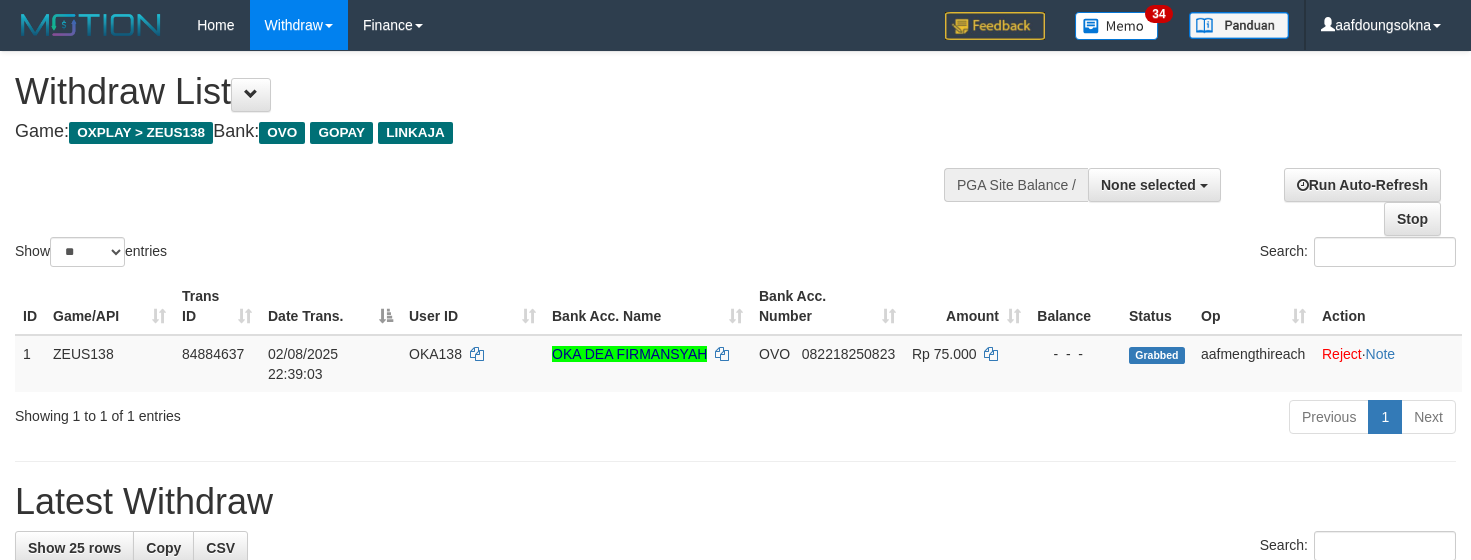 select 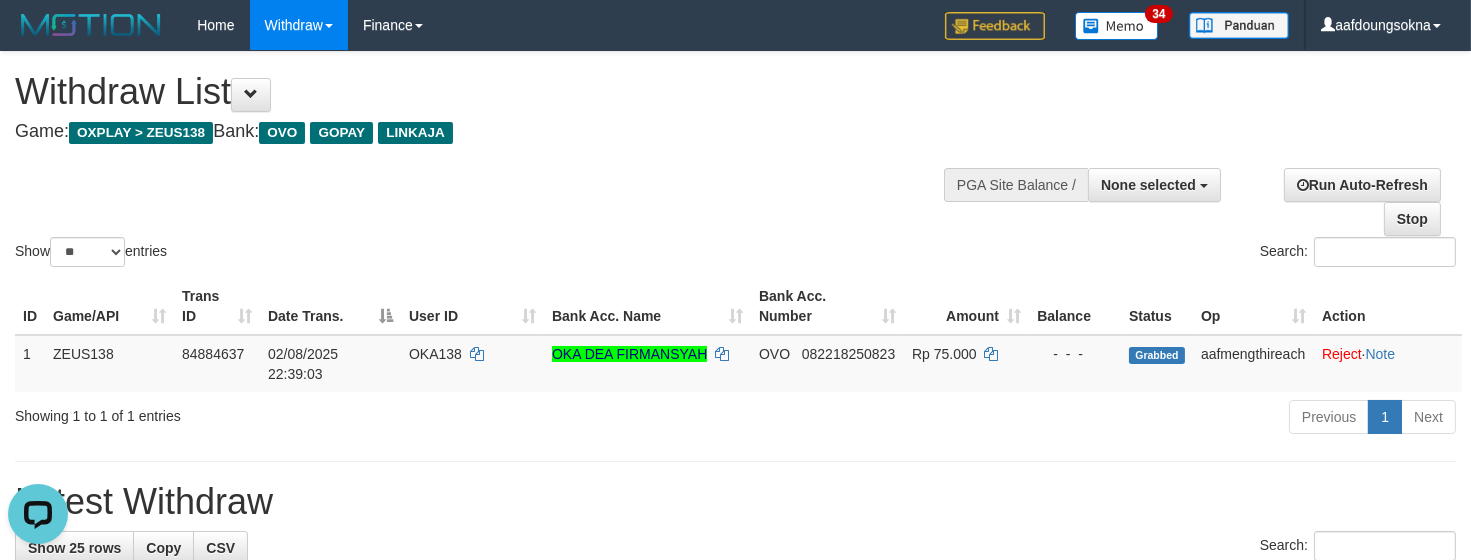 scroll, scrollTop: 0, scrollLeft: 0, axis: both 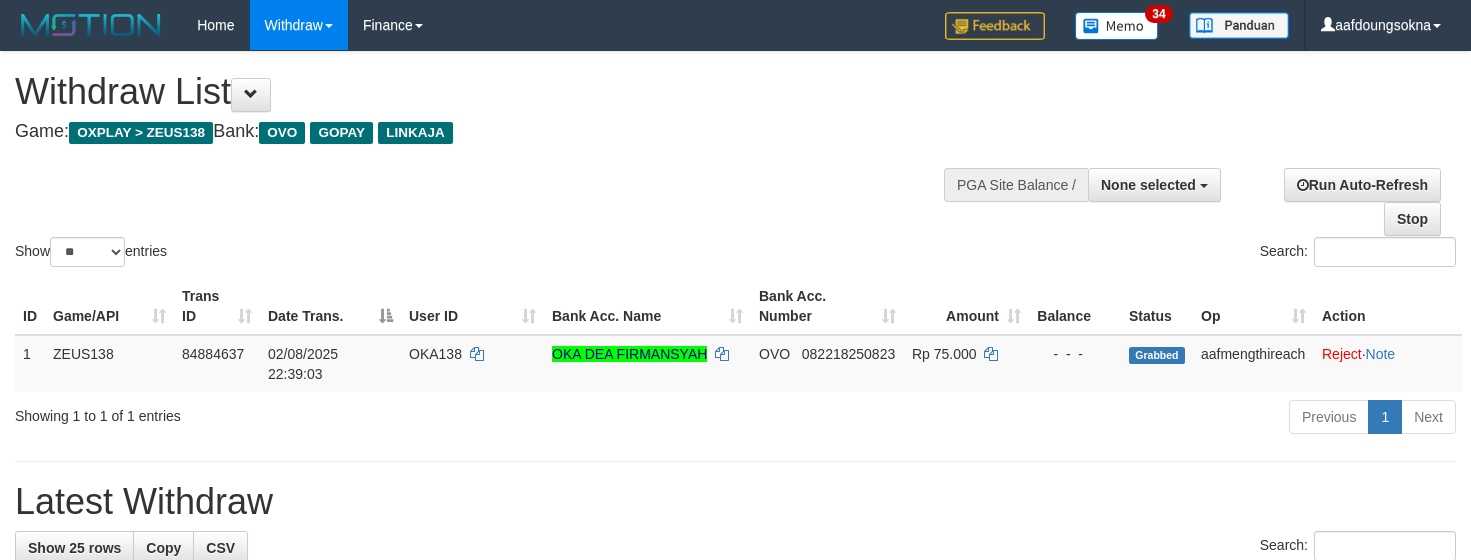 select 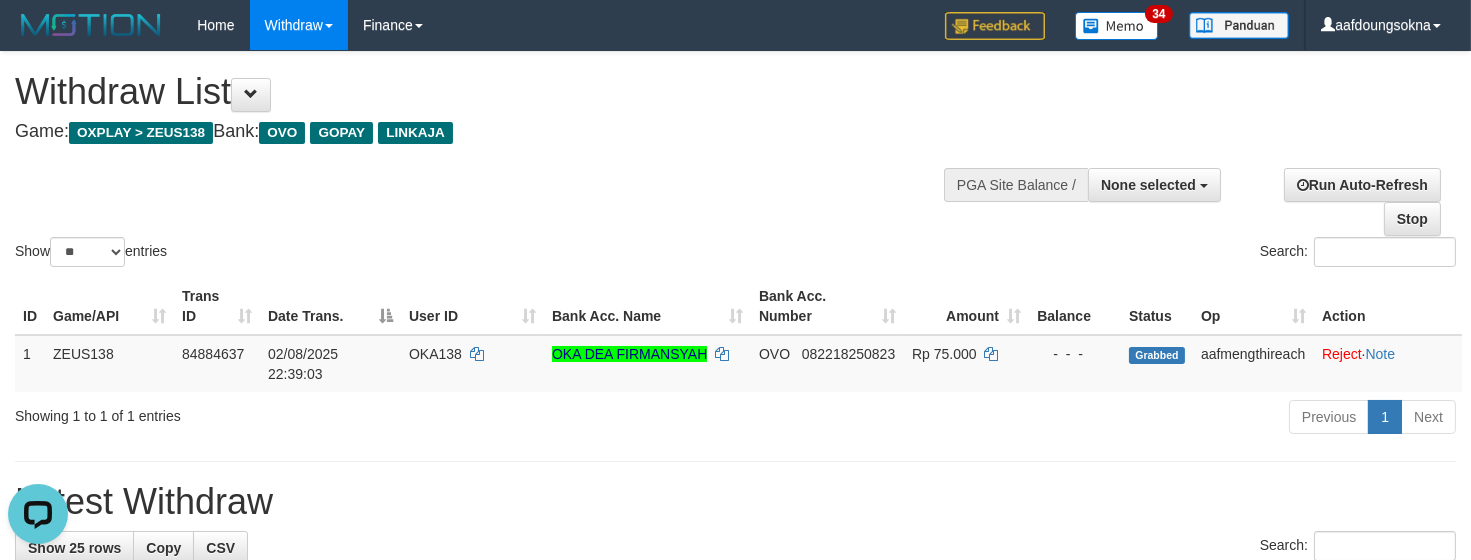 scroll, scrollTop: 0, scrollLeft: 0, axis: both 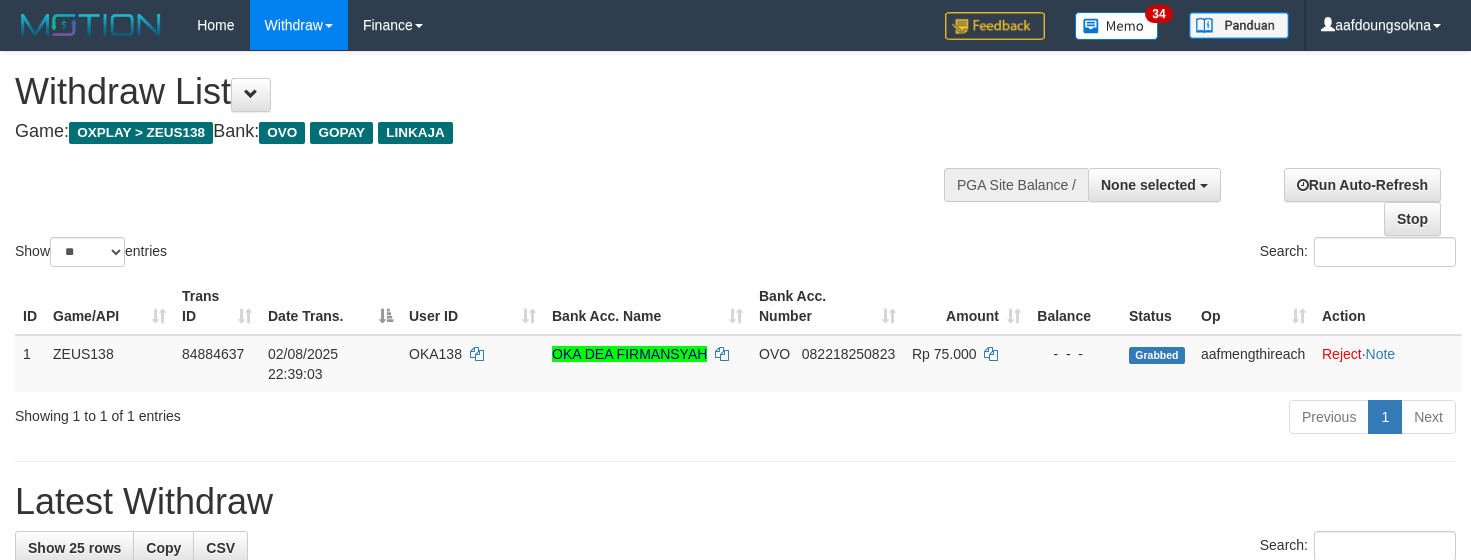 select 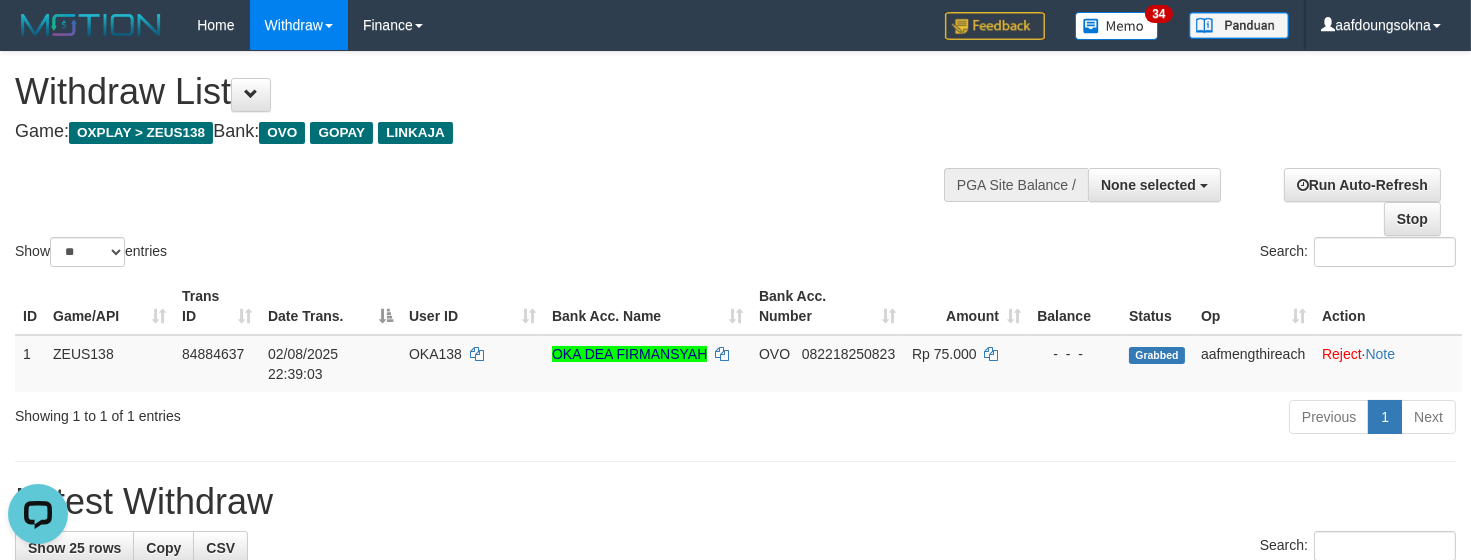 scroll, scrollTop: 0, scrollLeft: 0, axis: both 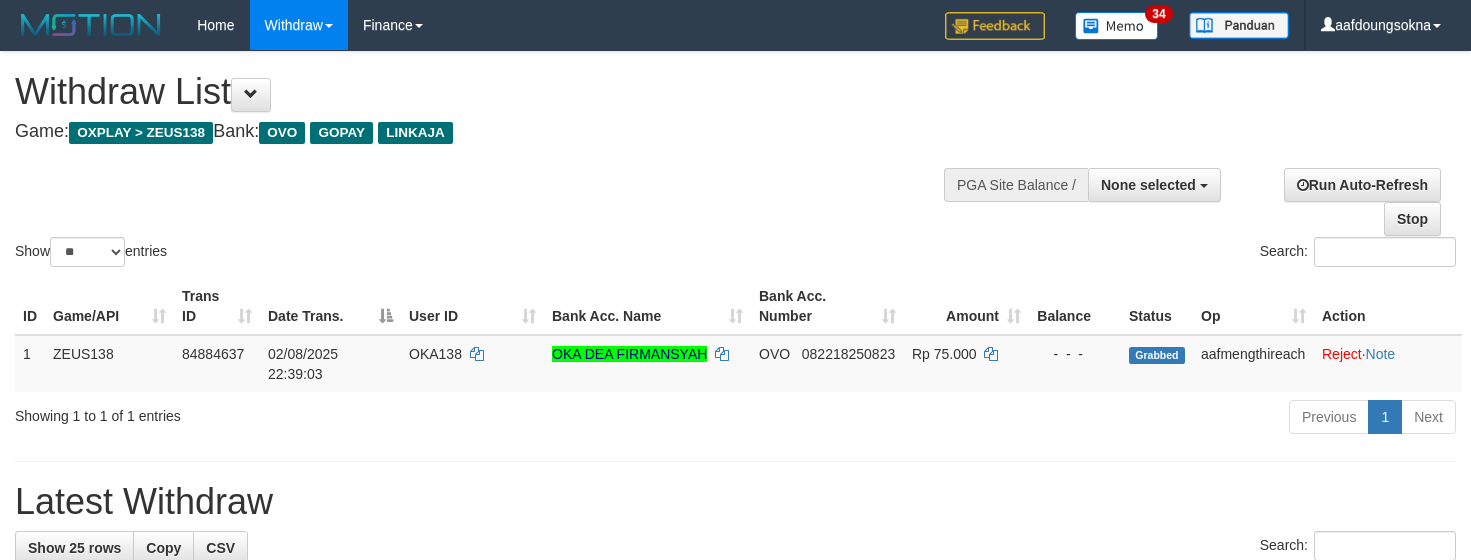 select 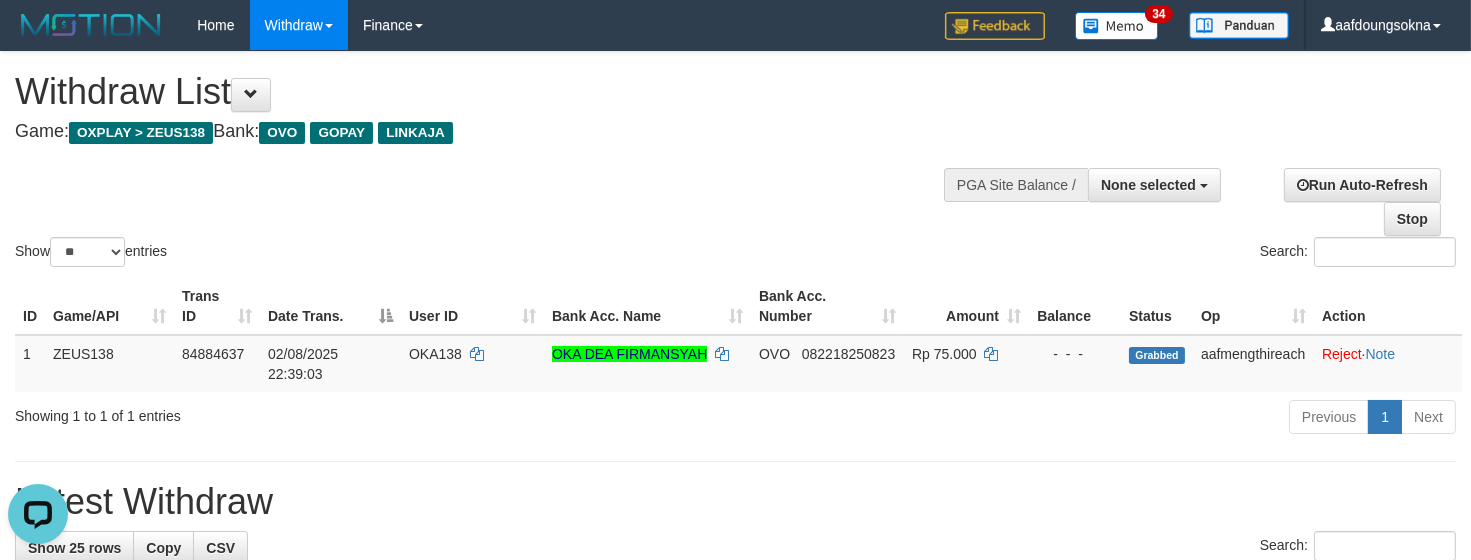 scroll, scrollTop: 0, scrollLeft: 0, axis: both 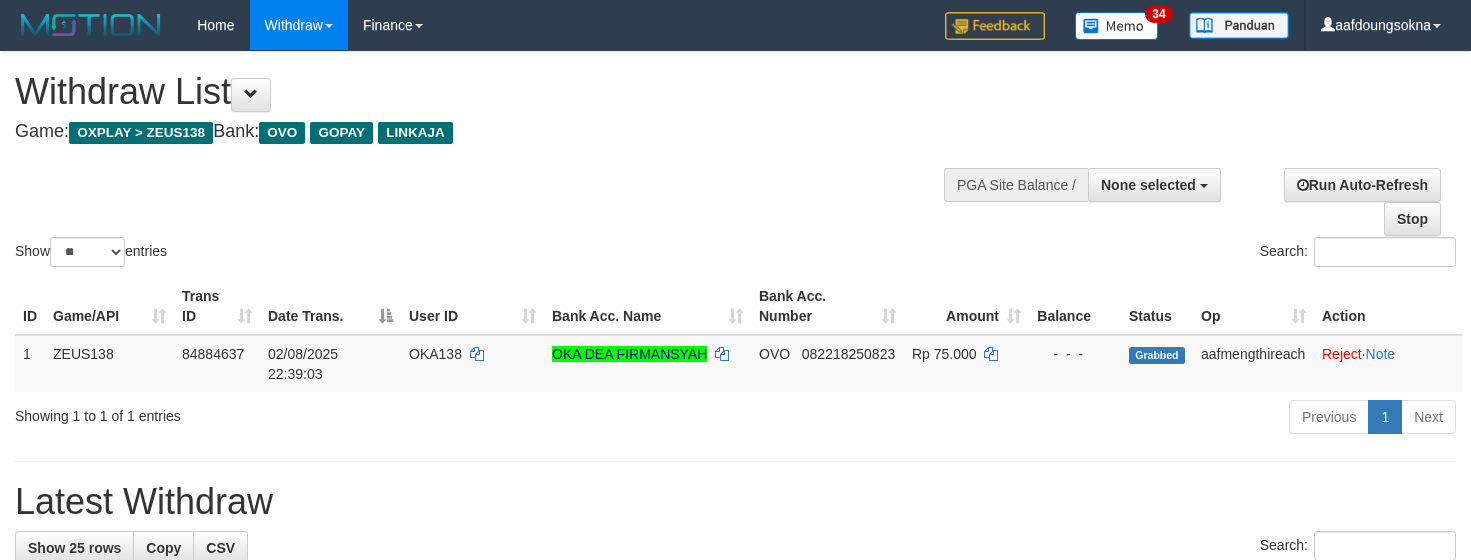 select 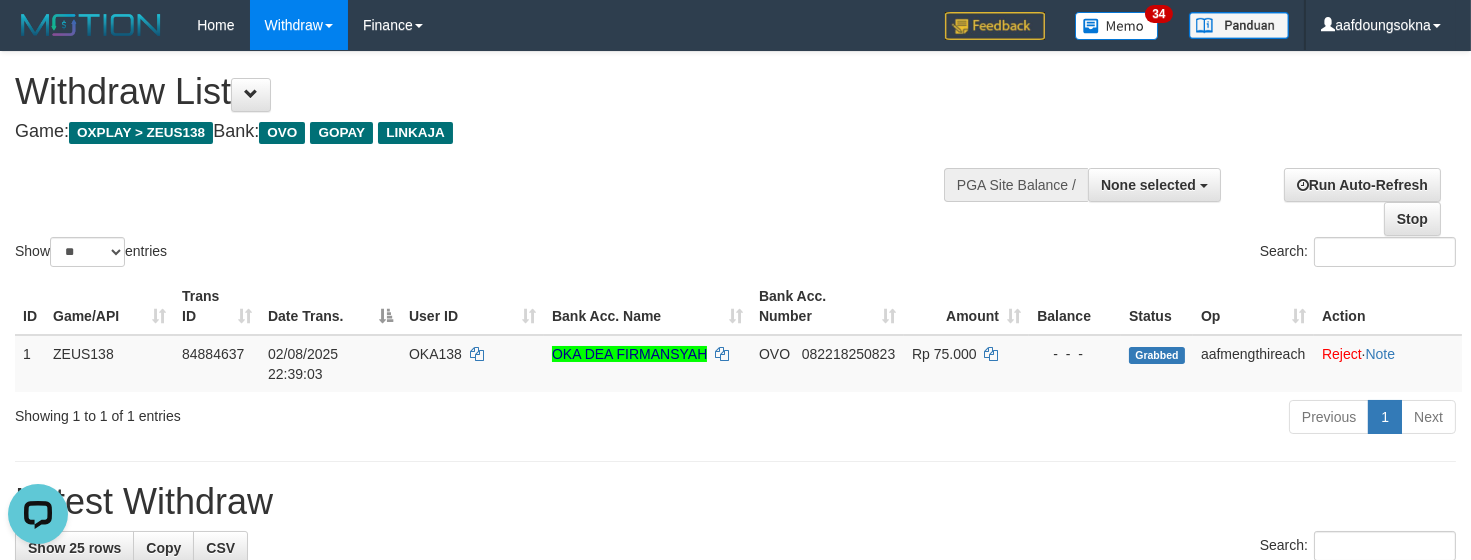 scroll, scrollTop: 0, scrollLeft: 0, axis: both 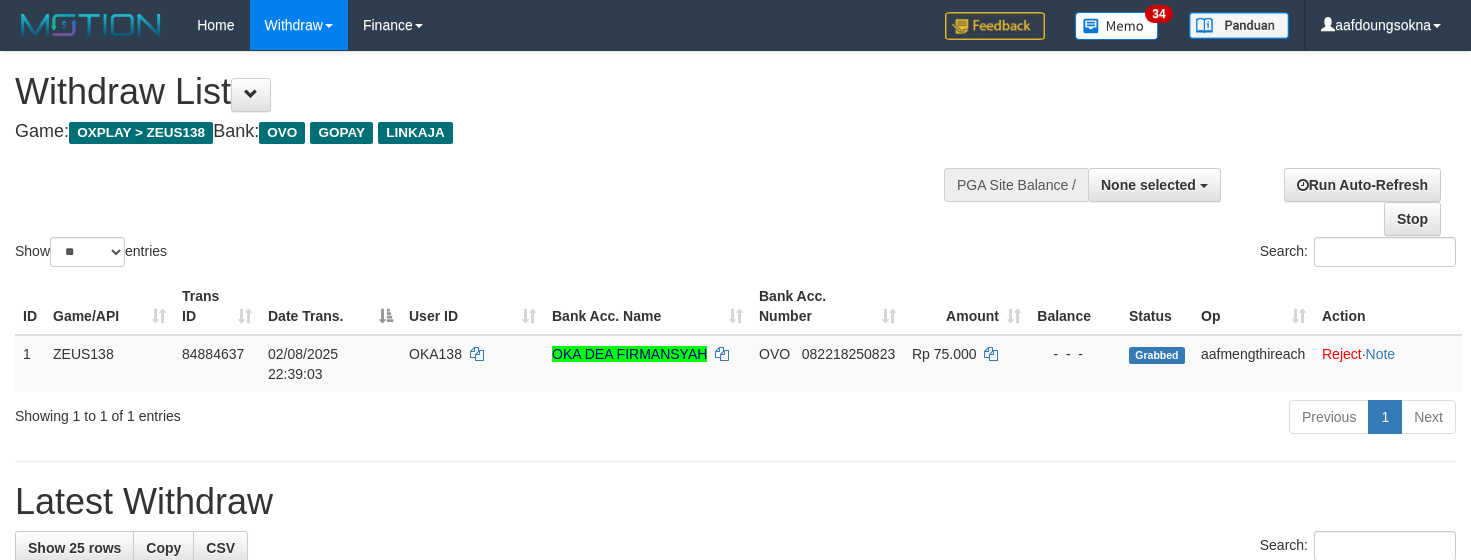 select 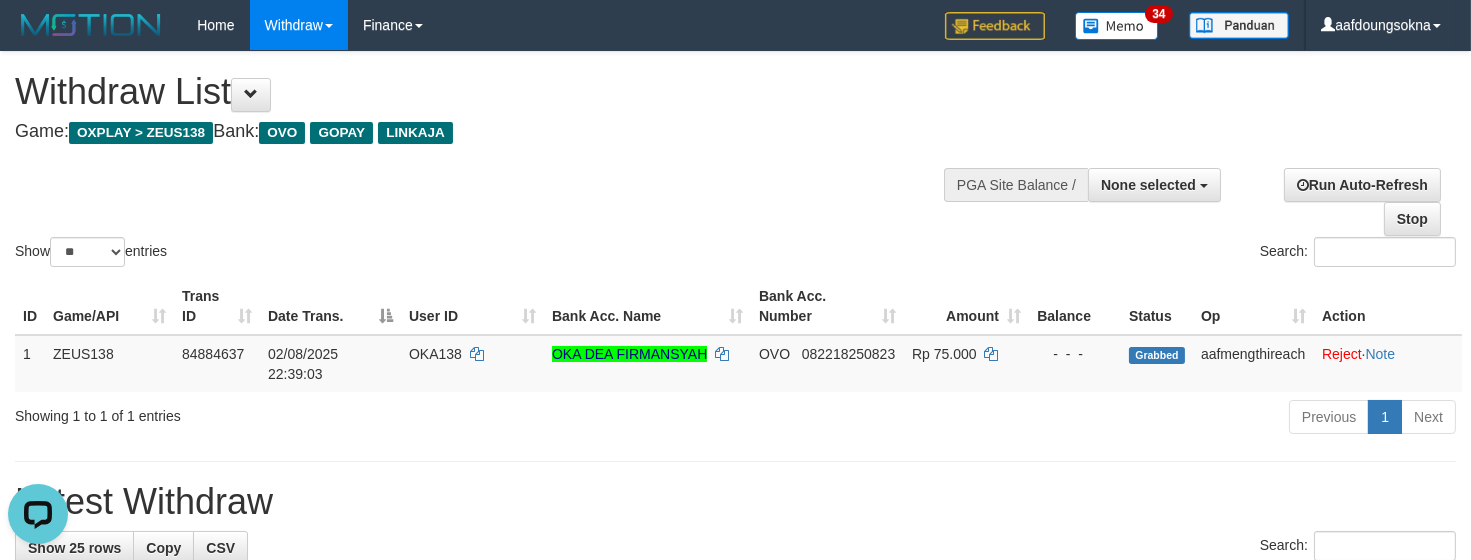 scroll, scrollTop: 0, scrollLeft: 0, axis: both 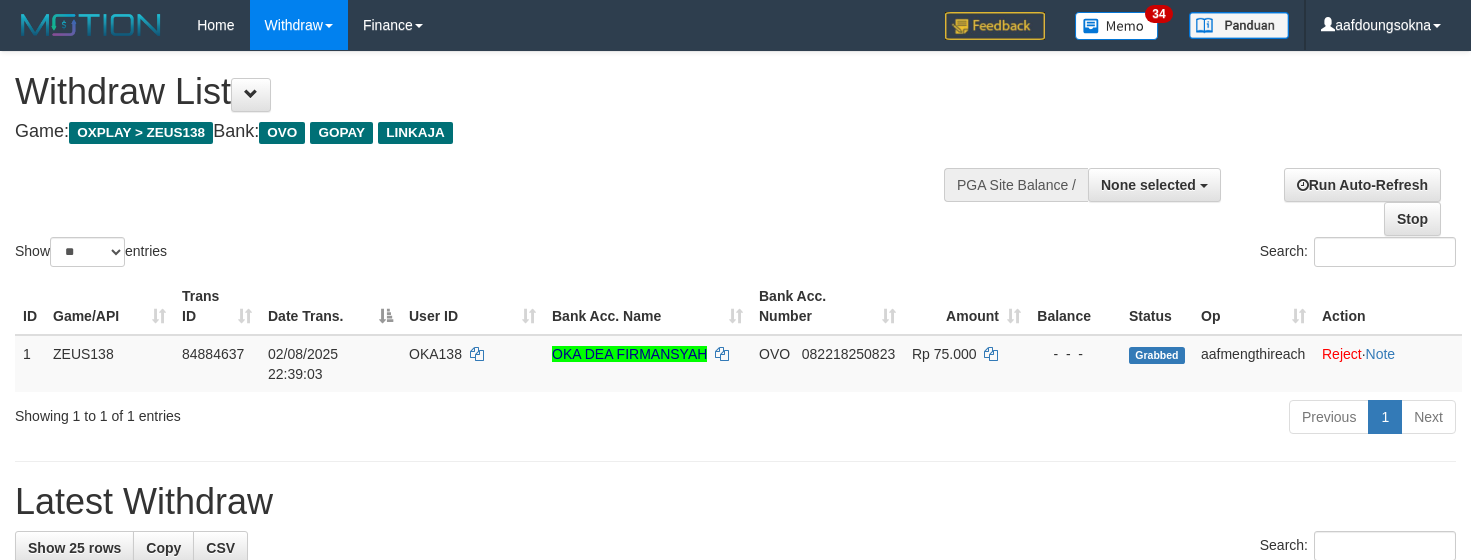 select 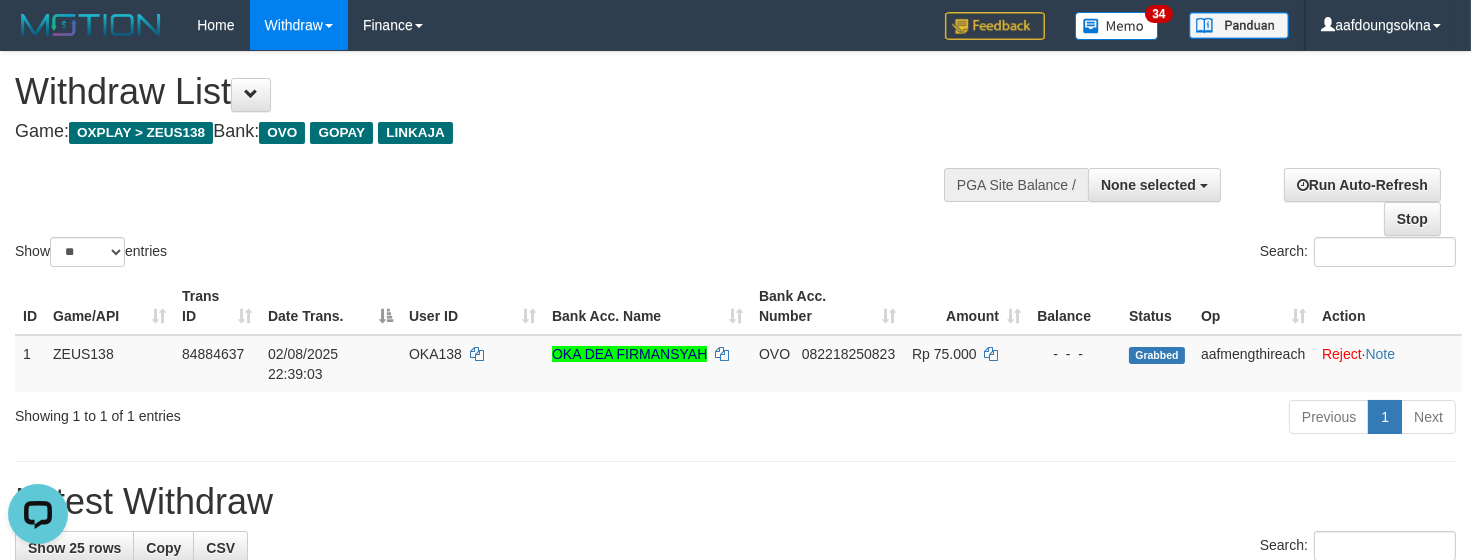 scroll, scrollTop: 0, scrollLeft: 0, axis: both 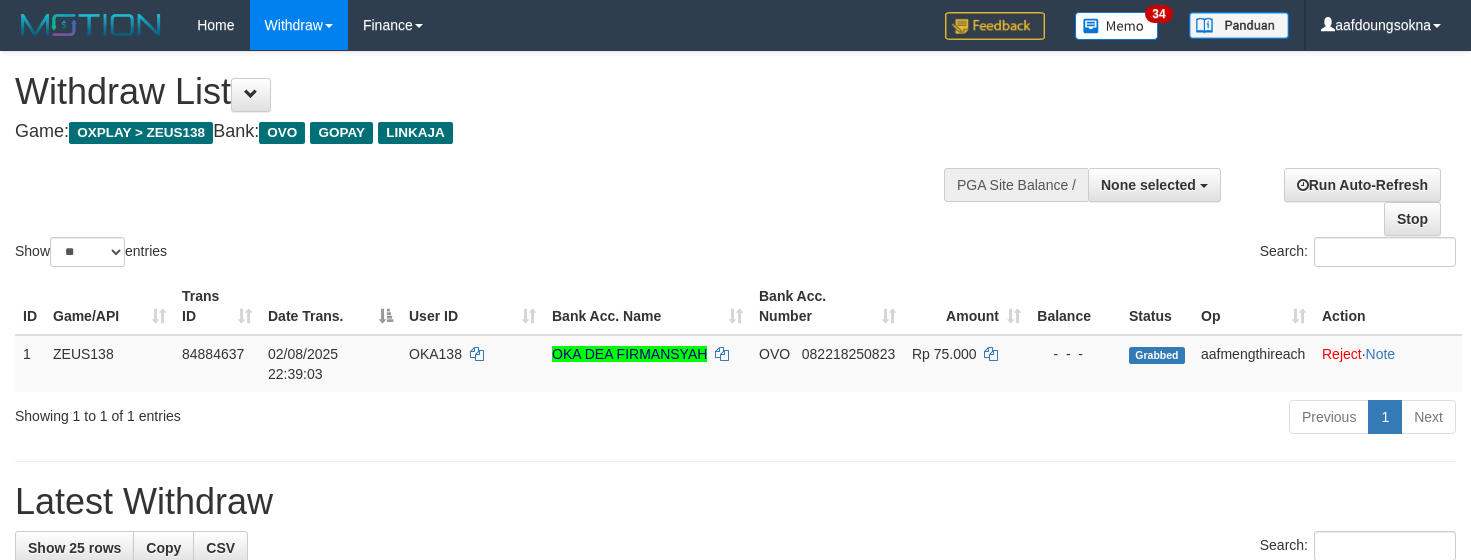 select 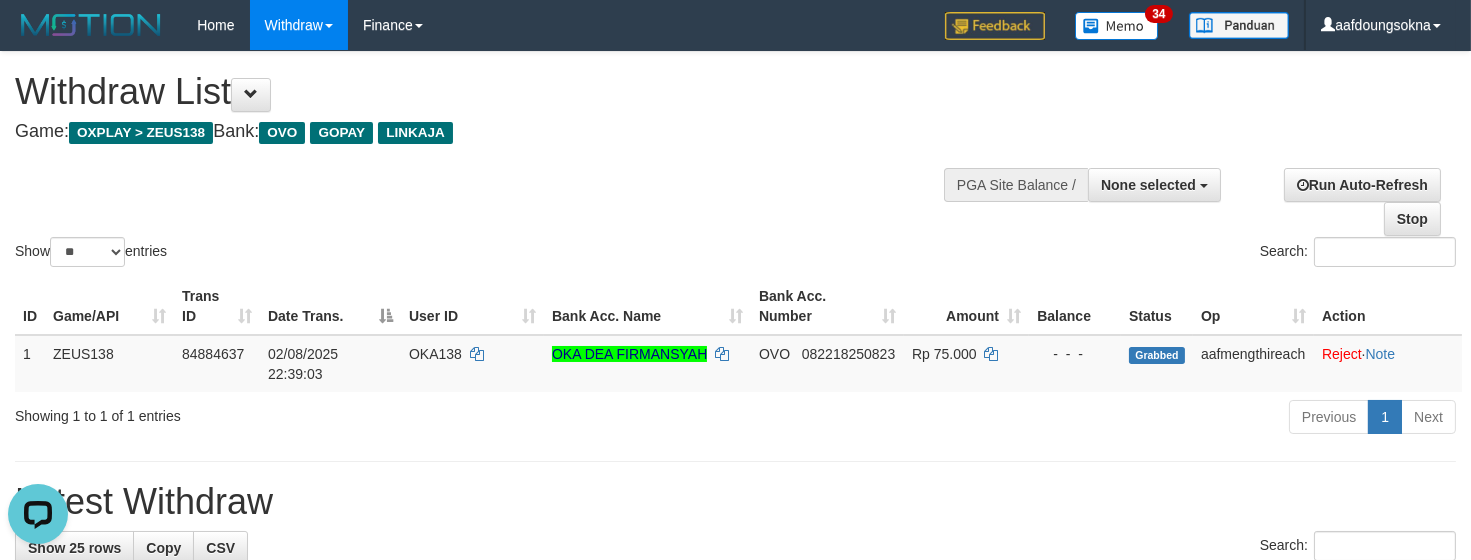 scroll, scrollTop: 0, scrollLeft: 0, axis: both 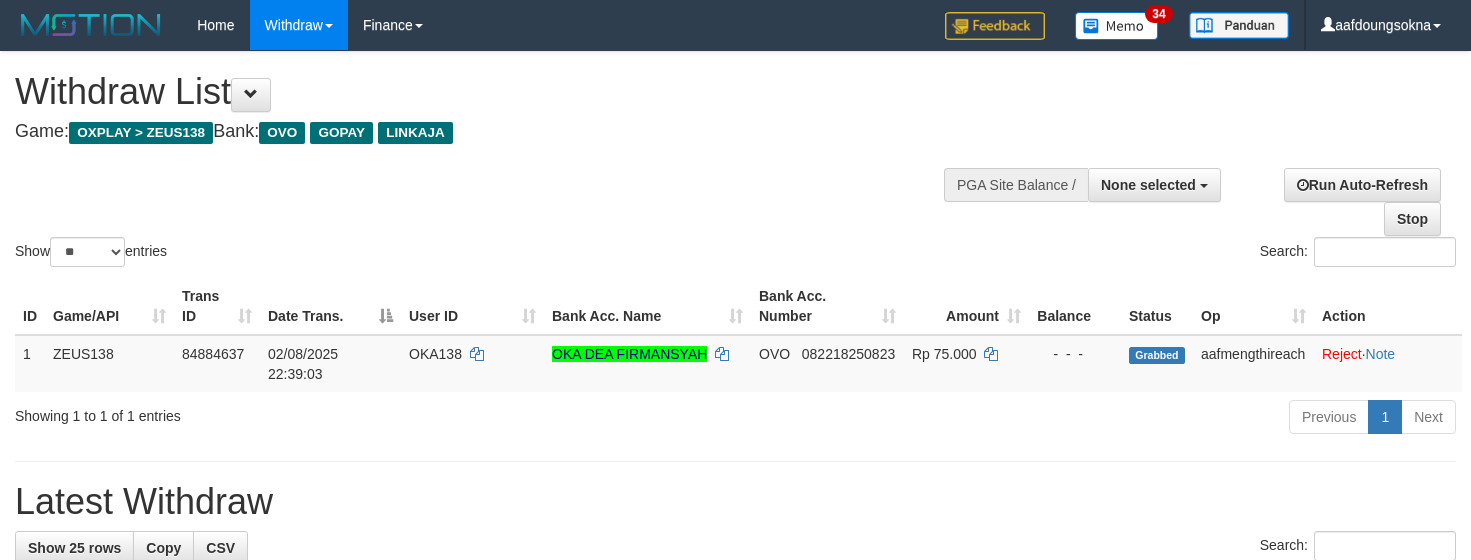 select 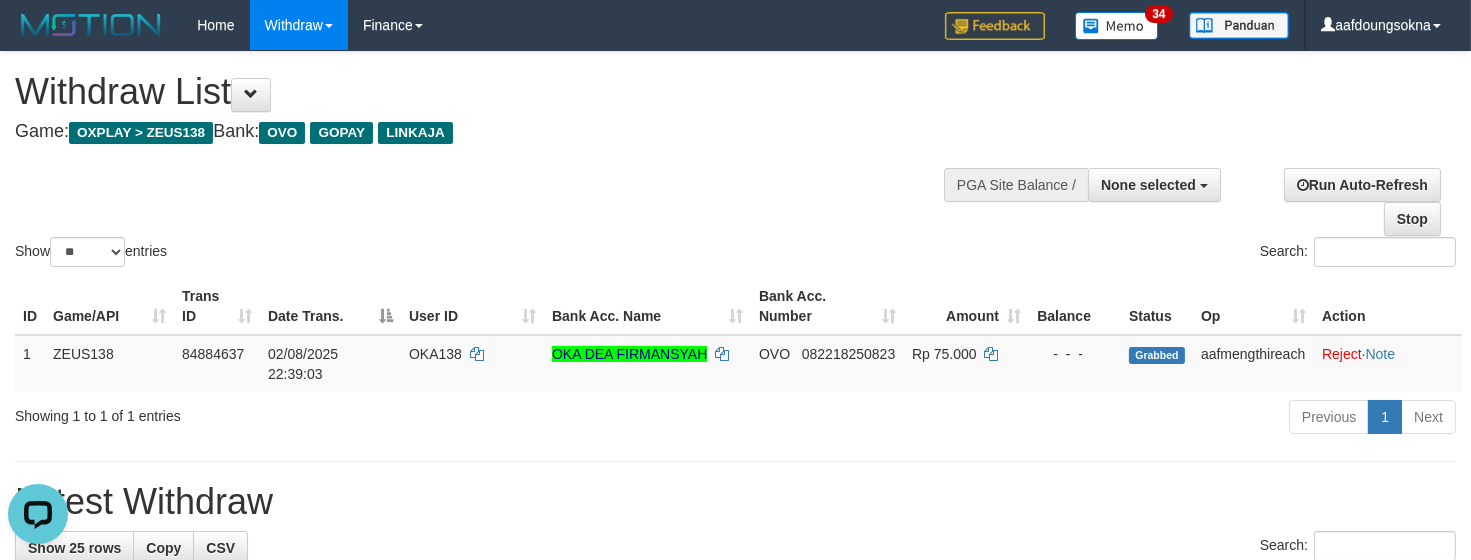 scroll, scrollTop: 0, scrollLeft: 0, axis: both 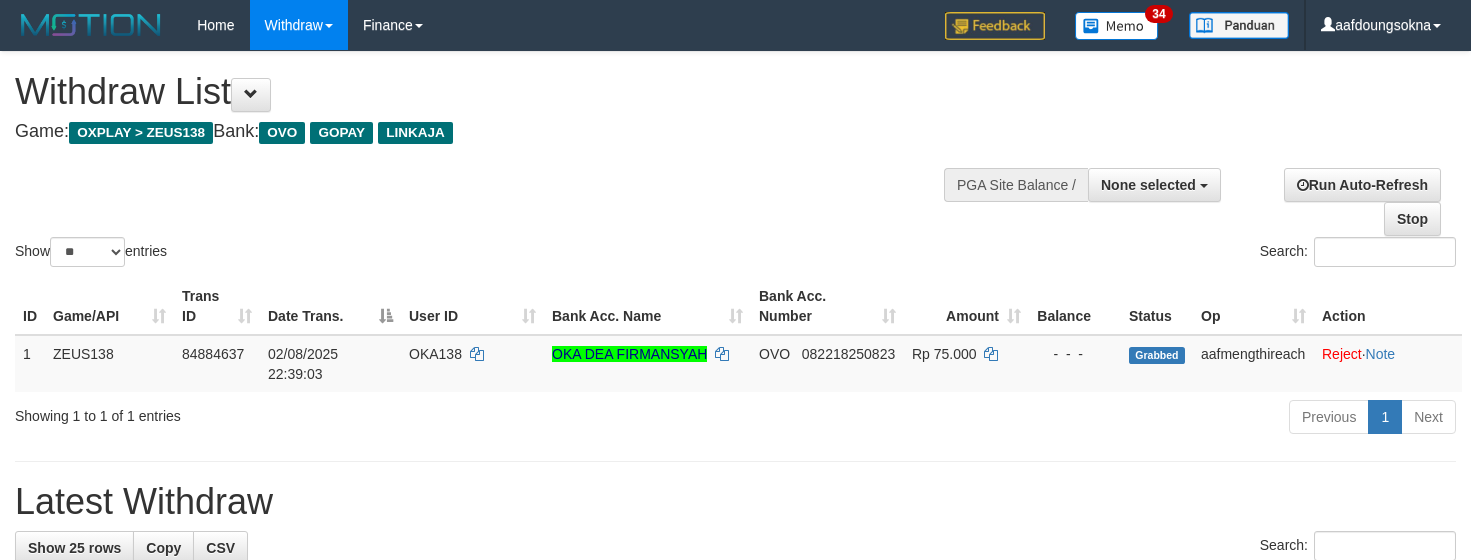 select 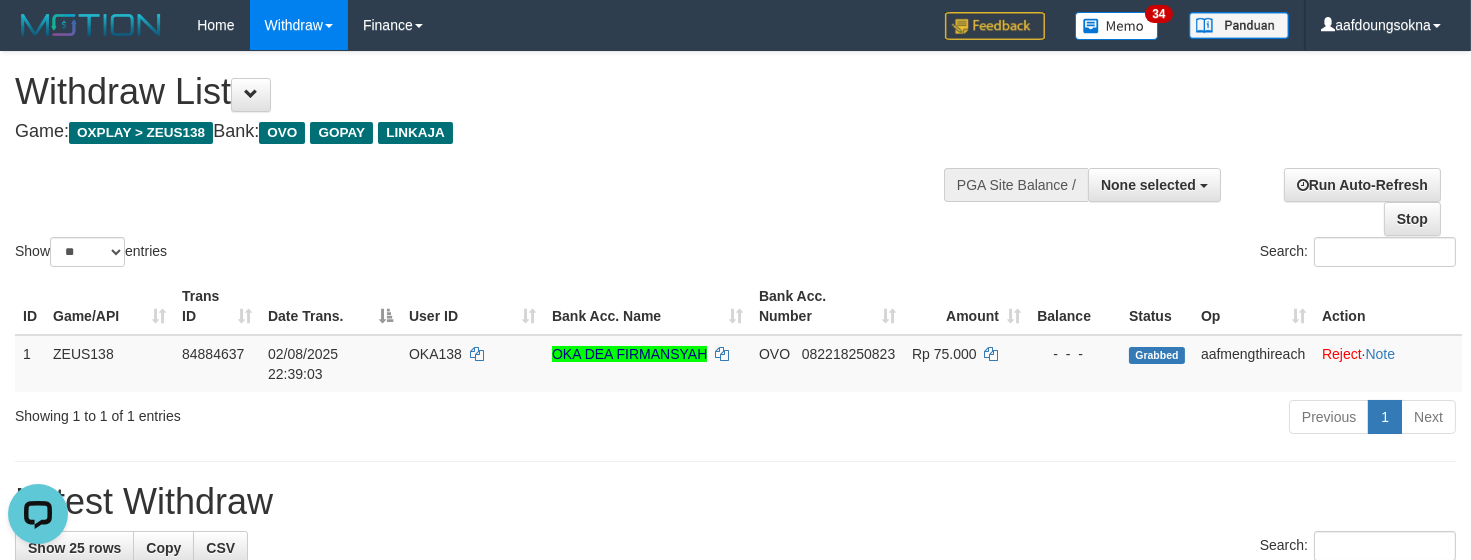 scroll, scrollTop: 0, scrollLeft: 0, axis: both 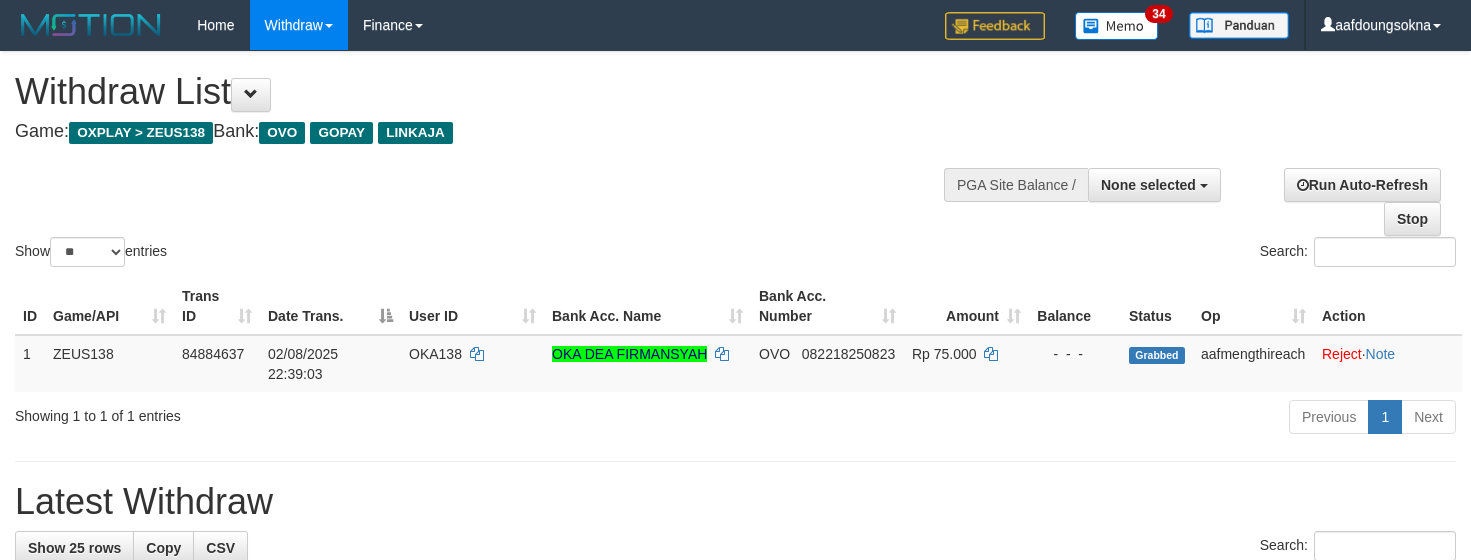 select 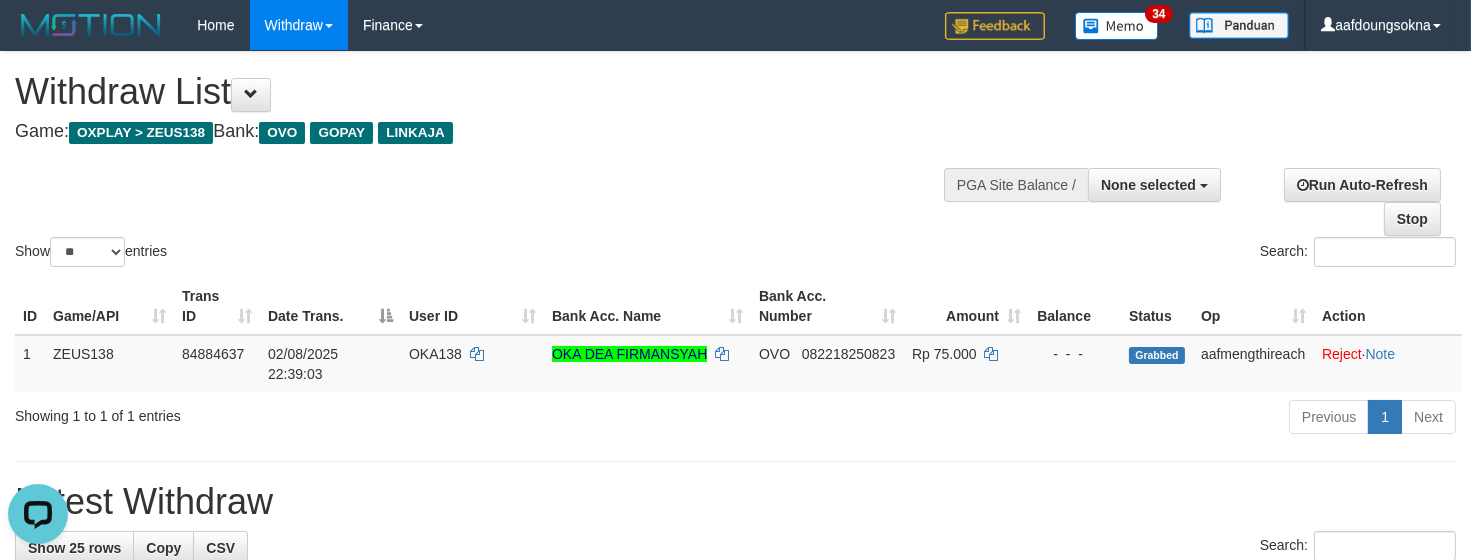 scroll, scrollTop: 0, scrollLeft: 0, axis: both 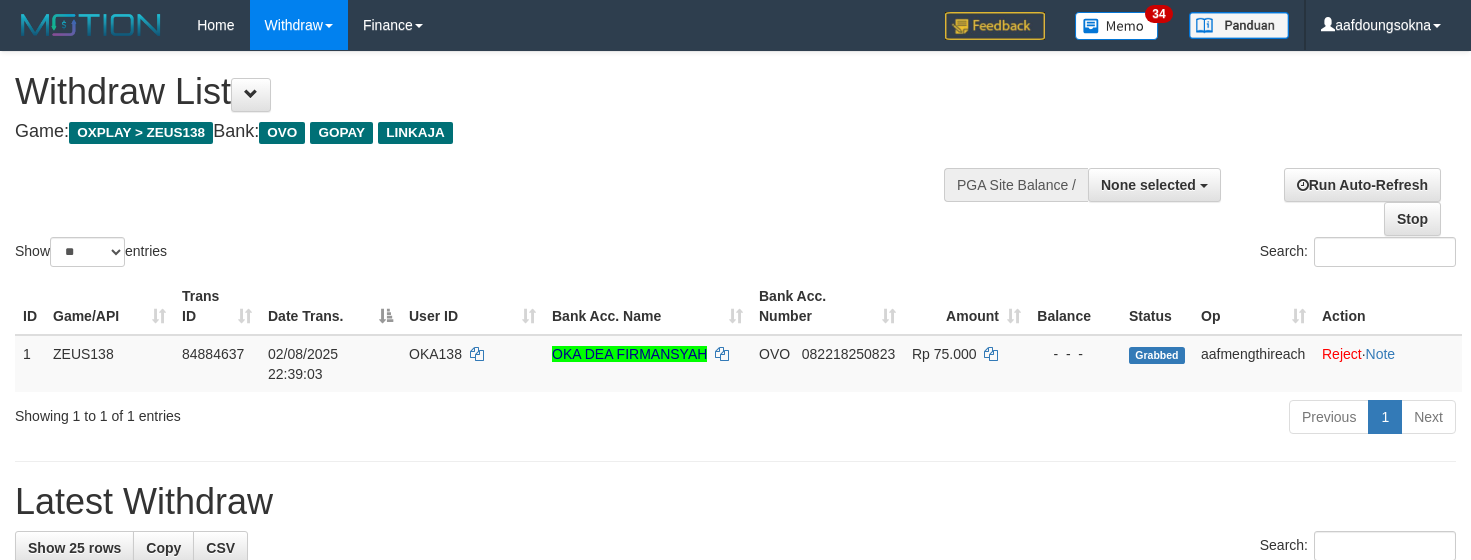 select 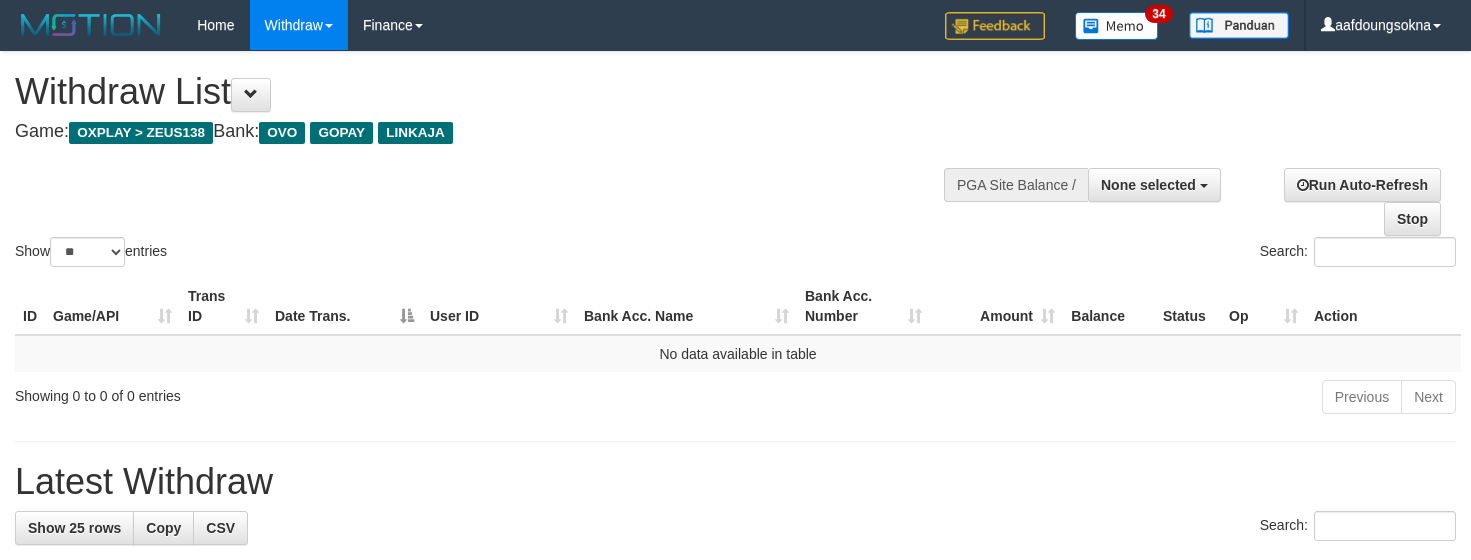 select 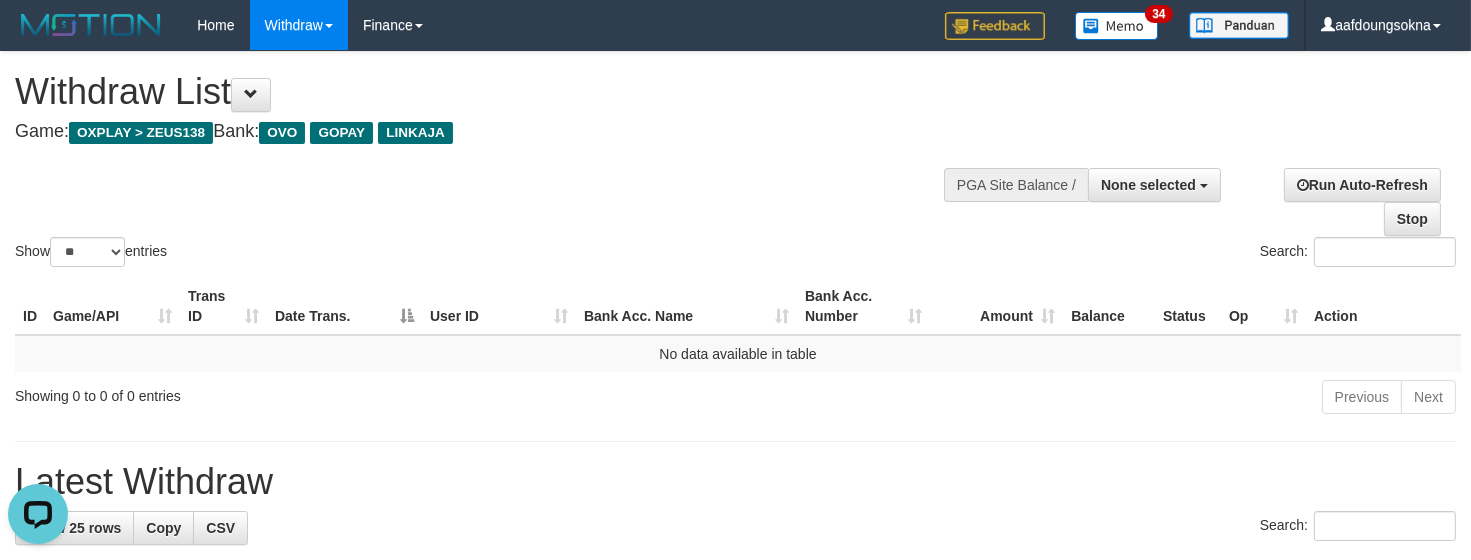 scroll, scrollTop: 0, scrollLeft: 0, axis: both 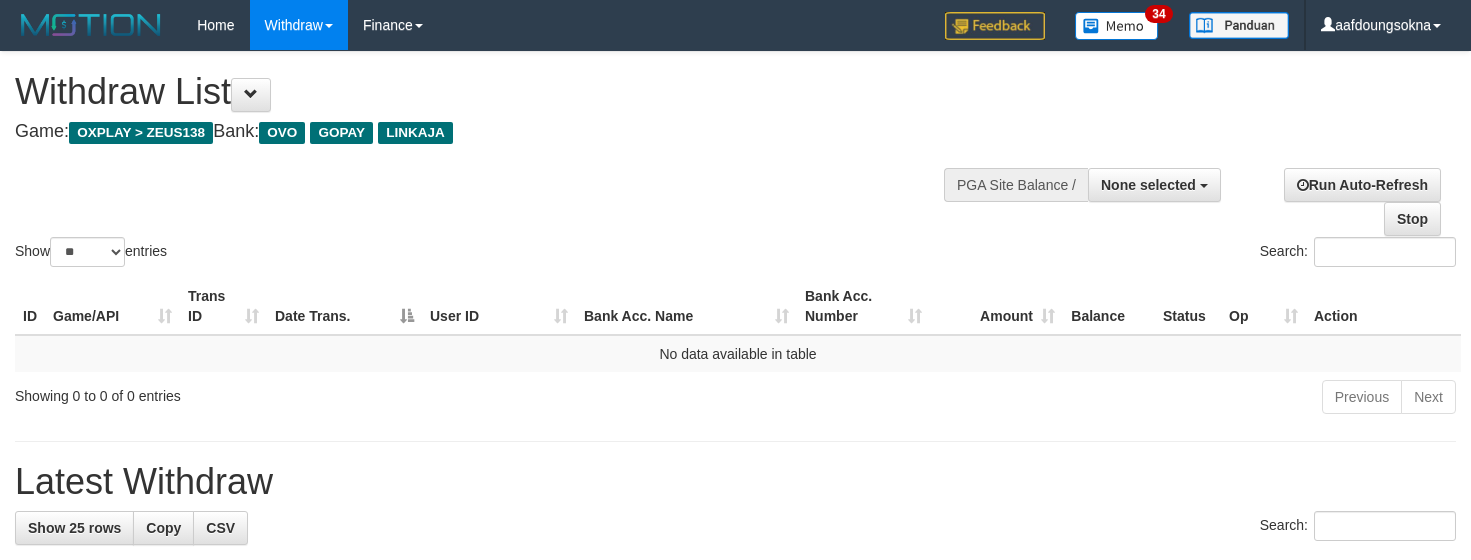 select 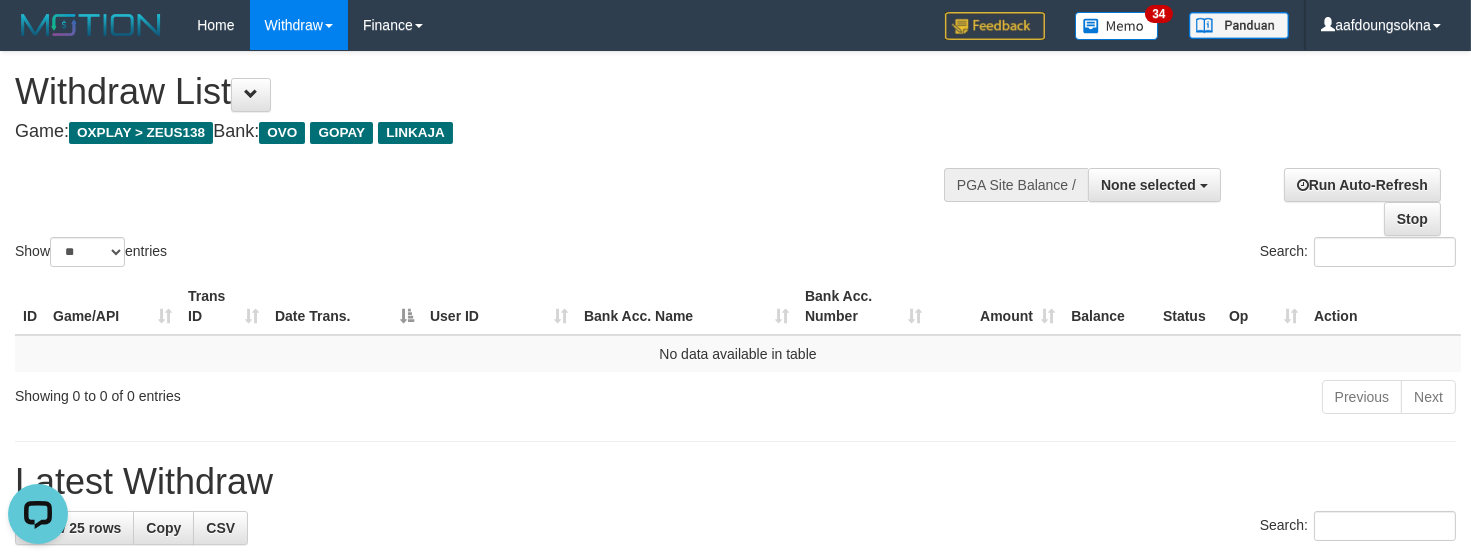 scroll, scrollTop: 0, scrollLeft: 0, axis: both 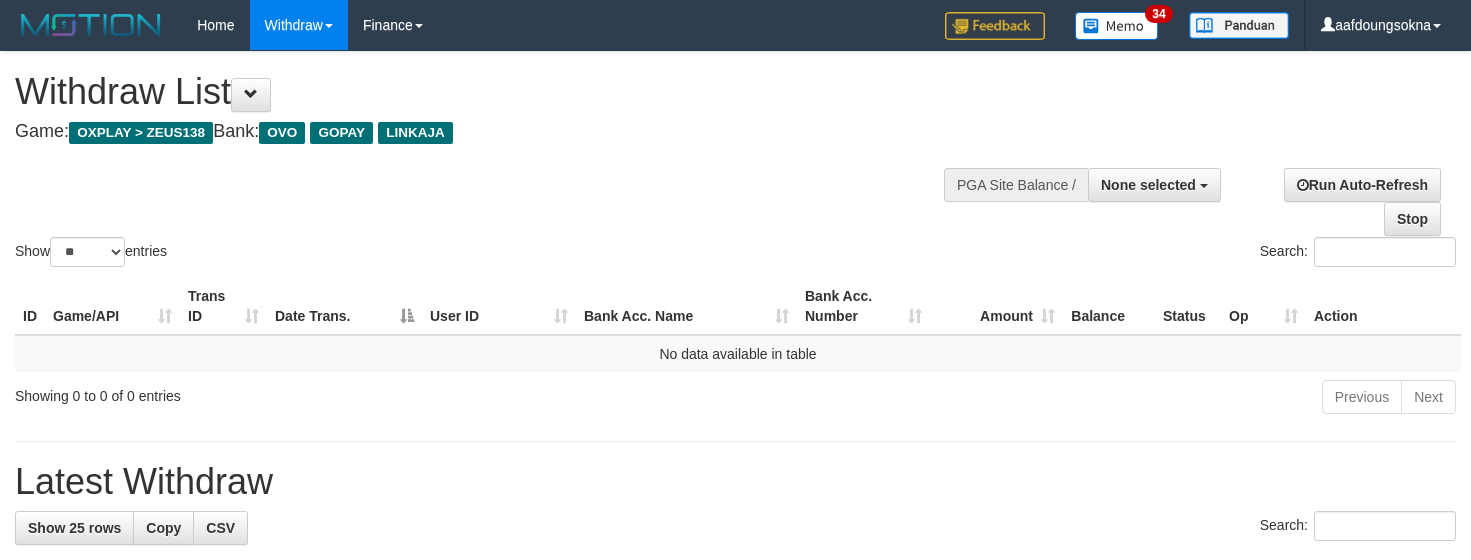 select 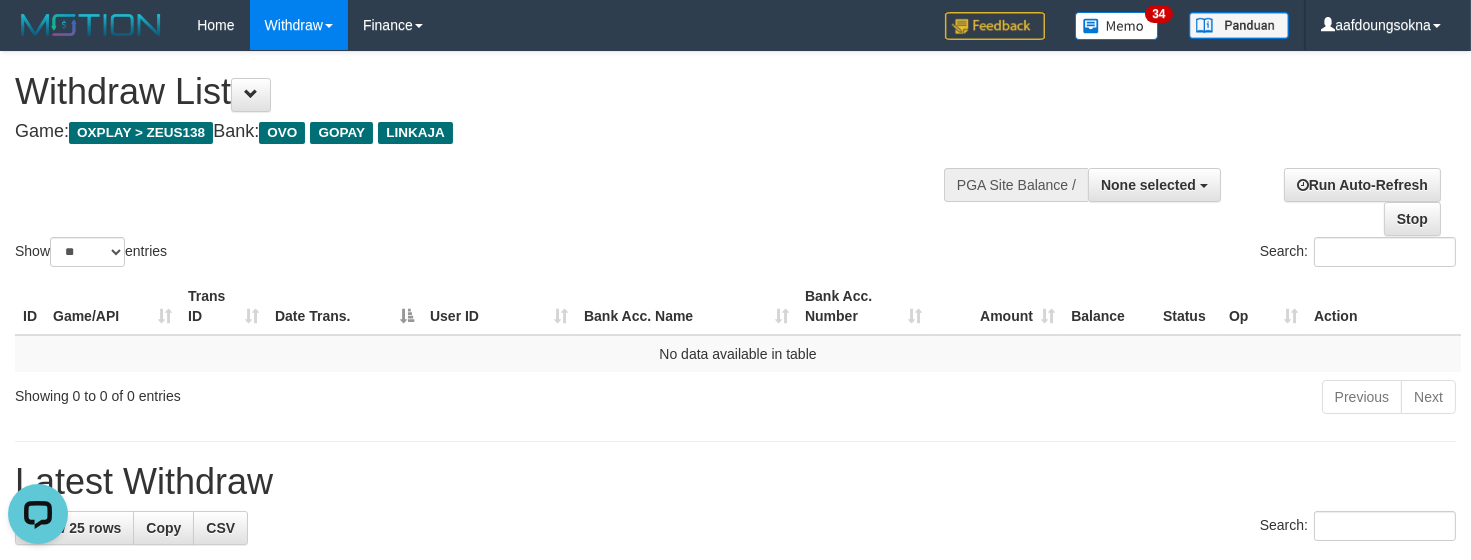 scroll, scrollTop: 0, scrollLeft: 0, axis: both 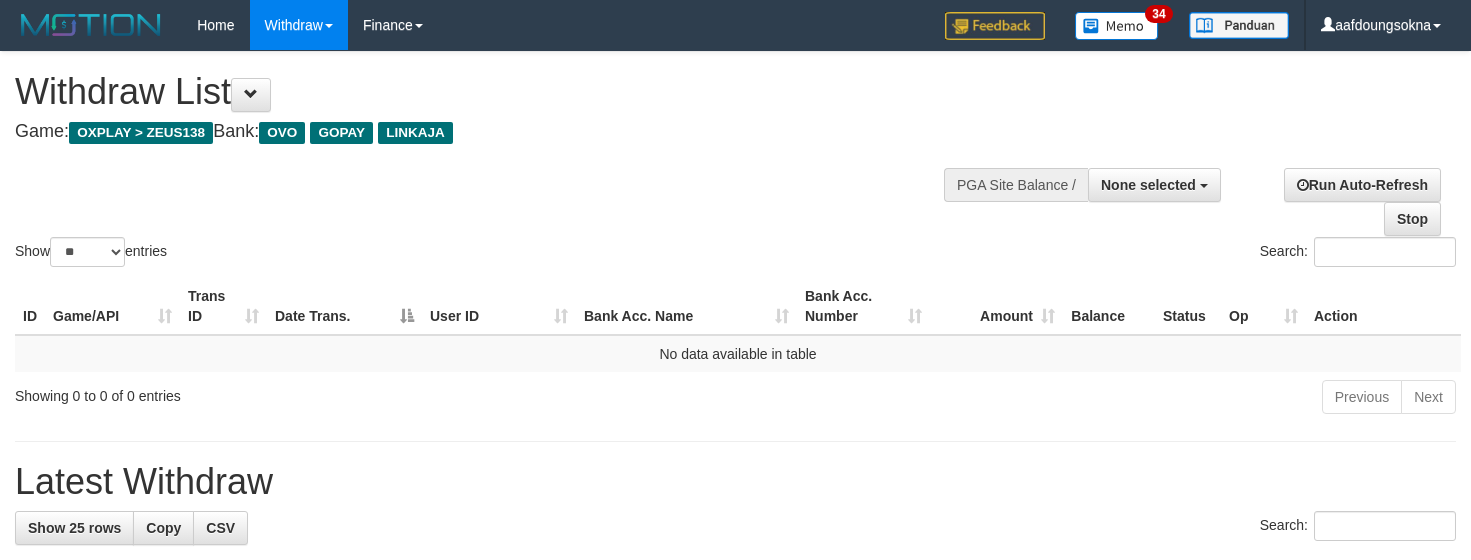 select 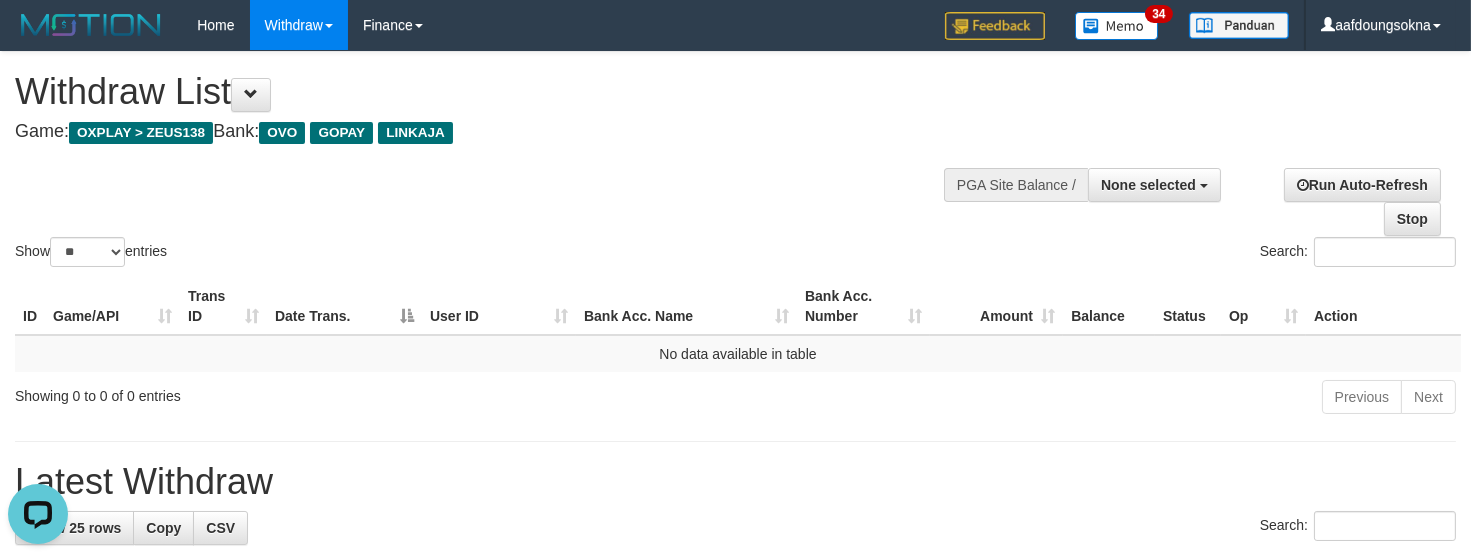 scroll, scrollTop: 0, scrollLeft: 0, axis: both 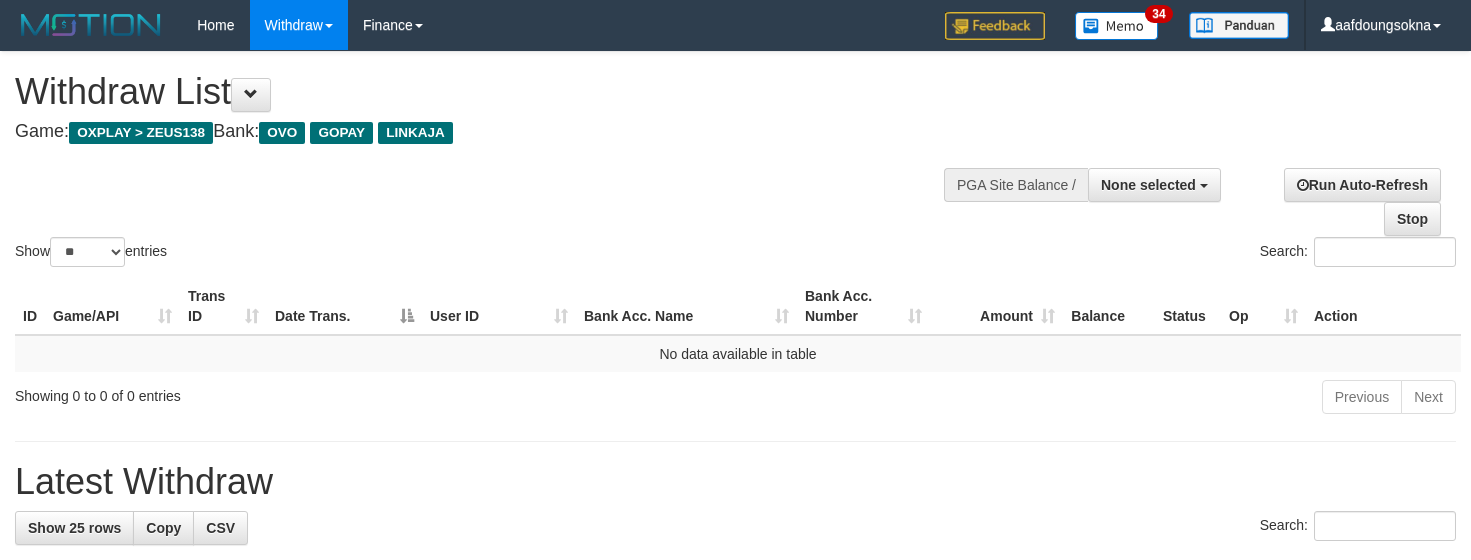 select 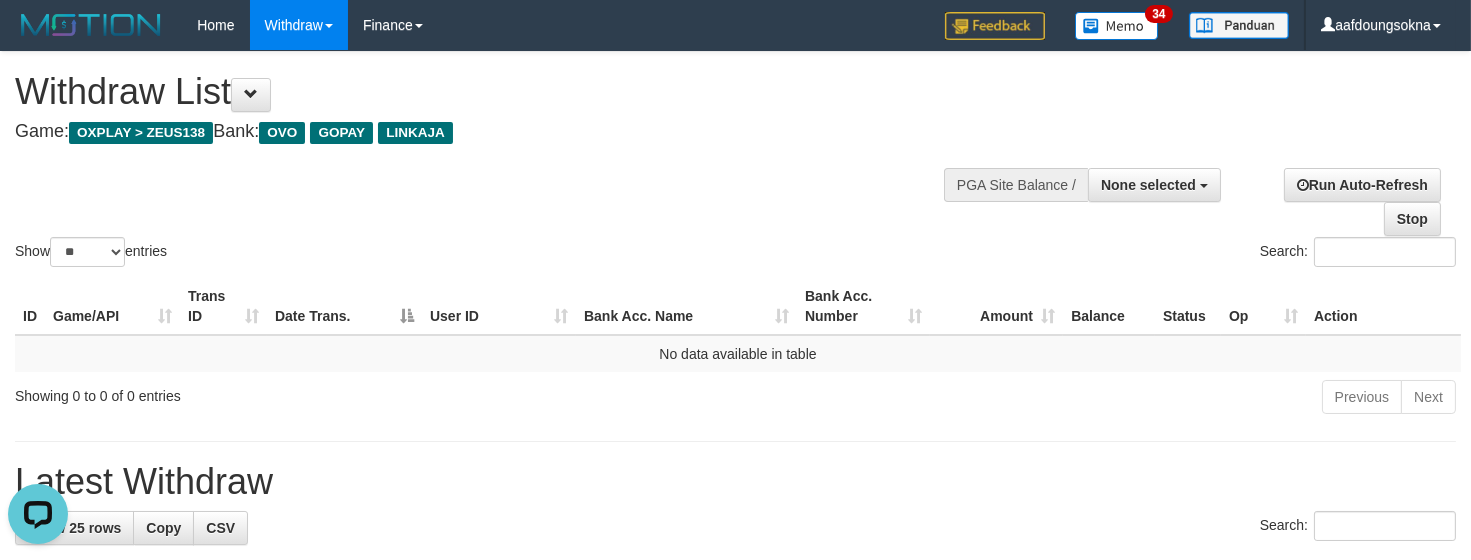 scroll, scrollTop: 0, scrollLeft: 0, axis: both 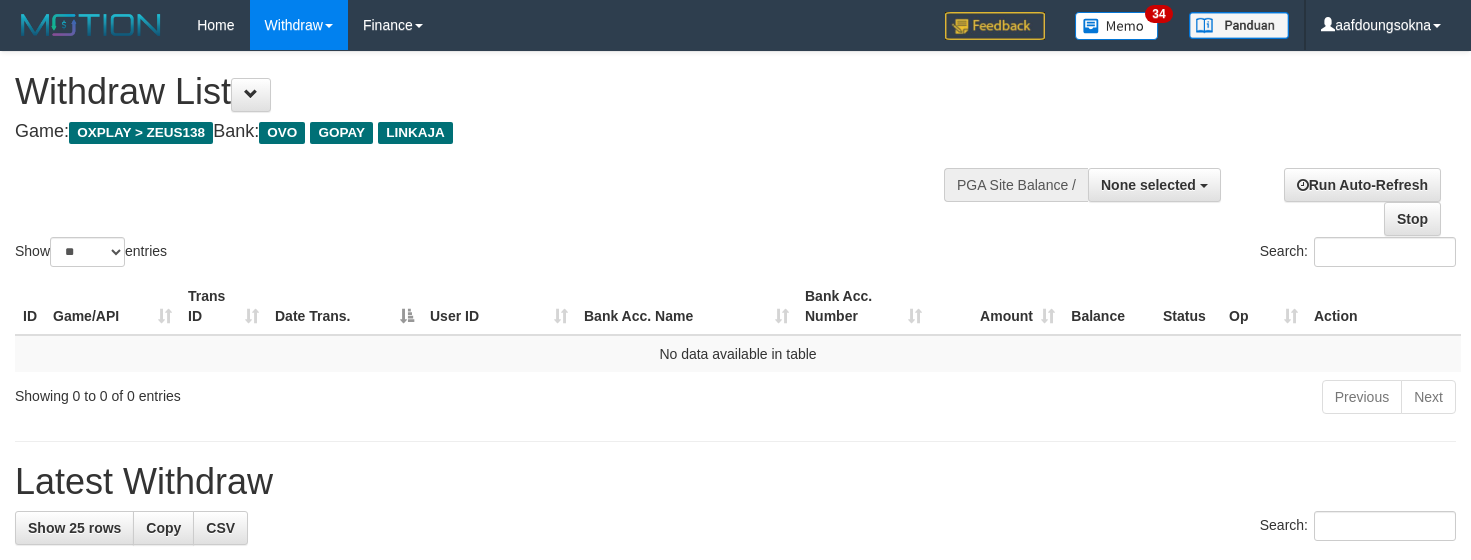 select 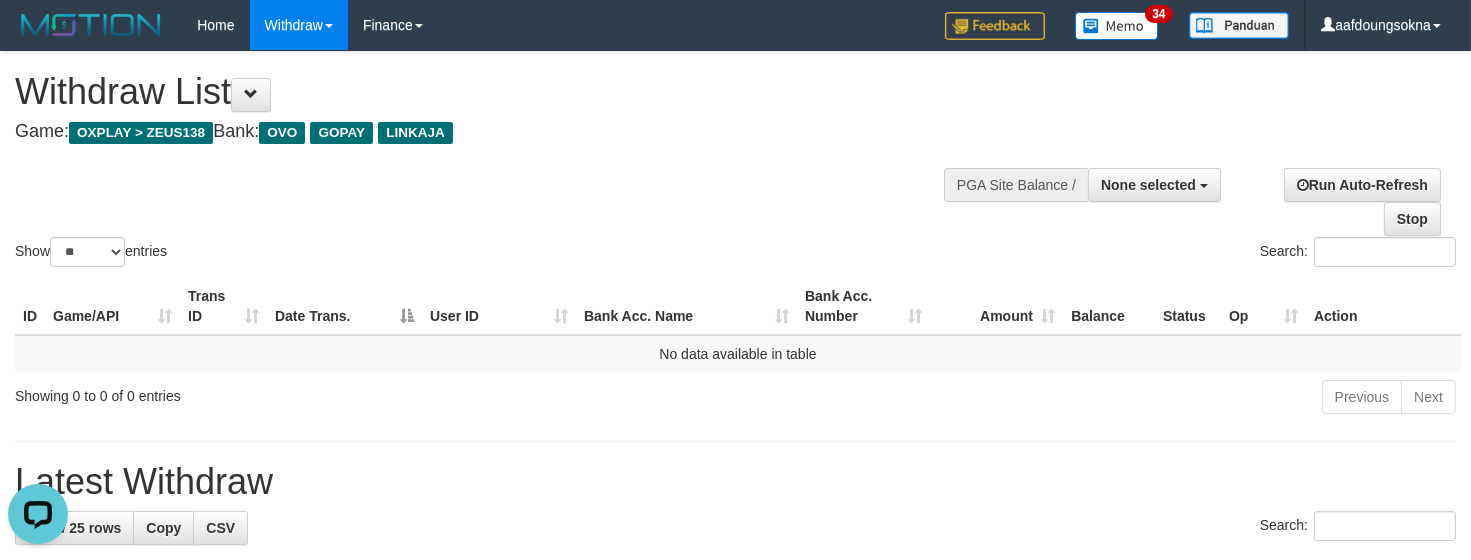 scroll, scrollTop: 0, scrollLeft: 0, axis: both 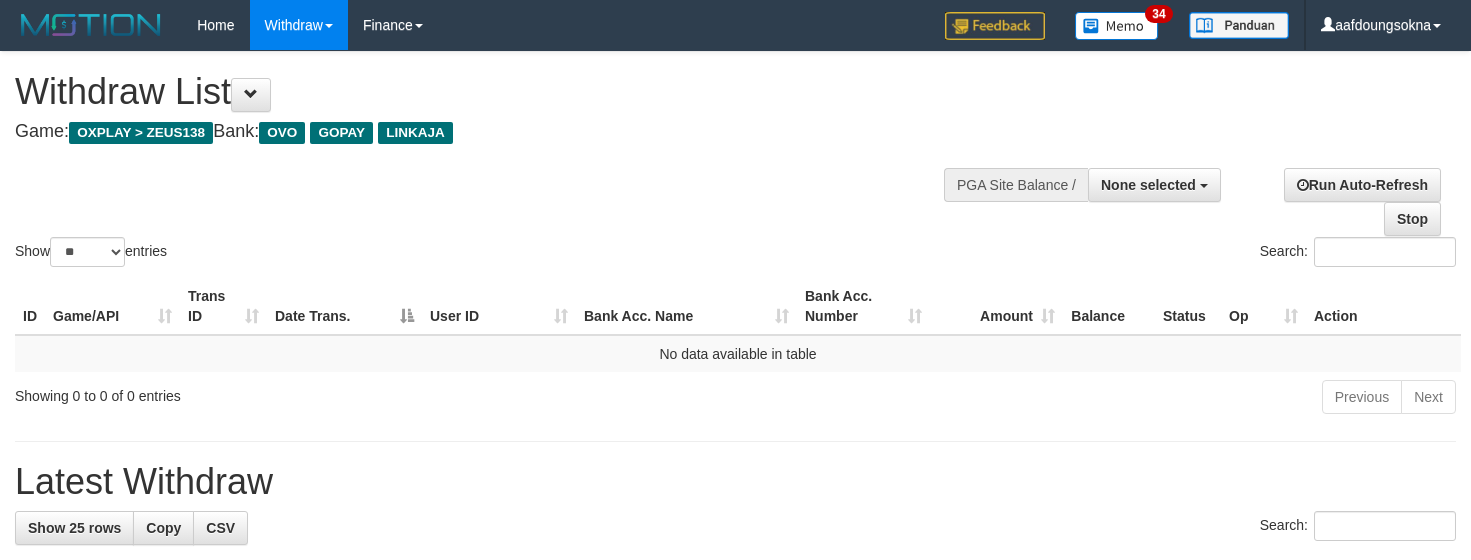 select 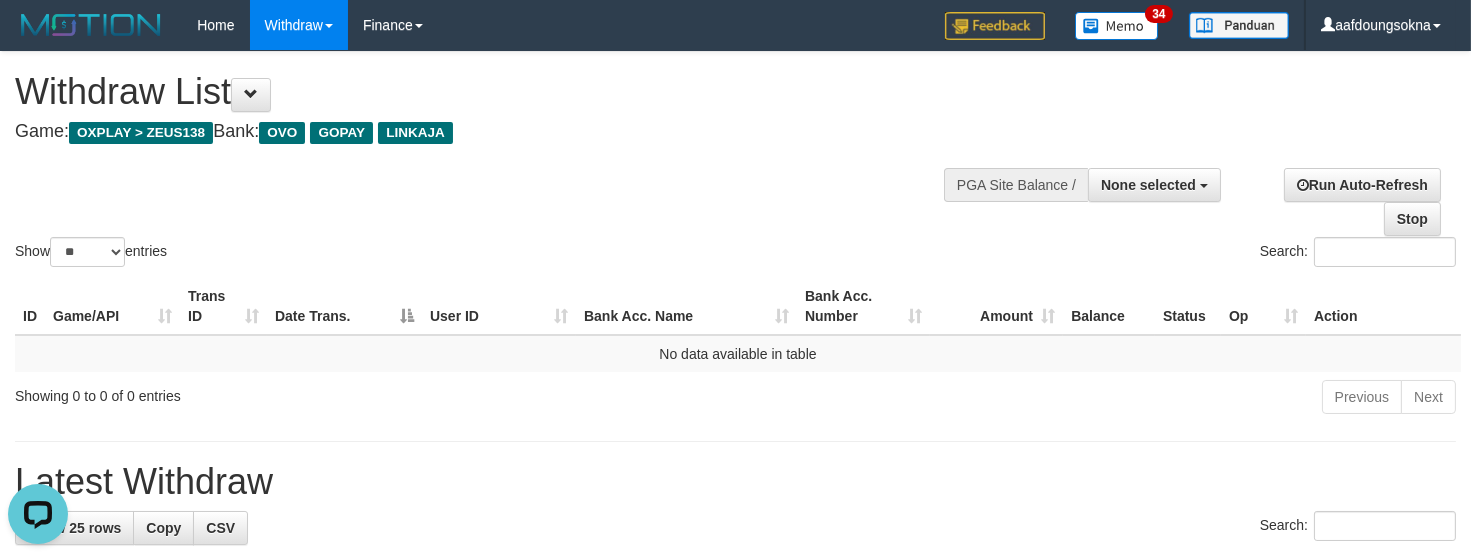 scroll, scrollTop: 0, scrollLeft: 0, axis: both 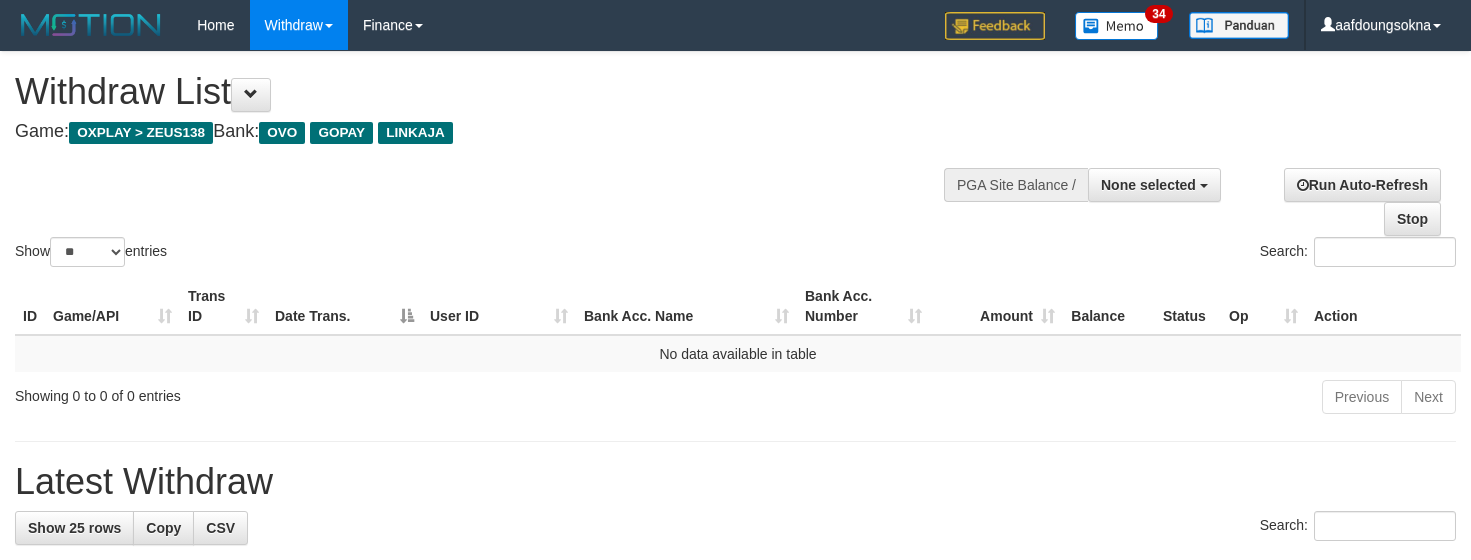 select 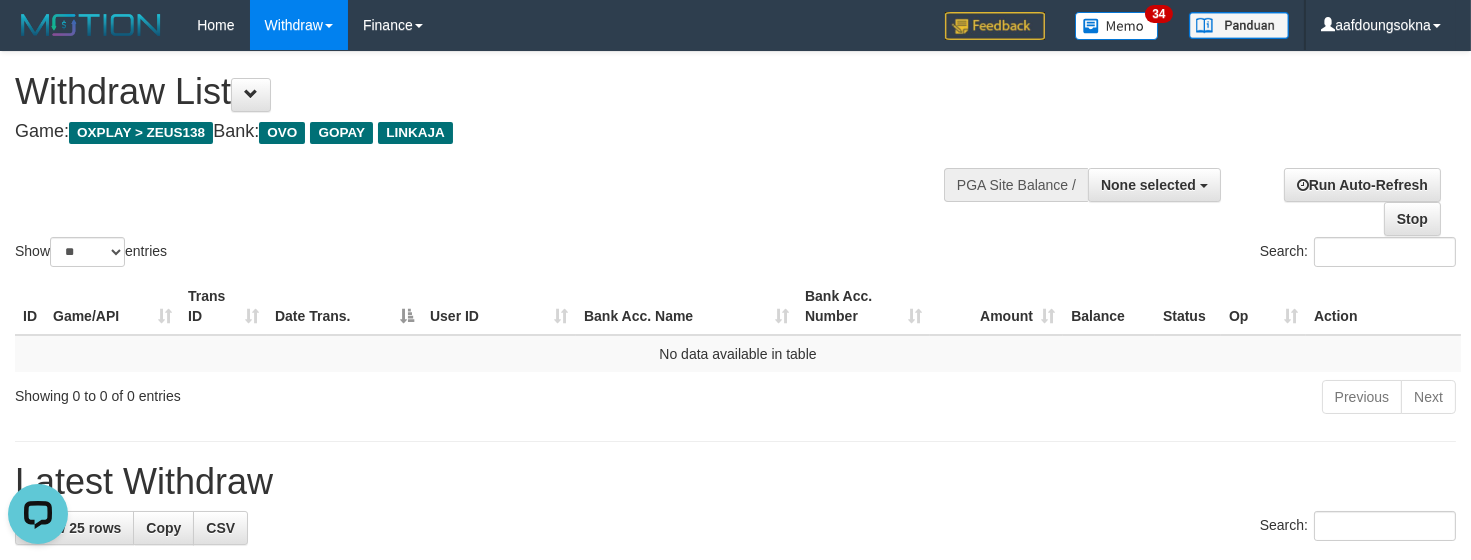 scroll, scrollTop: 0, scrollLeft: 0, axis: both 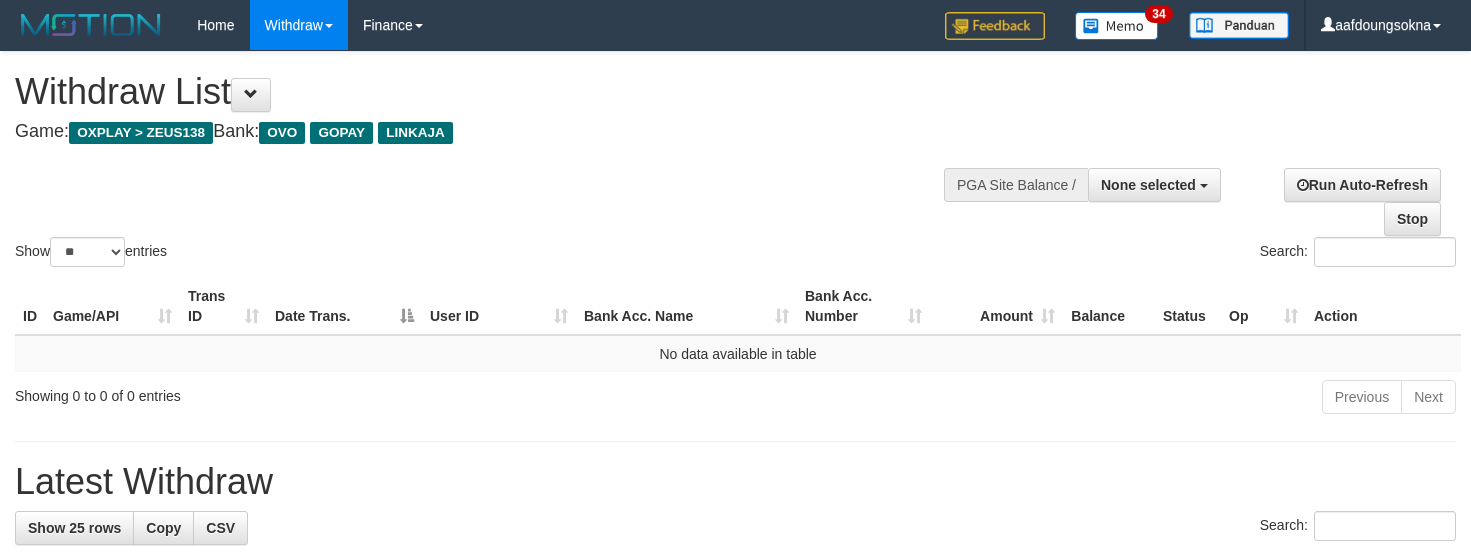 select 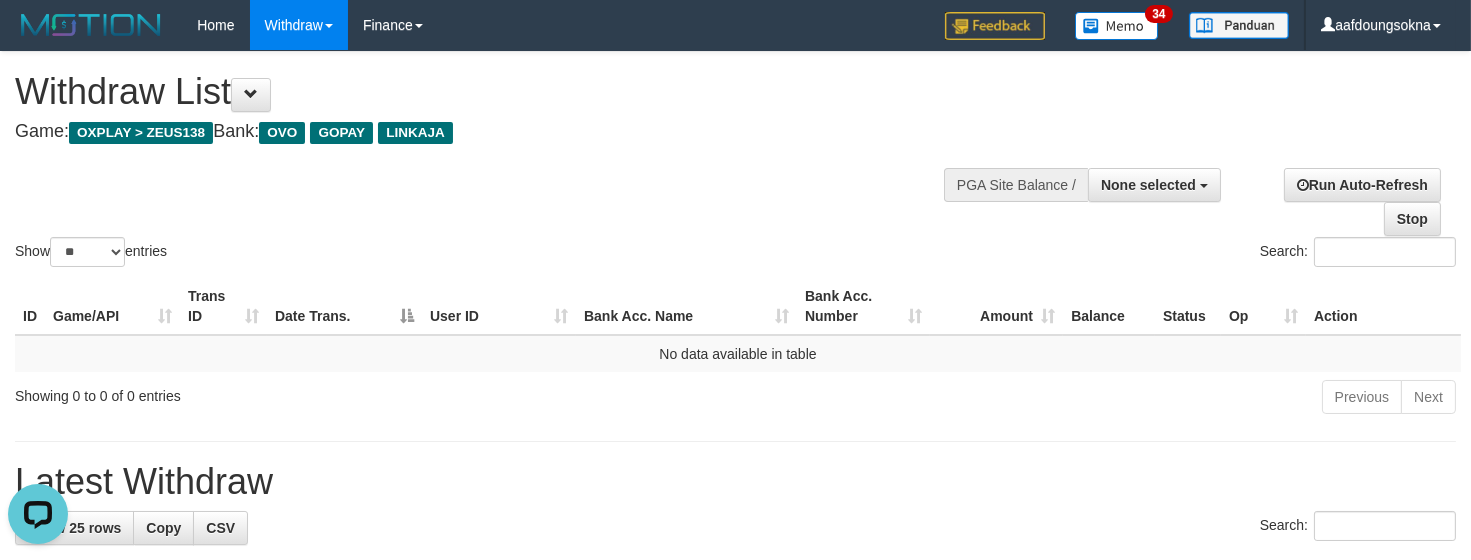 scroll, scrollTop: 0, scrollLeft: 0, axis: both 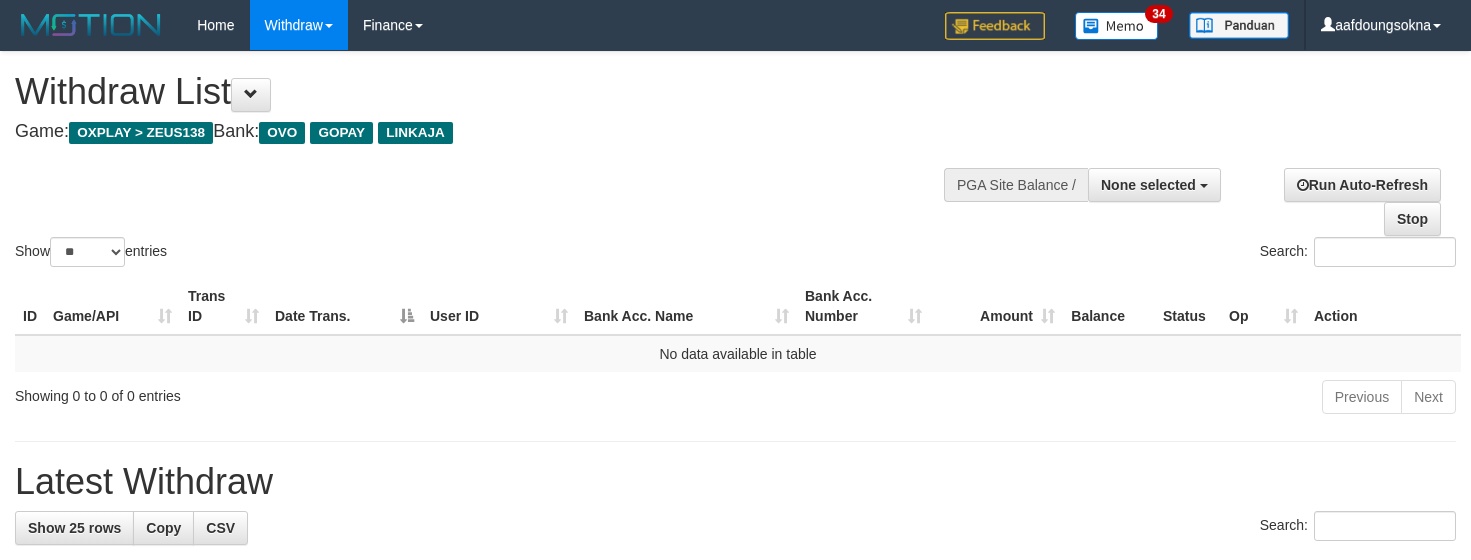 select 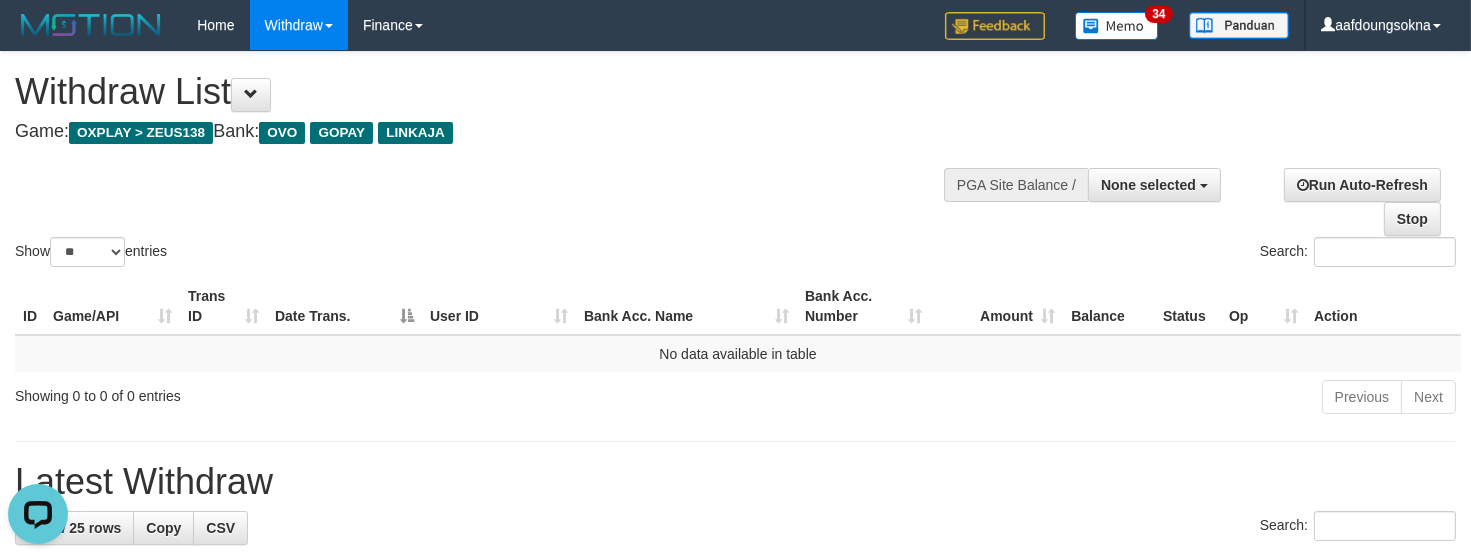 scroll, scrollTop: 0, scrollLeft: 0, axis: both 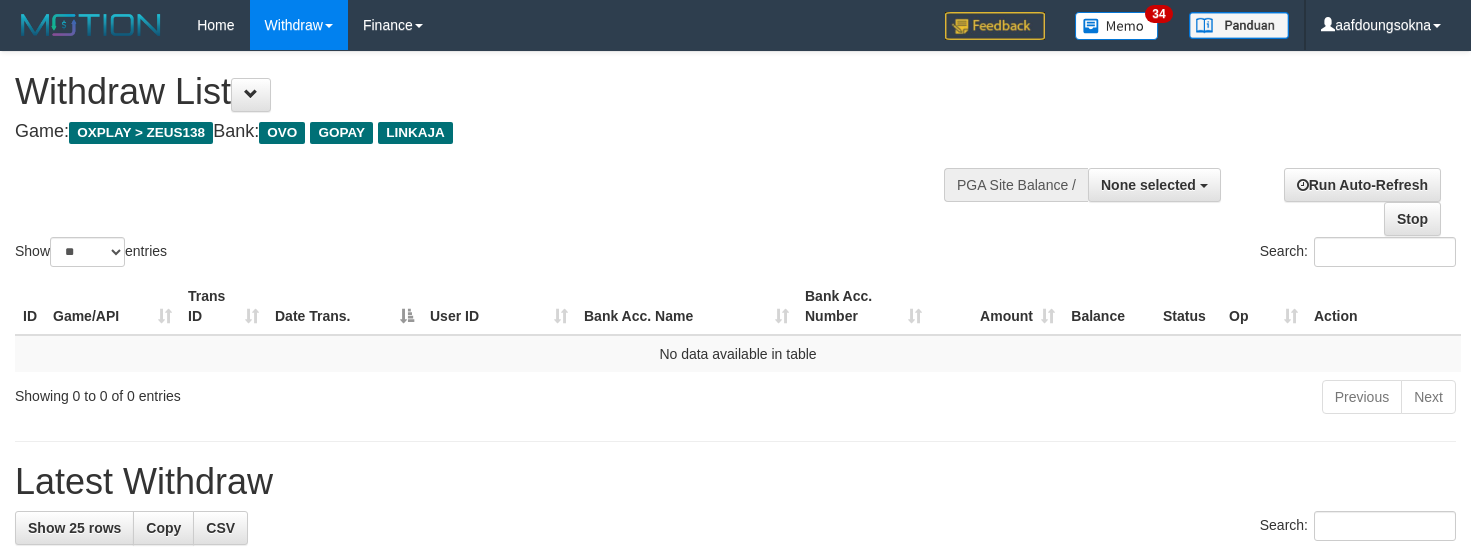 select 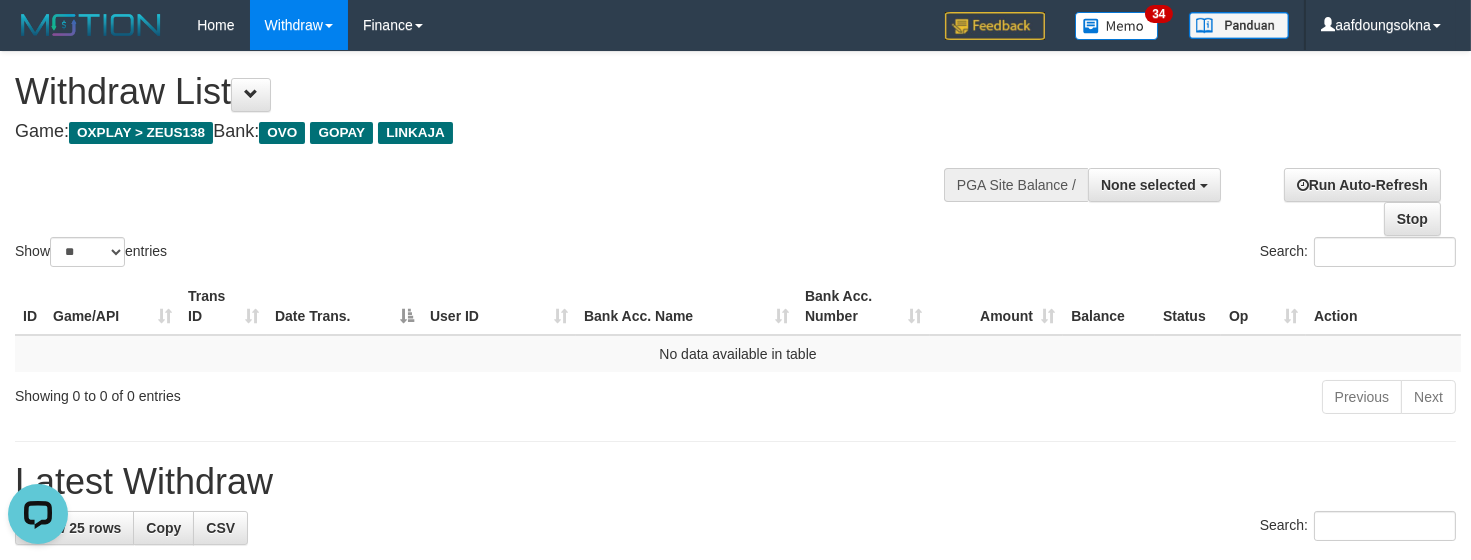 scroll, scrollTop: 0, scrollLeft: 0, axis: both 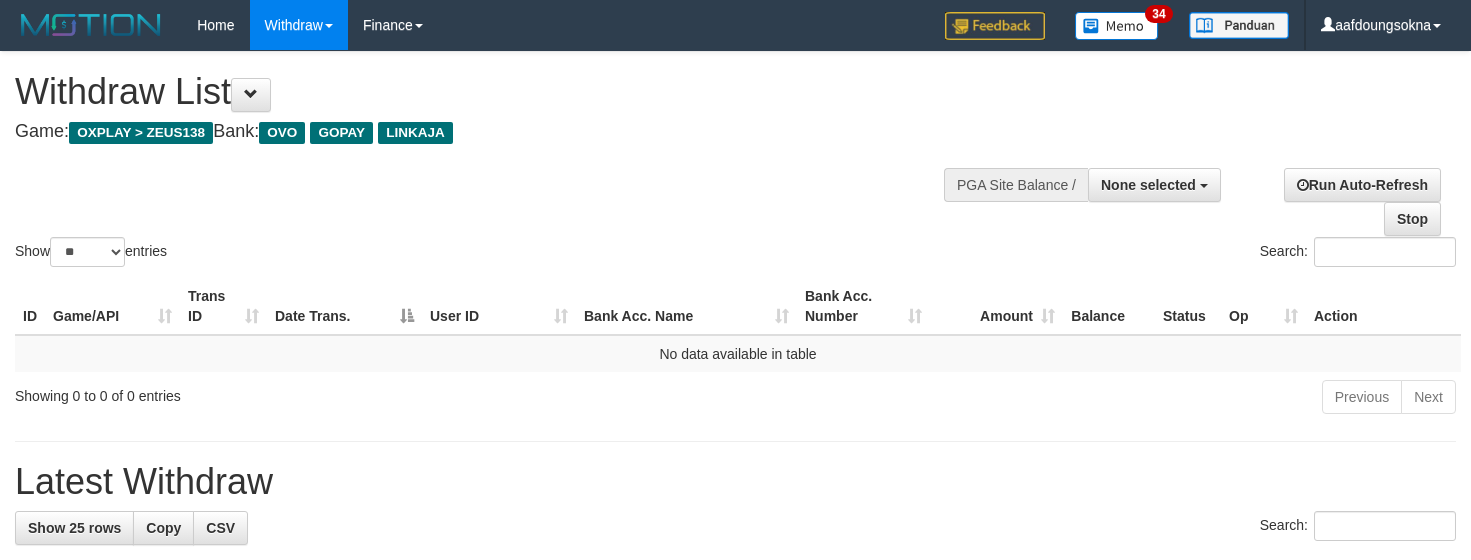 select 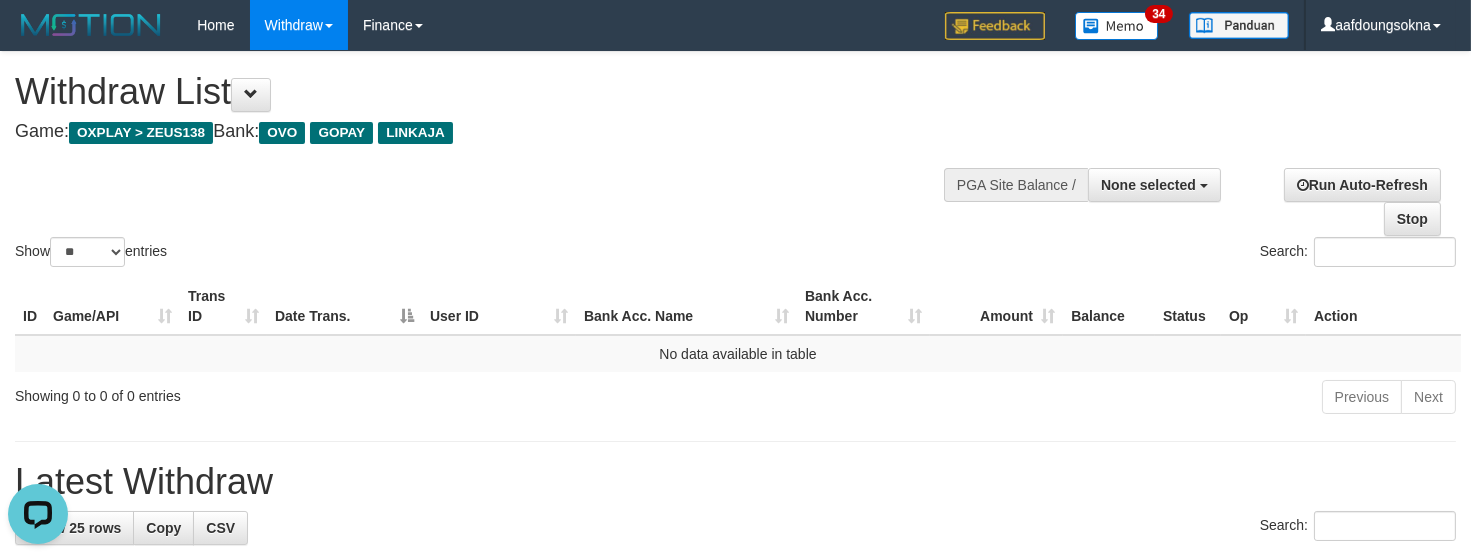 scroll, scrollTop: 0, scrollLeft: 0, axis: both 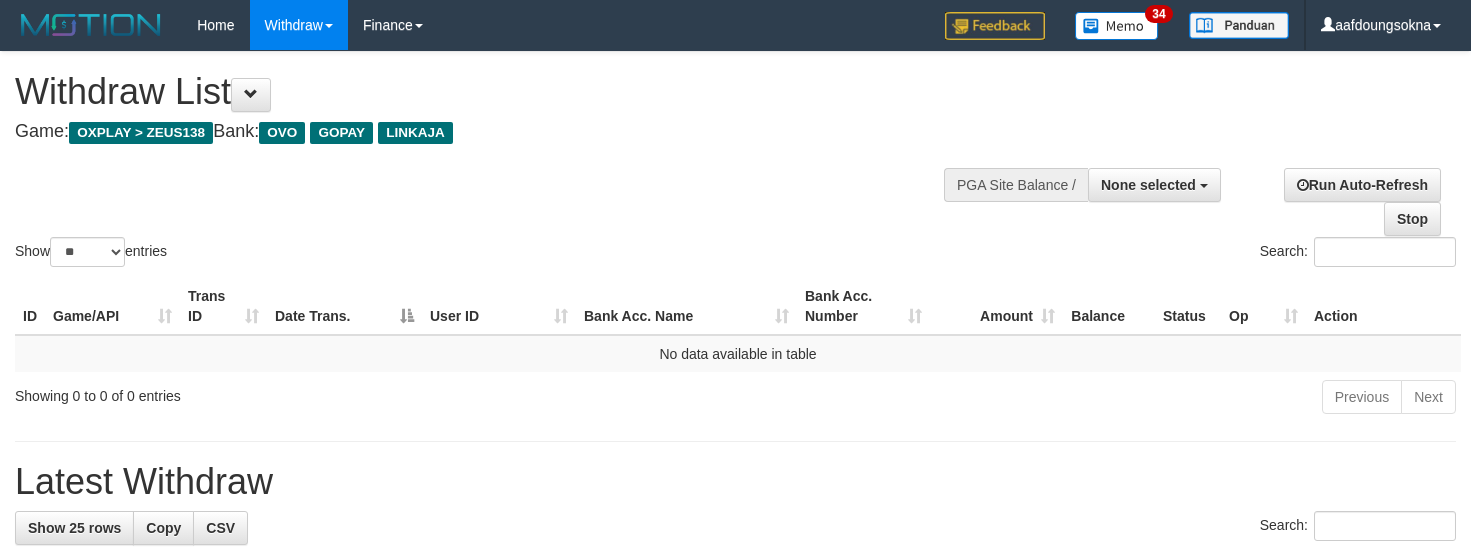 select 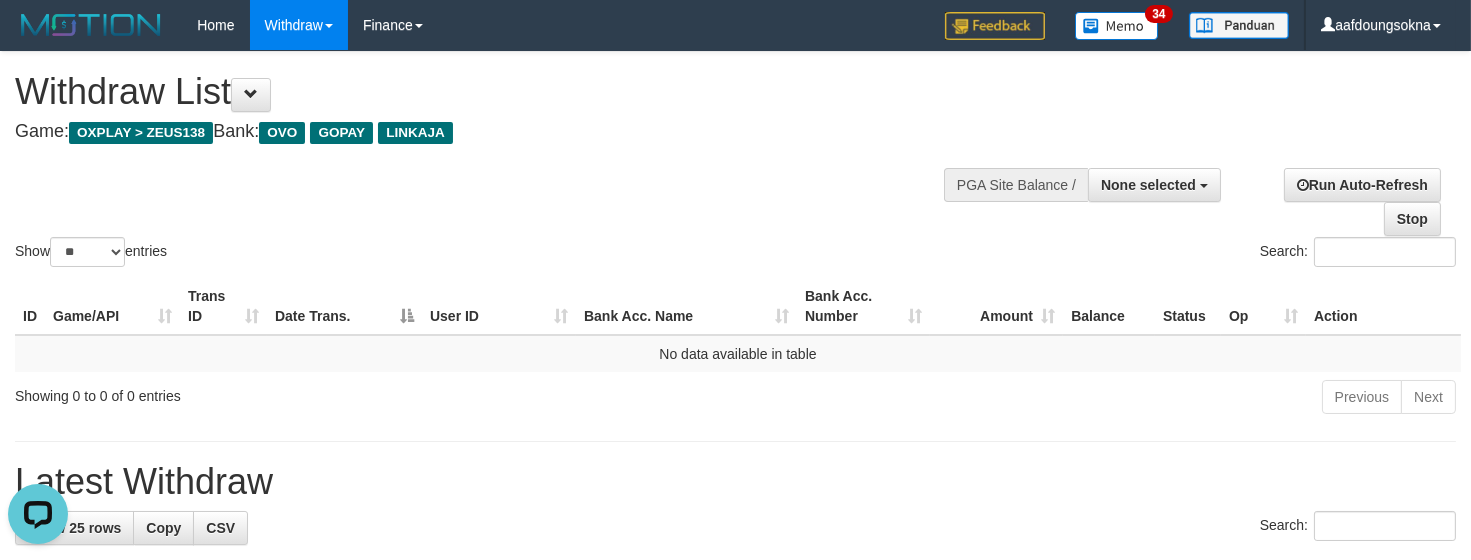 scroll, scrollTop: 0, scrollLeft: 0, axis: both 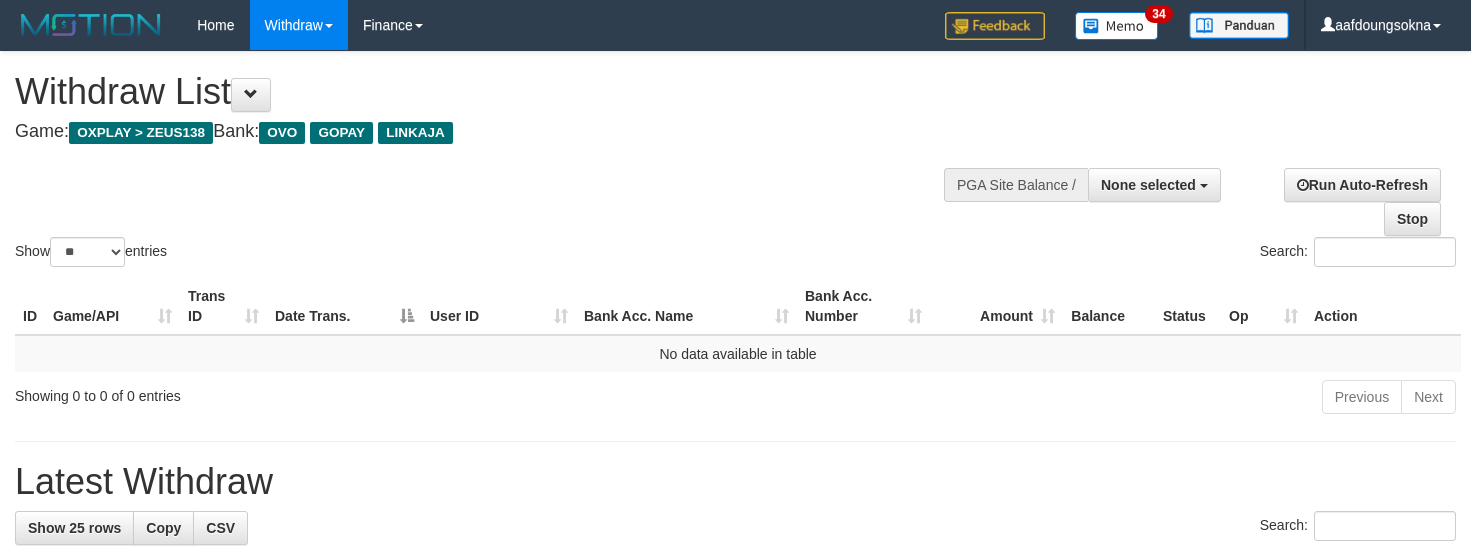 select 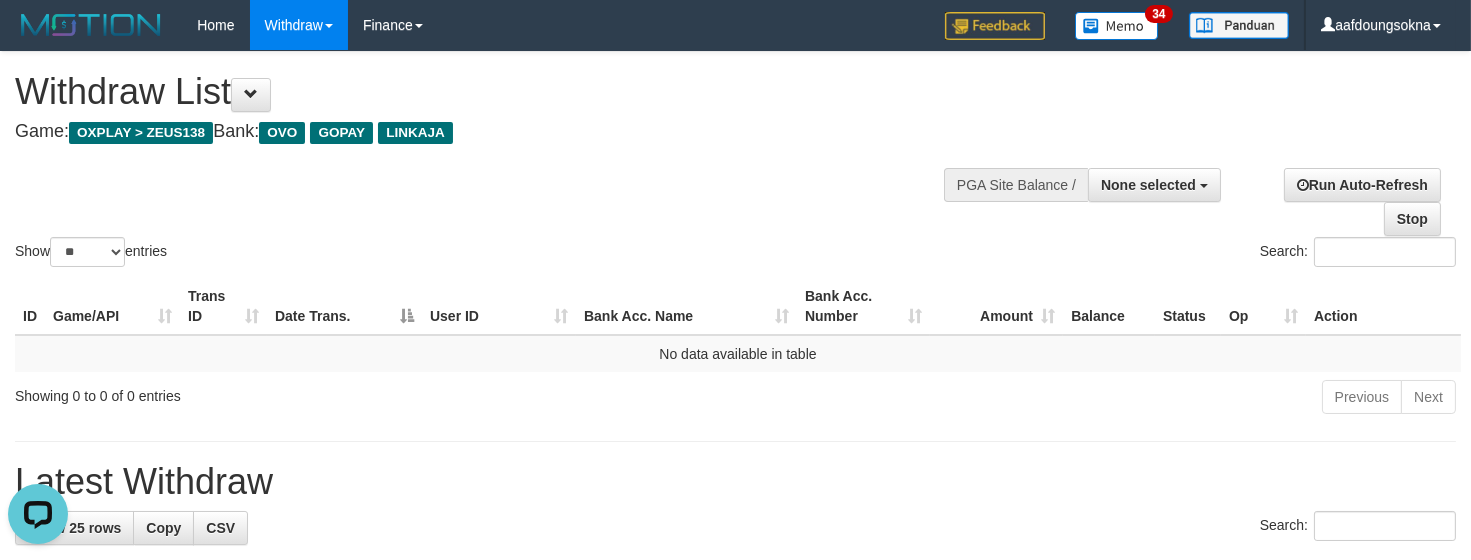 scroll, scrollTop: 0, scrollLeft: 0, axis: both 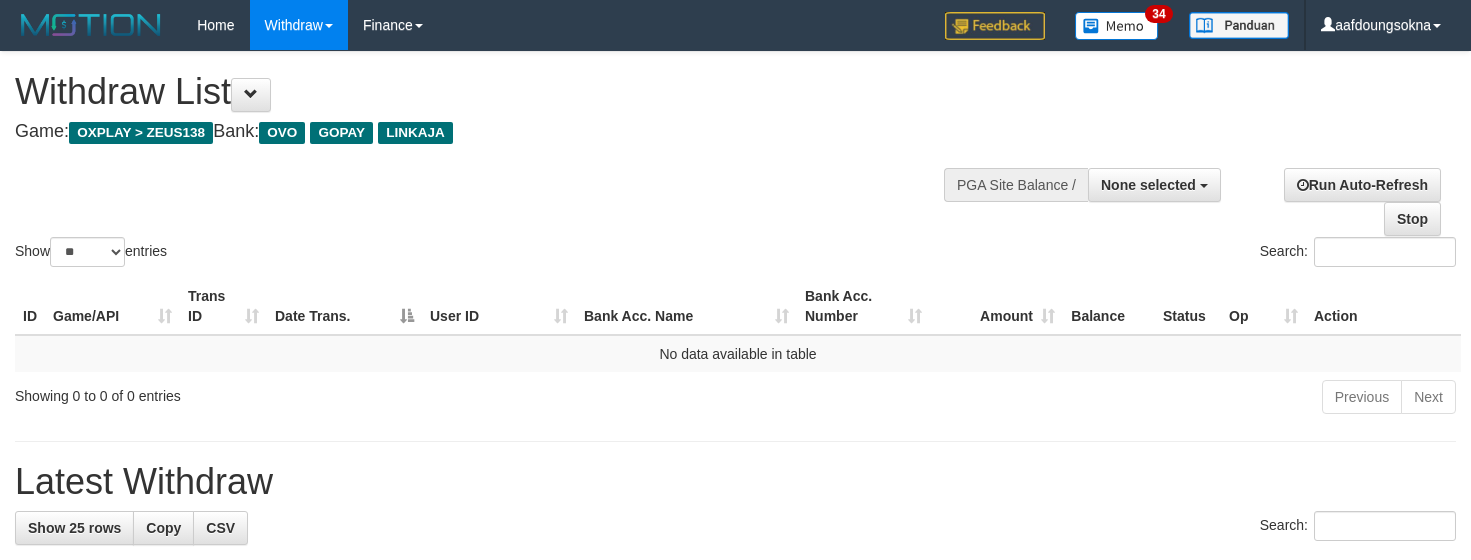 select 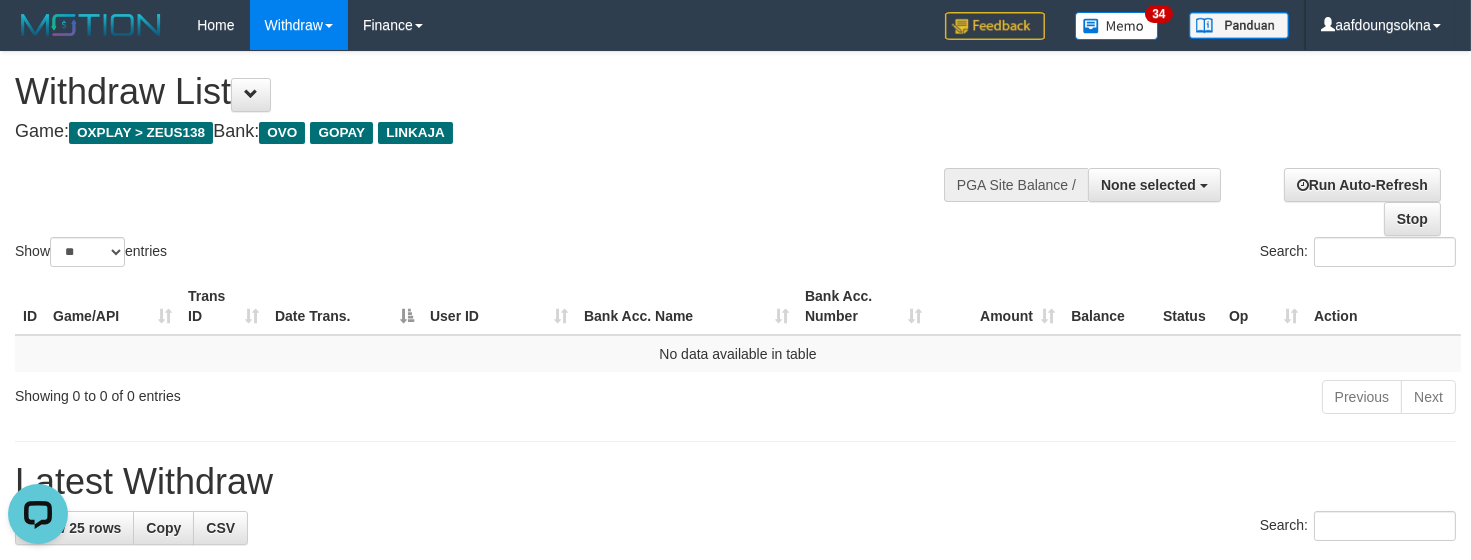 scroll, scrollTop: 0, scrollLeft: 0, axis: both 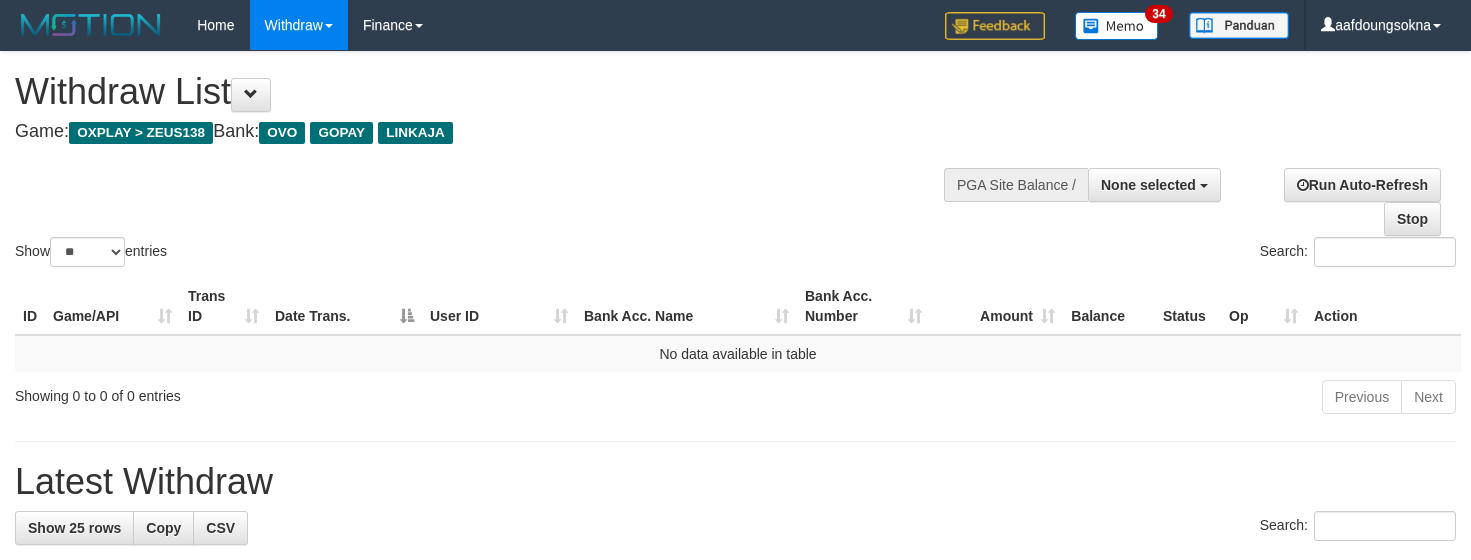 select 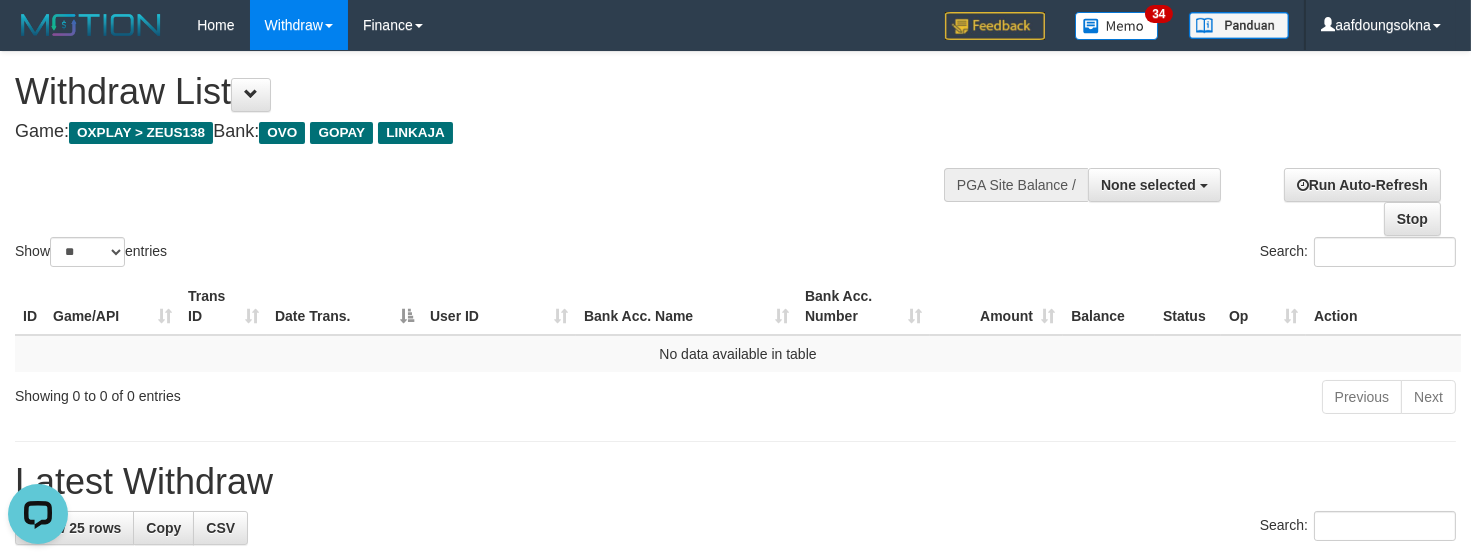 scroll, scrollTop: 0, scrollLeft: 0, axis: both 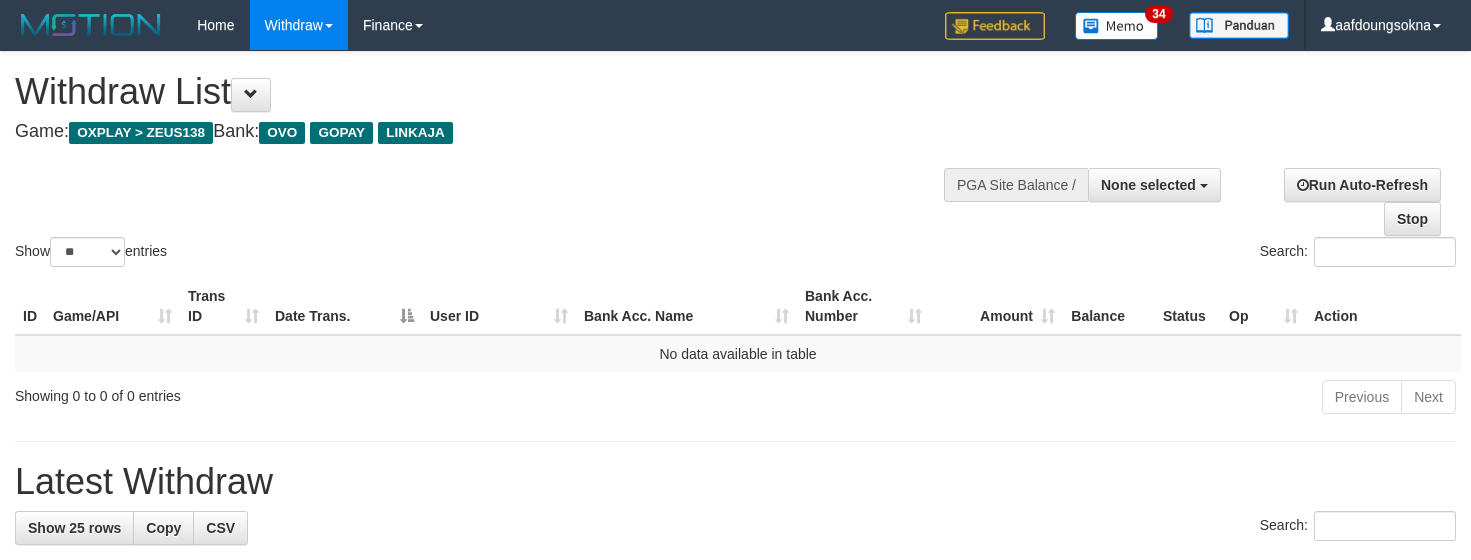 select 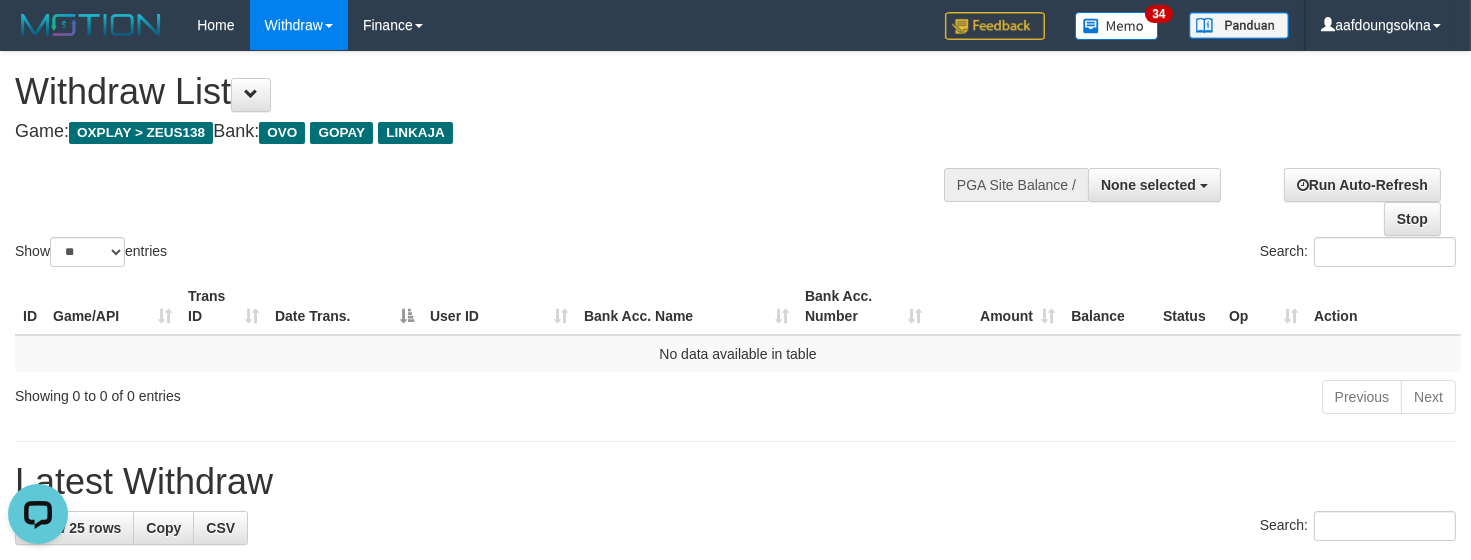 scroll, scrollTop: 0, scrollLeft: 0, axis: both 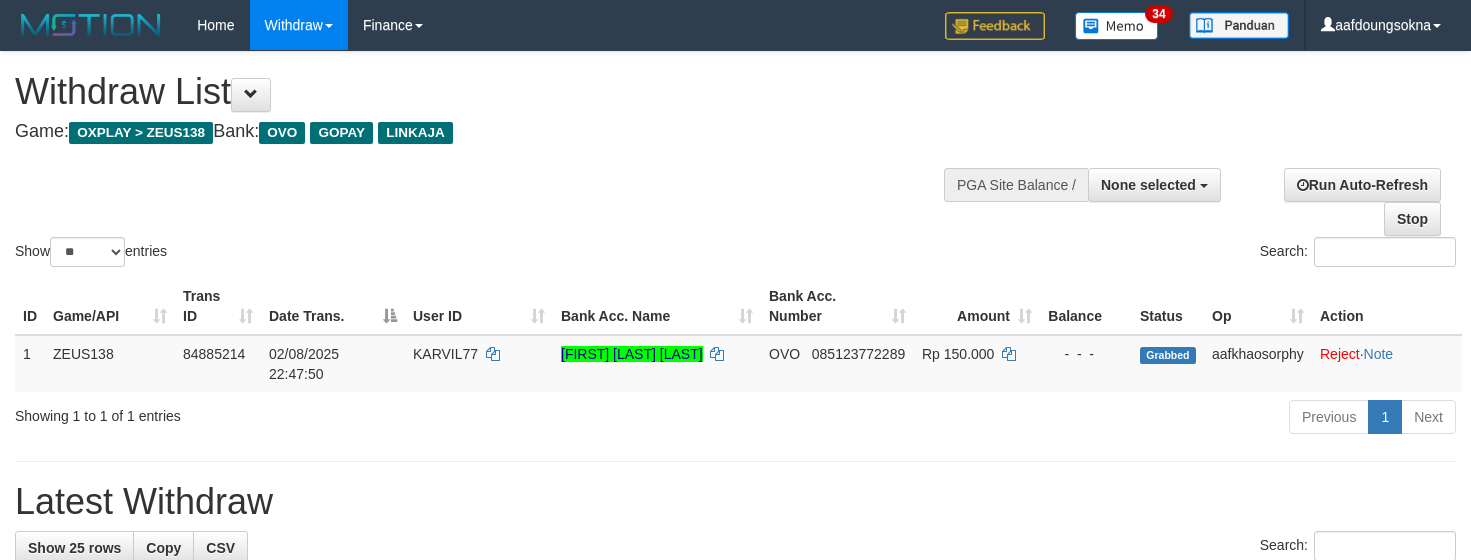 select 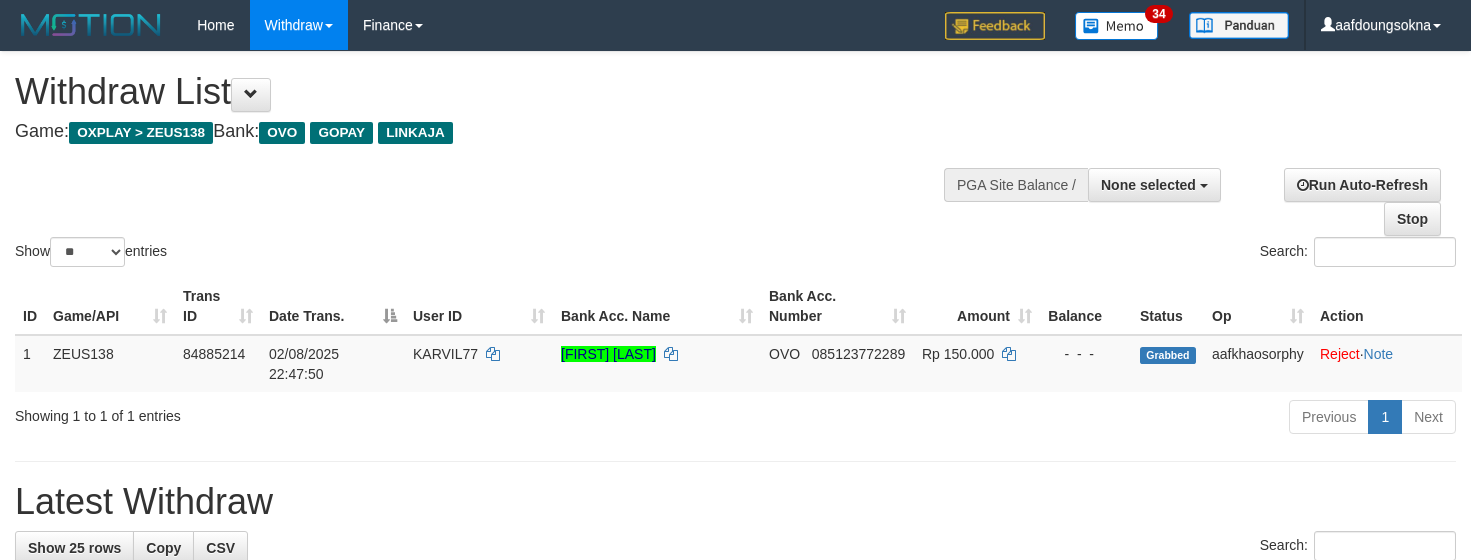 select 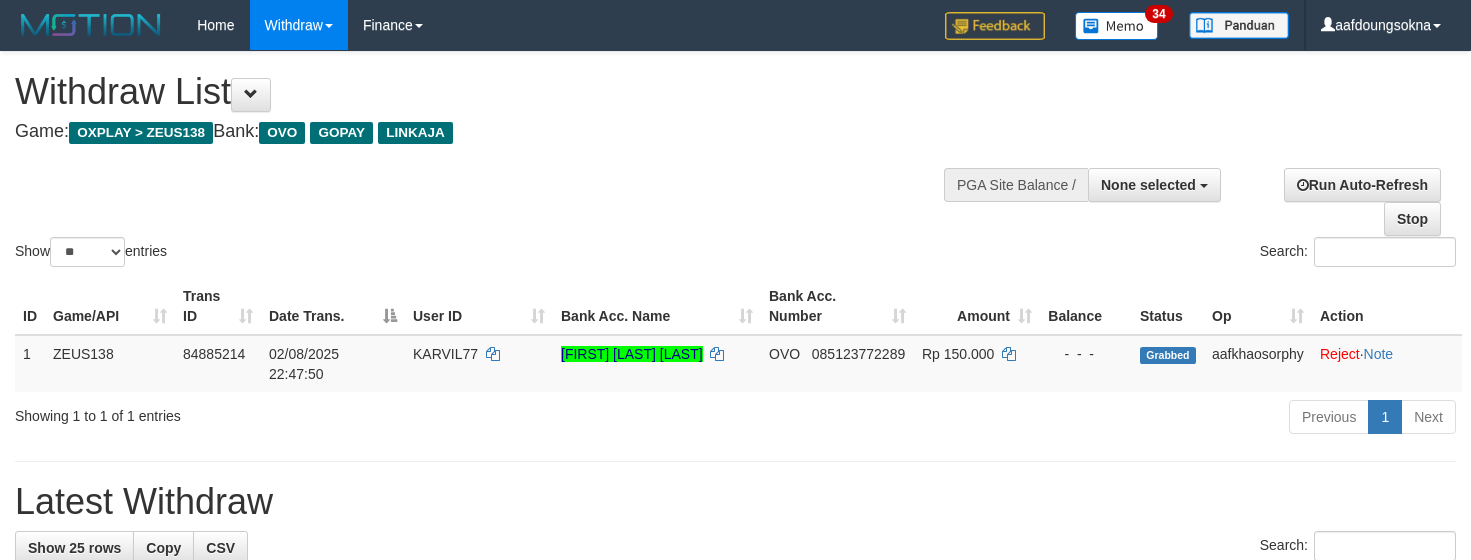 select 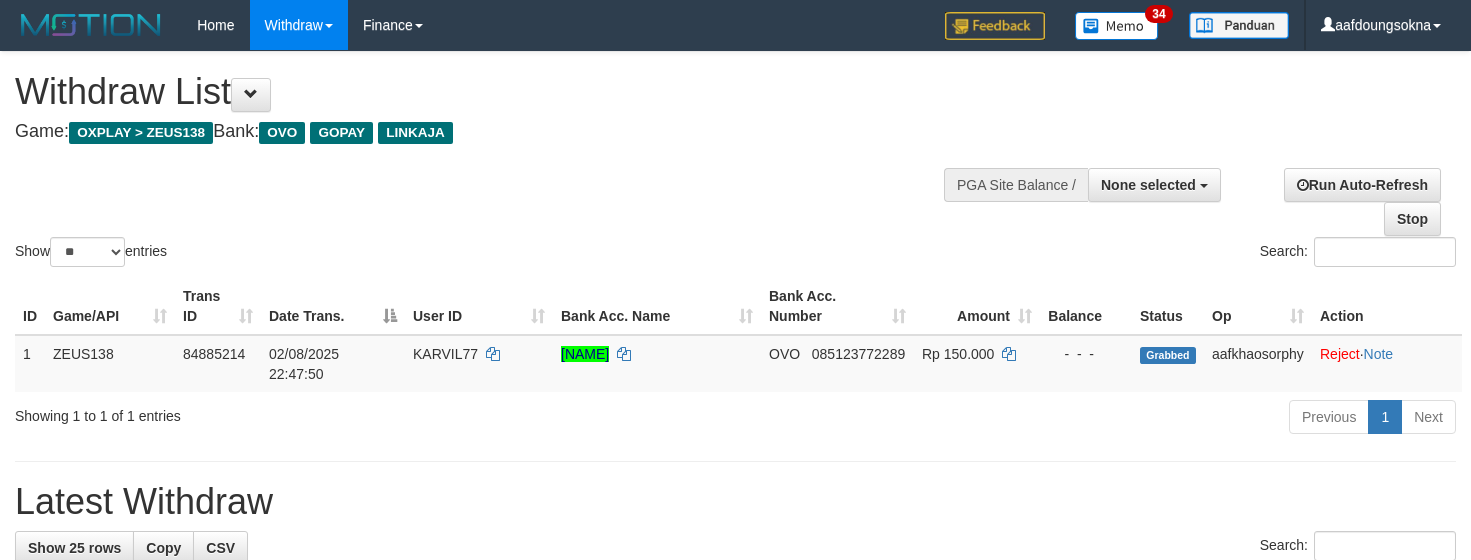 select 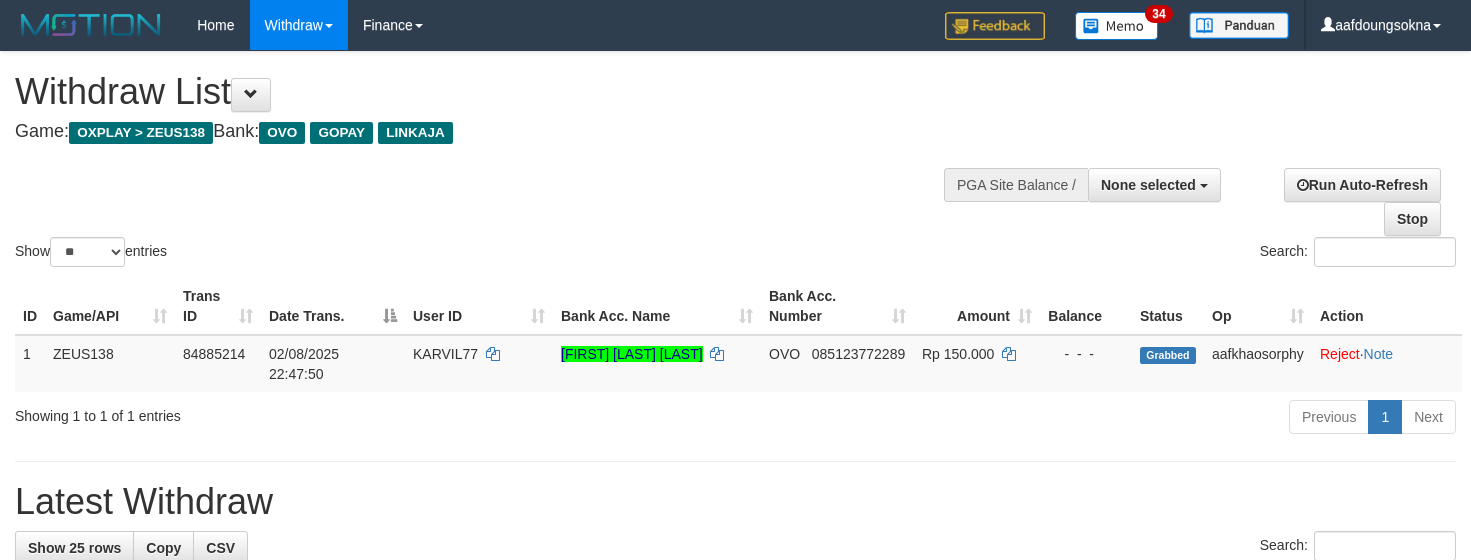 select 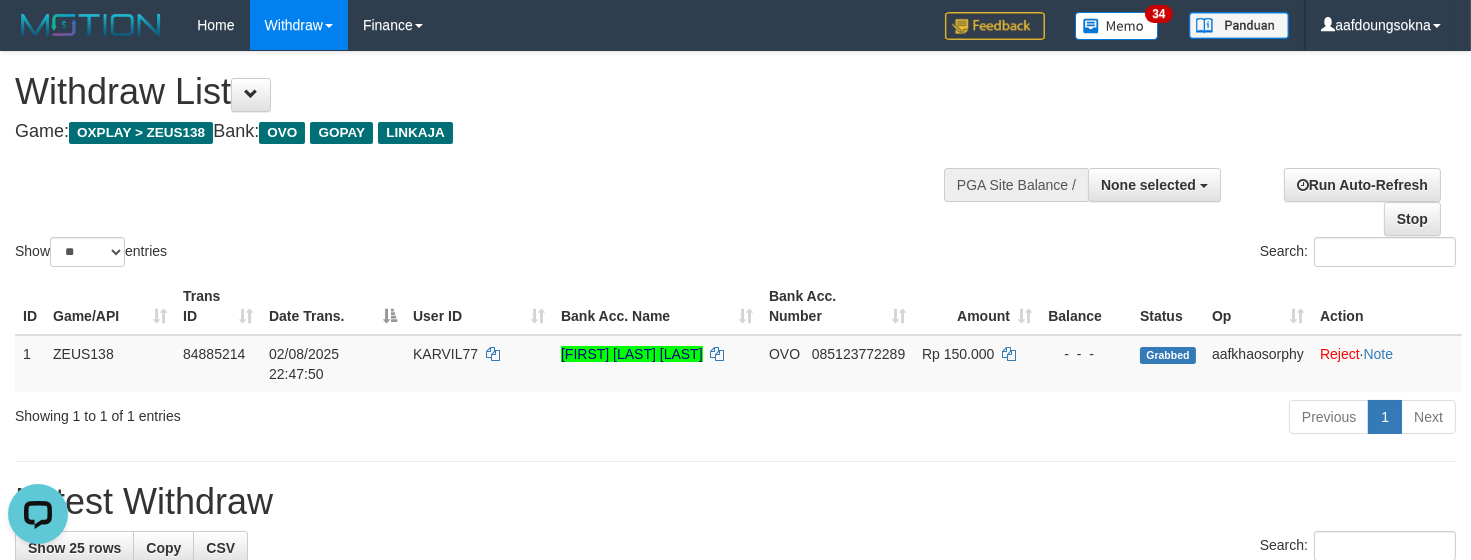 scroll, scrollTop: 0, scrollLeft: 0, axis: both 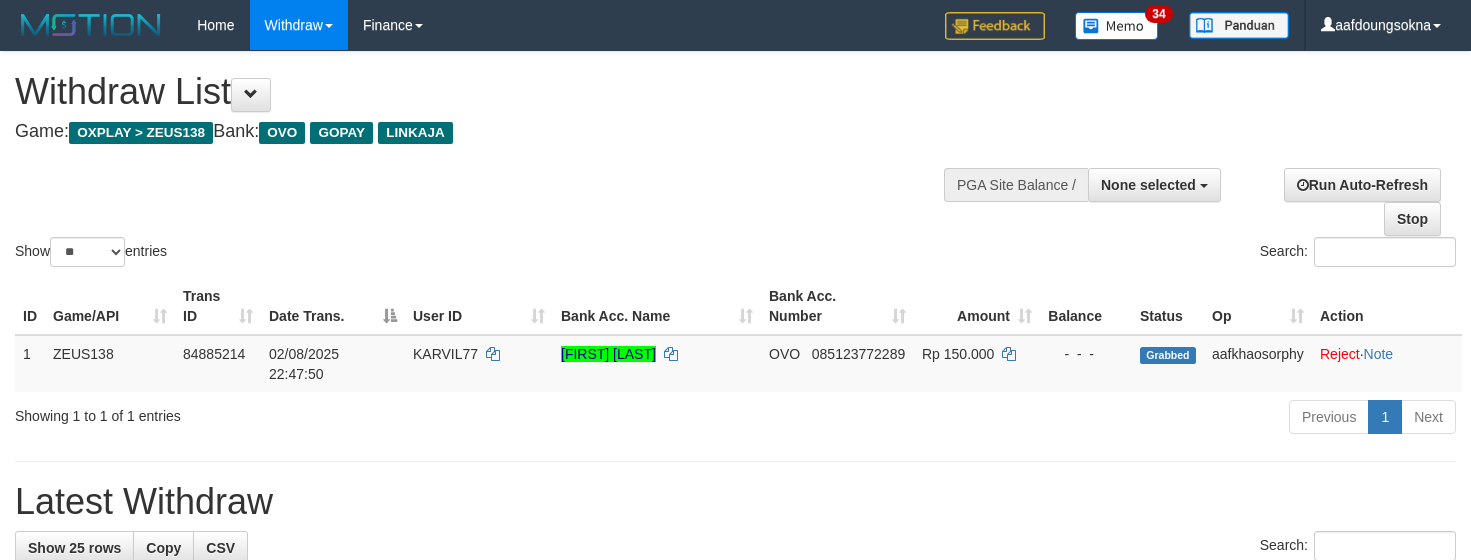select 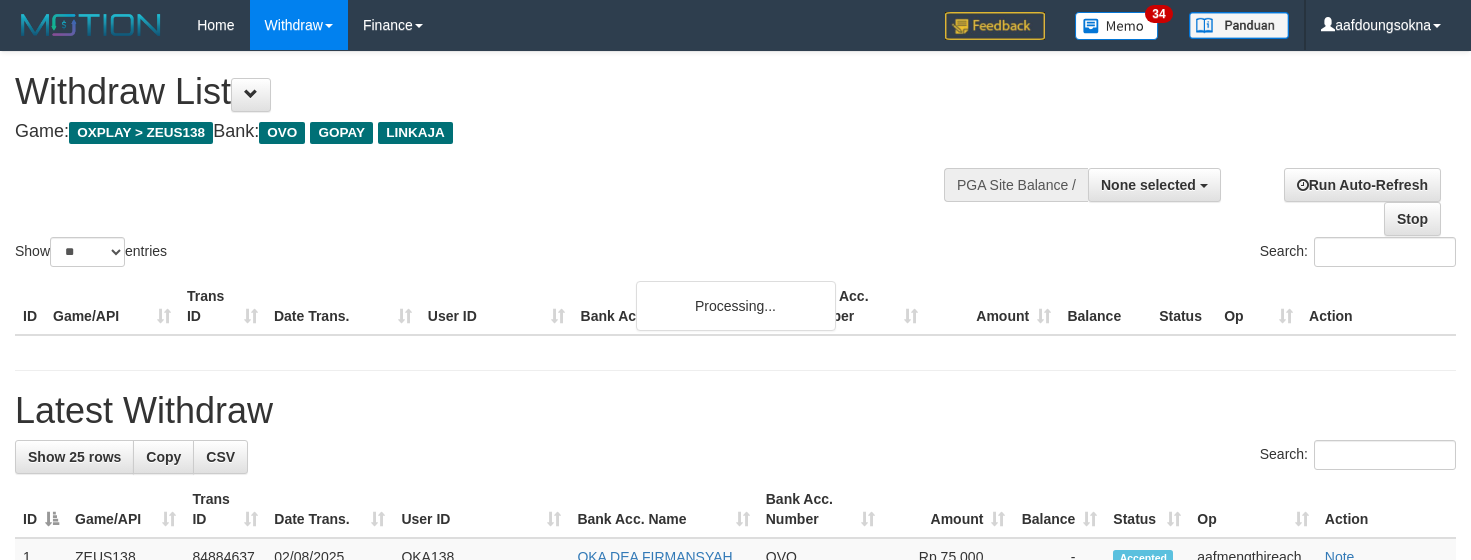 select 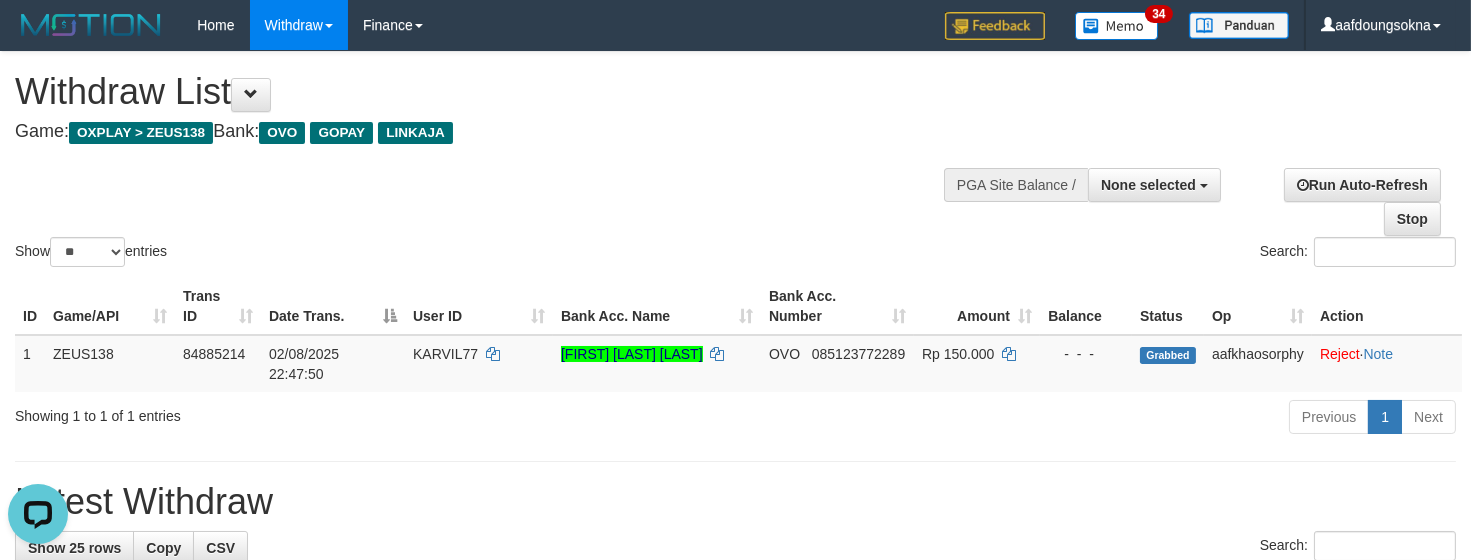 scroll, scrollTop: 0, scrollLeft: 0, axis: both 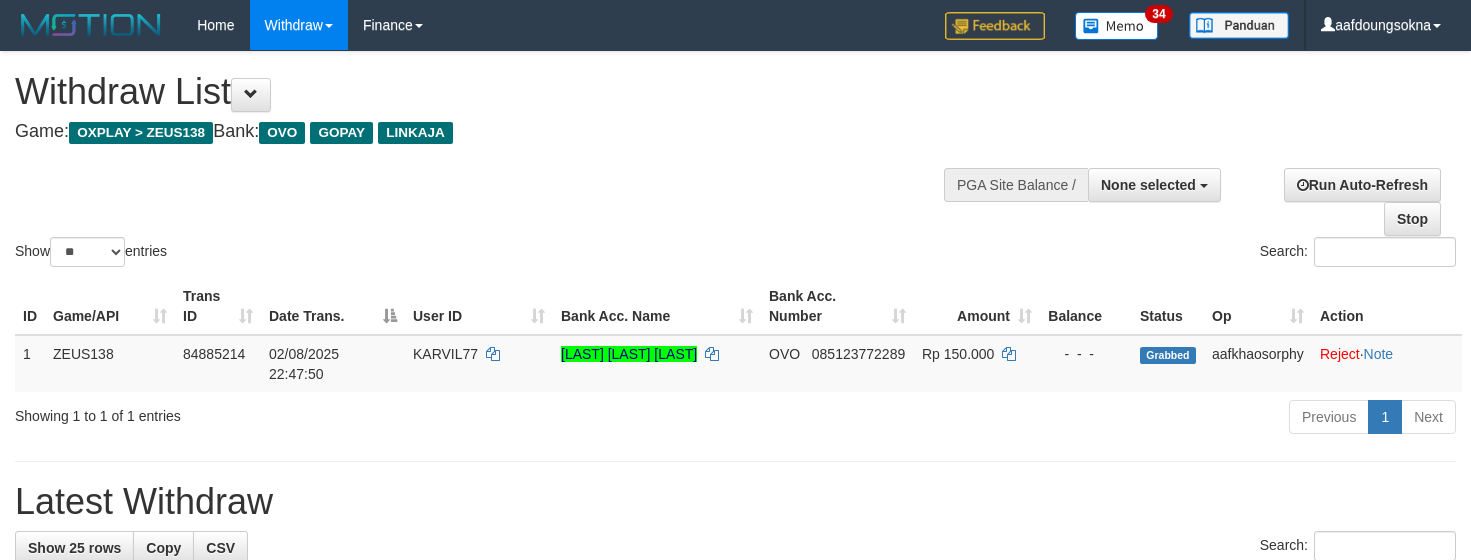 select 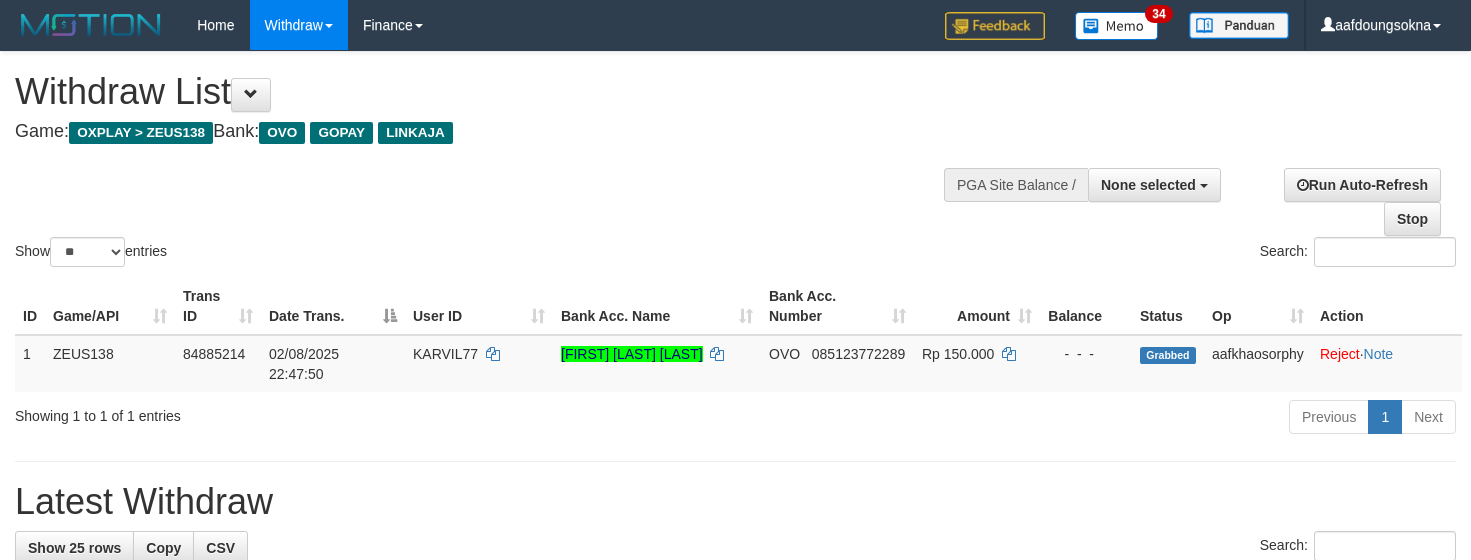 select 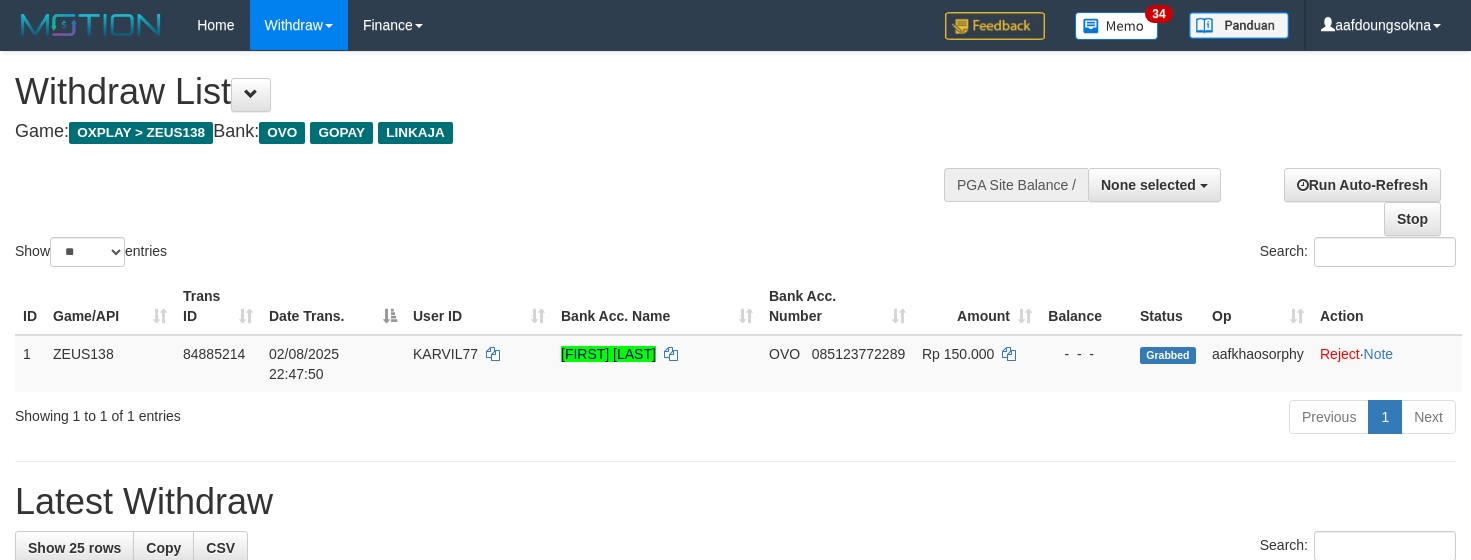 select 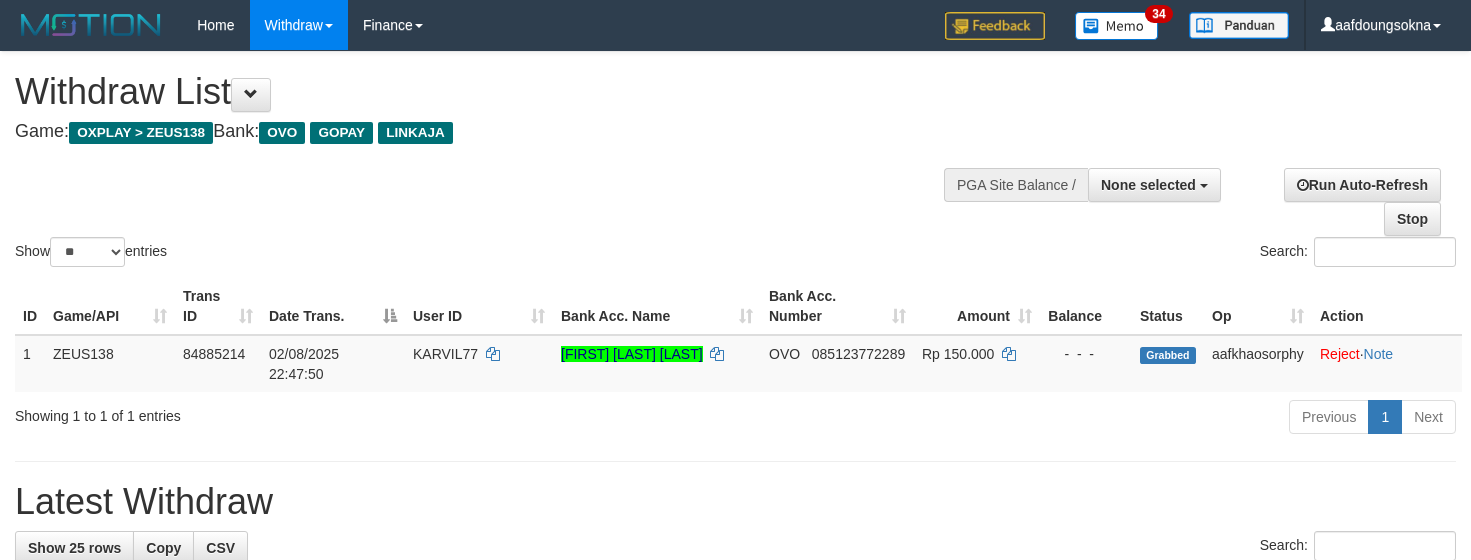 select 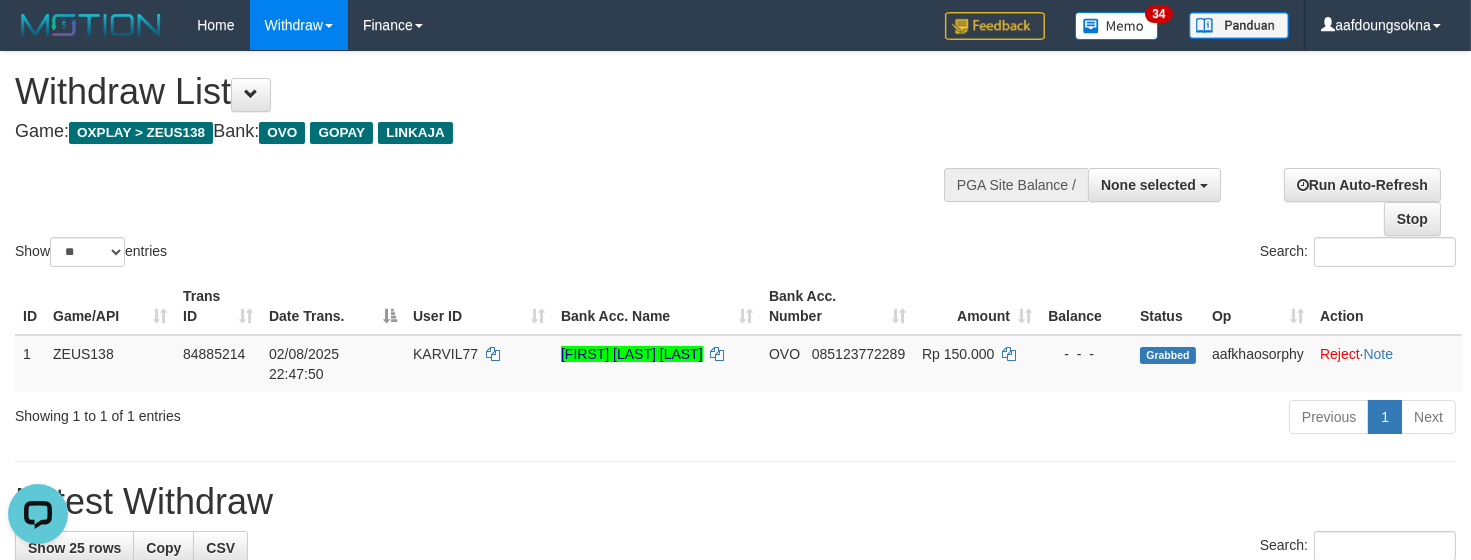 scroll, scrollTop: 0, scrollLeft: 0, axis: both 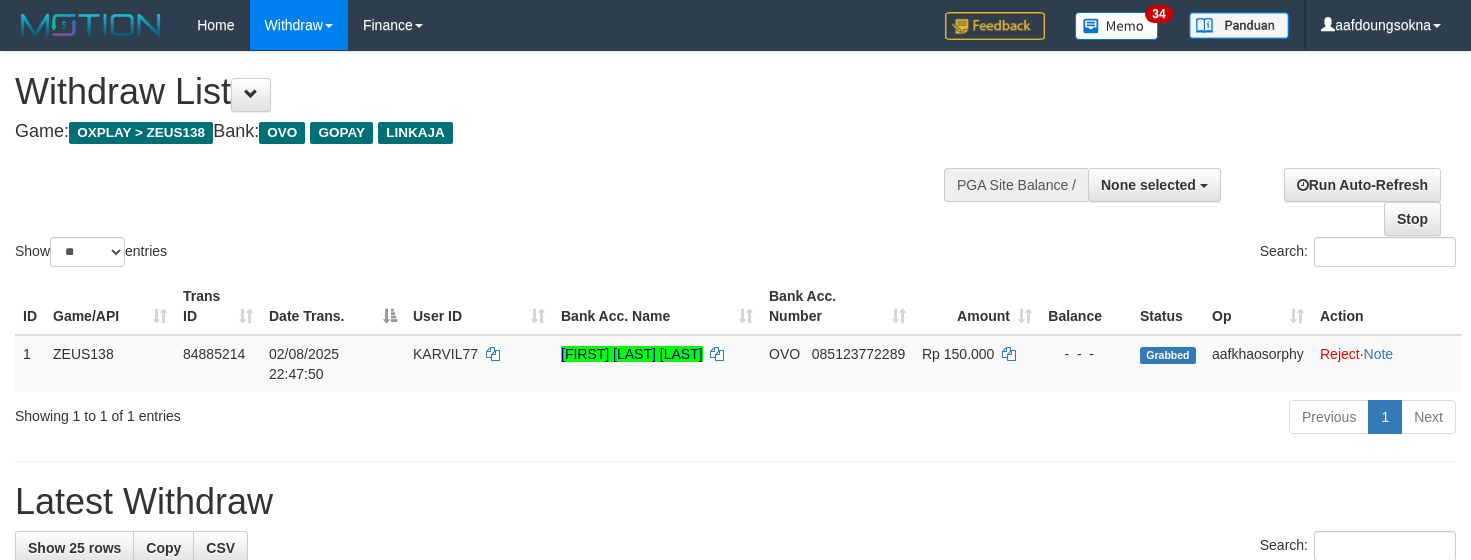 select 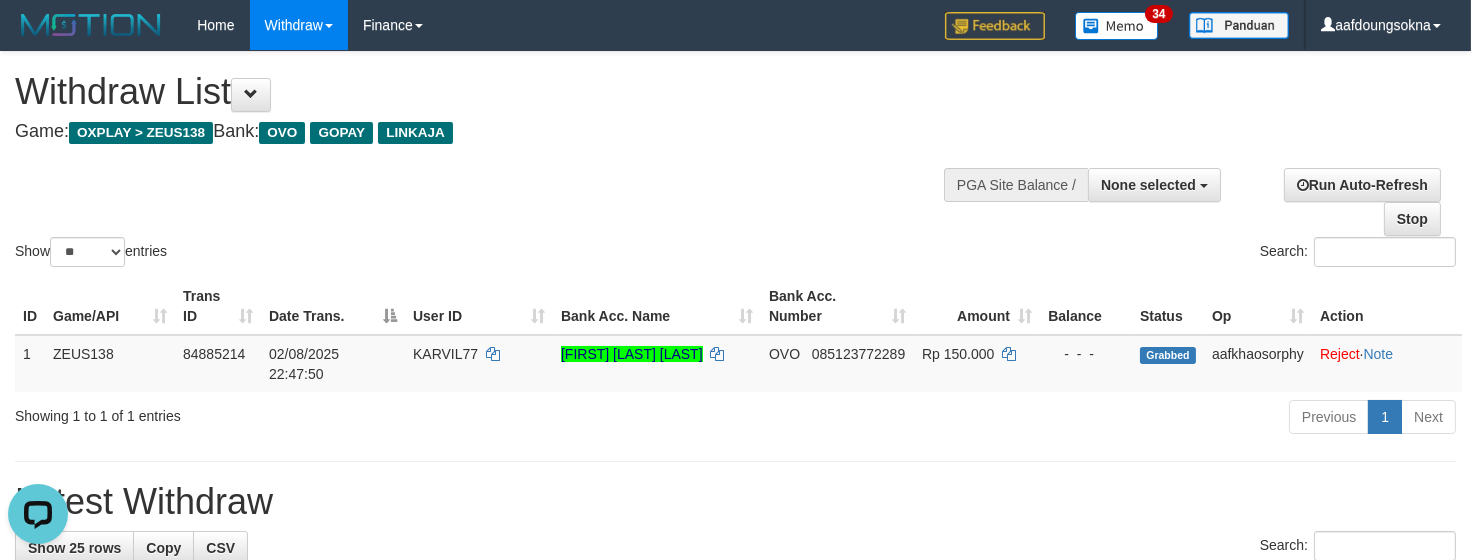 scroll, scrollTop: 0, scrollLeft: 0, axis: both 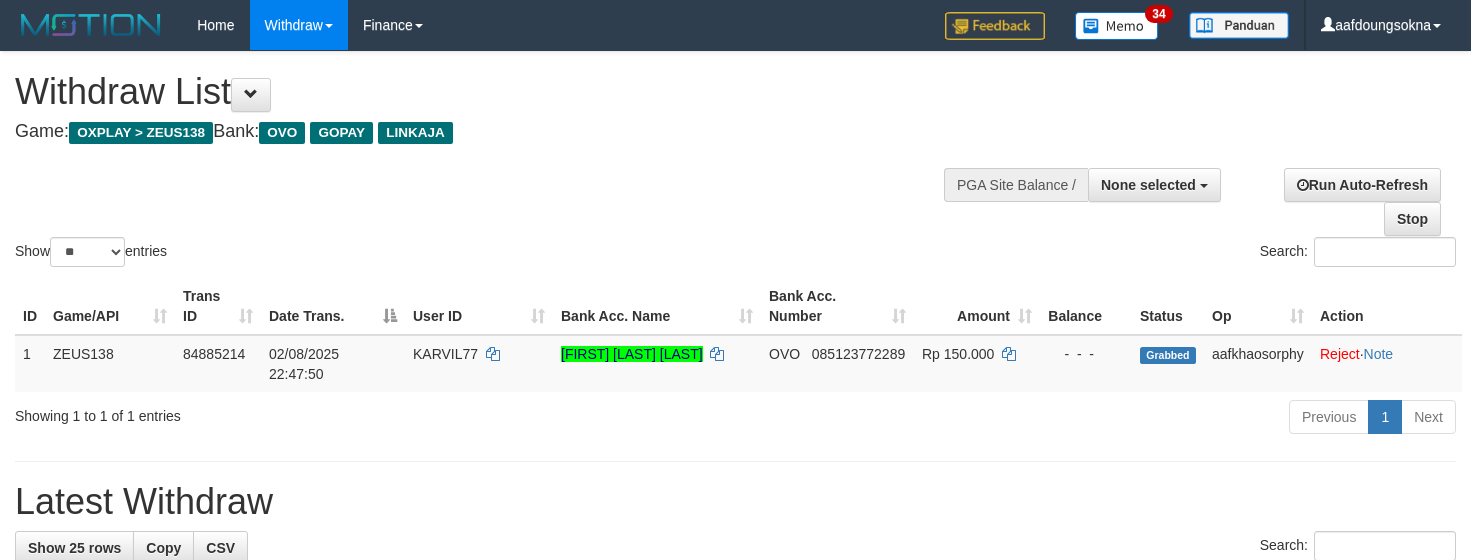 select 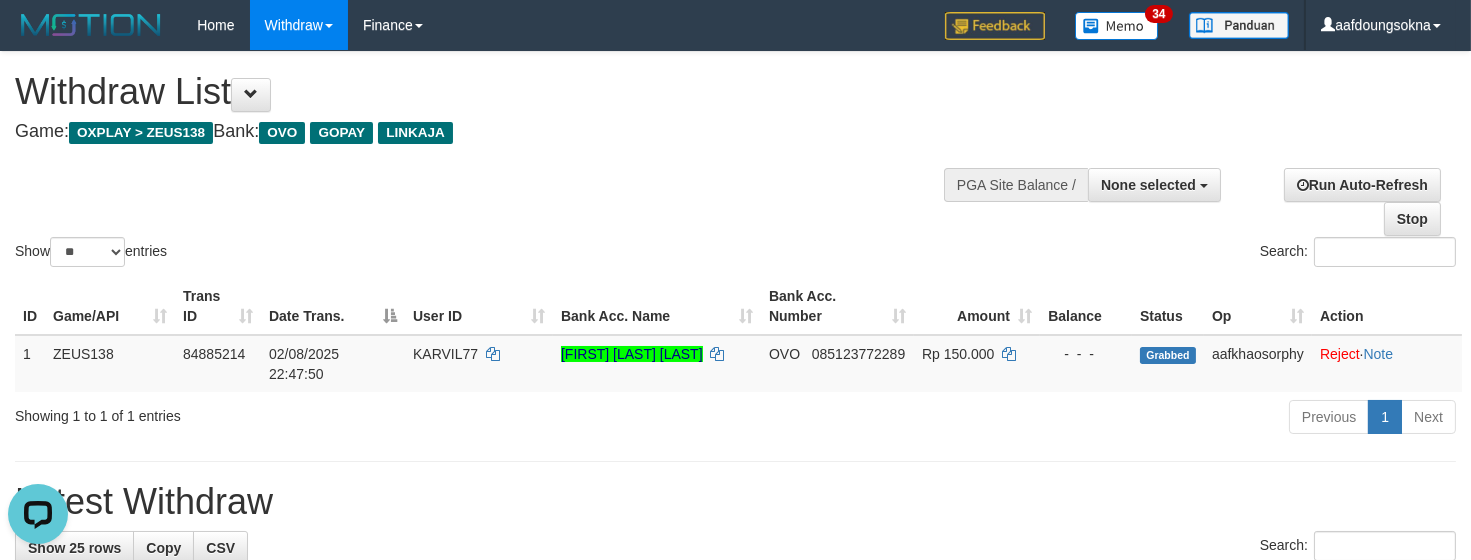 scroll, scrollTop: 0, scrollLeft: 0, axis: both 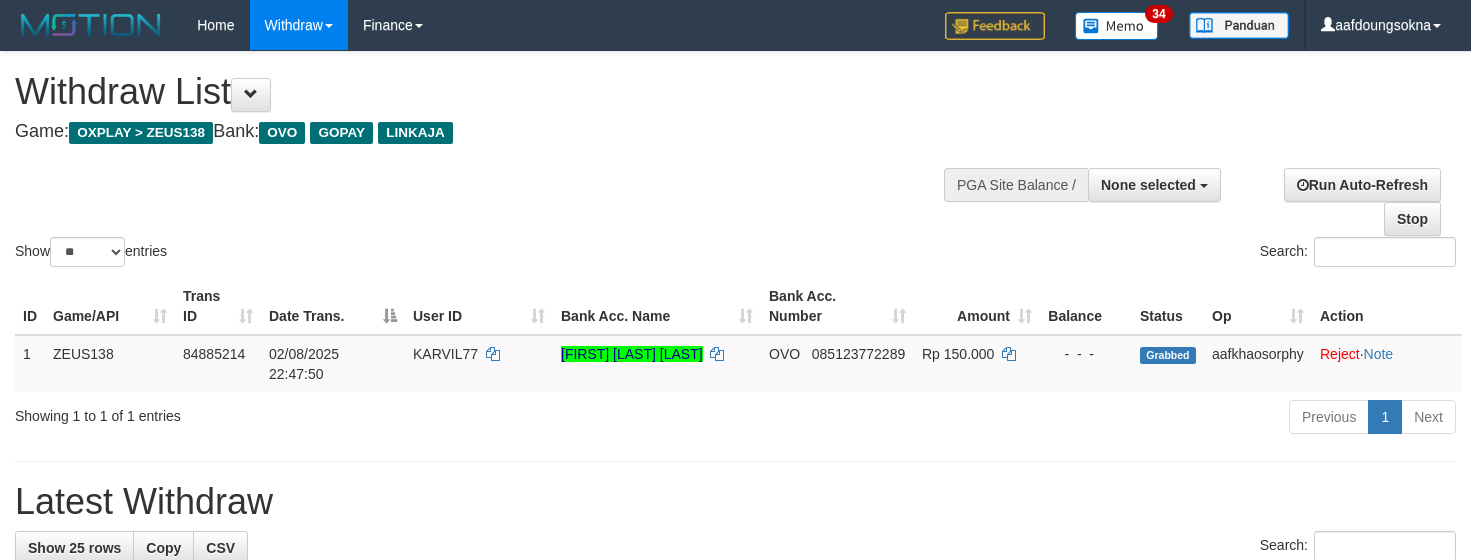 select 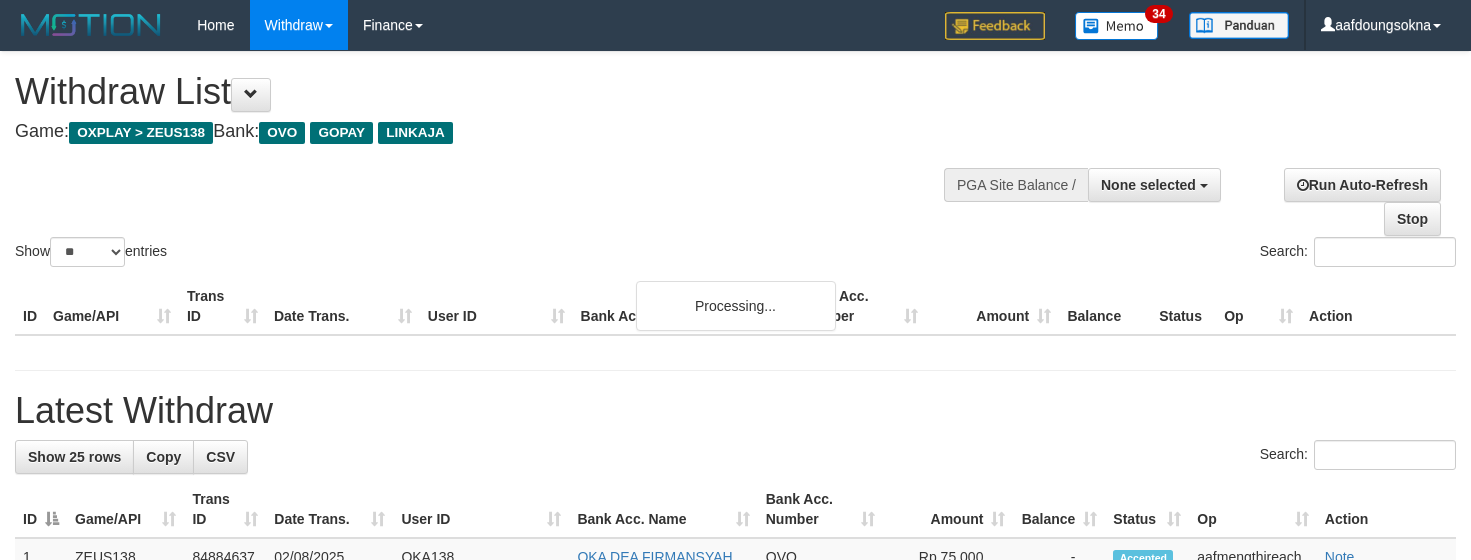 select 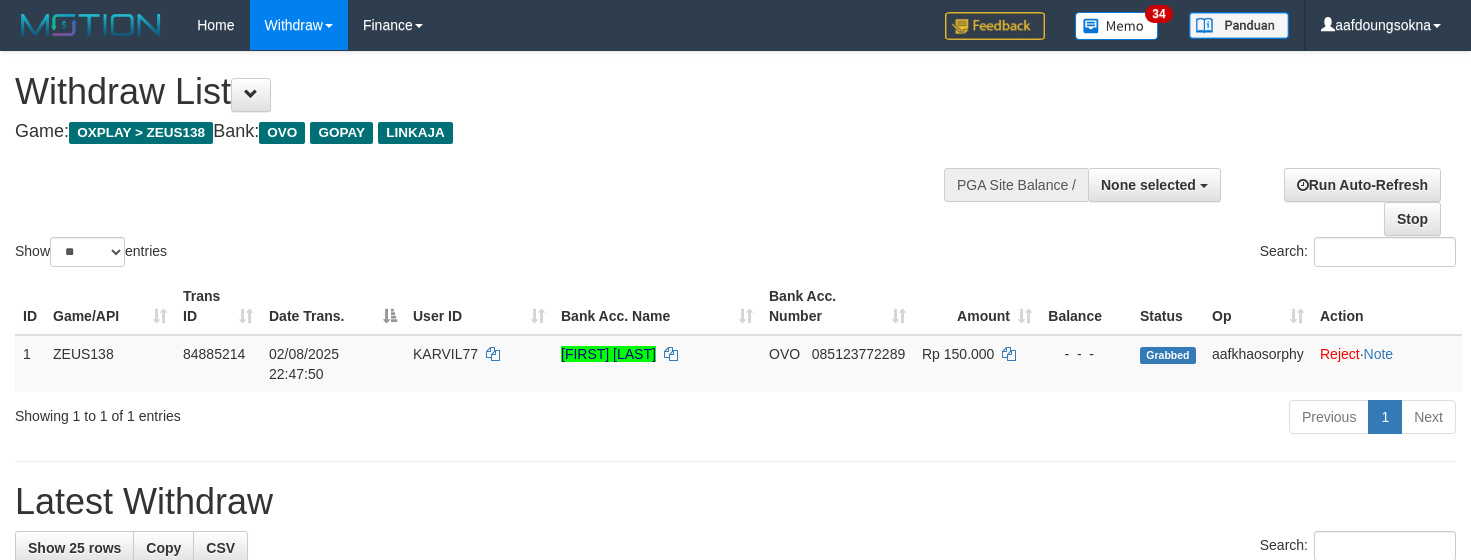 select 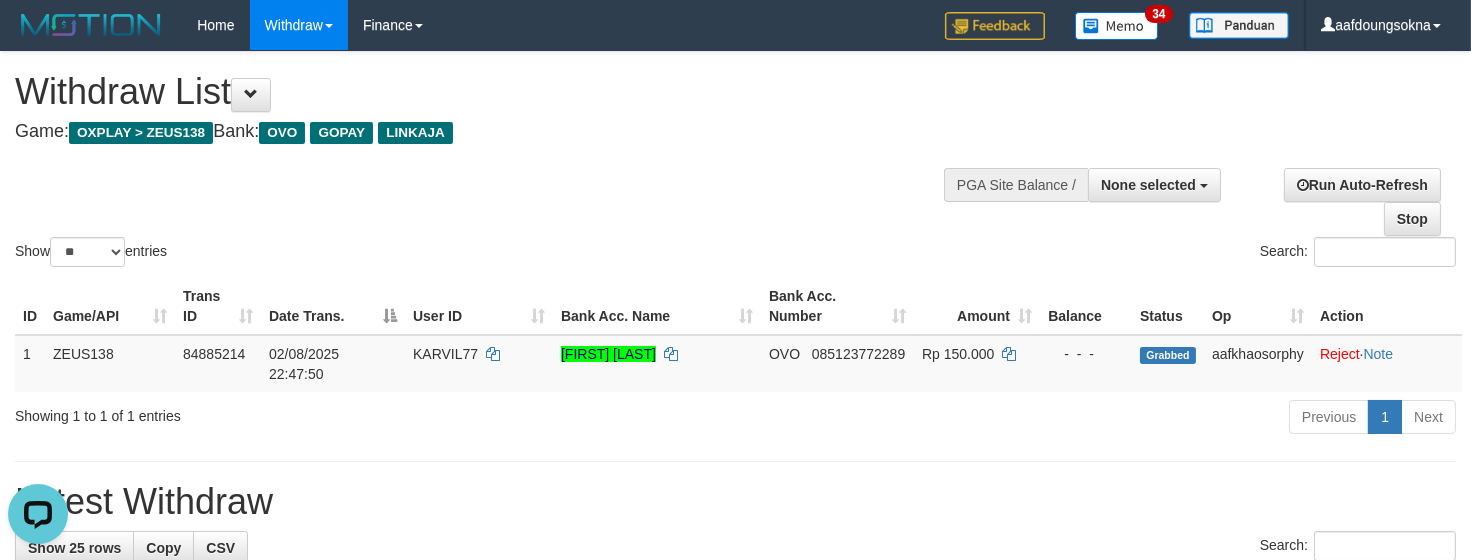 scroll, scrollTop: 0, scrollLeft: 0, axis: both 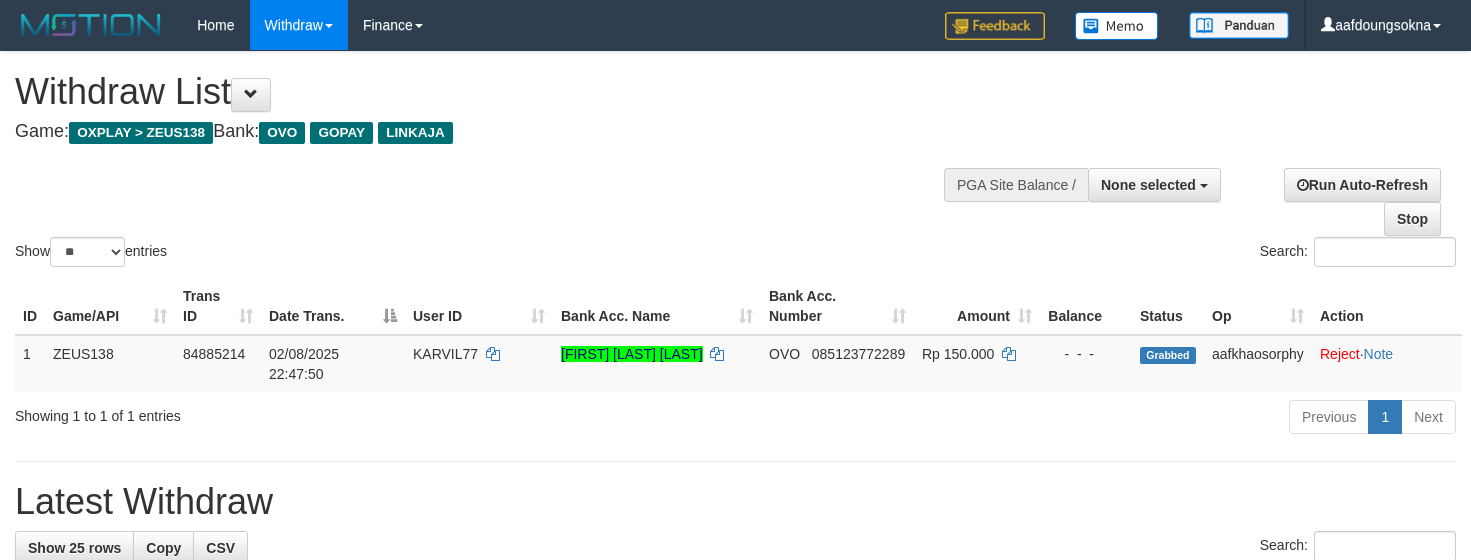 select 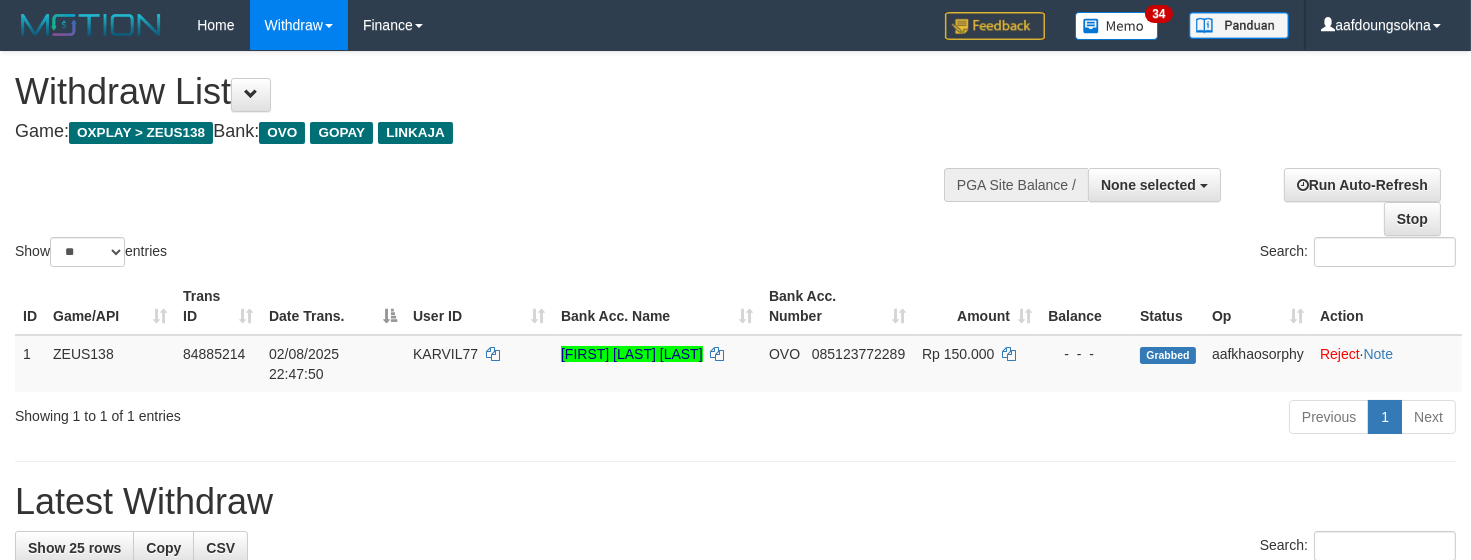 click on "Amount" at bounding box center [977, 306] 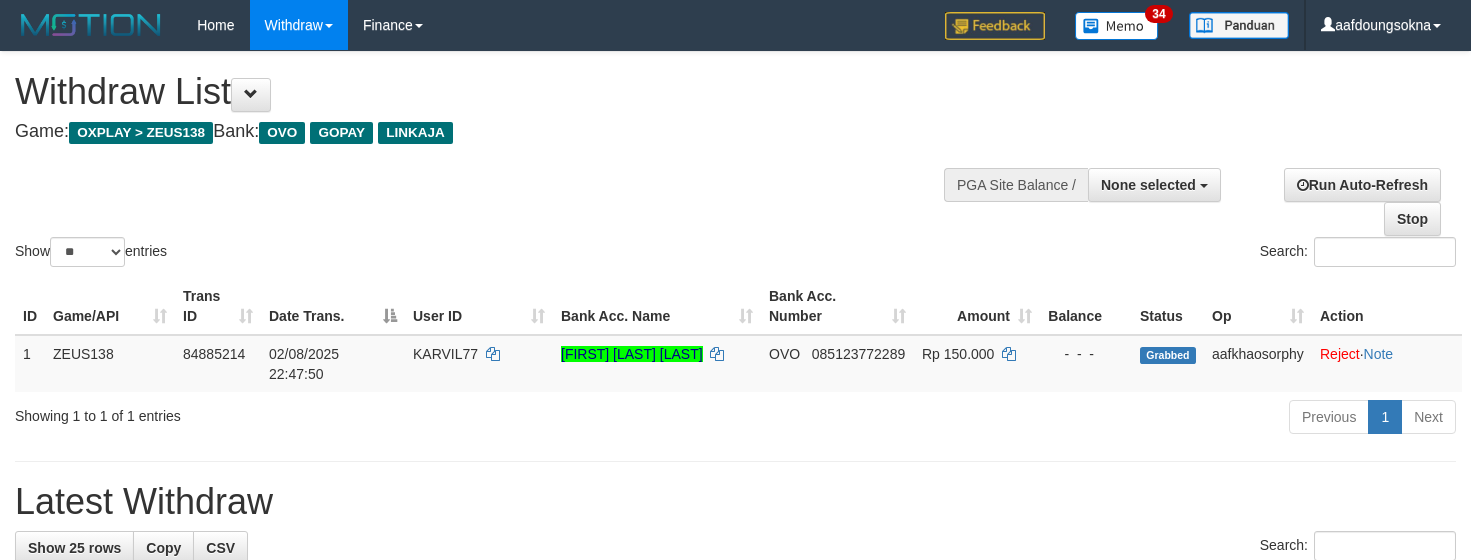 select 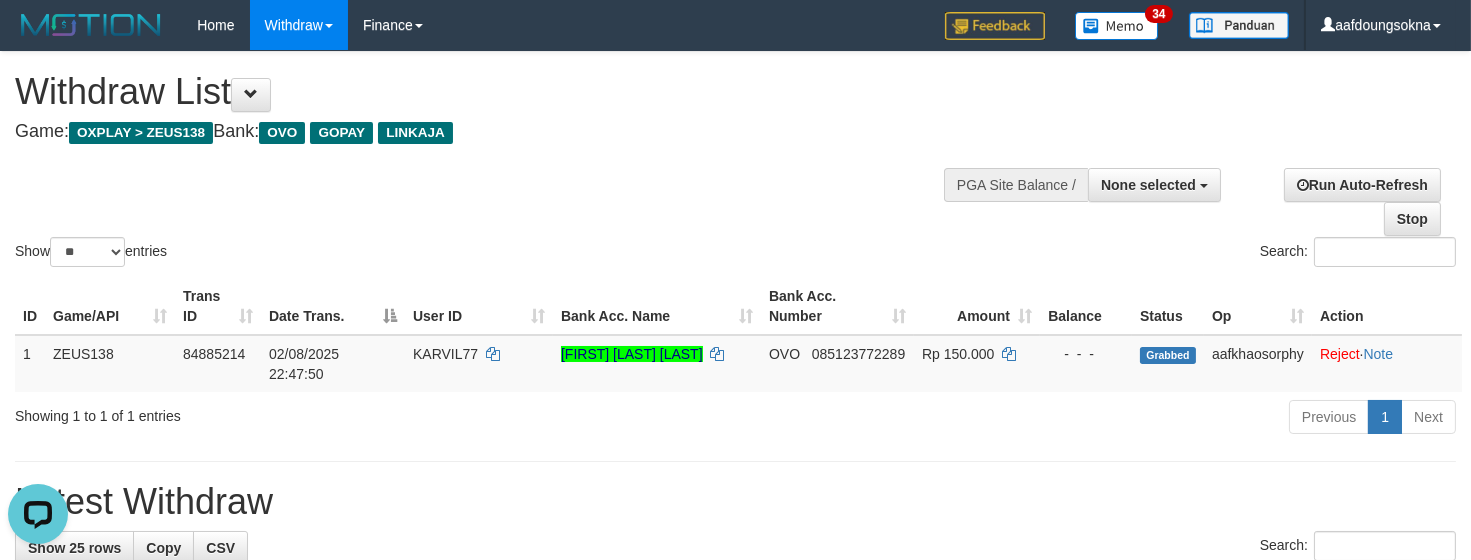 scroll, scrollTop: 0, scrollLeft: 0, axis: both 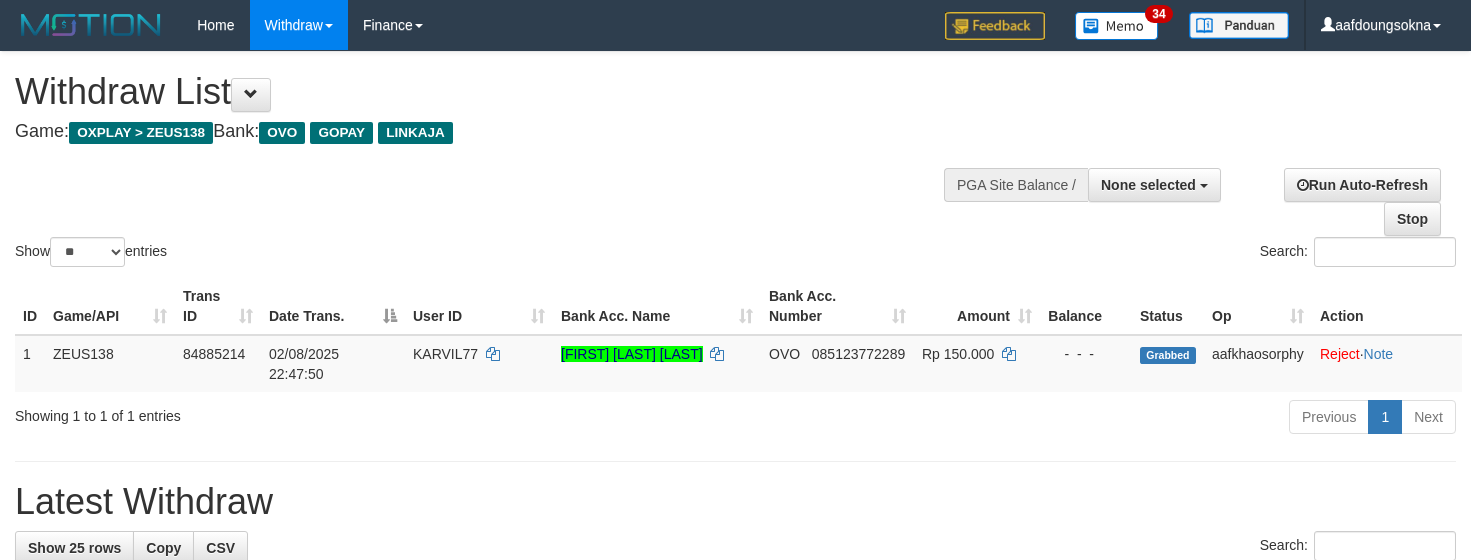 select 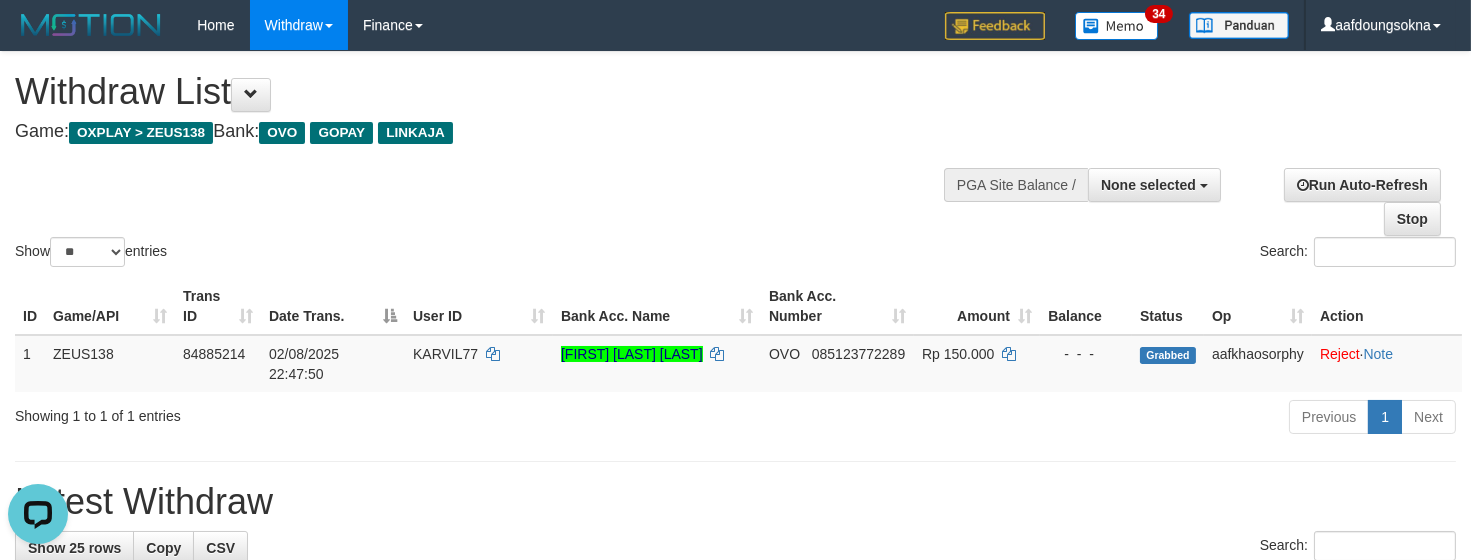scroll, scrollTop: 0, scrollLeft: 0, axis: both 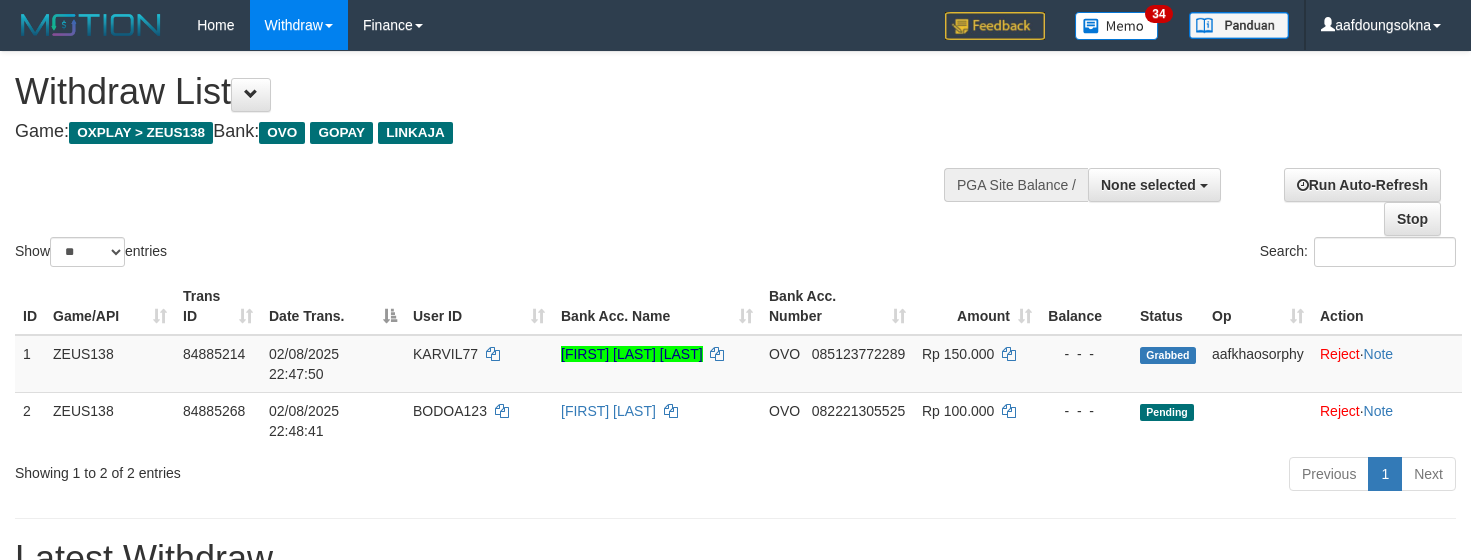 select 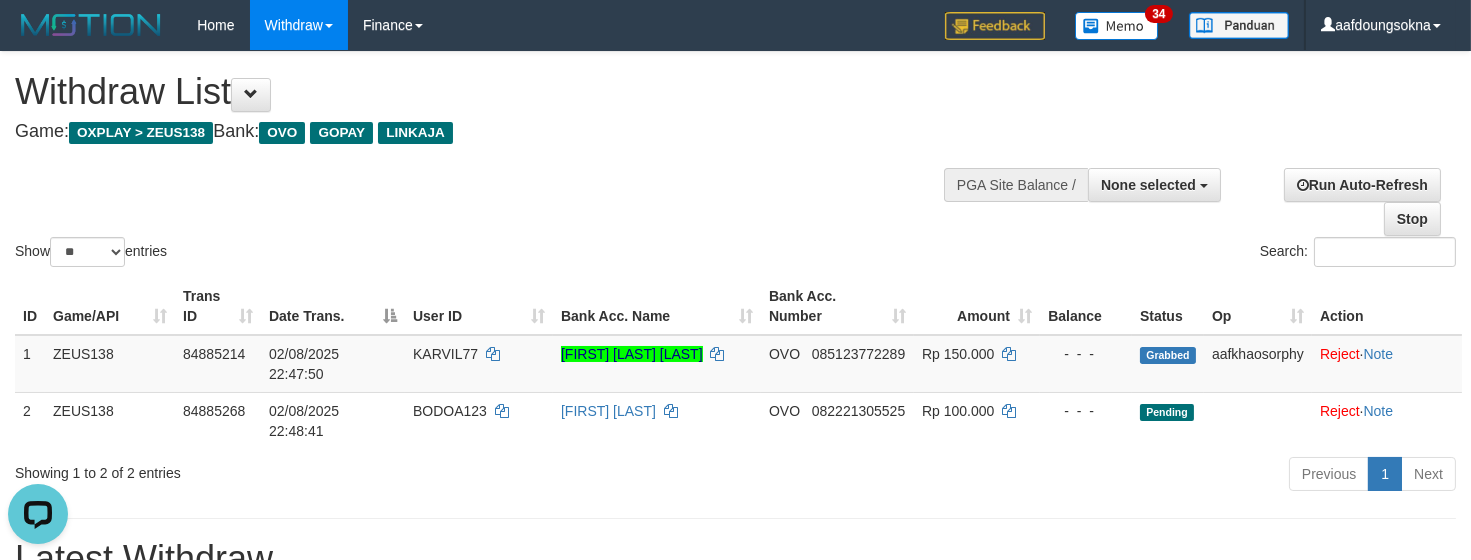 scroll, scrollTop: 0, scrollLeft: 0, axis: both 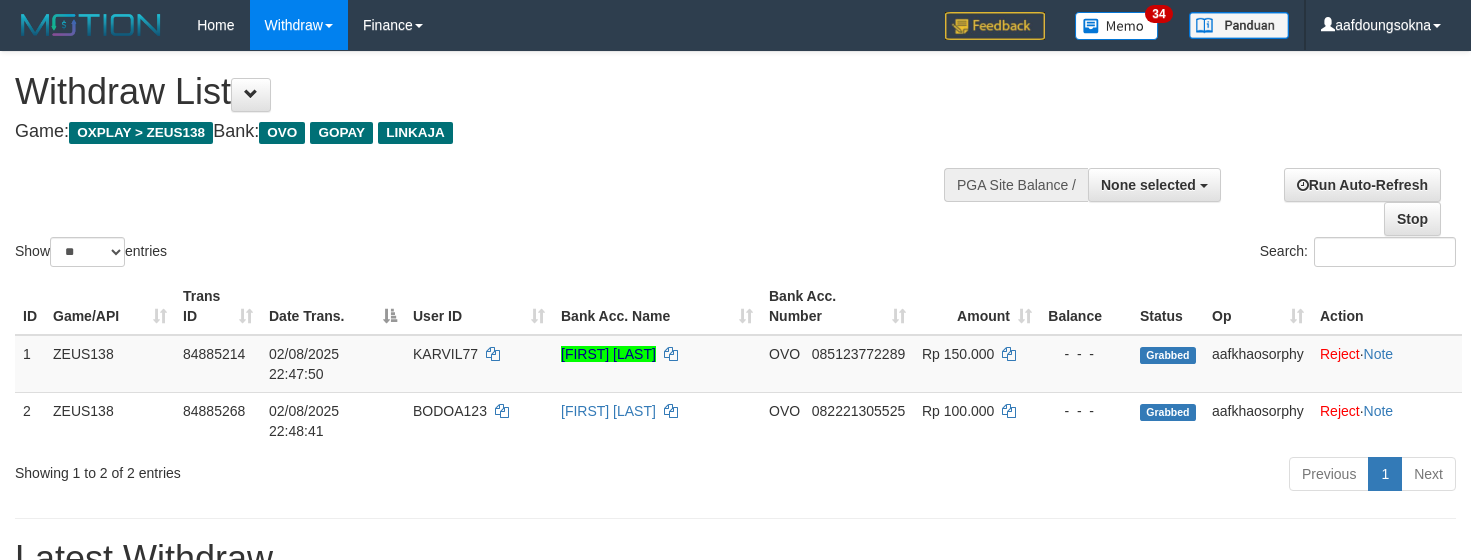 select 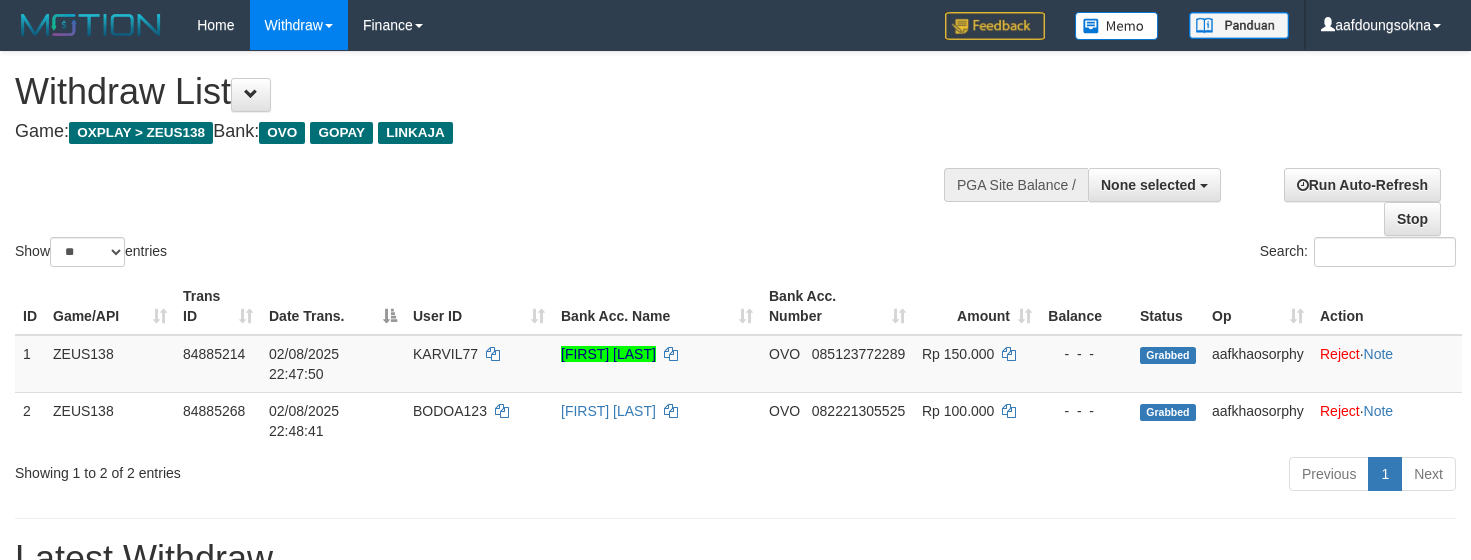 select 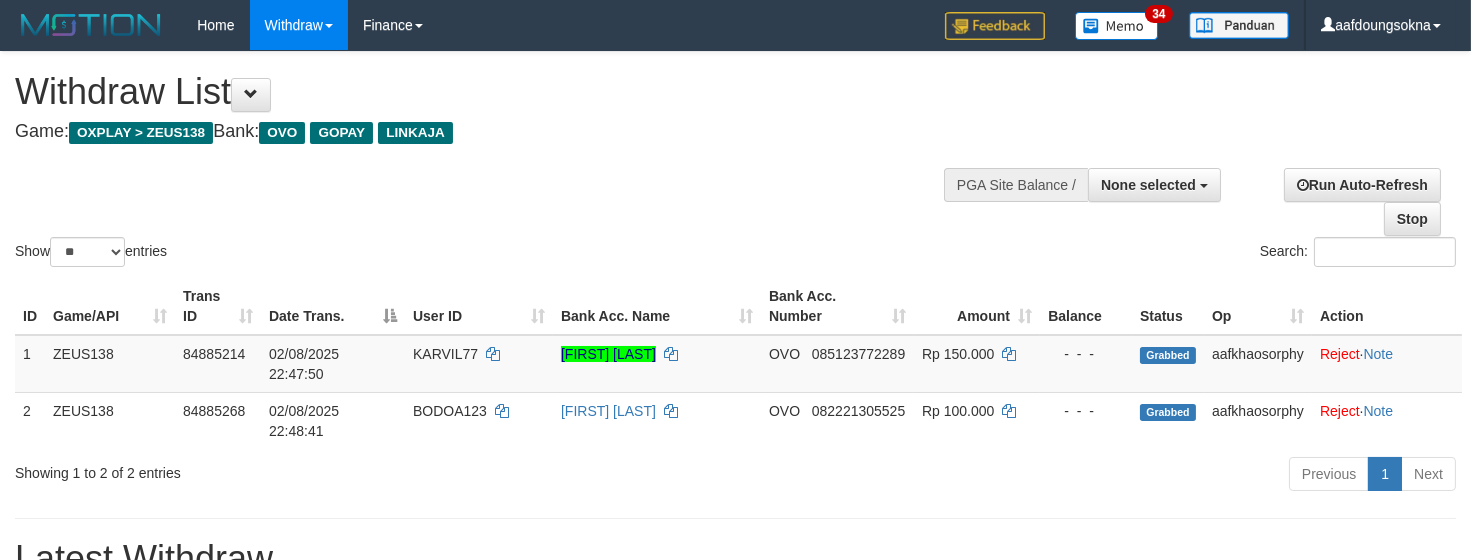 click on "**********" at bounding box center [735, 1138] 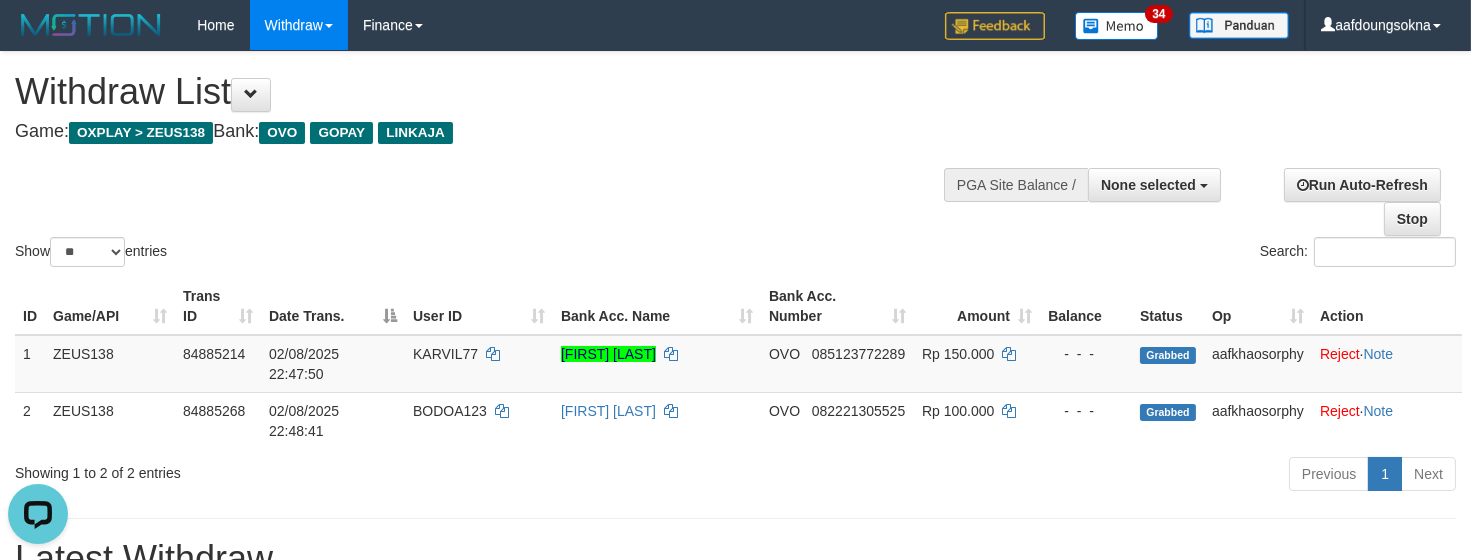 scroll, scrollTop: 0, scrollLeft: 0, axis: both 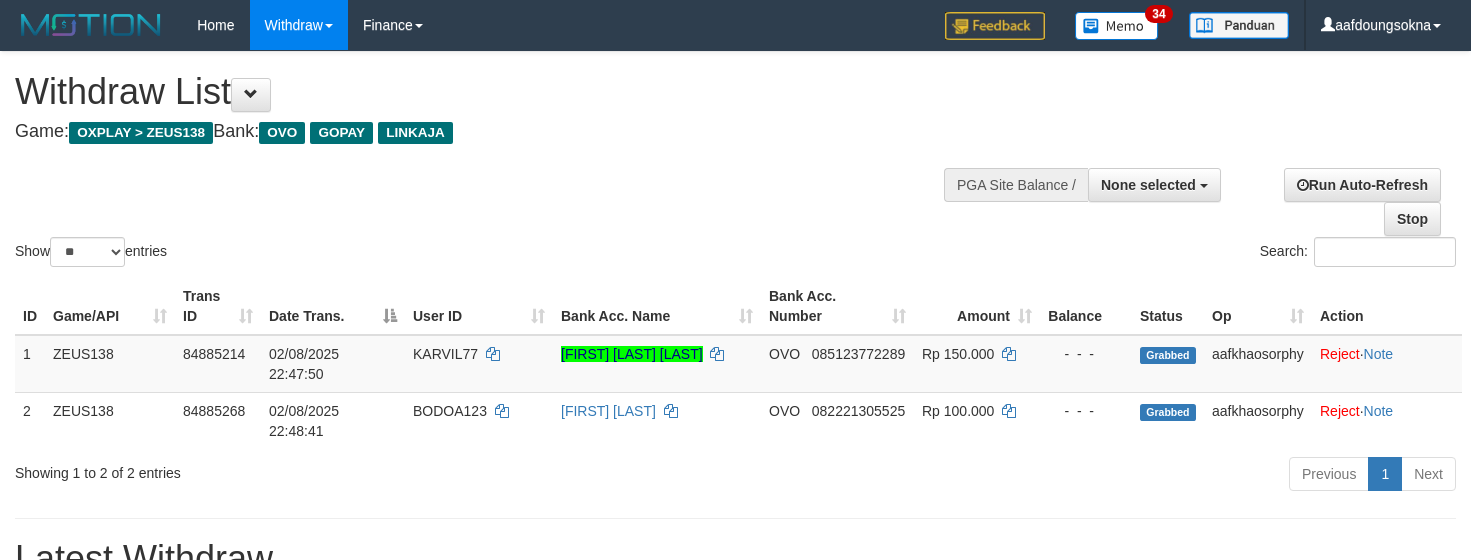 select 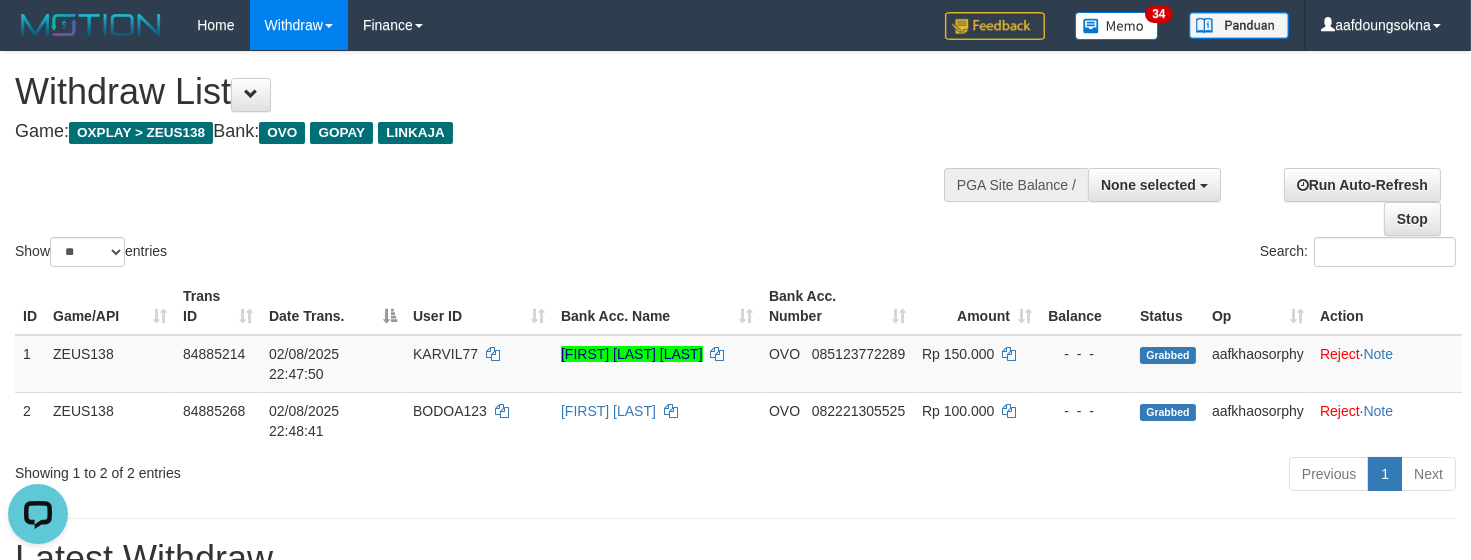 scroll, scrollTop: 0, scrollLeft: 0, axis: both 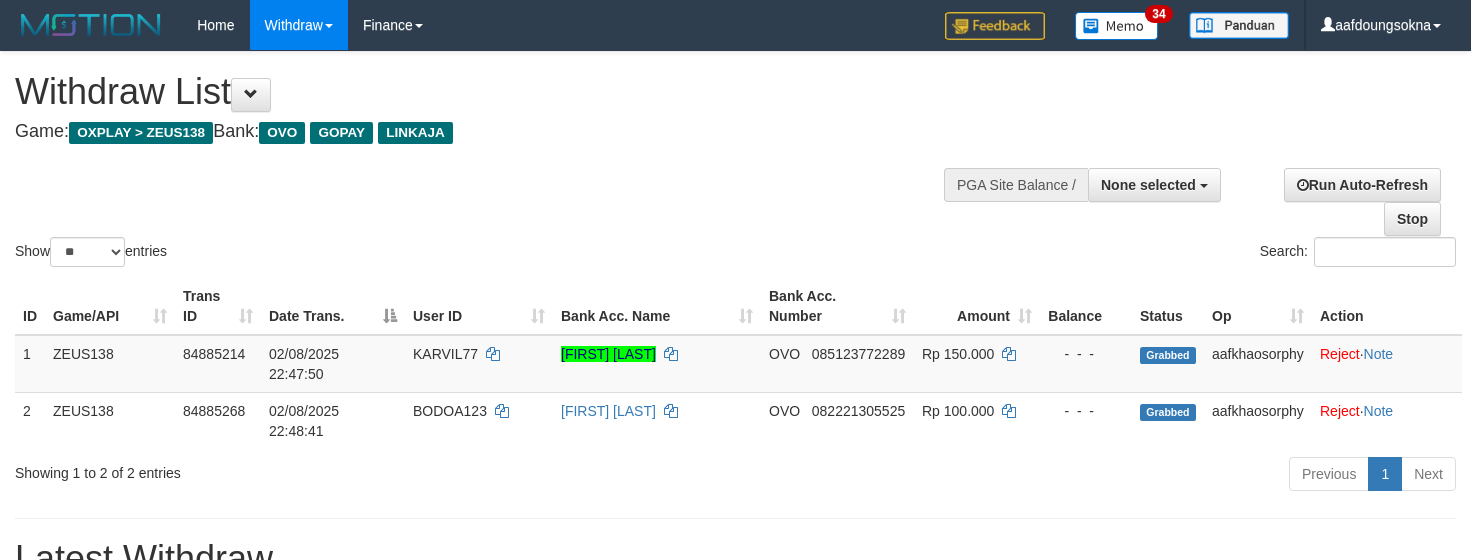 select 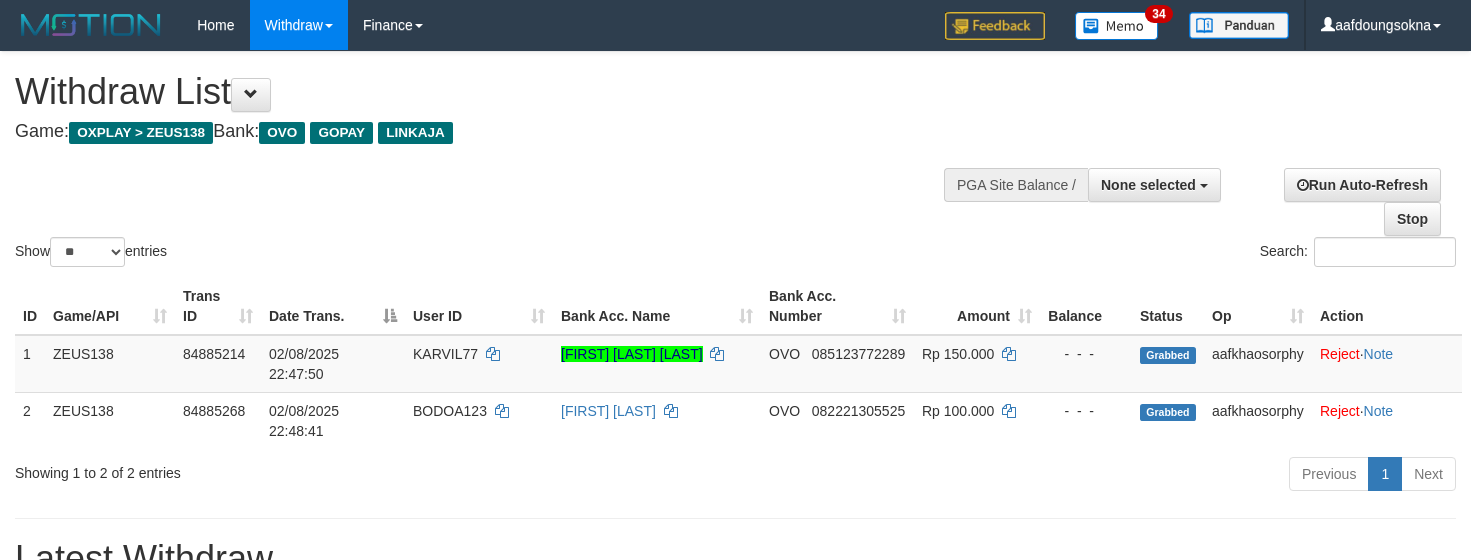 select 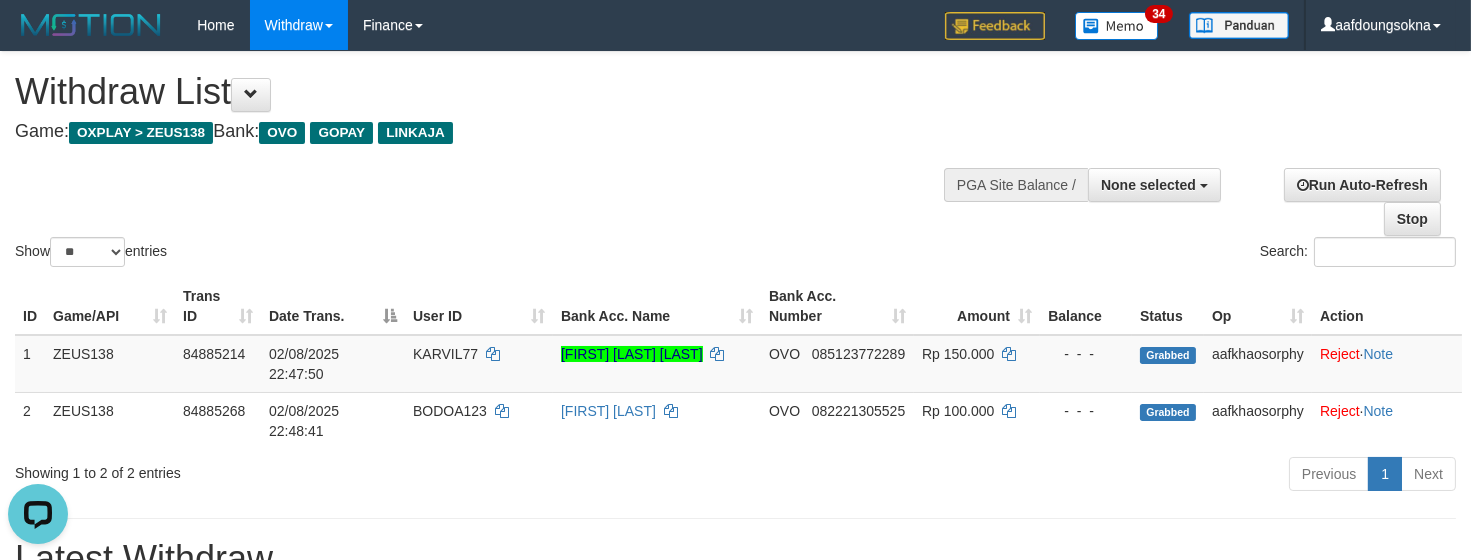 scroll, scrollTop: 0, scrollLeft: 0, axis: both 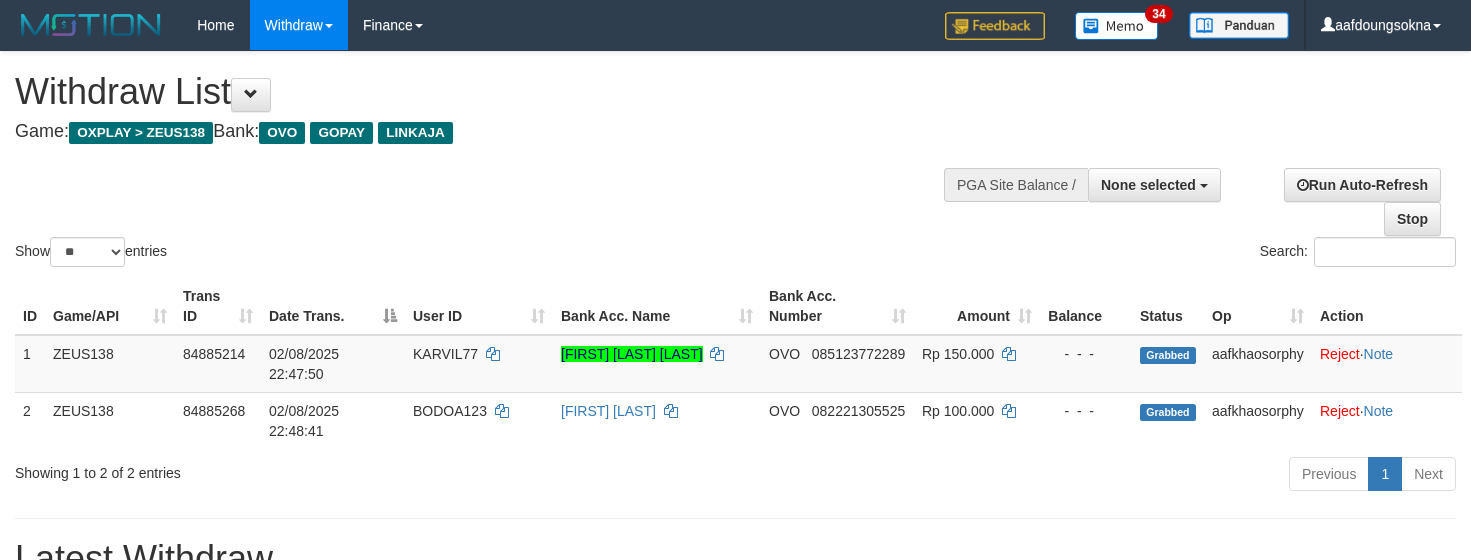 select 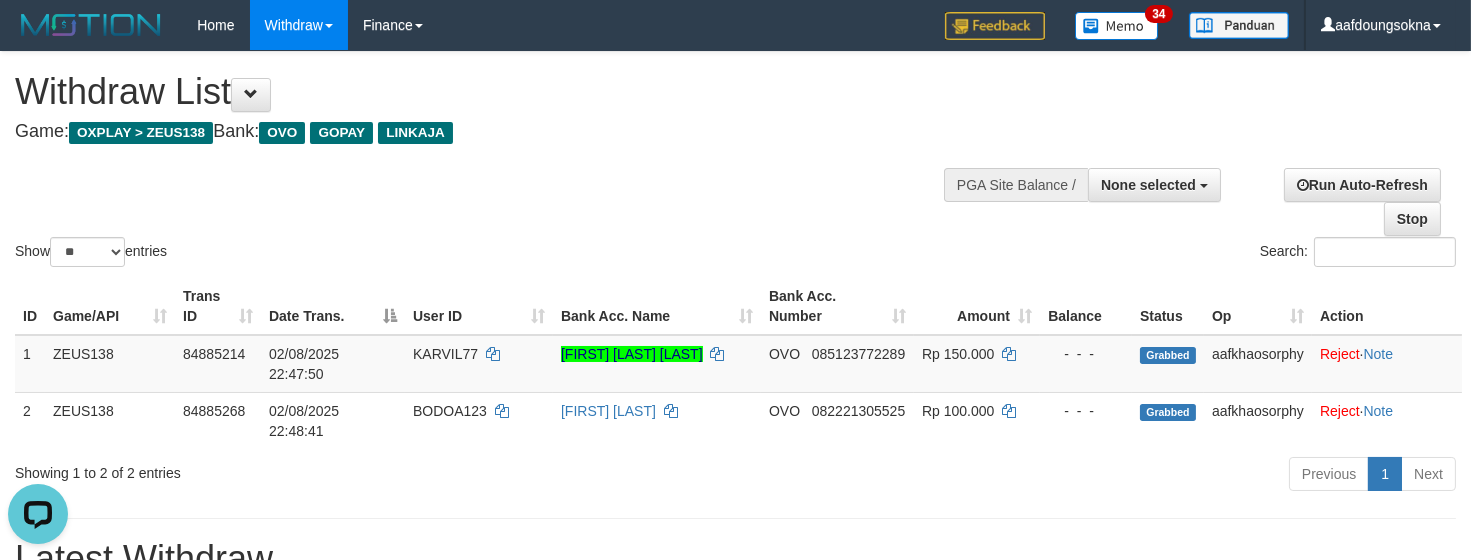 scroll, scrollTop: 0, scrollLeft: 0, axis: both 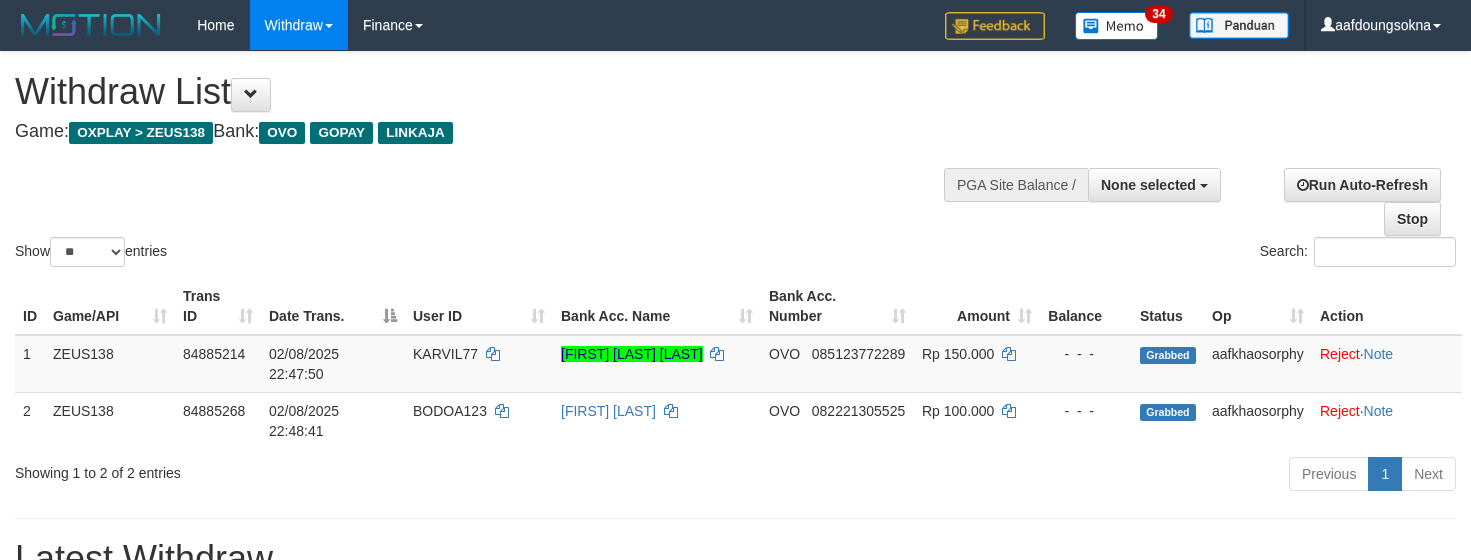 select 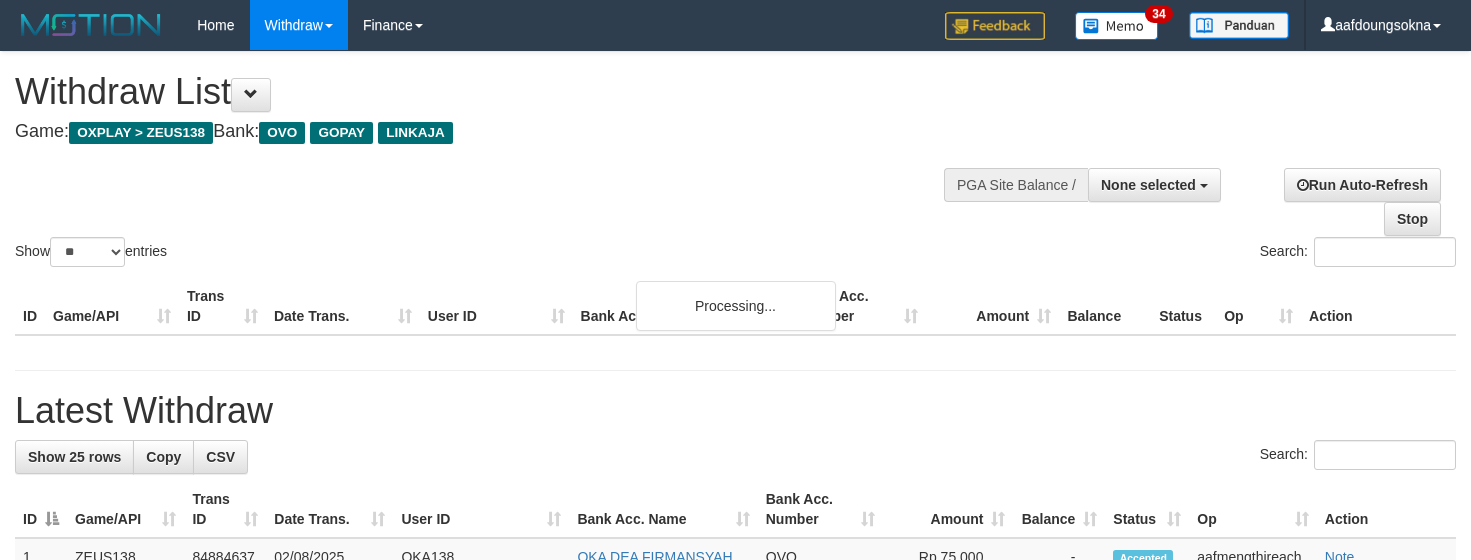 select 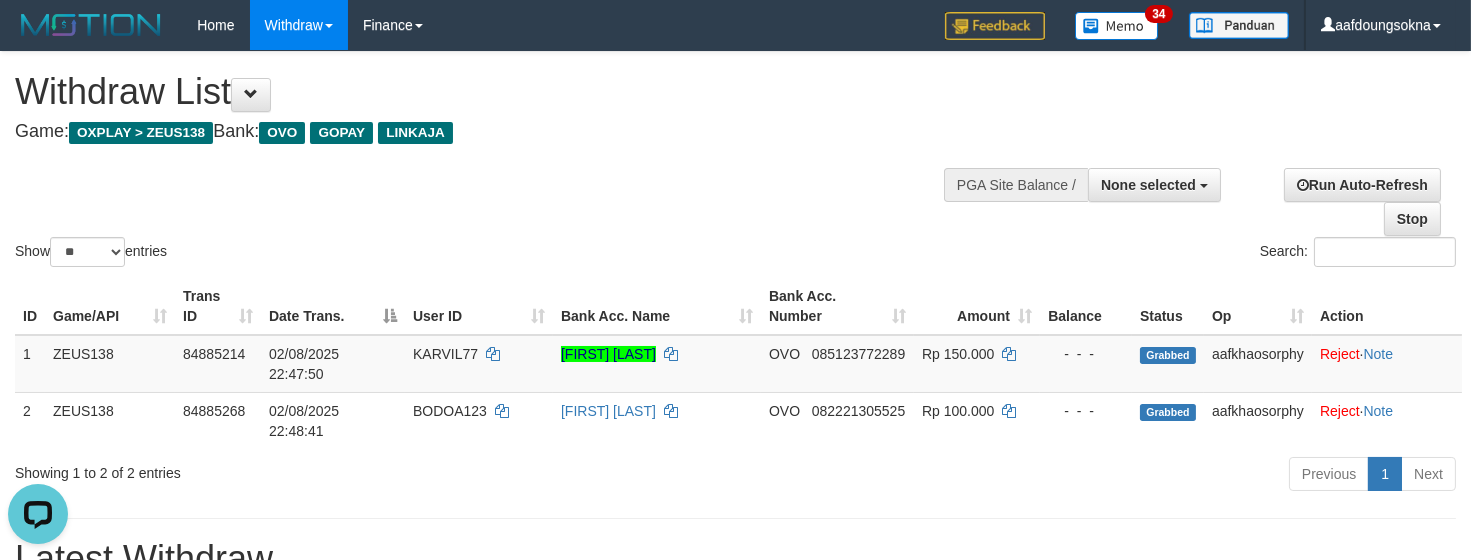 scroll, scrollTop: 0, scrollLeft: 0, axis: both 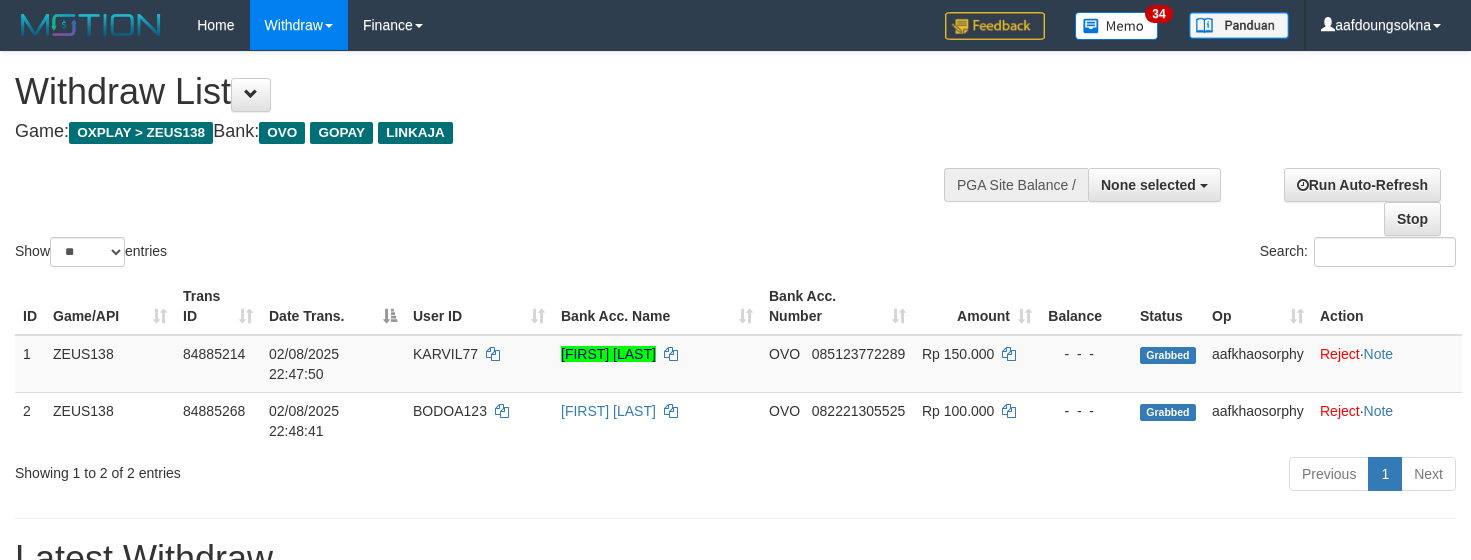 select 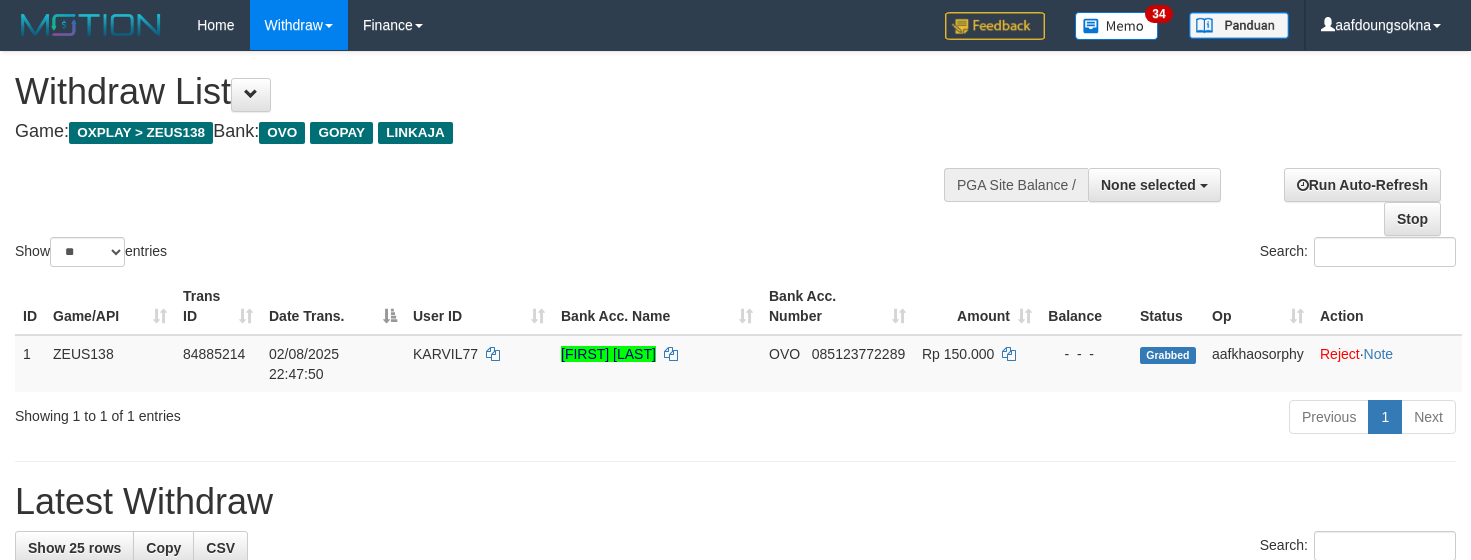 select 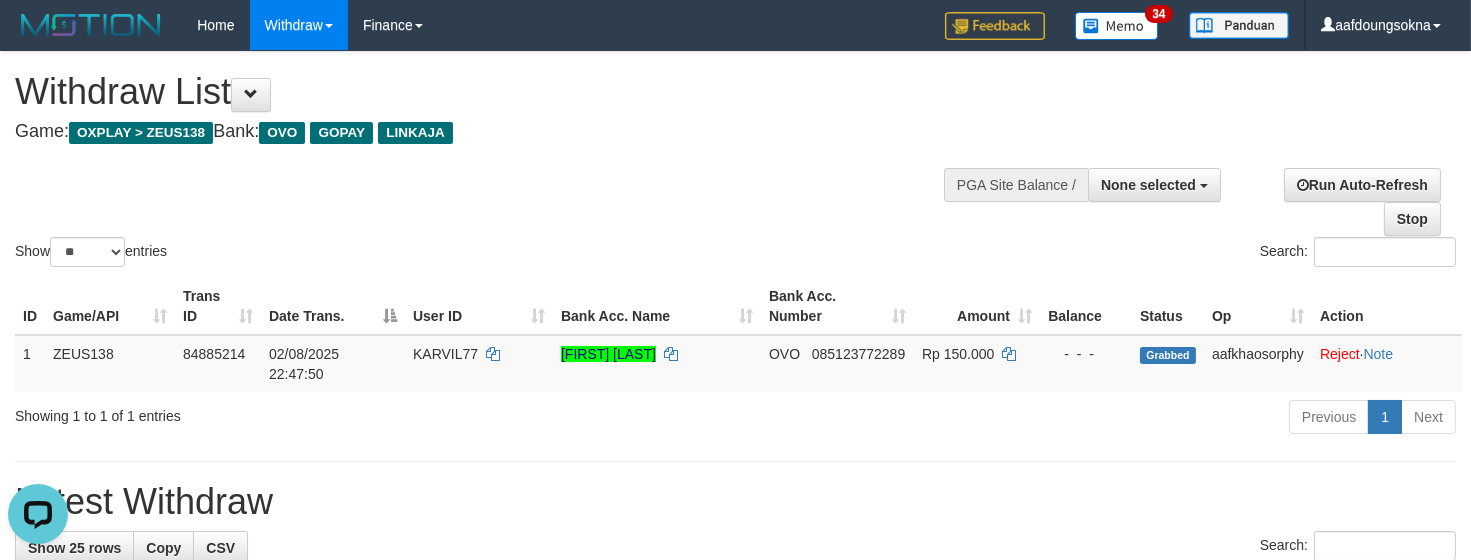 scroll, scrollTop: 0, scrollLeft: 0, axis: both 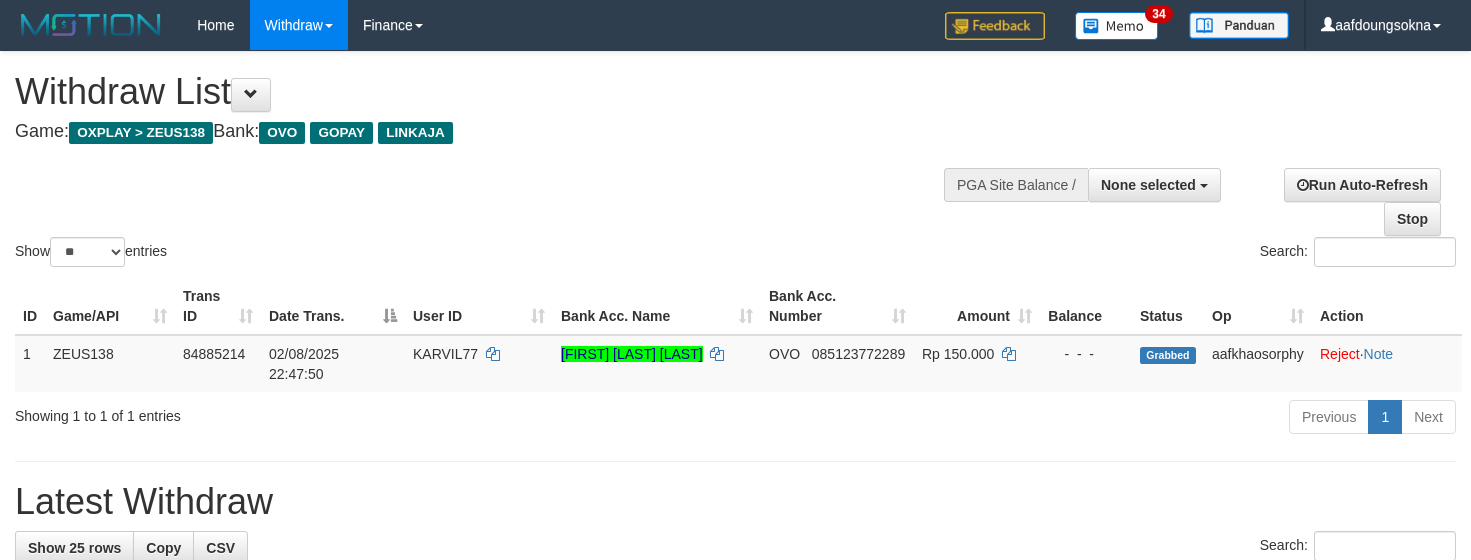 select 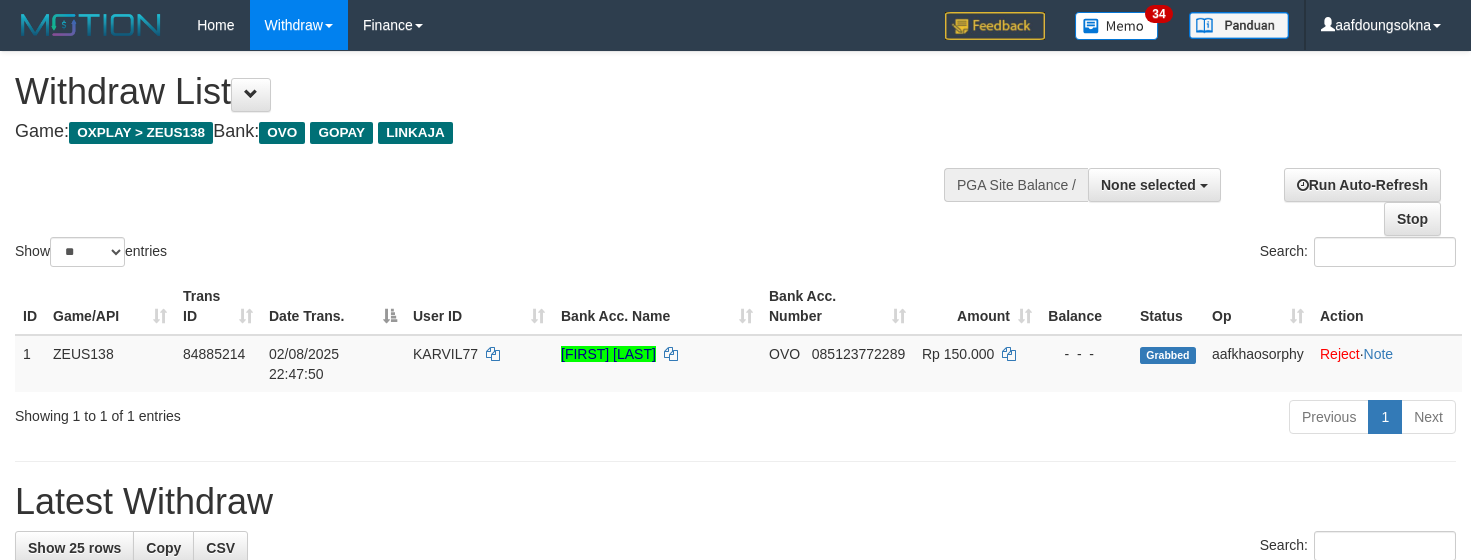 select 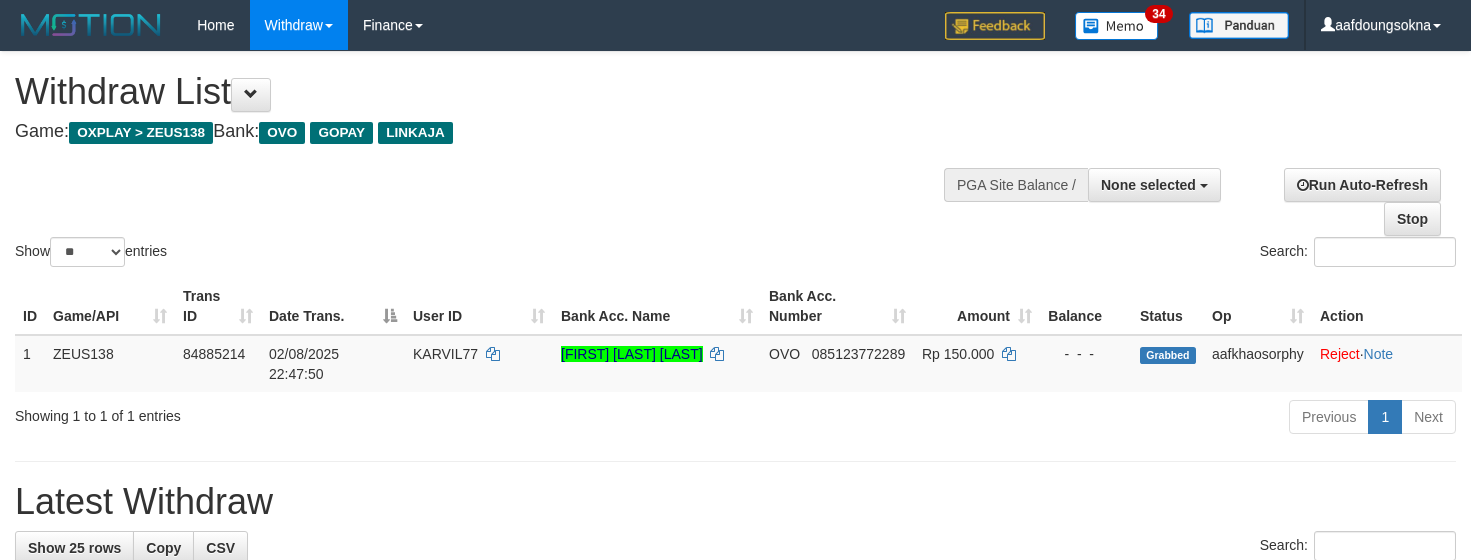 select 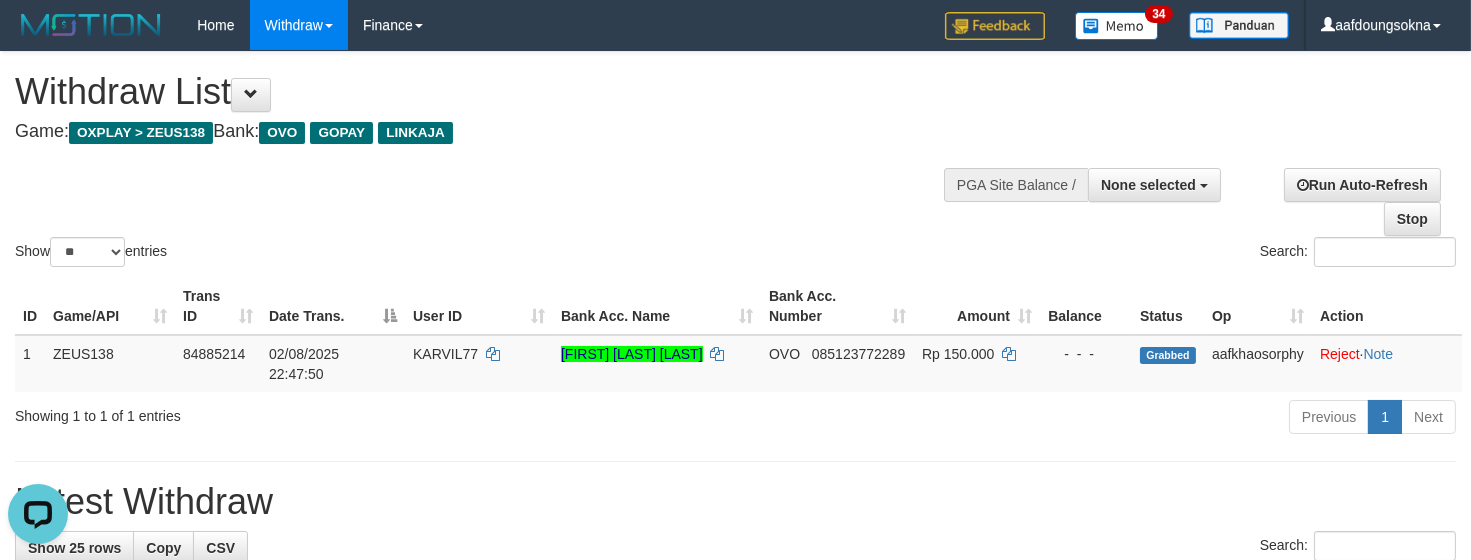 scroll, scrollTop: 0, scrollLeft: 0, axis: both 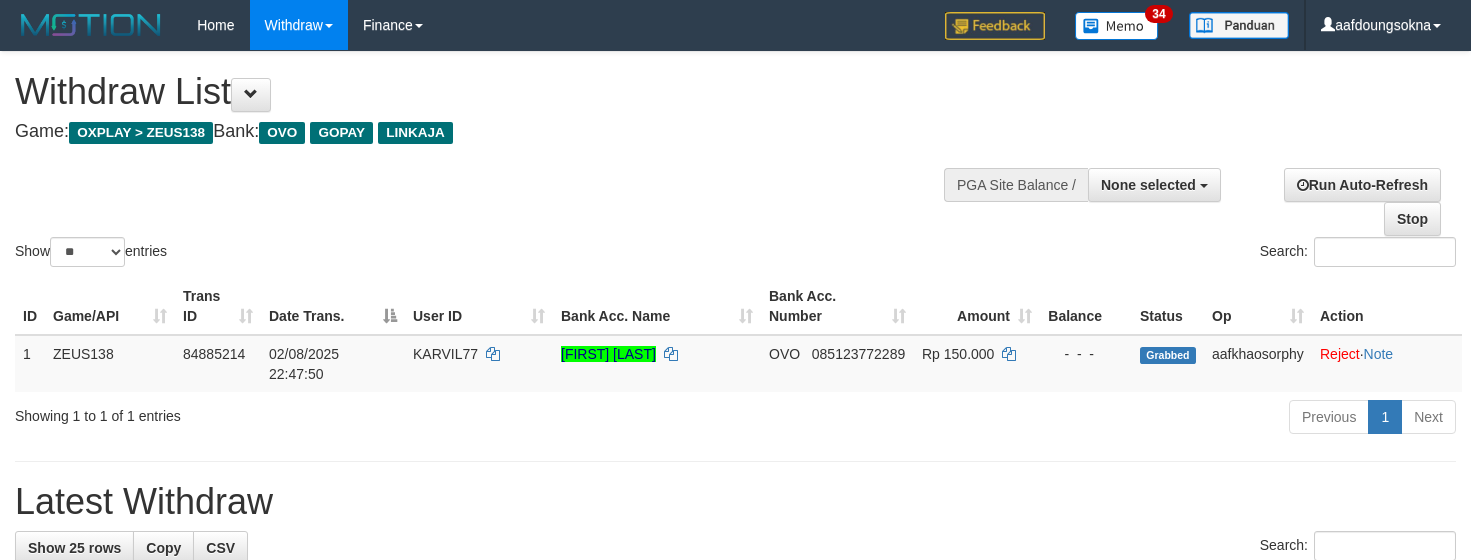 select 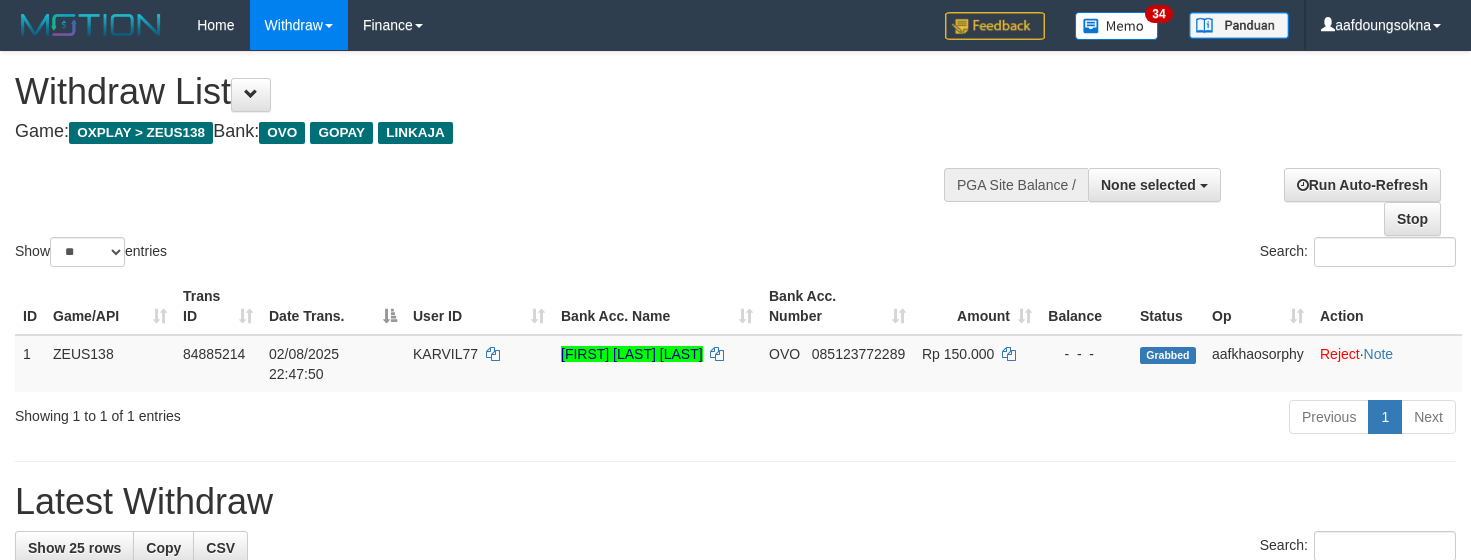 select 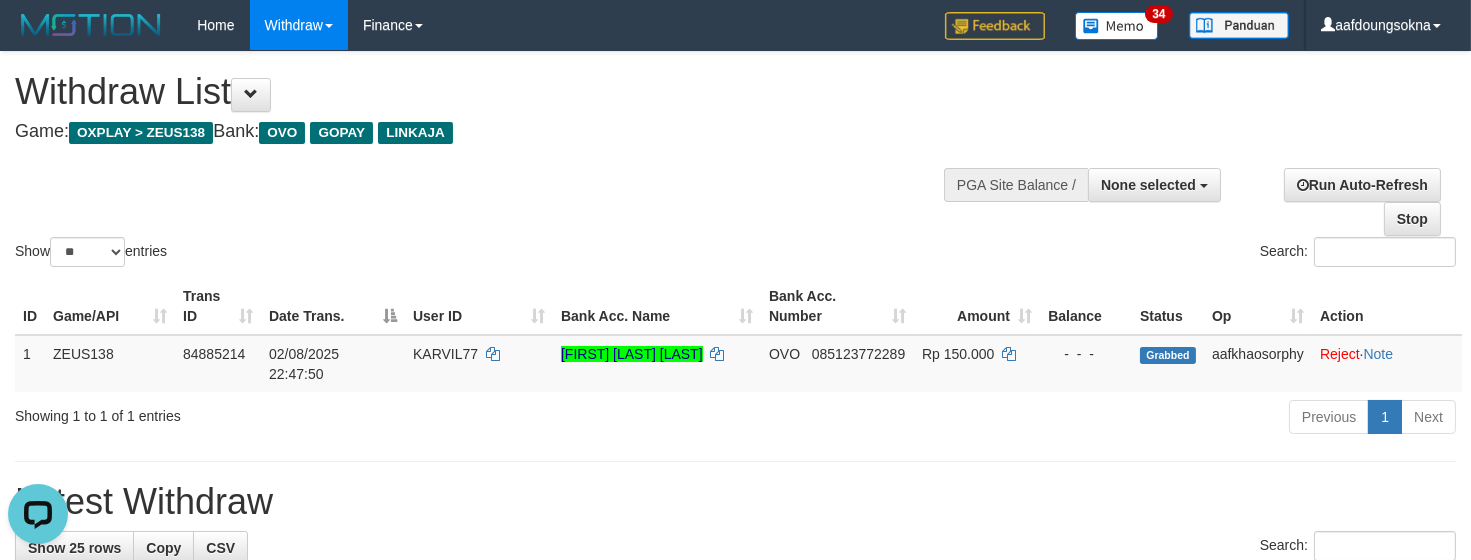 scroll, scrollTop: 0, scrollLeft: 0, axis: both 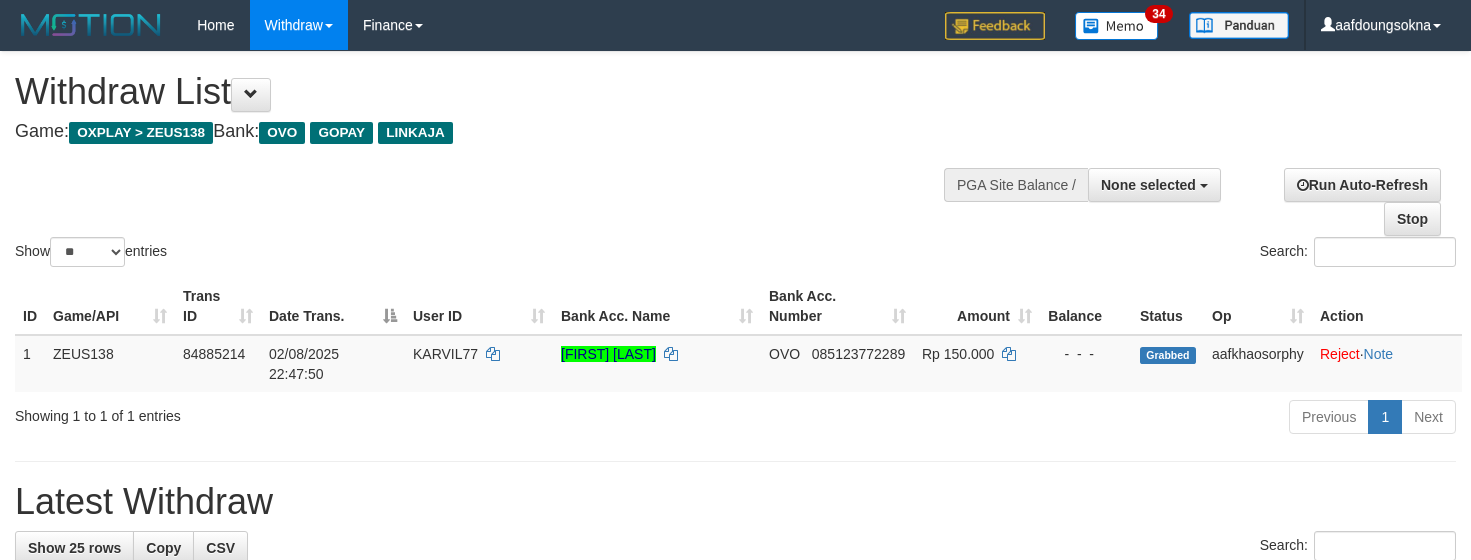 select 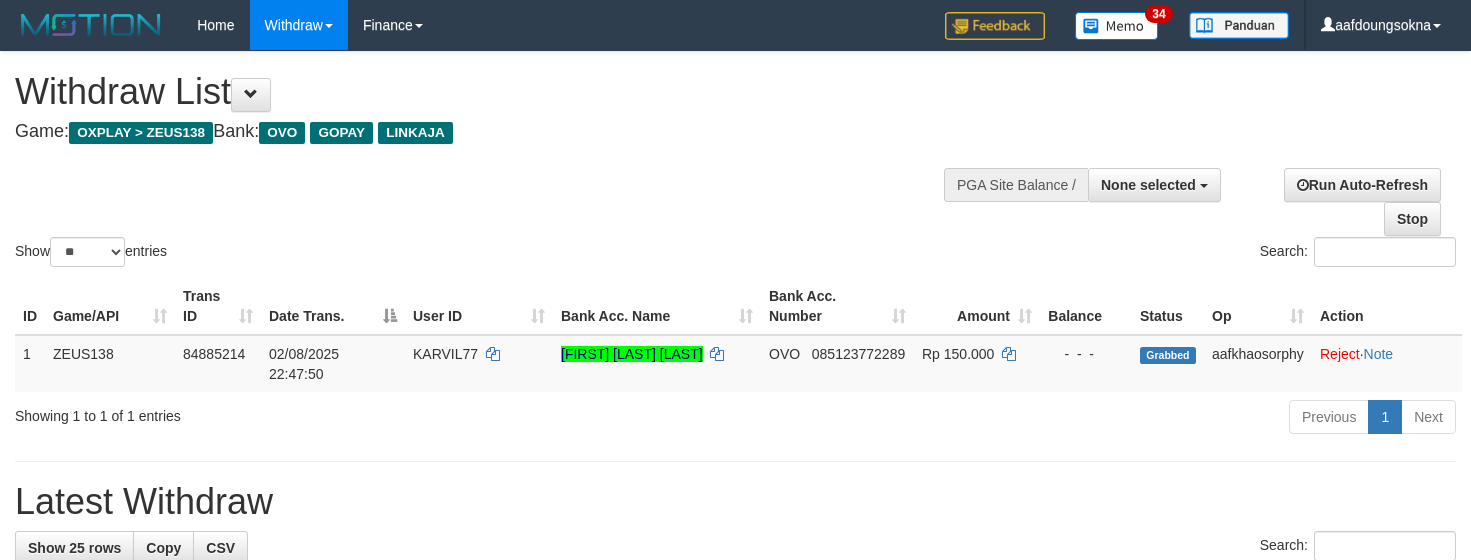 select 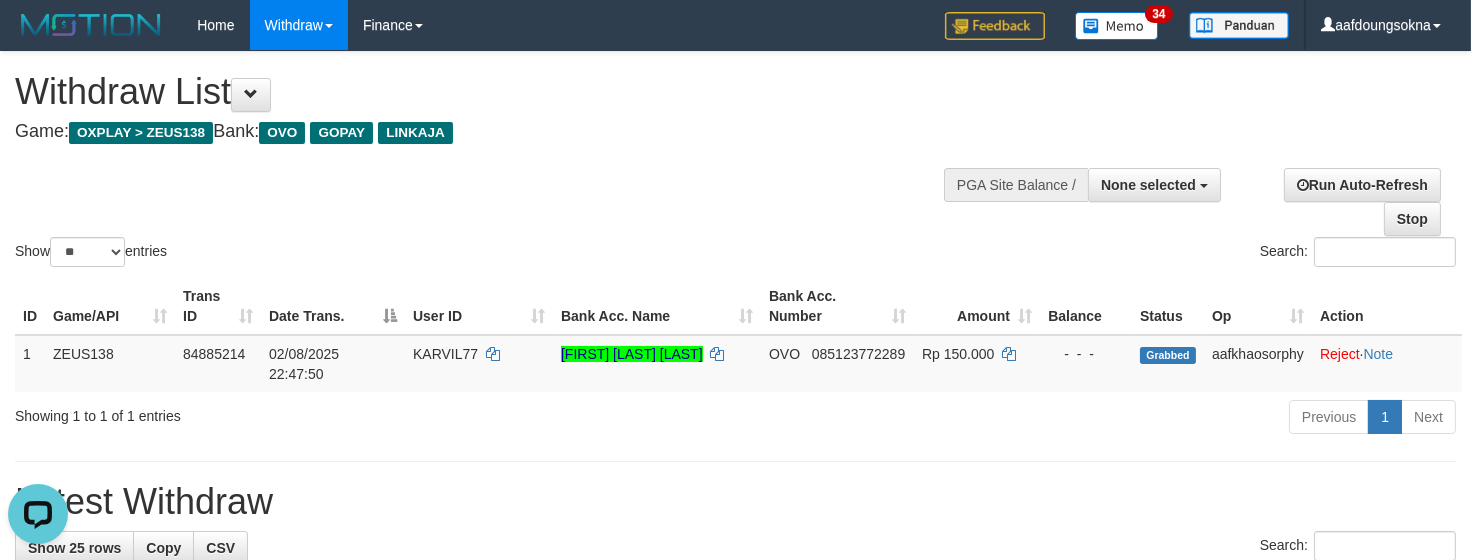 scroll, scrollTop: 0, scrollLeft: 0, axis: both 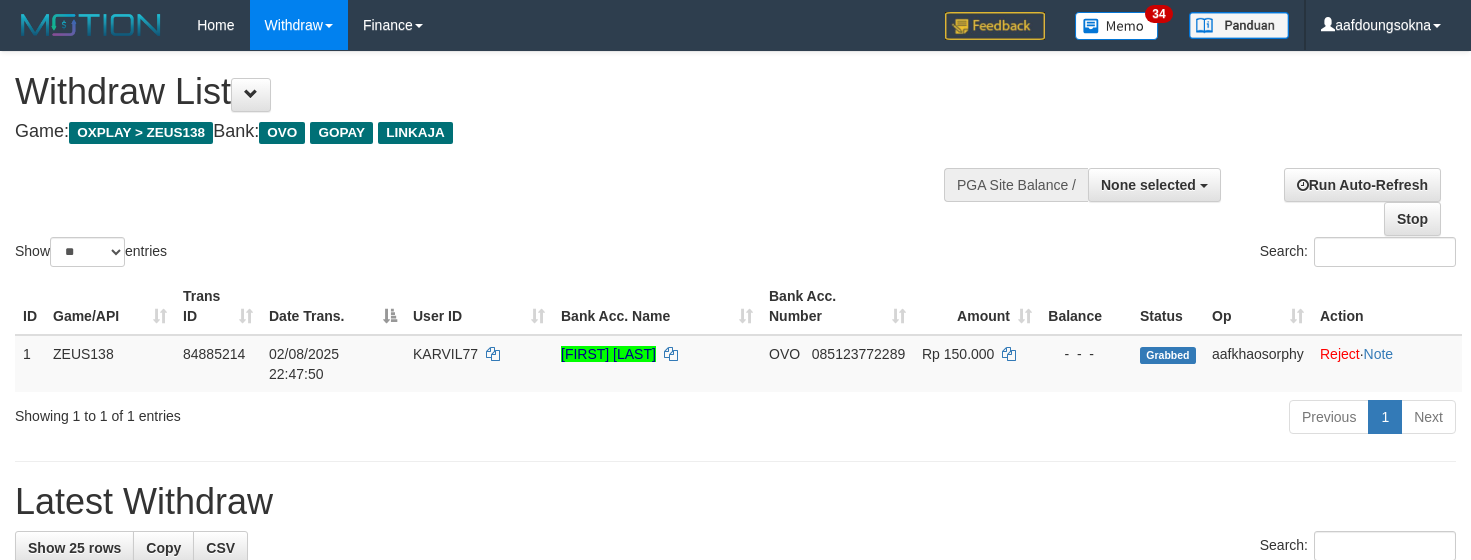 select 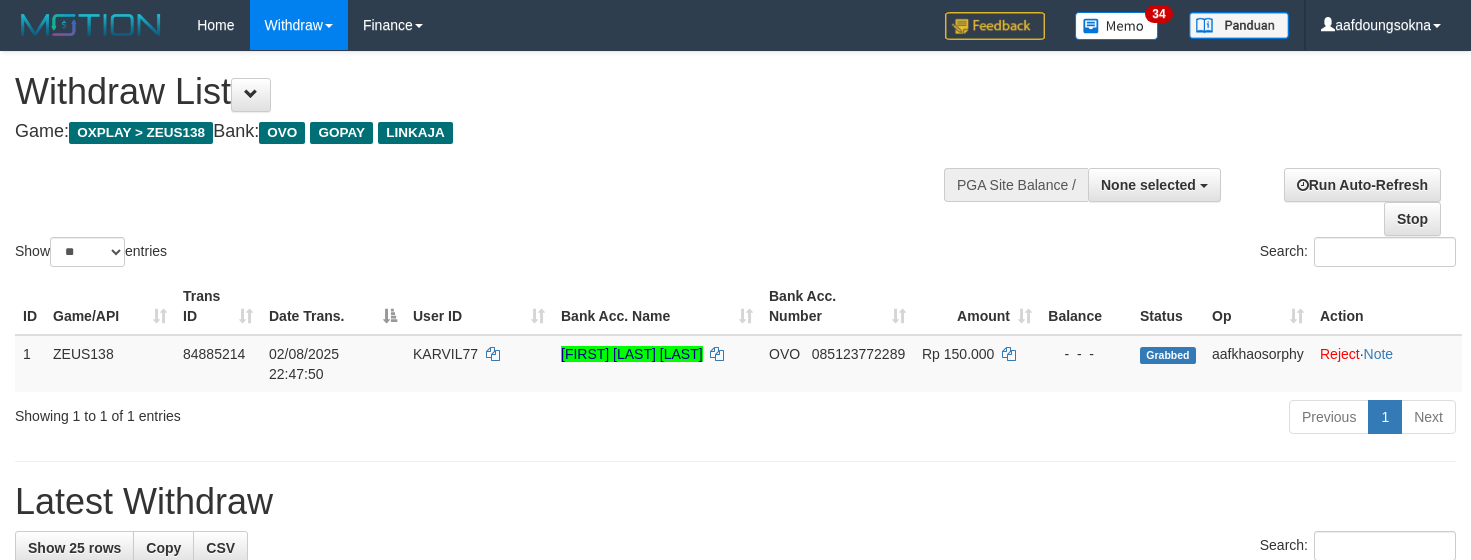select 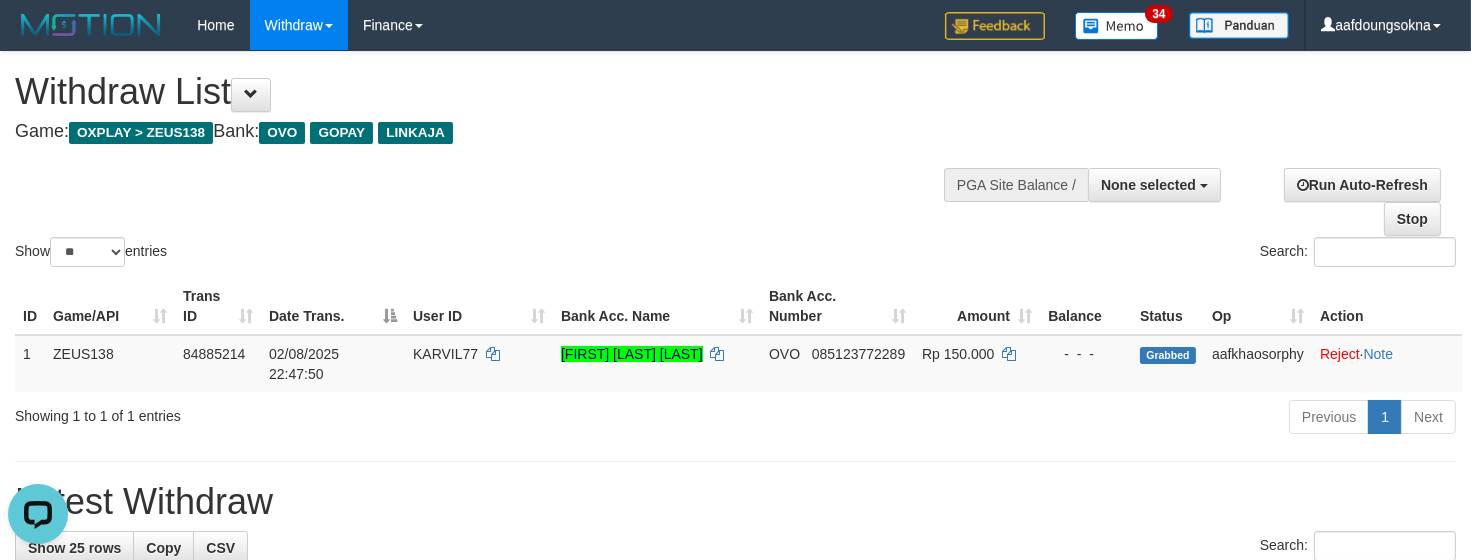 scroll, scrollTop: 0, scrollLeft: 0, axis: both 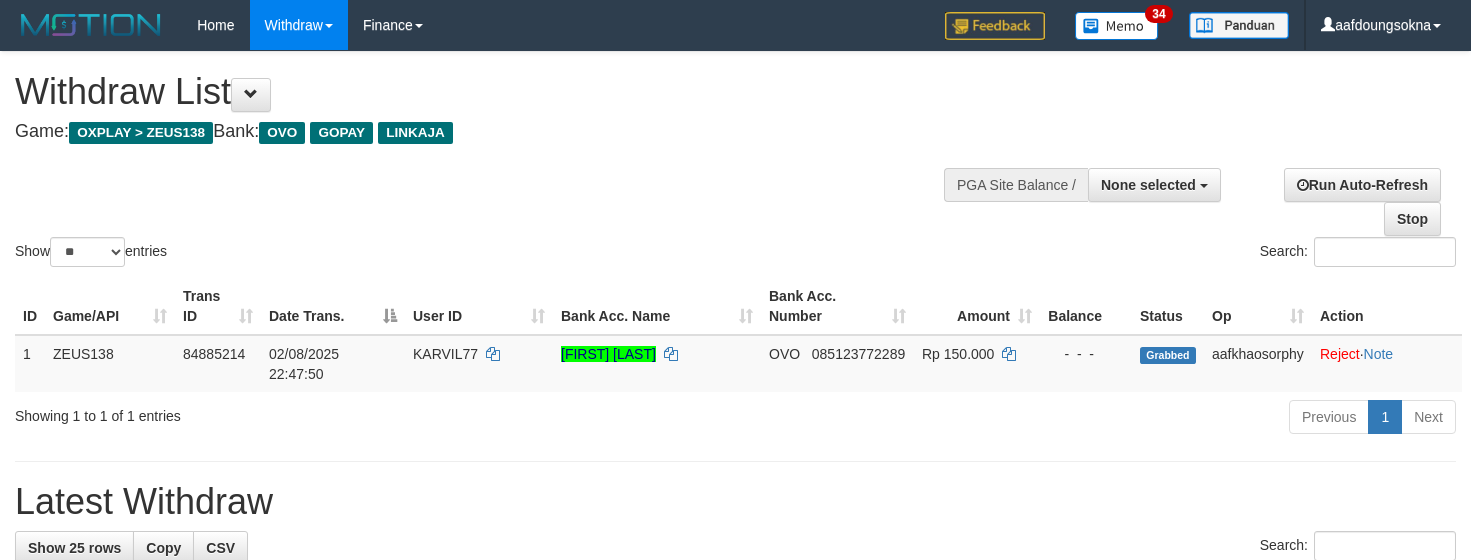 select 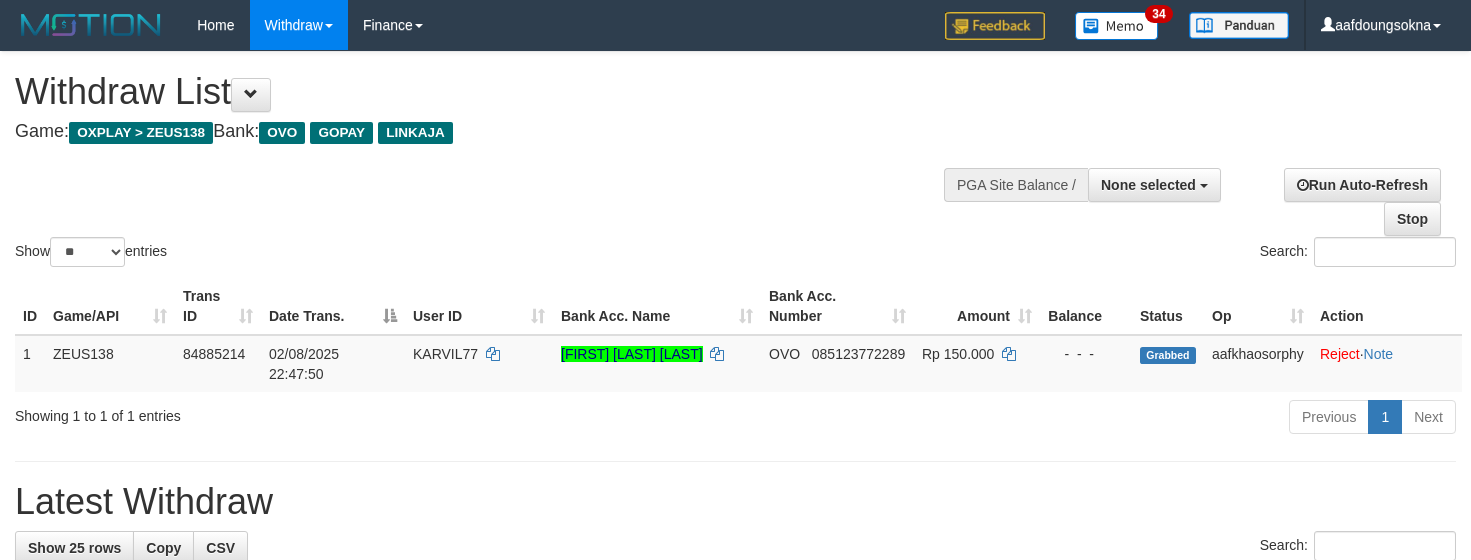 select 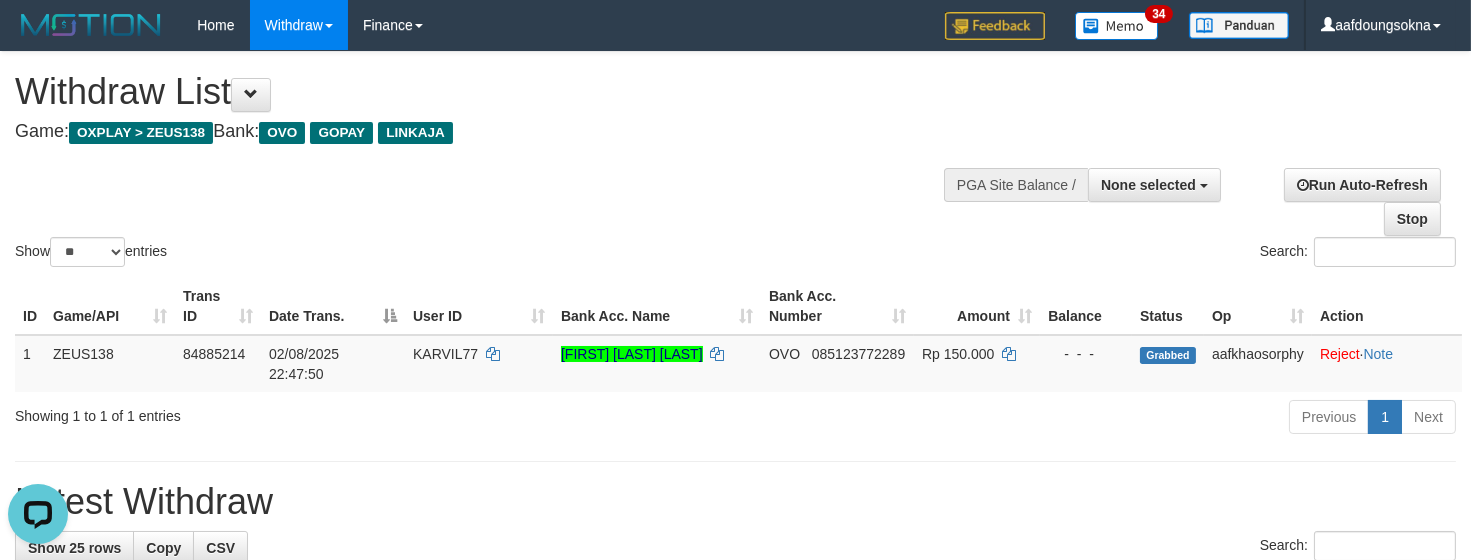 scroll, scrollTop: 0, scrollLeft: 0, axis: both 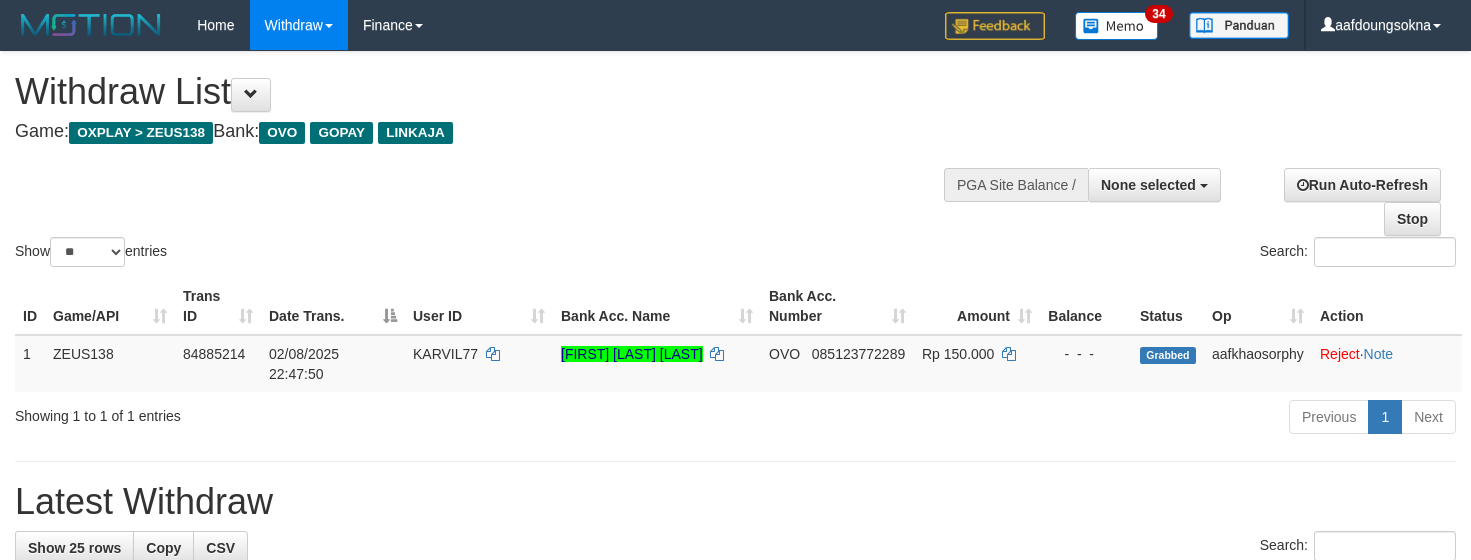 select 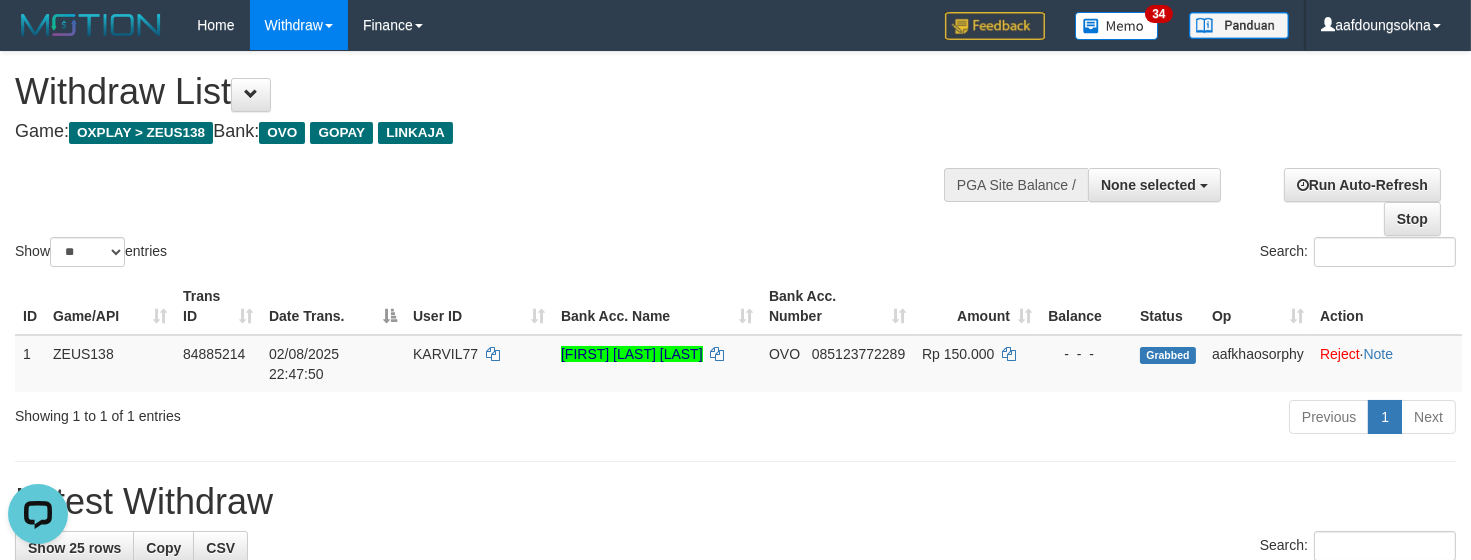 scroll, scrollTop: 0, scrollLeft: 0, axis: both 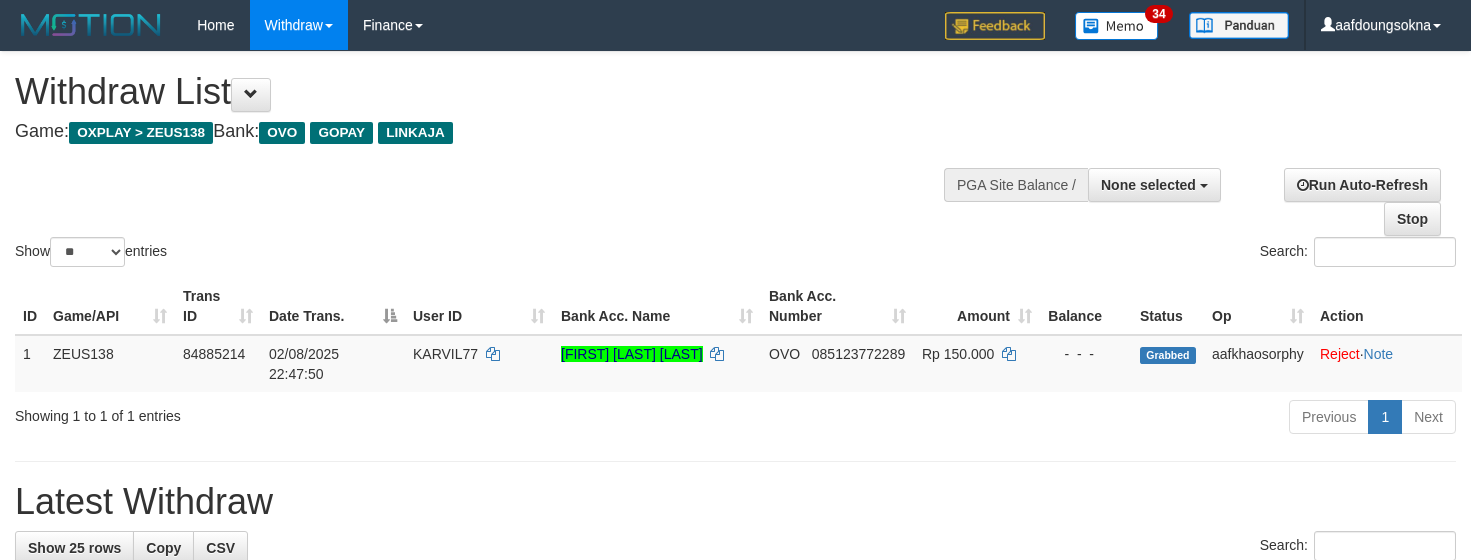 select 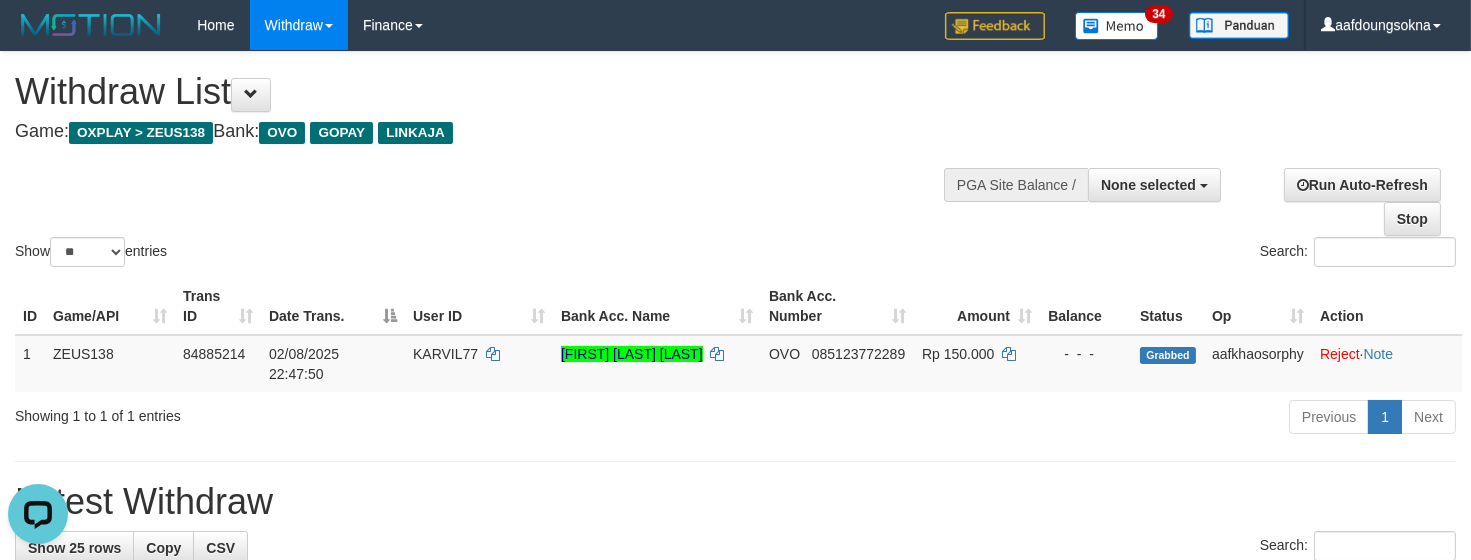 scroll, scrollTop: 0, scrollLeft: 0, axis: both 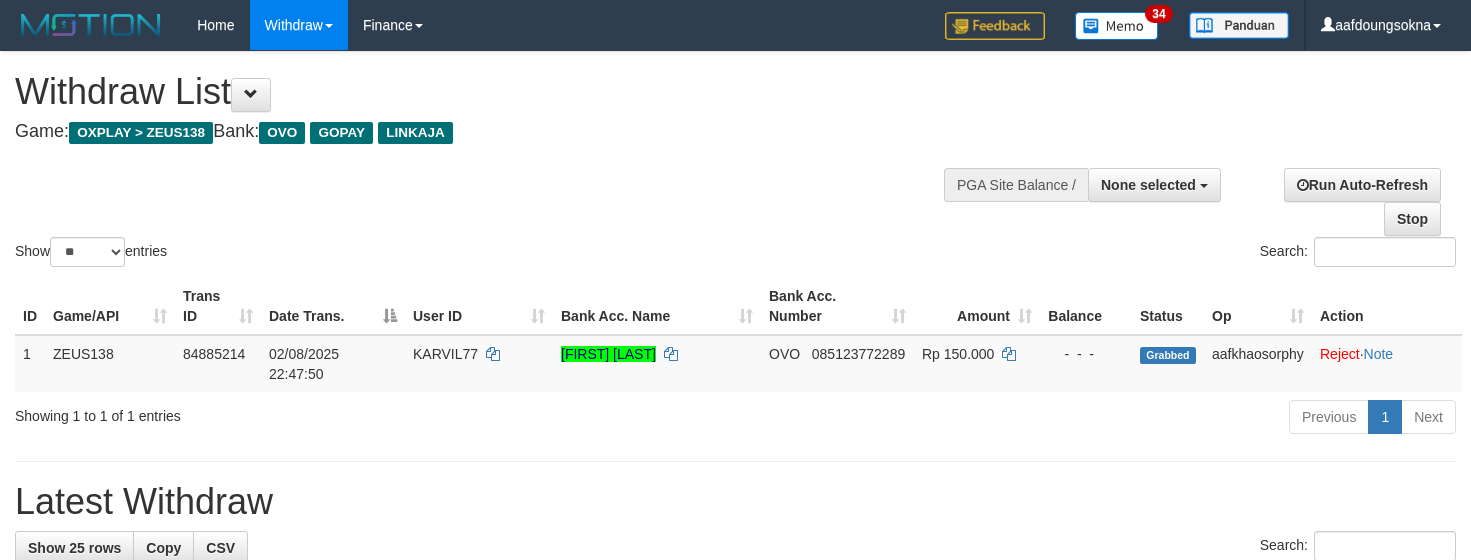 select 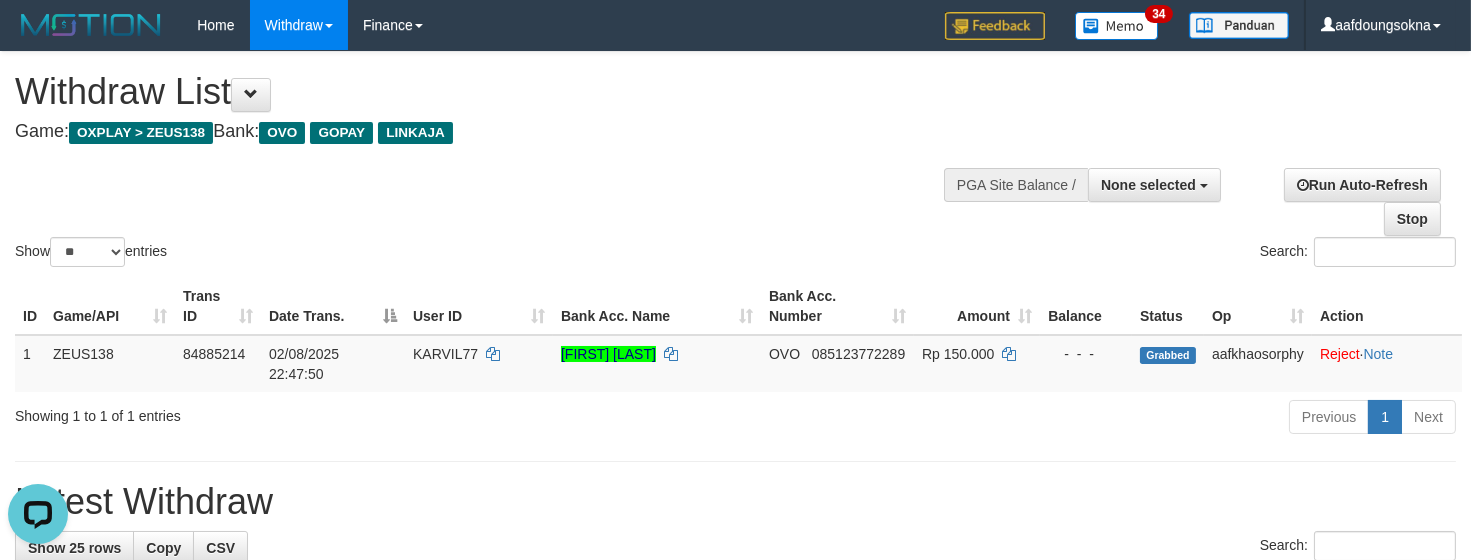 scroll, scrollTop: 0, scrollLeft: 0, axis: both 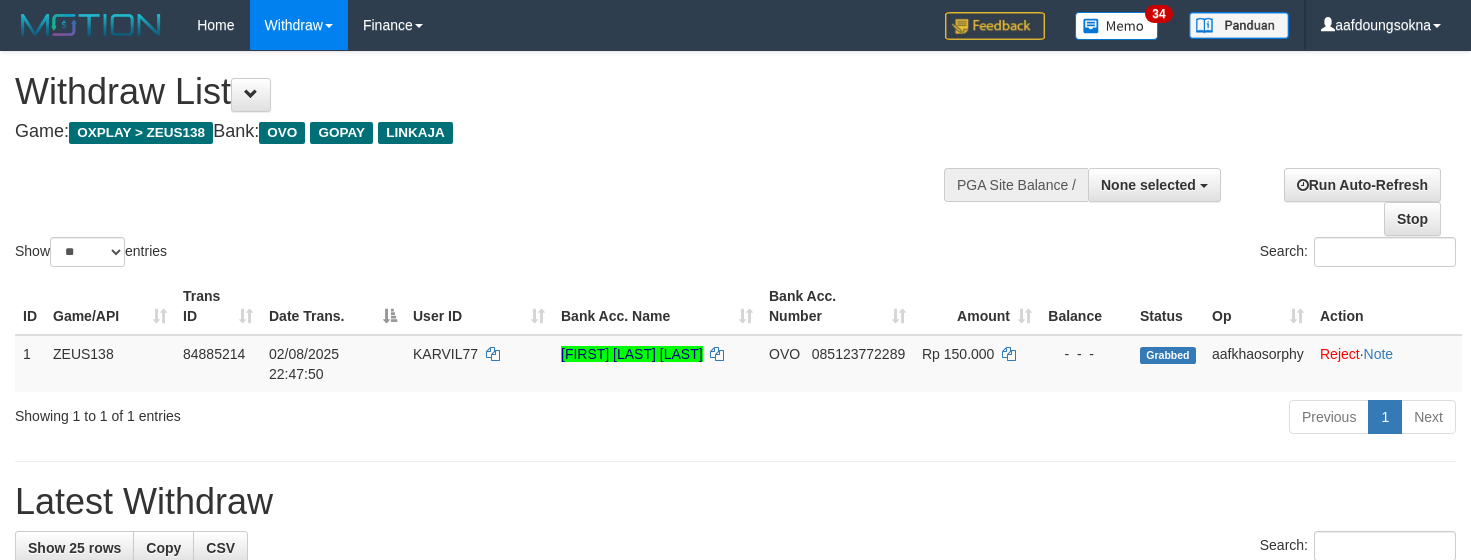 select 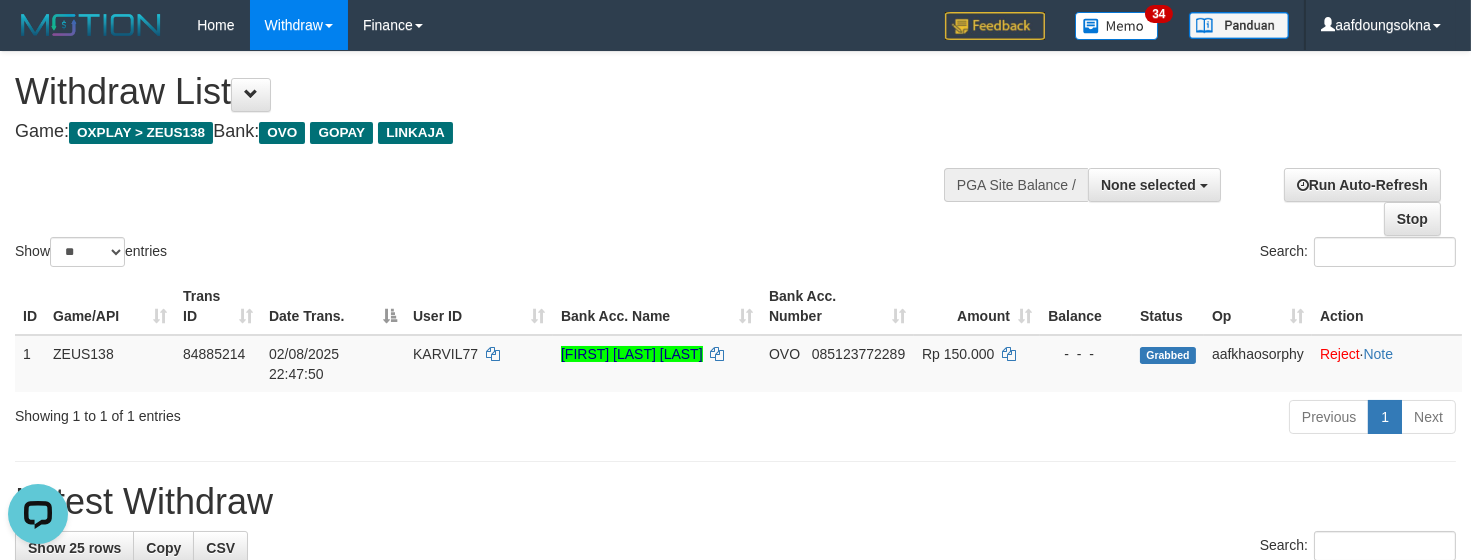 scroll, scrollTop: 0, scrollLeft: 0, axis: both 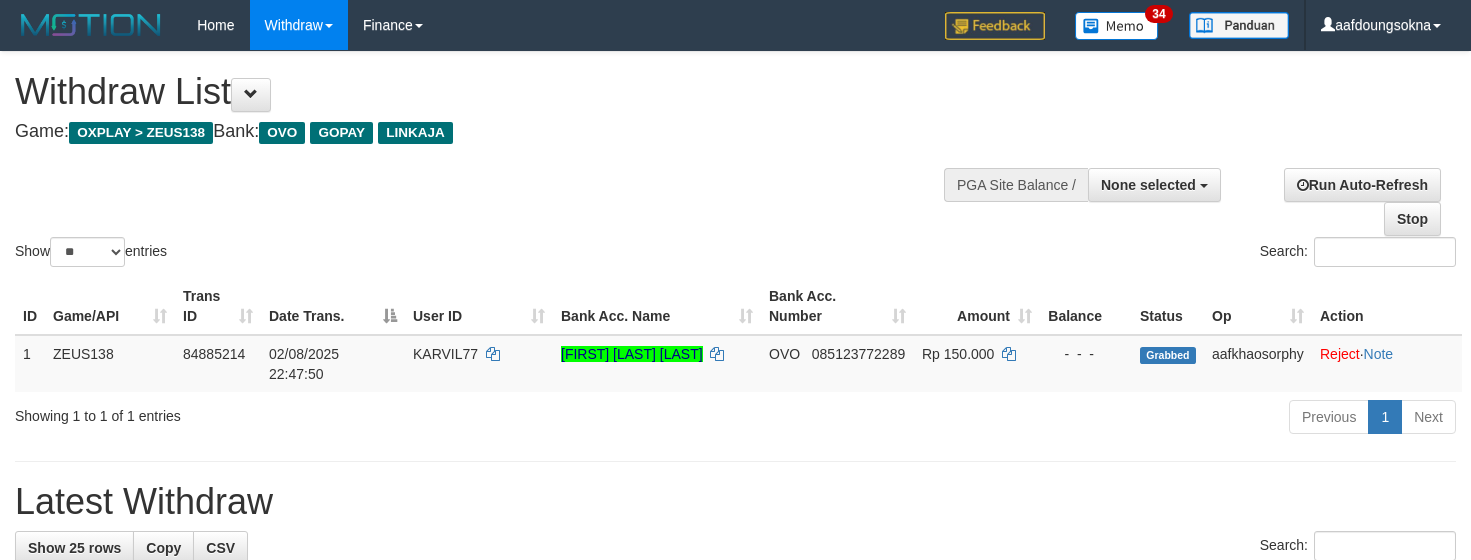 select 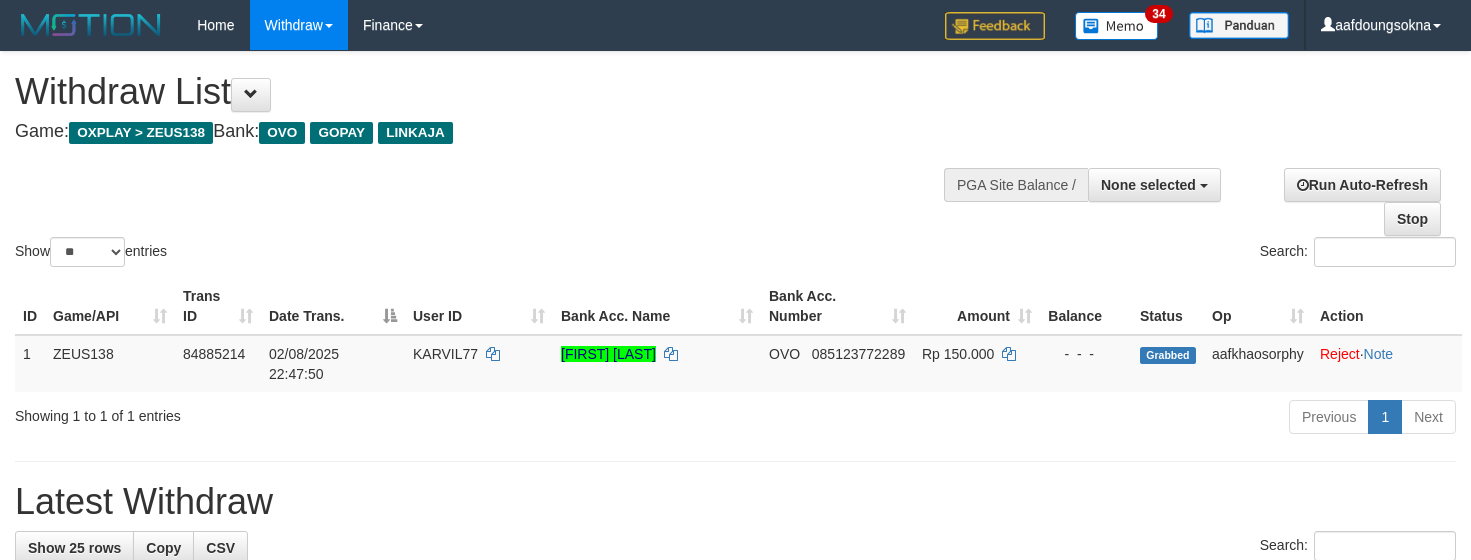 select 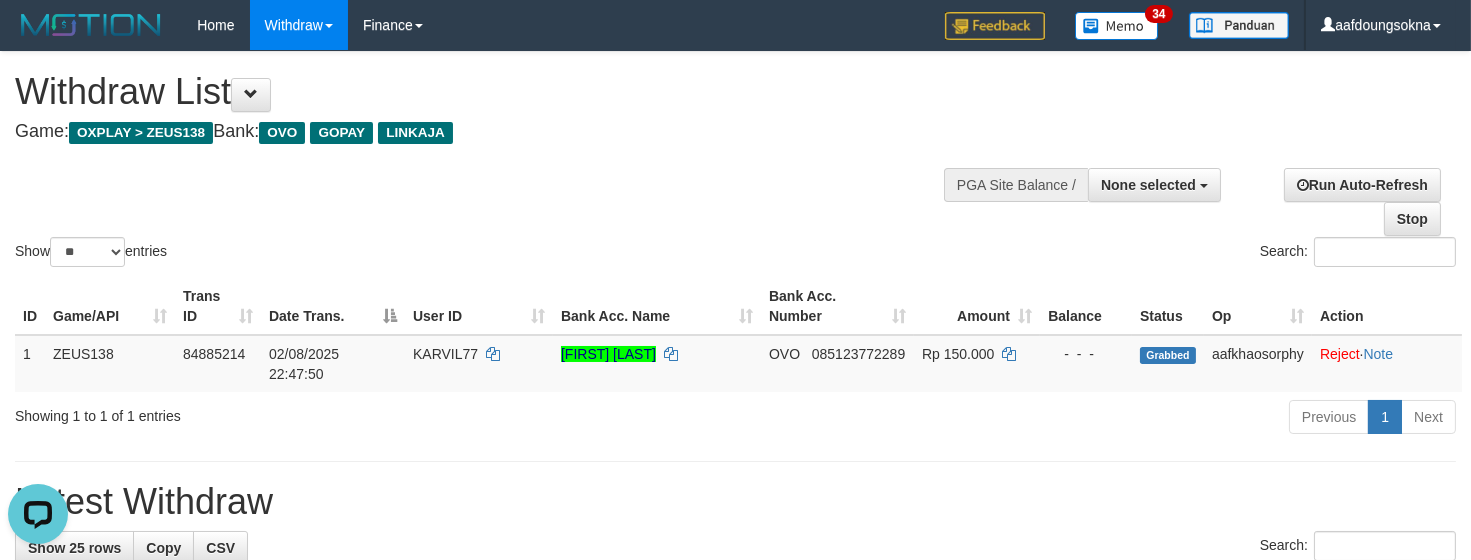 scroll, scrollTop: 0, scrollLeft: 0, axis: both 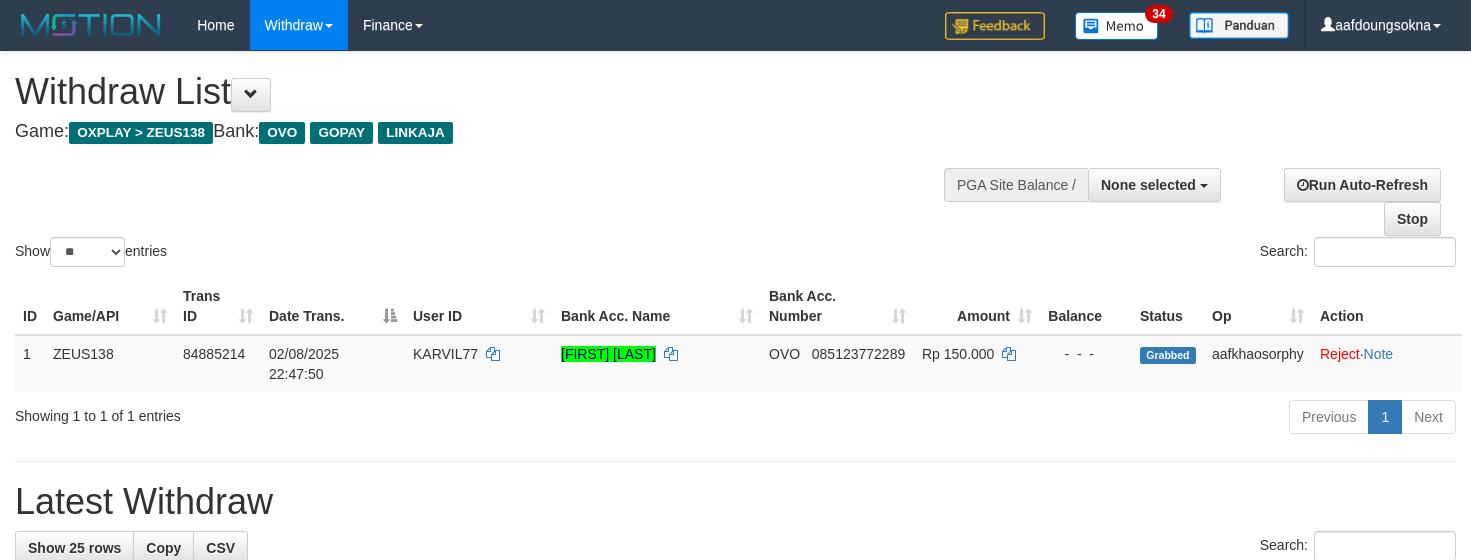 select 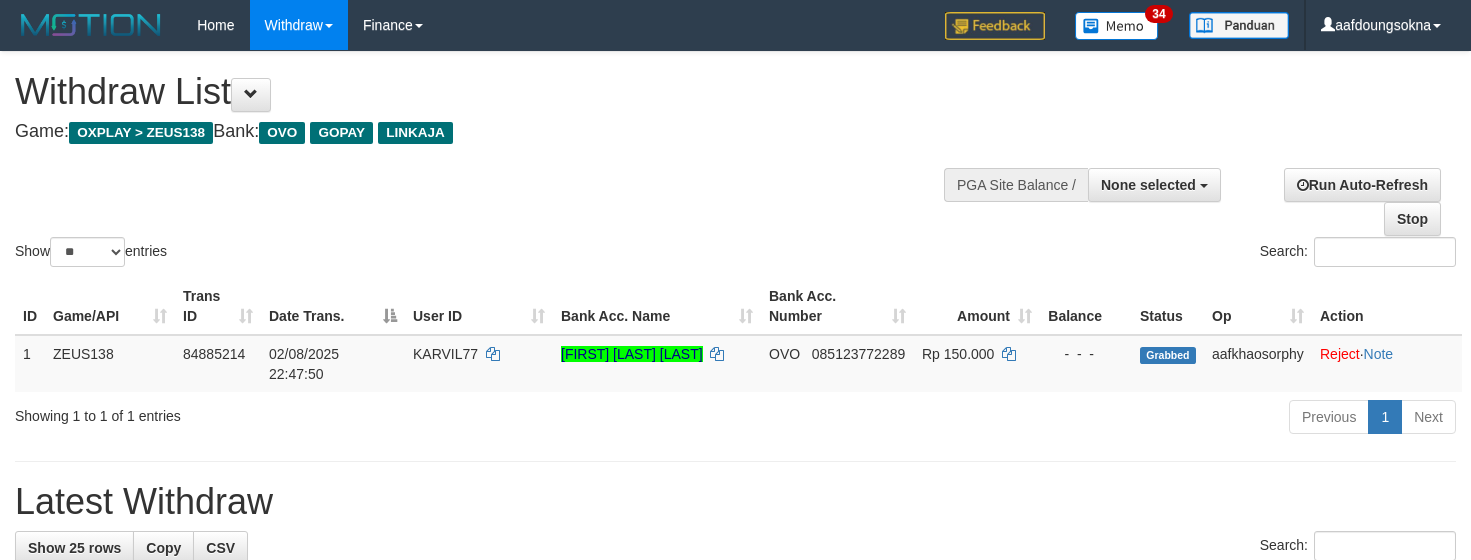 select 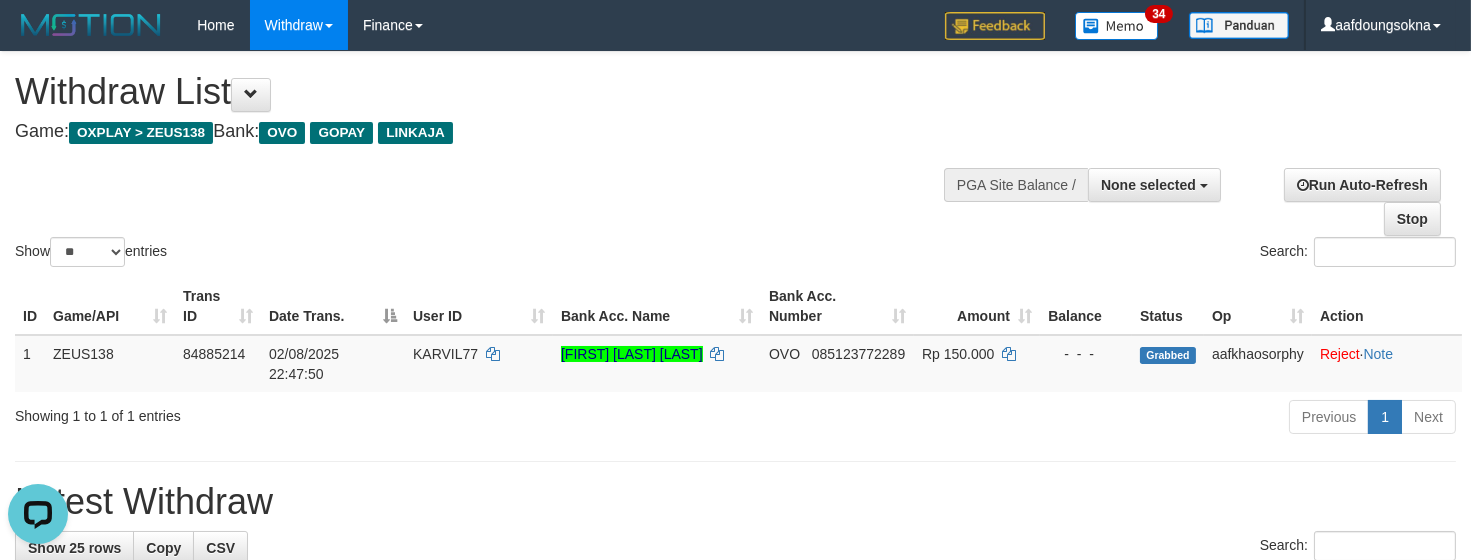 scroll, scrollTop: 0, scrollLeft: 0, axis: both 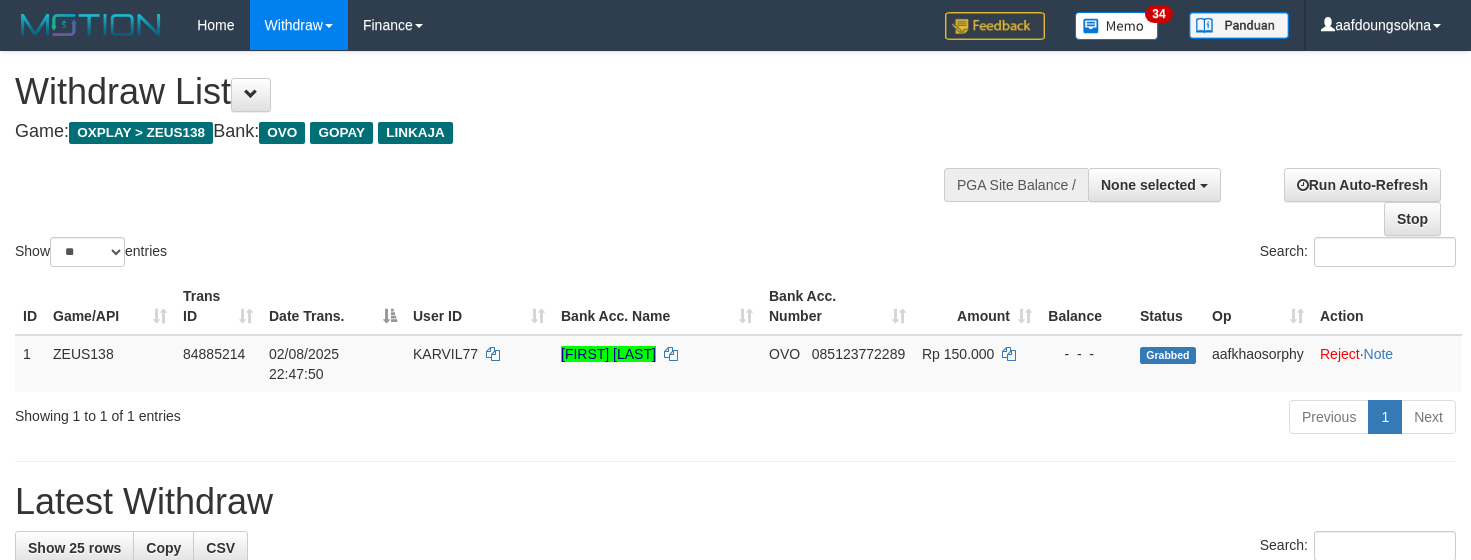 select 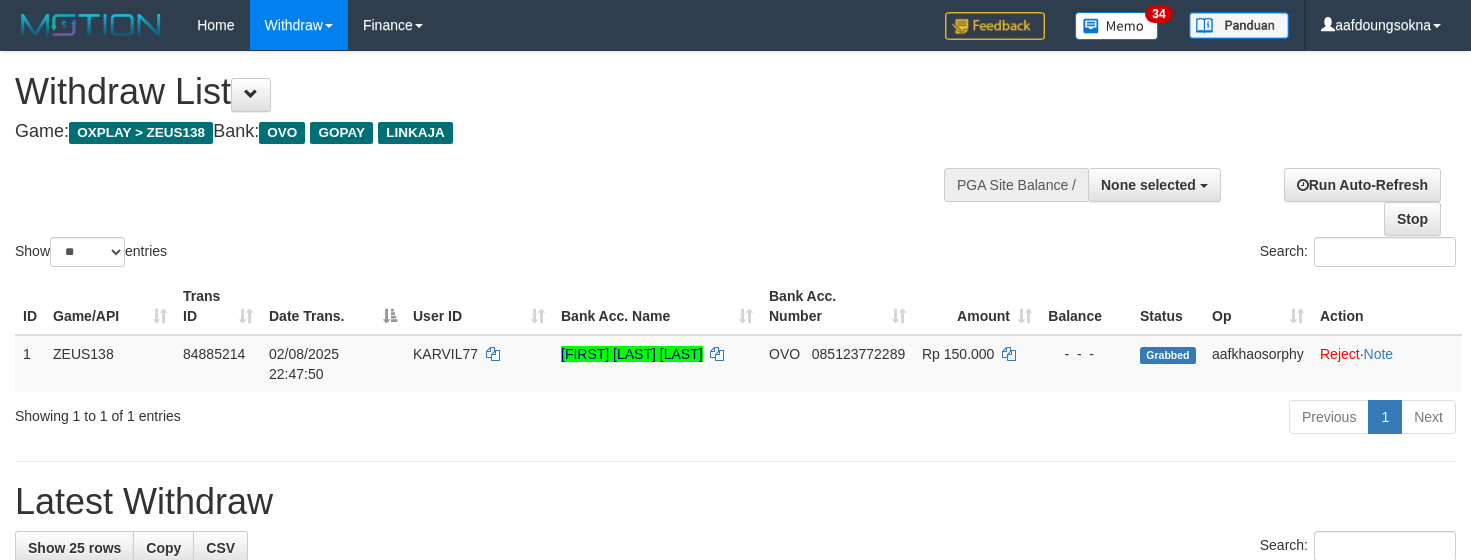 select 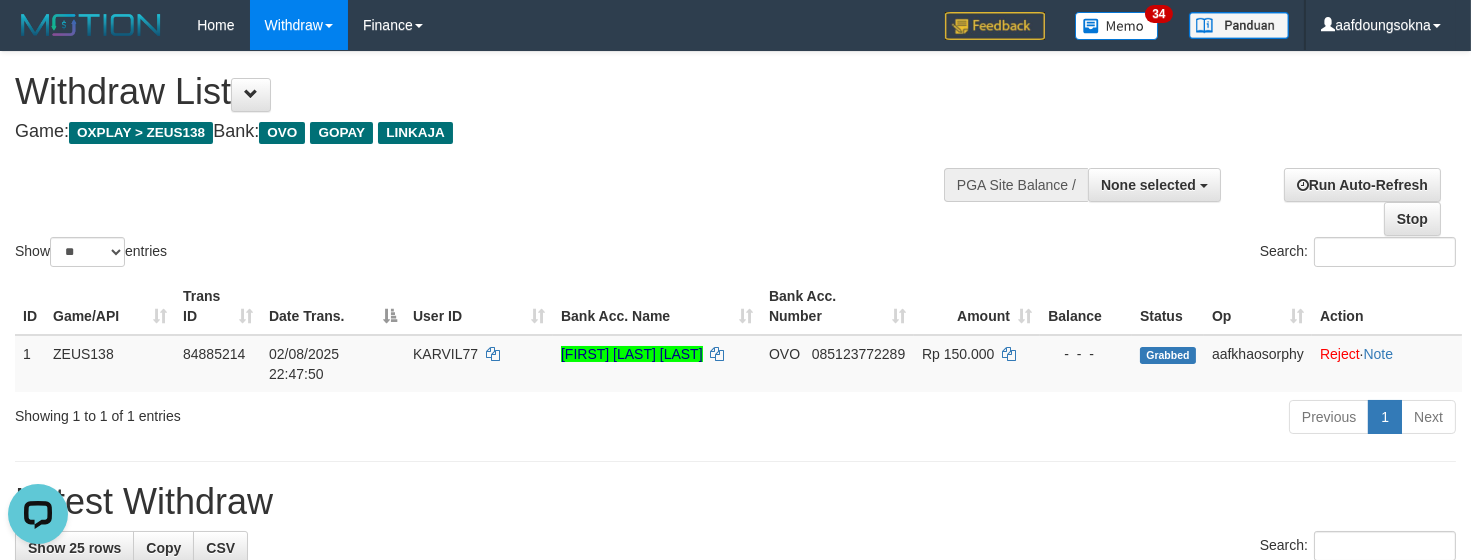 scroll, scrollTop: 0, scrollLeft: 0, axis: both 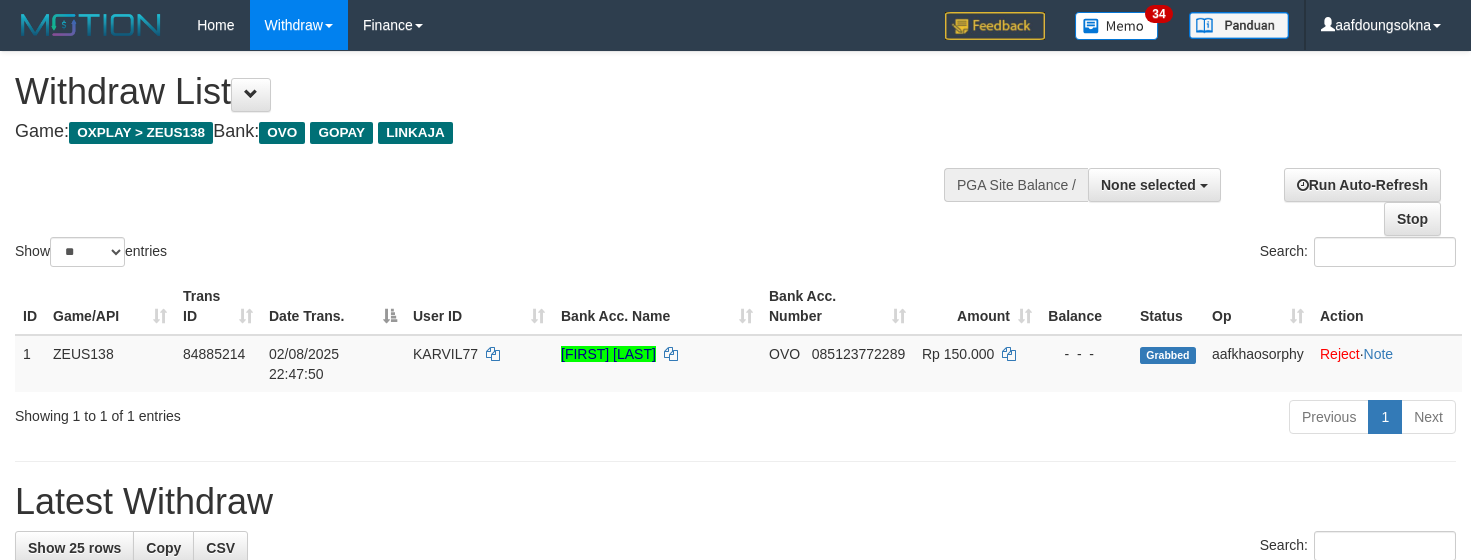 select 